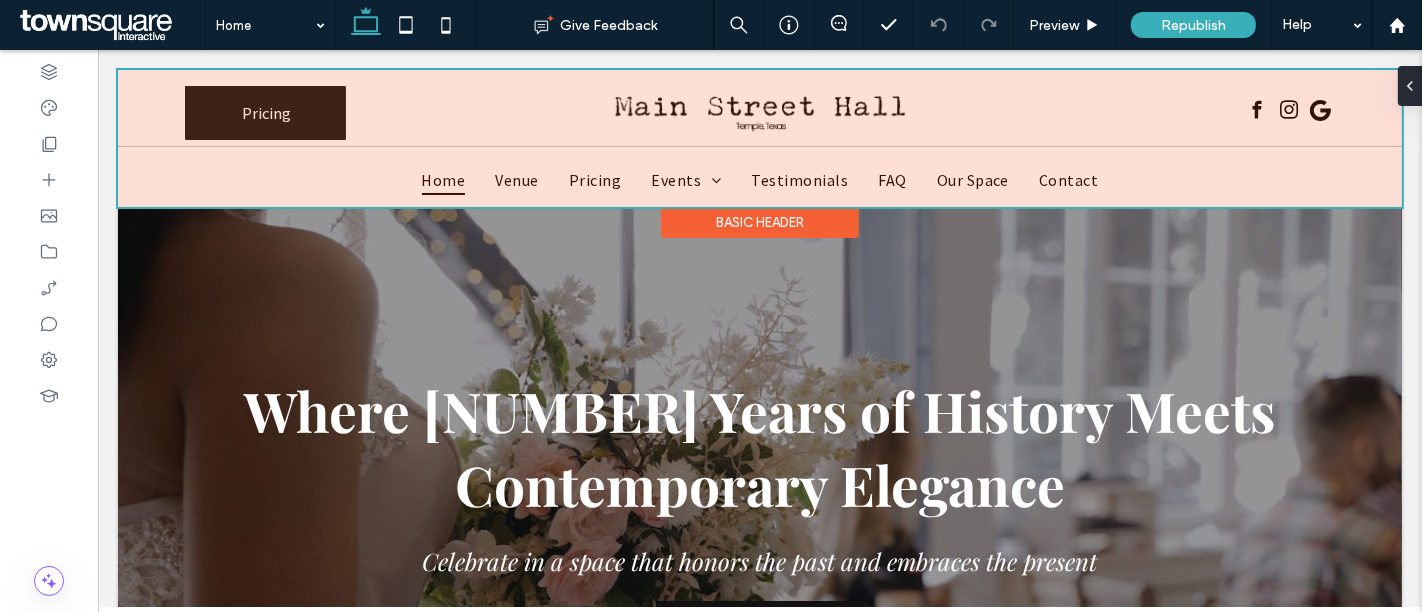 scroll, scrollTop: 0, scrollLeft: 0, axis: both 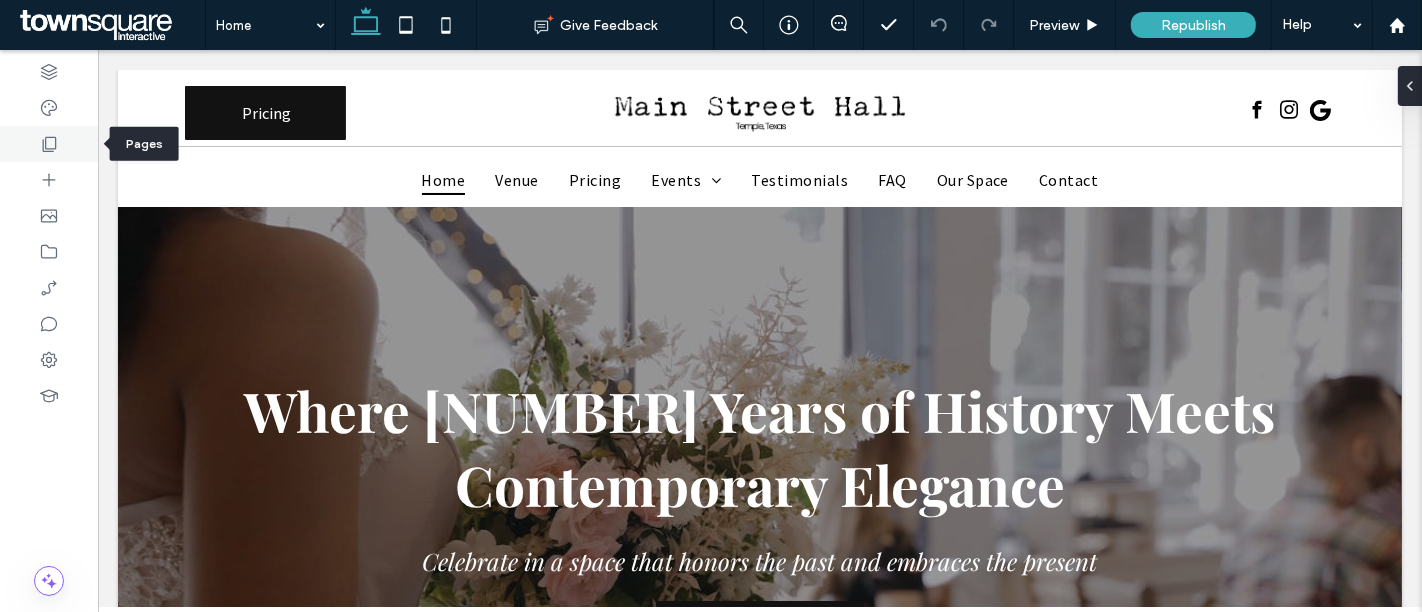 click at bounding box center [49, 144] 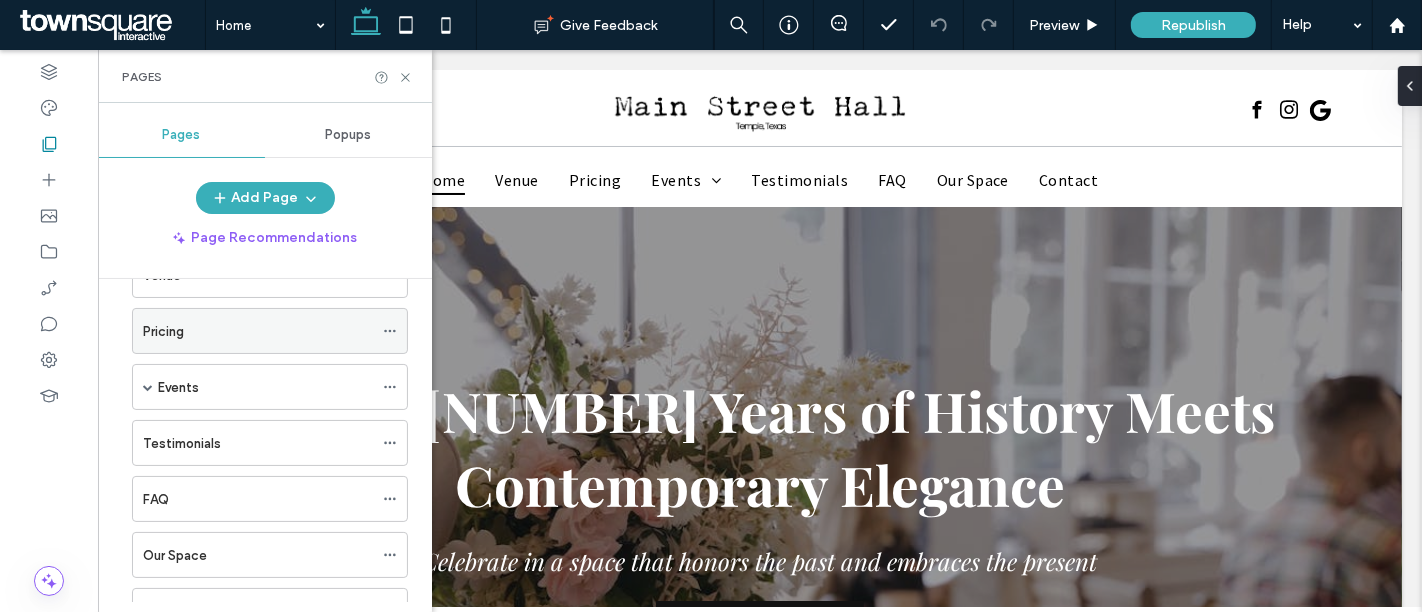 scroll, scrollTop: 117, scrollLeft: 0, axis: vertical 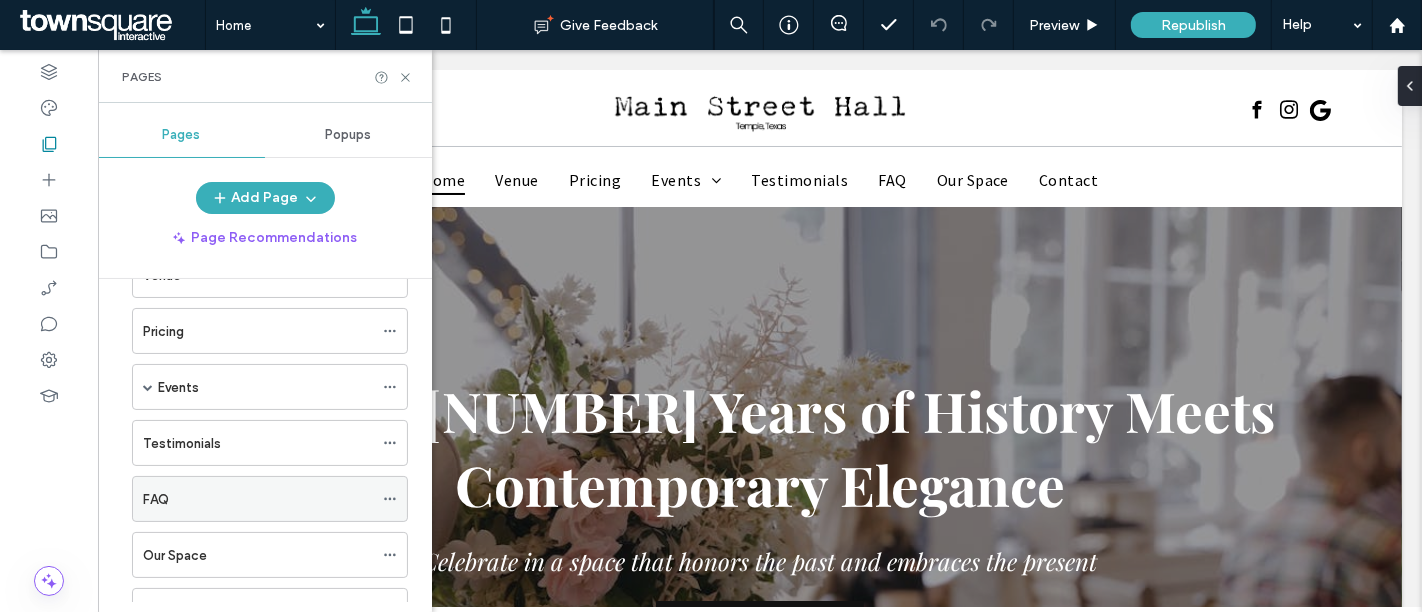 click on "FAQ" at bounding box center [258, 499] 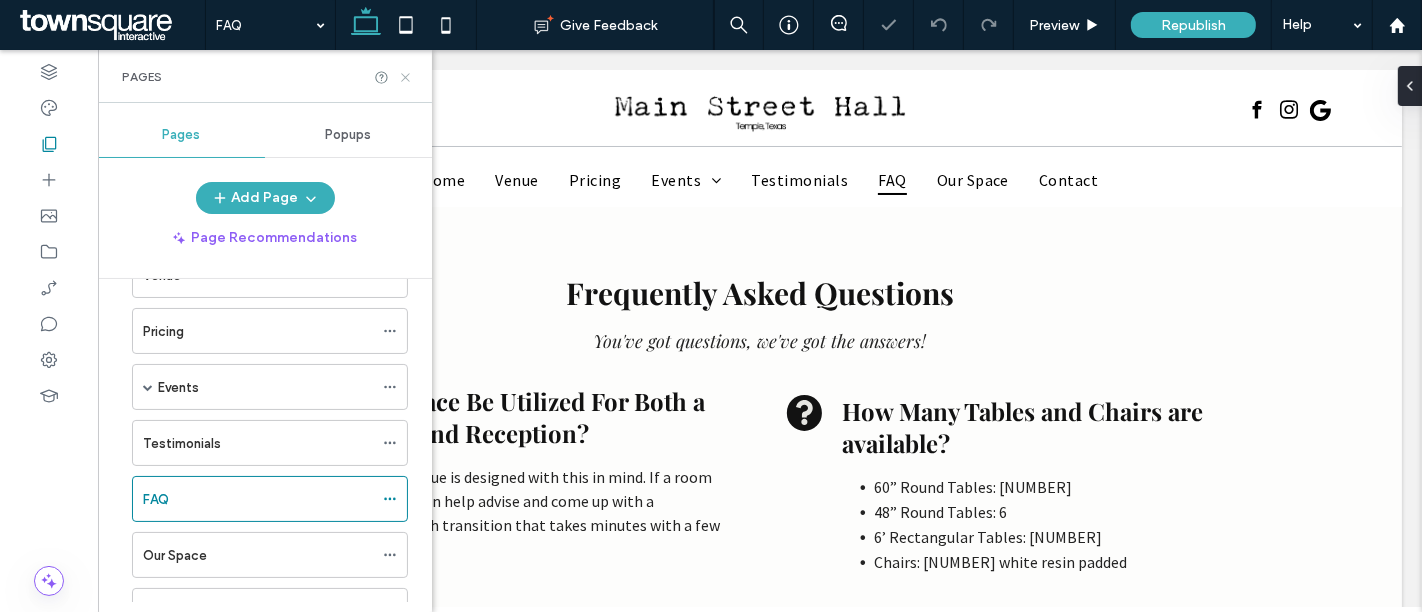 scroll, scrollTop: 0, scrollLeft: 0, axis: both 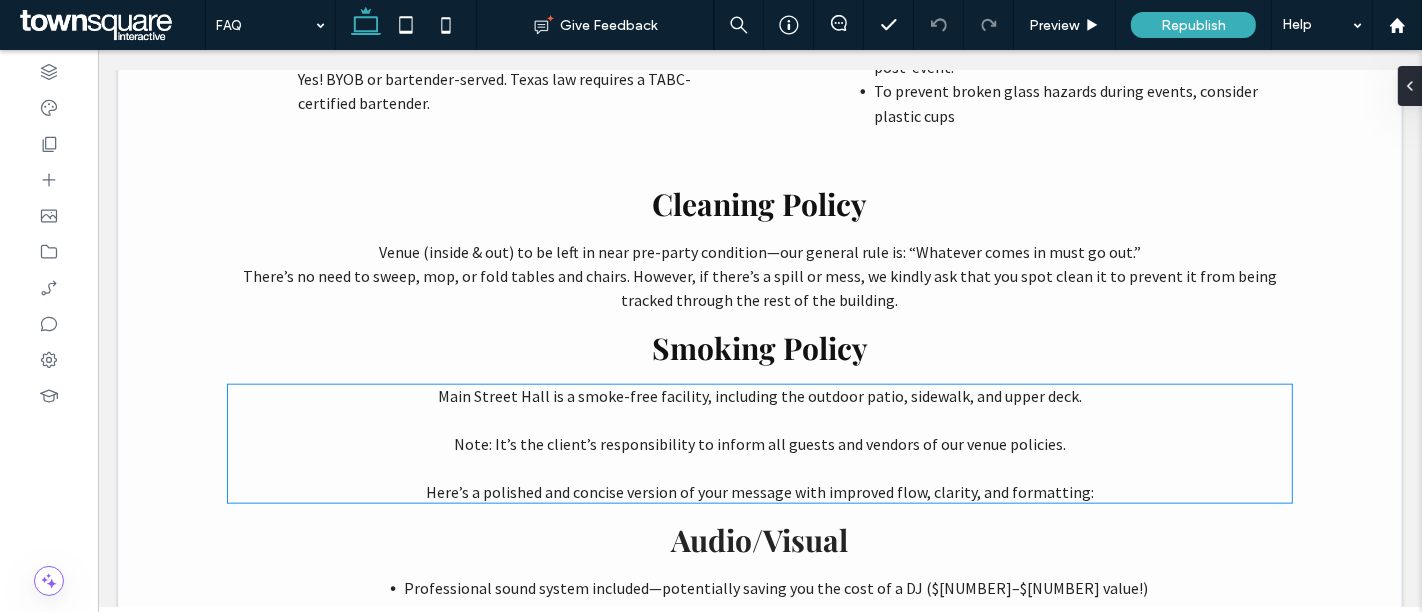 click at bounding box center (758, 420) 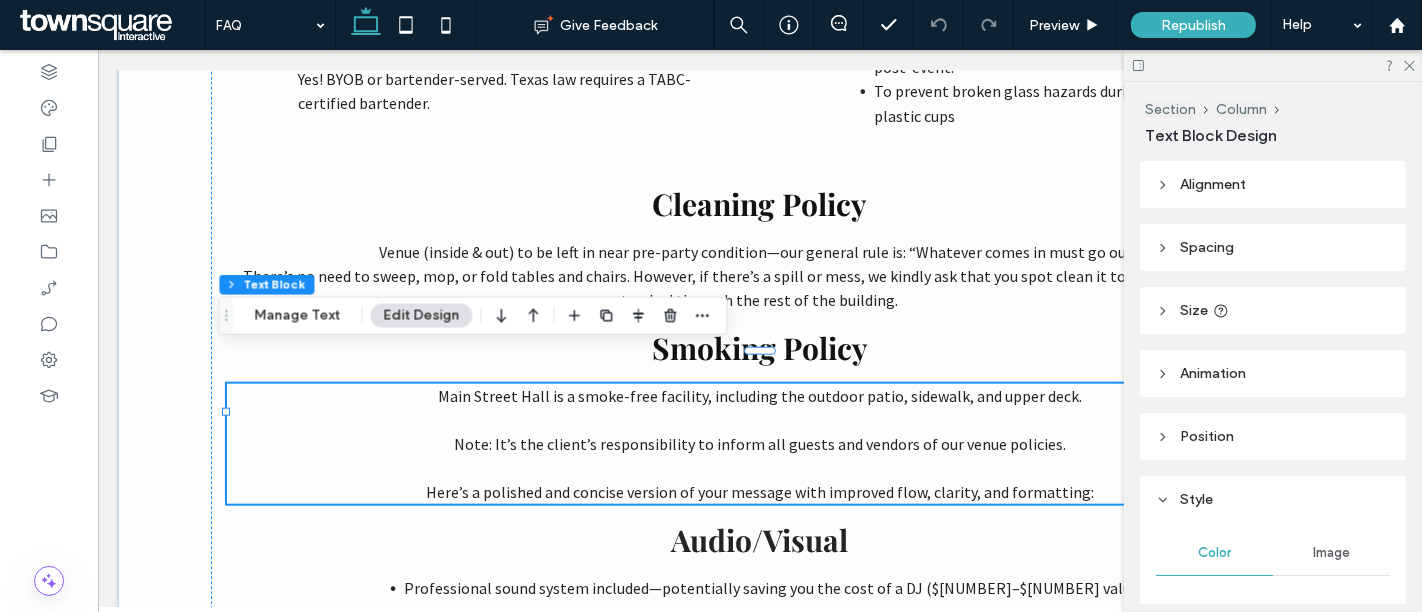 click on "﻿" at bounding box center [758, 468] 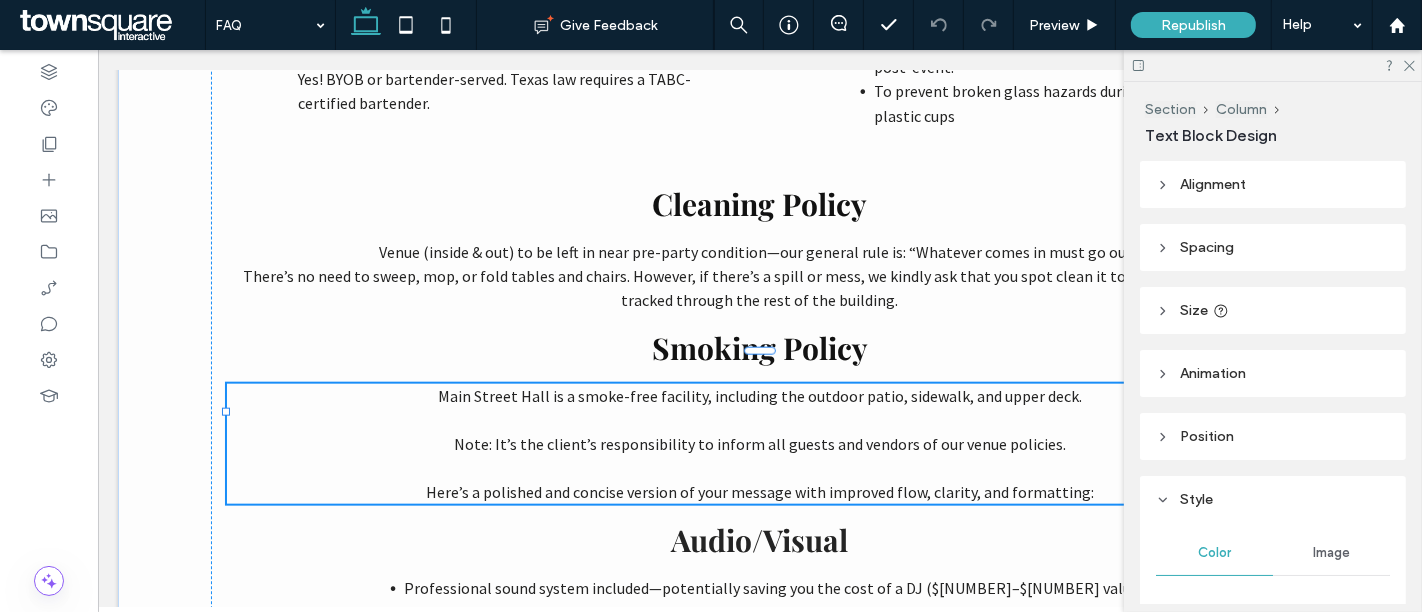 type on "**********" 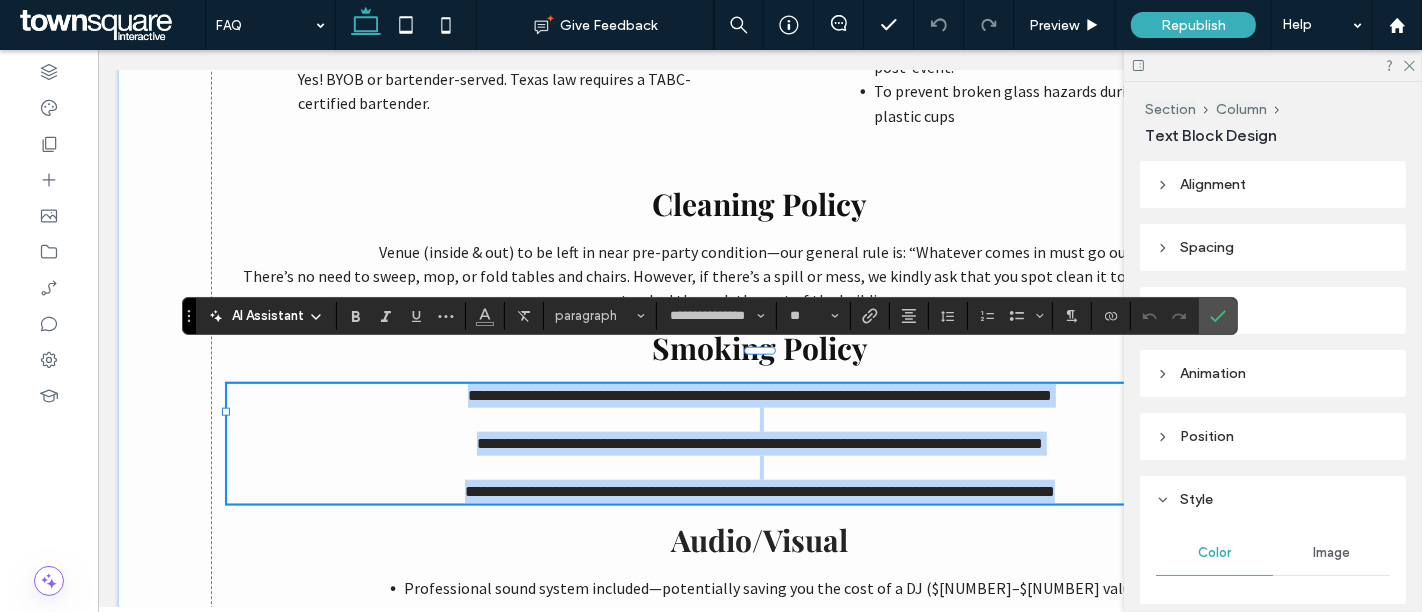 click at bounding box center (758, 468) 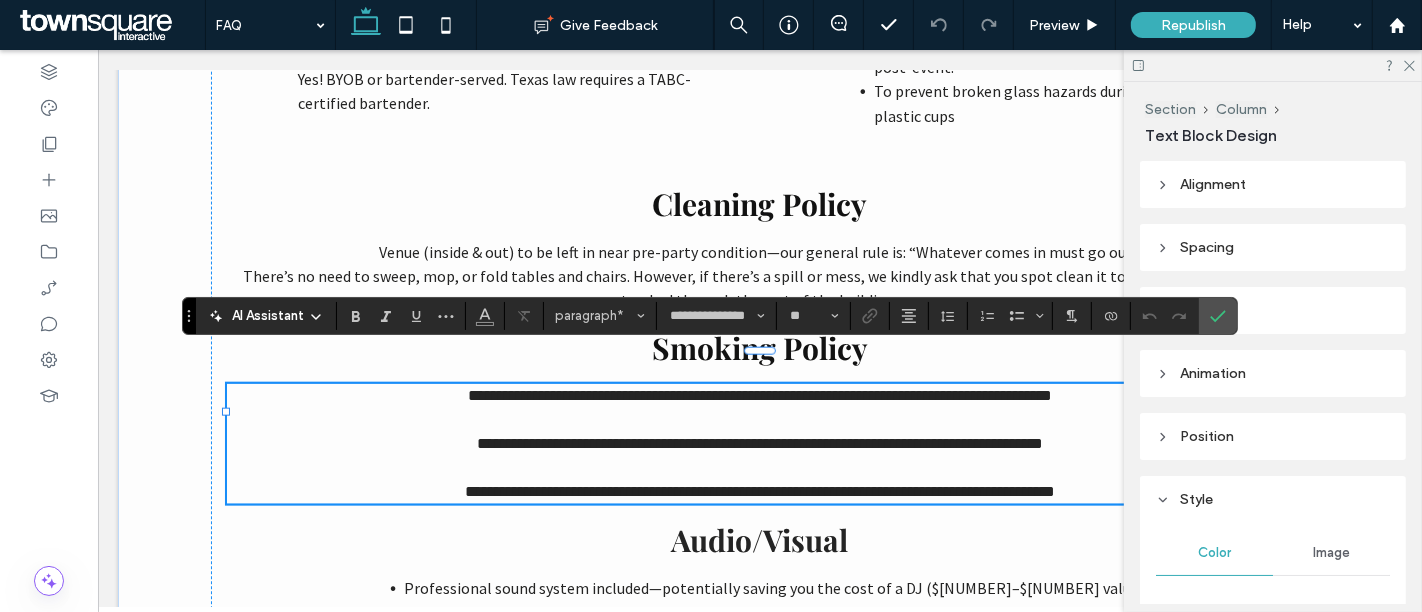 click on "**********" at bounding box center [759, 491] 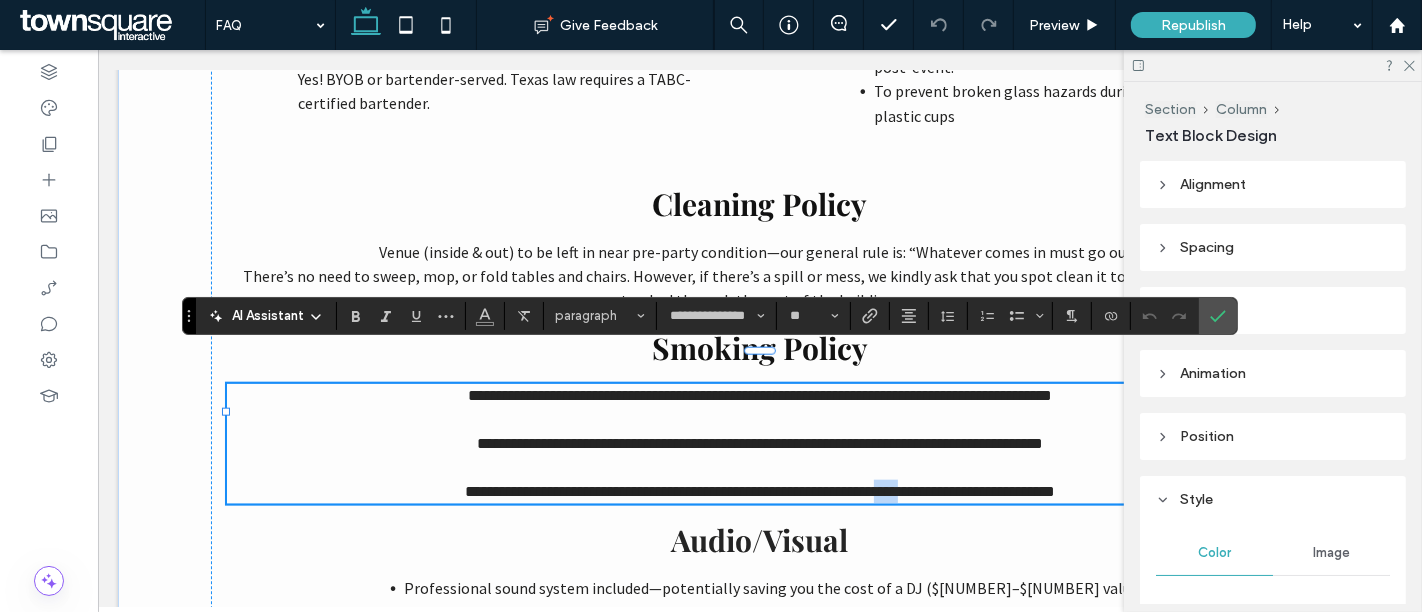 click on "**********" at bounding box center [759, 491] 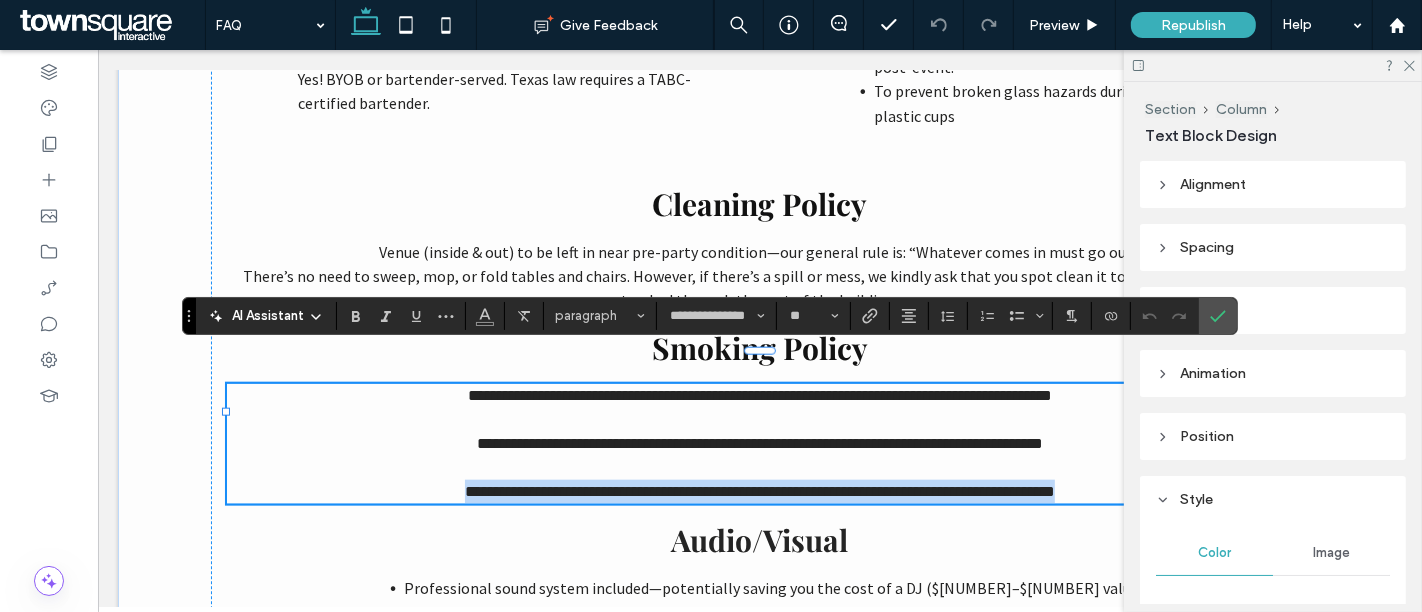 click on "**********" at bounding box center [759, 491] 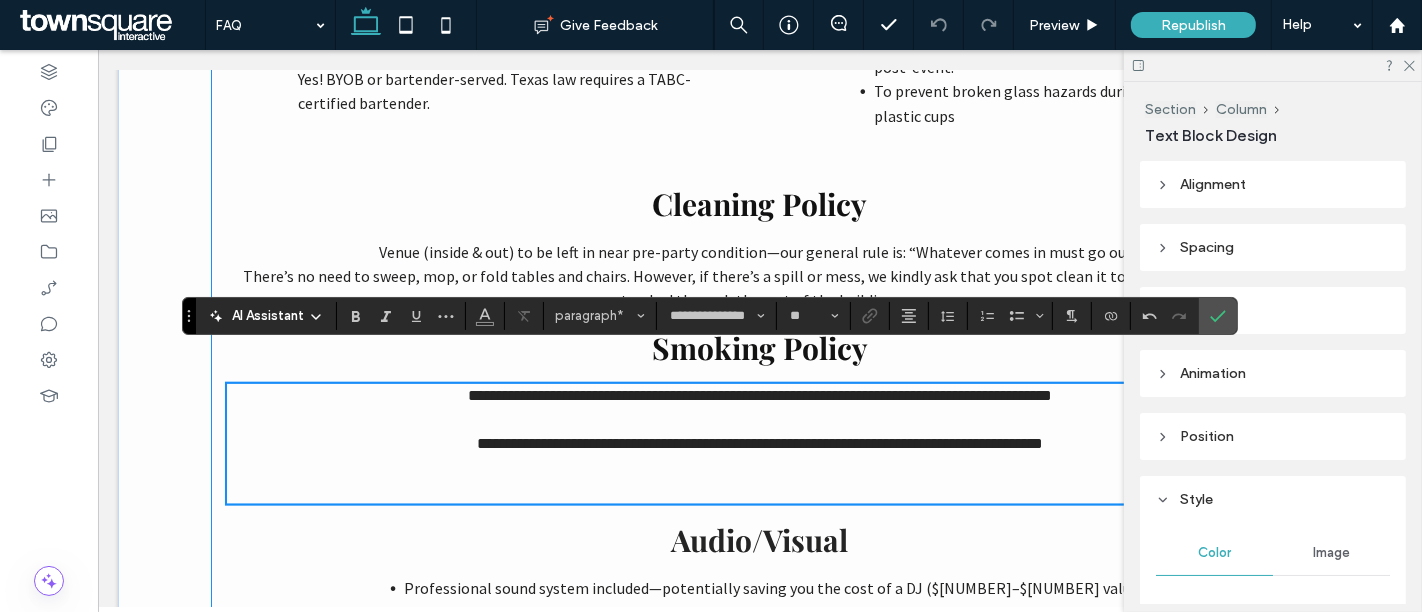 scroll, scrollTop: 1825, scrollLeft: 0, axis: vertical 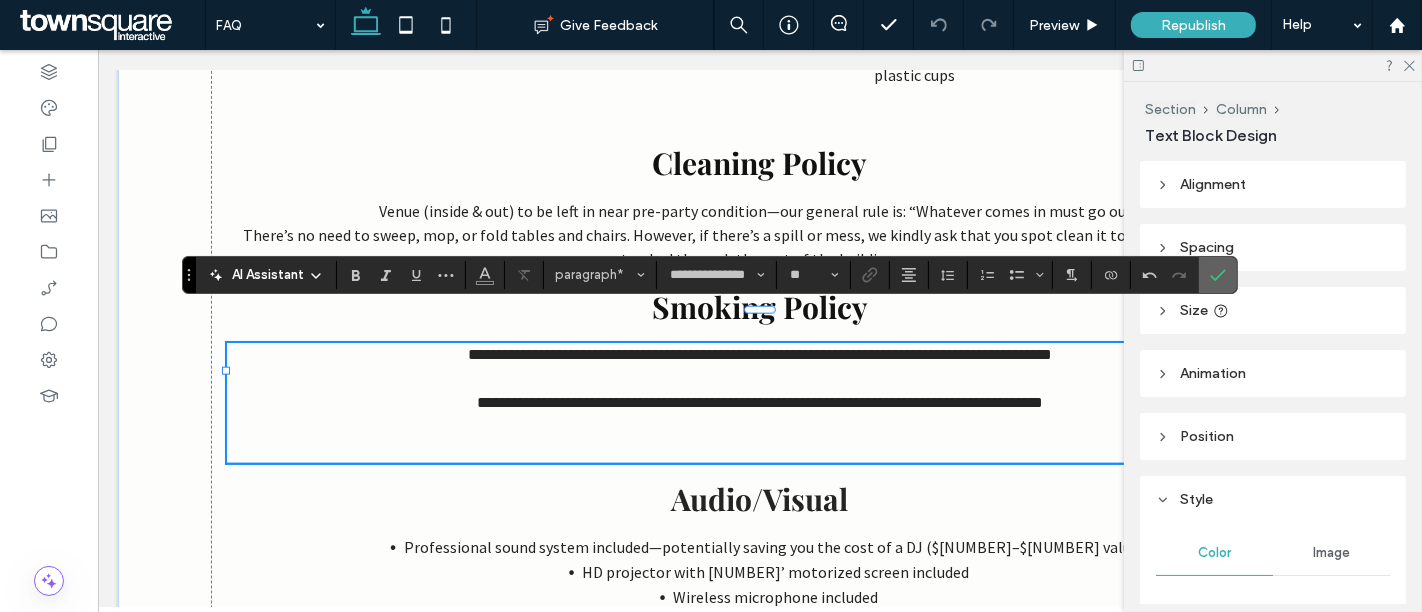 click 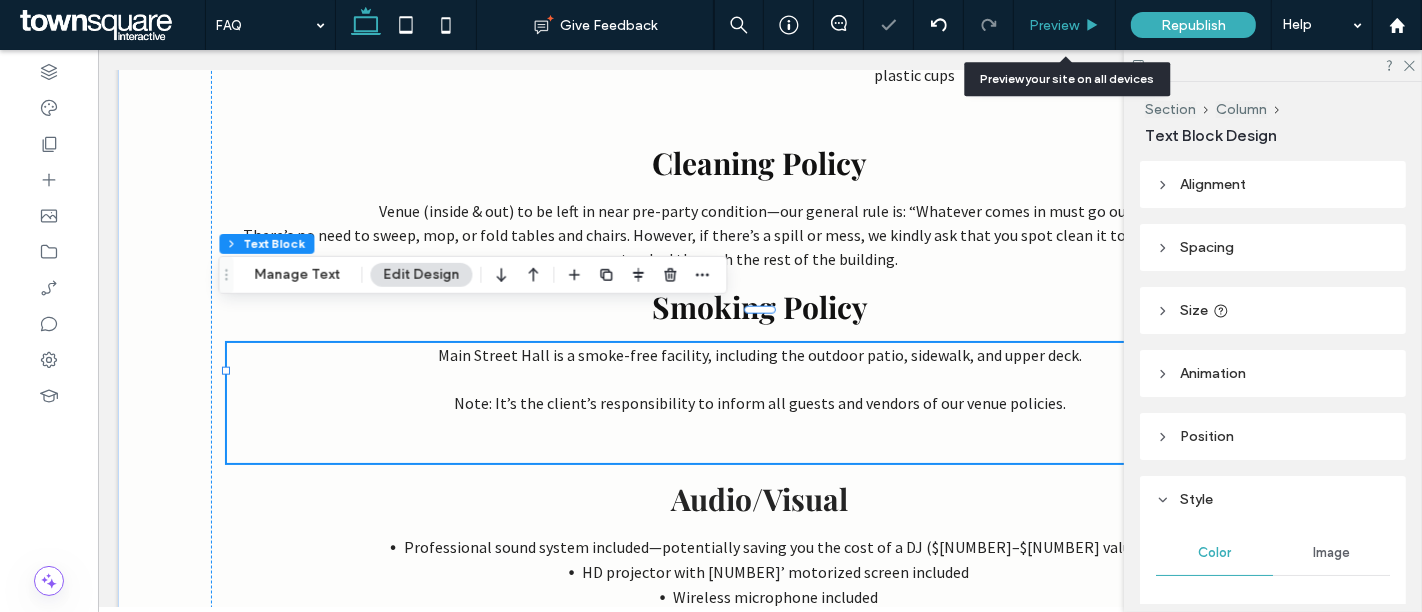 click on "Preview" at bounding box center (1054, 25) 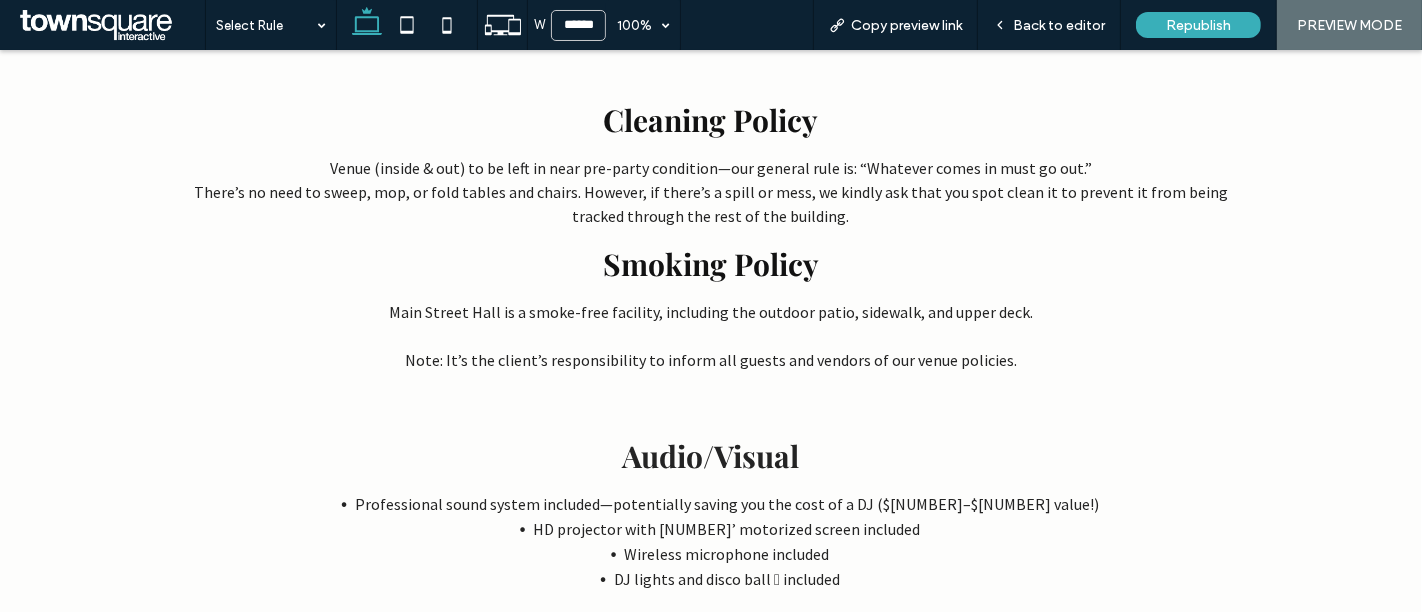 scroll, scrollTop: 2848, scrollLeft: 0, axis: vertical 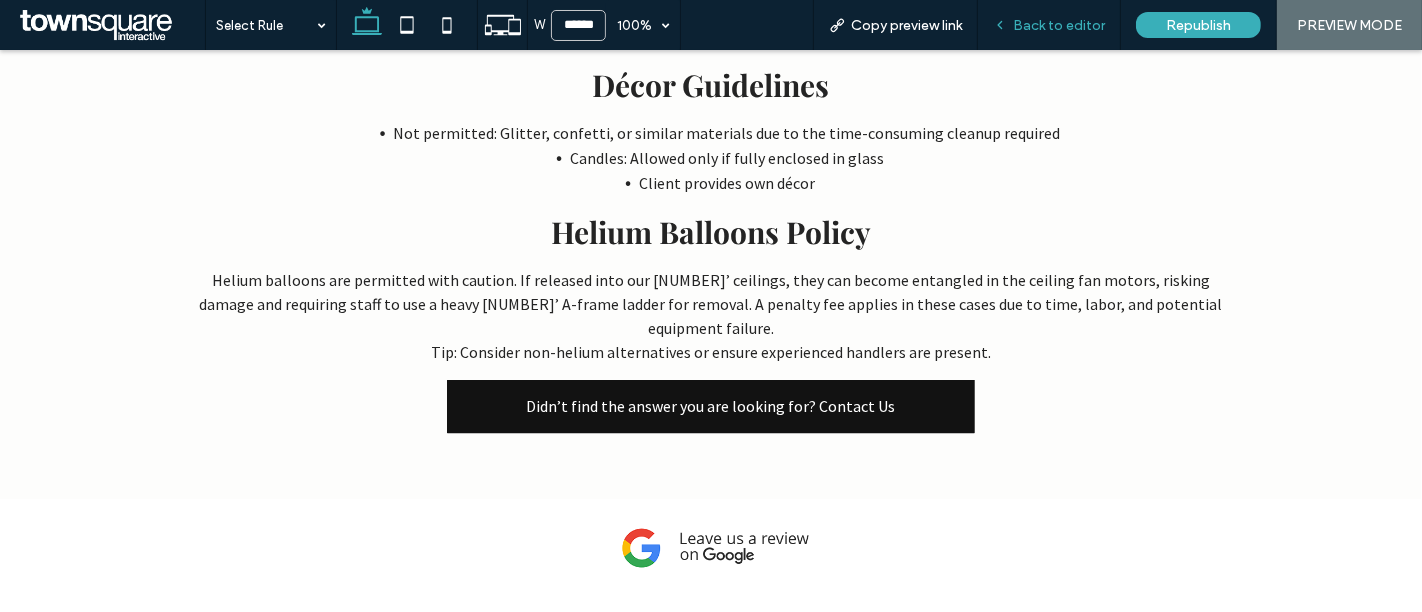 click on "Back to editor" at bounding box center [1059, 25] 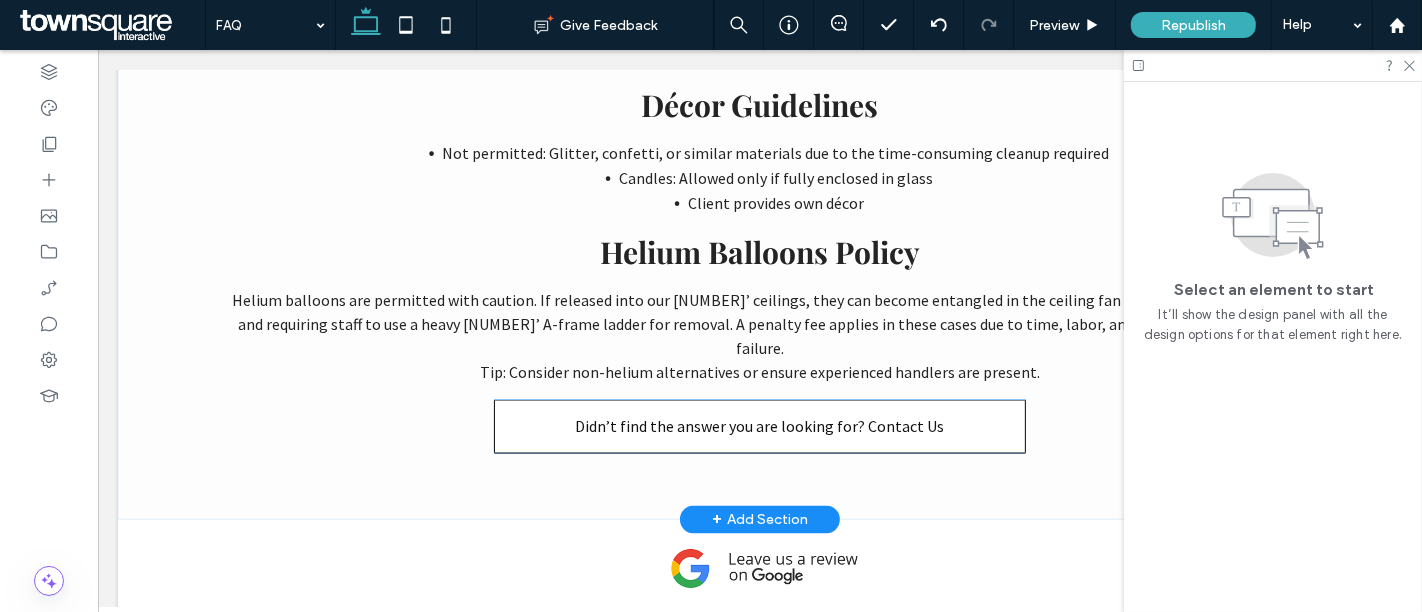 click on "Didn’t find the answer you are looking for? Contact Us" at bounding box center [759, 427] 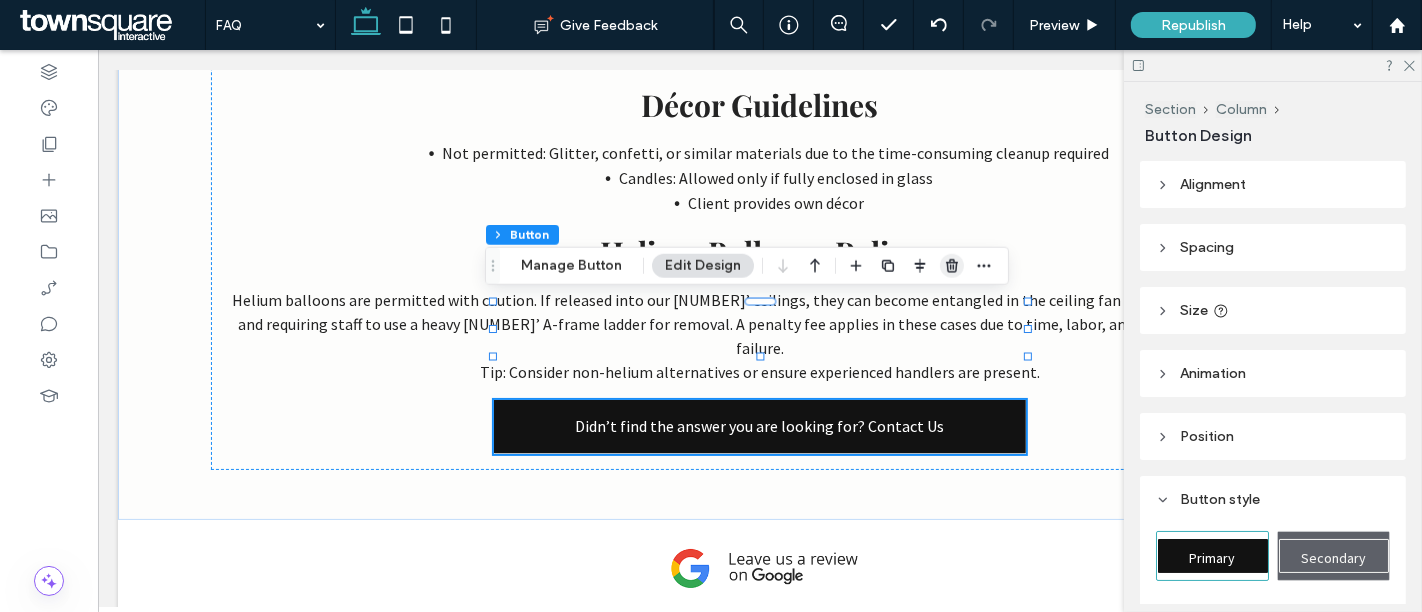 click 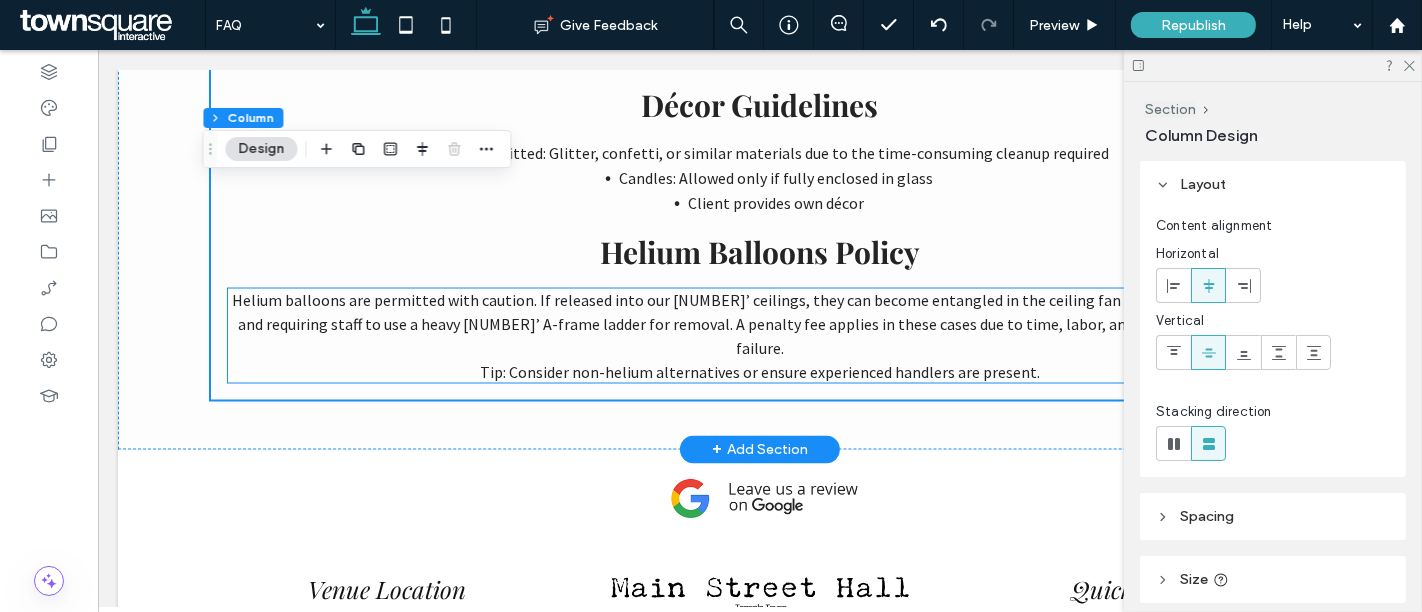 click on "Tip: Consider non-helium alternatives or ensure experienced handlers are present." at bounding box center (759, 372) 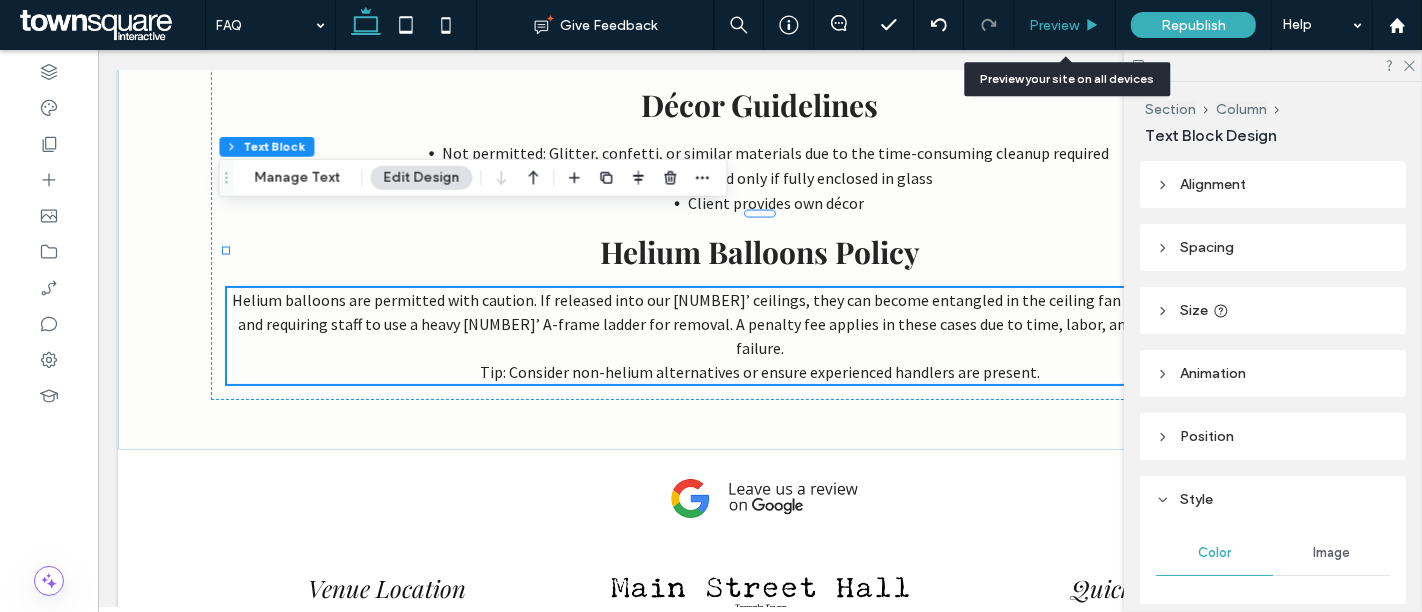 click on "Preview" at bounding box center (1064, 25) 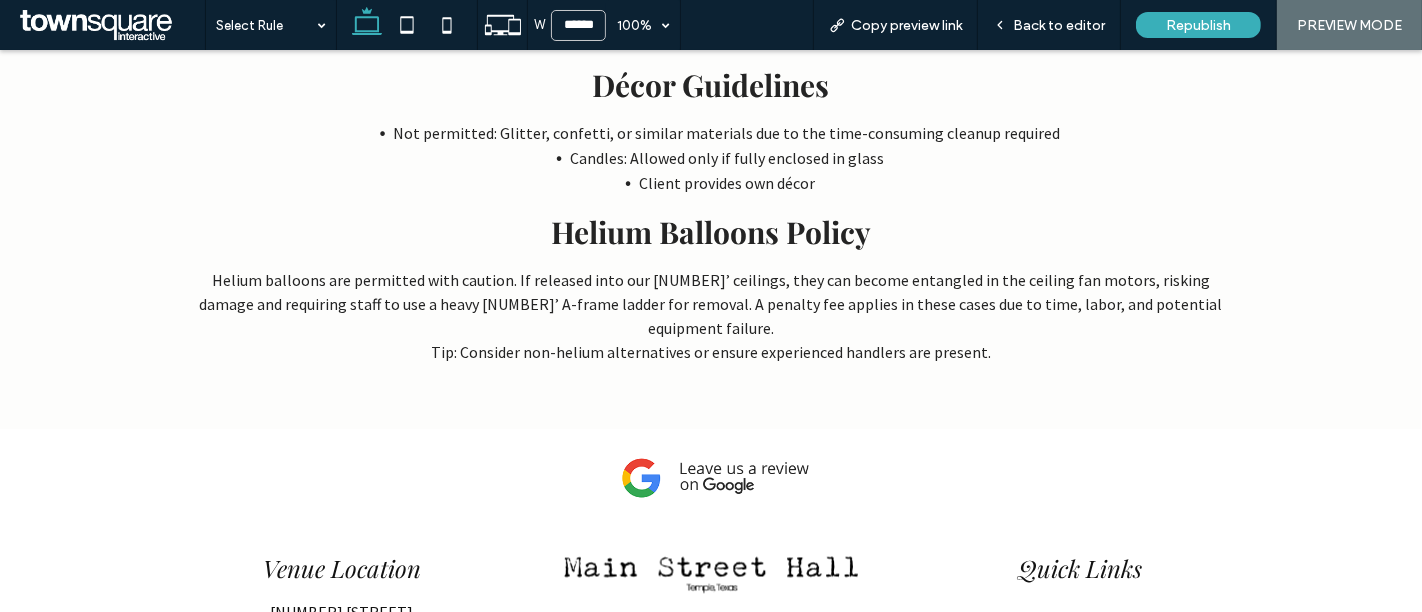 scroll, scrollTop: 2872, scrollLeft: 0, axis: vertical 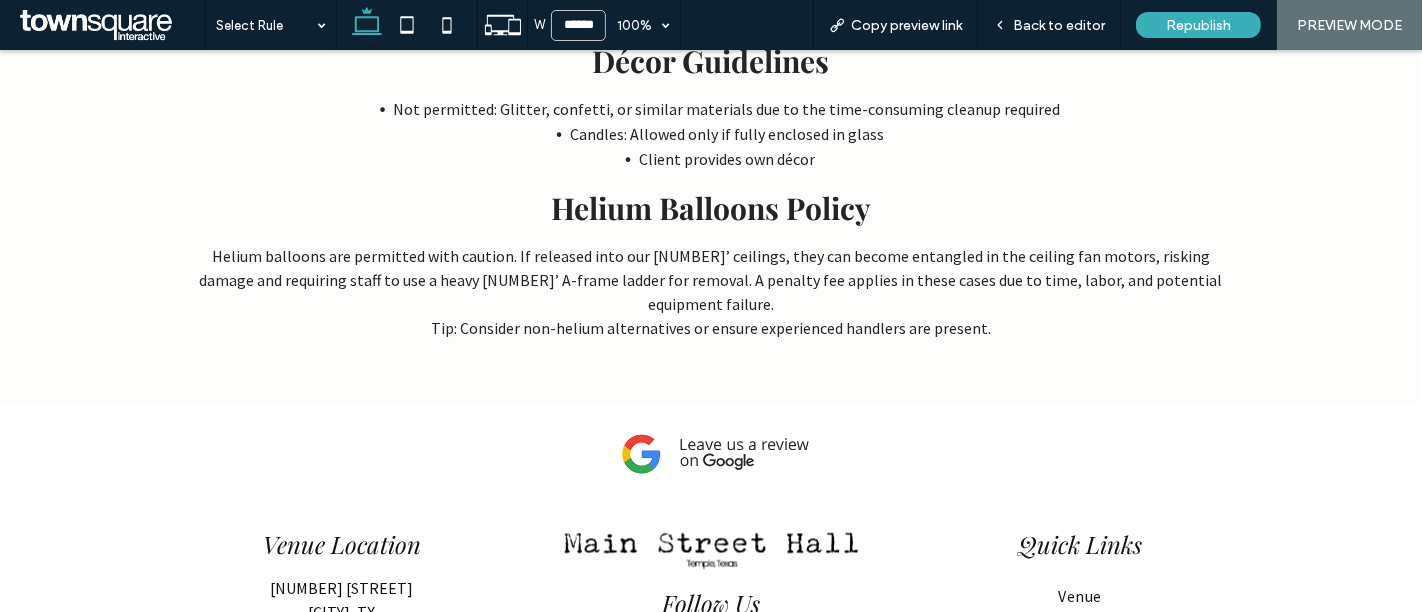 click on "Frequently Asked Questions
You've got questions, we've got the answers!
Can The Space Be Utilized For Both a Ceremony and Reception?
Absolutely! Our venue is designed with this in mind. If a room flip is needed, we can help advise and come up with a coordinated smooth transition that takes minutes with a few helping hands.
How Many Tables and Chairs are available?
60” Round Tables: 22 48” Round Tables: 6 6’ Rectangular Tables: 5 Chairs: 175 white resin padded
Do you rent linens?
Yes! Colors include: Black, White, Pink, Seafoam, Teal, Gold, Burgundy, Champagne, Grey, Royal Blue, Red, Dark Green, Dark Purple, Navy, Peach (subject to availability). 85”x85” fit our 60” round tables. ﻿ Orders must be placed 3+ weeks in advance." at bounding box center [711, -1140] 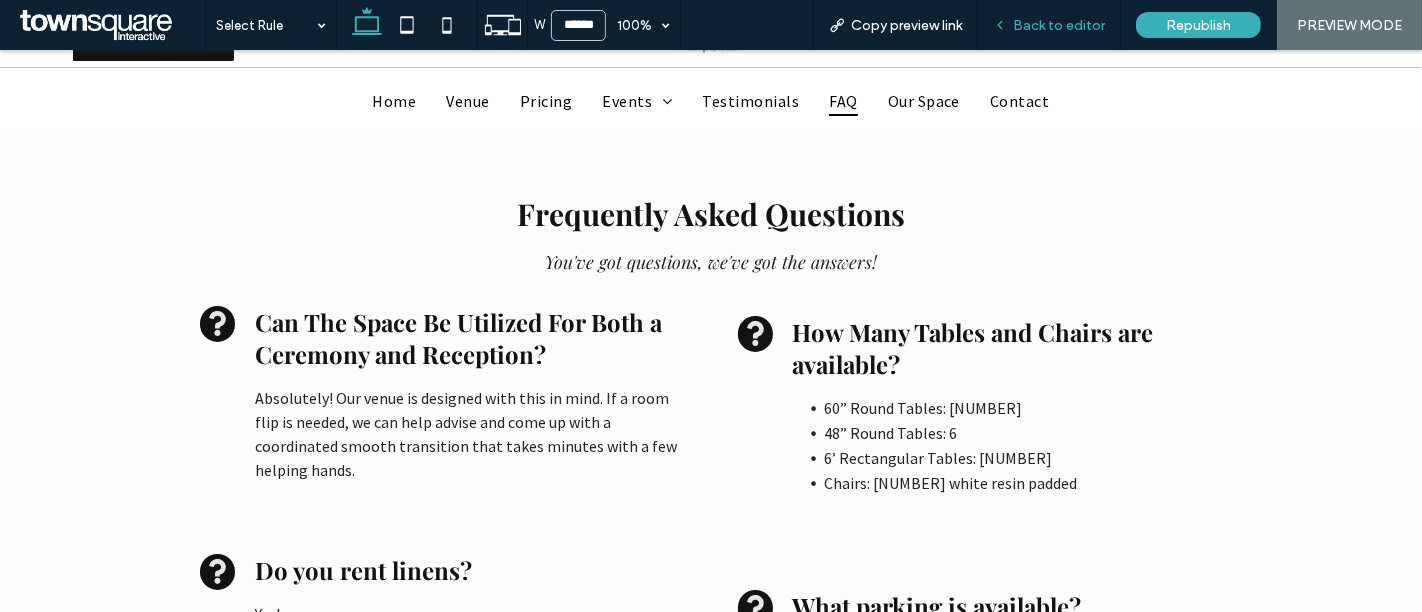 click on "Back to editor" at bounding box center (1059, 25) 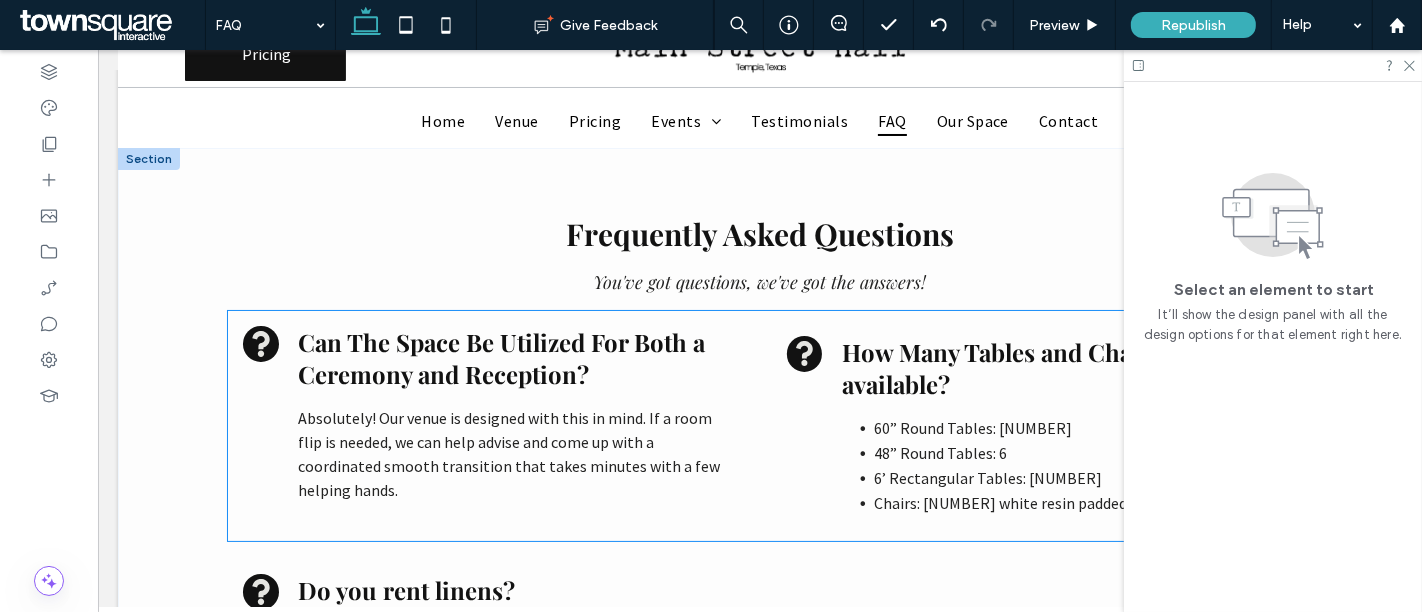 click on "6’ Rectangular Tables: 5" at bounding box center [987, 478] 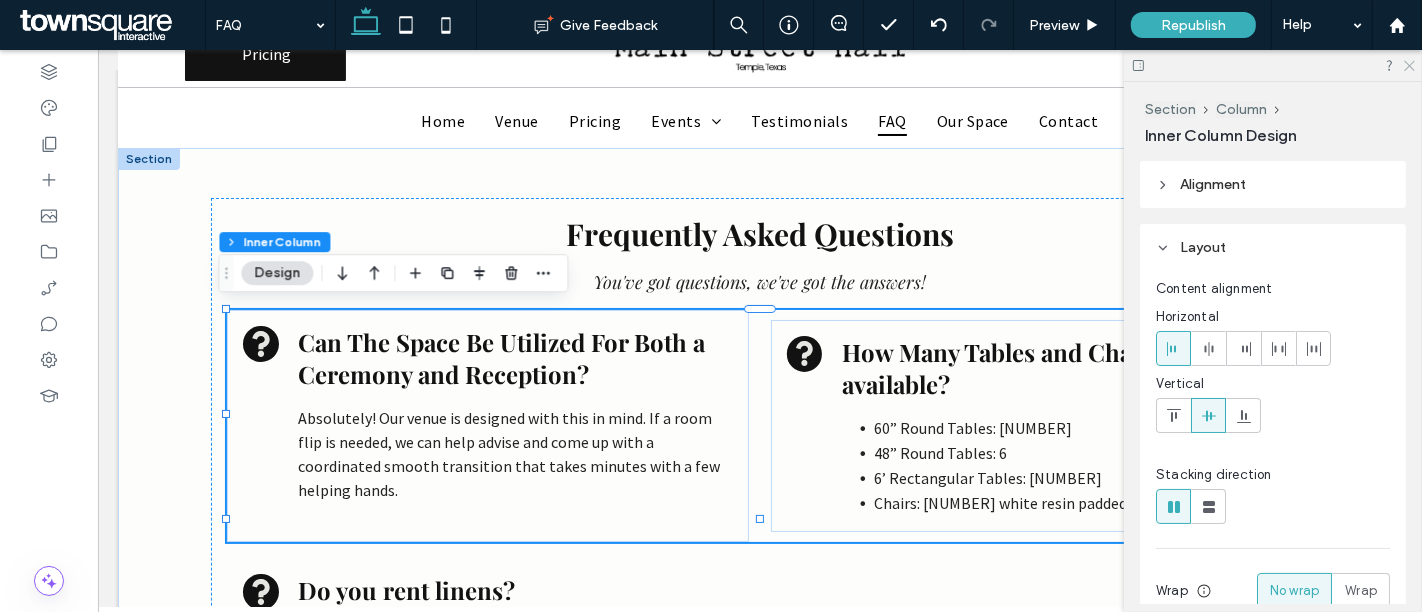 click 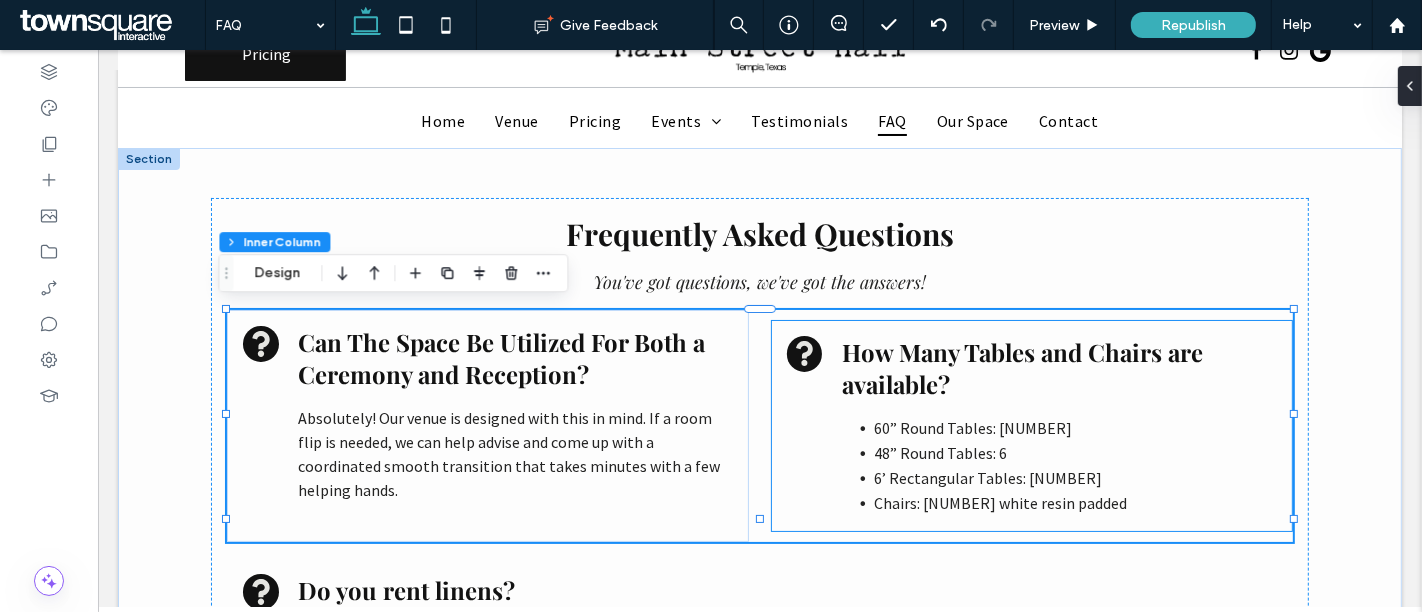 click on "48” Round Tables: 6" at bounding box center (1074, 453) 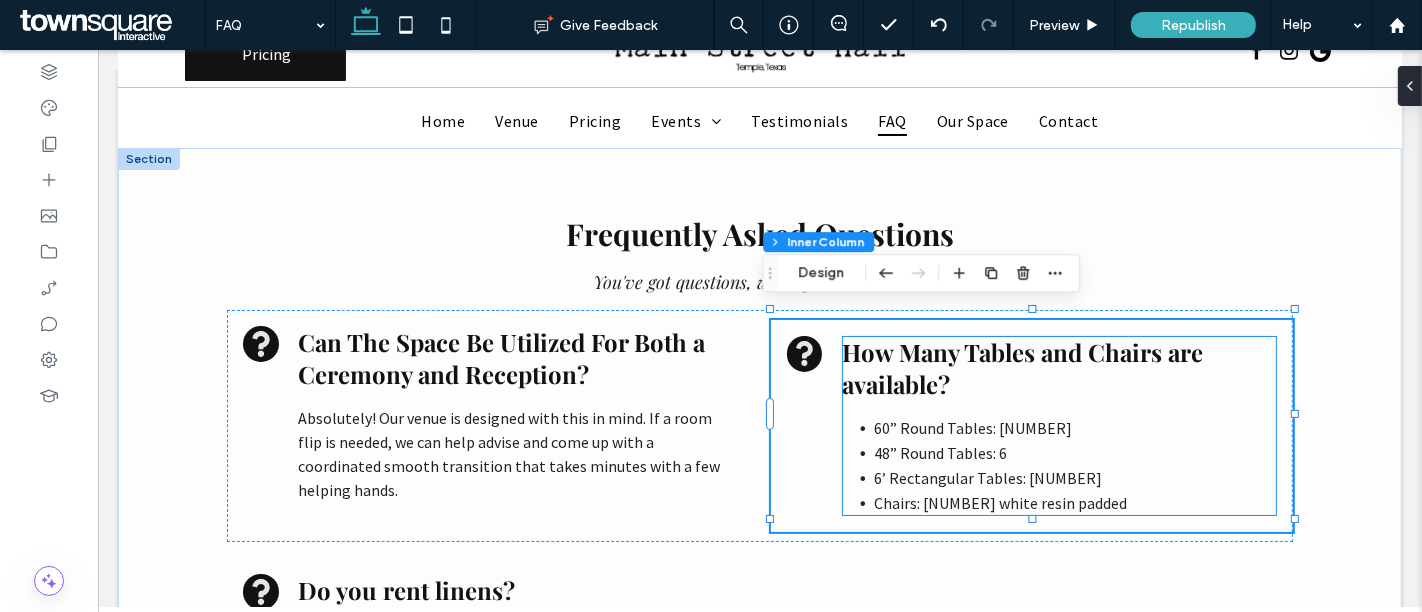 click on "6’ Rectangular Tables: 5" at bounding box center [1074, 478] 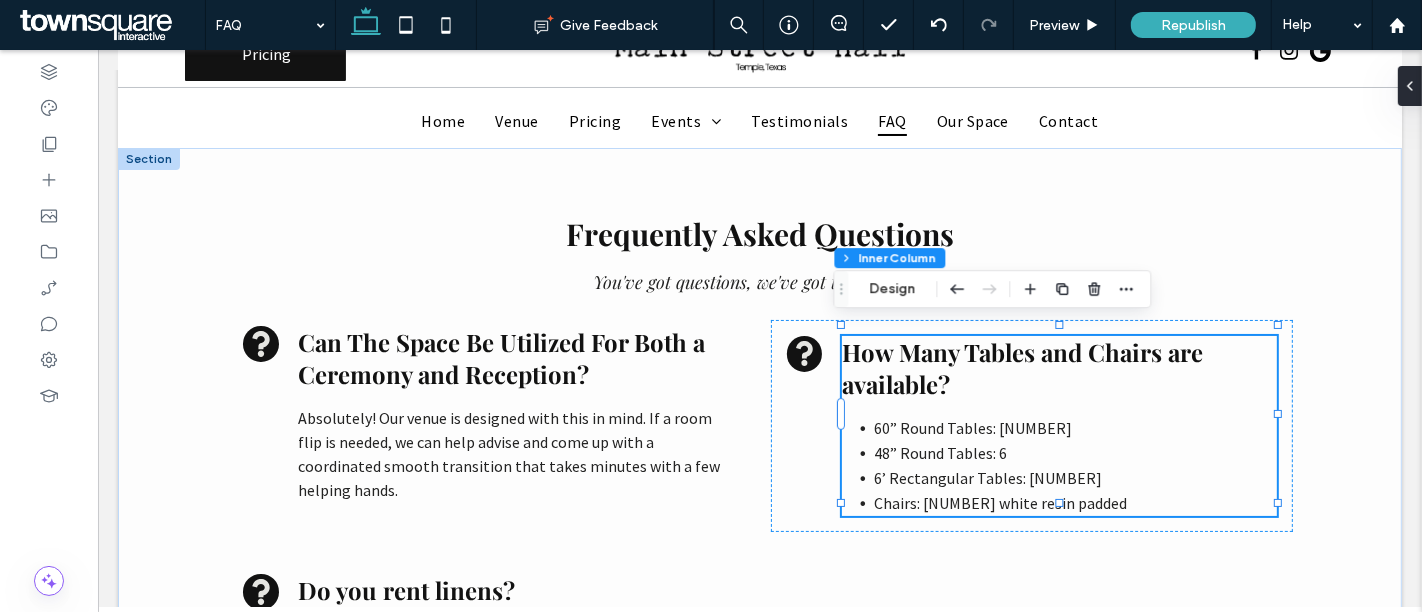 click on "6’ Rectangular Tables: 5" at bounding box center (1074, 478) 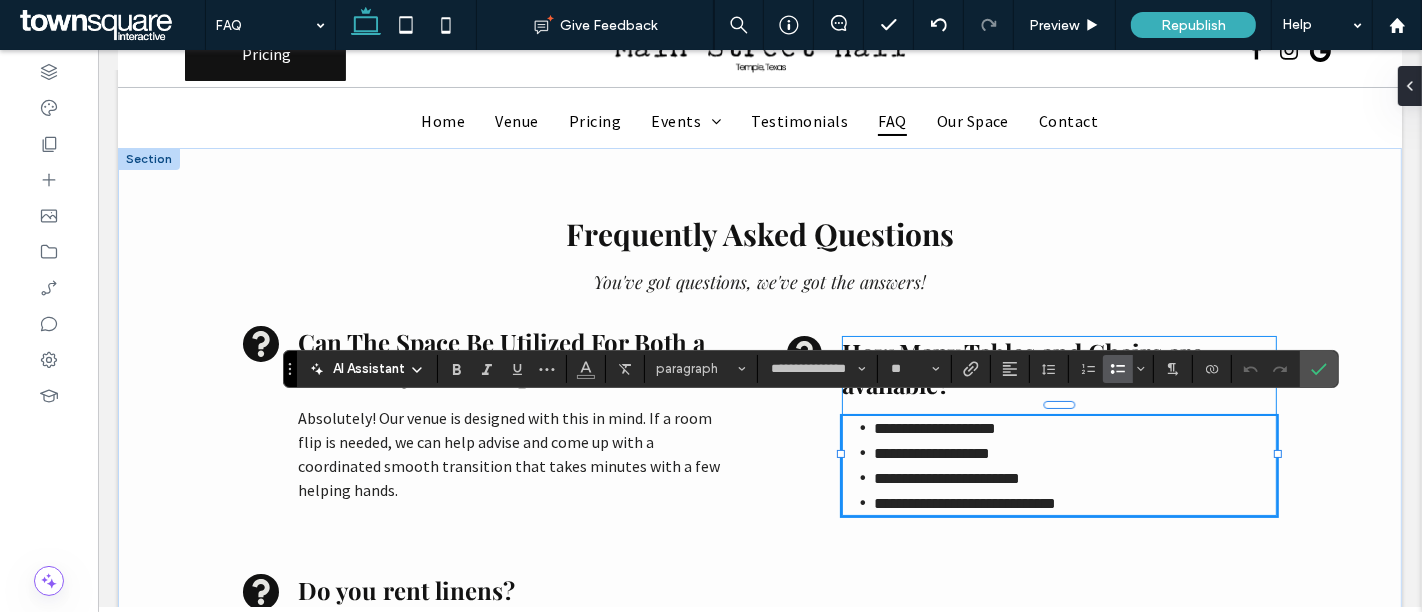 click on "**********" at bounding box center (1074, 503) 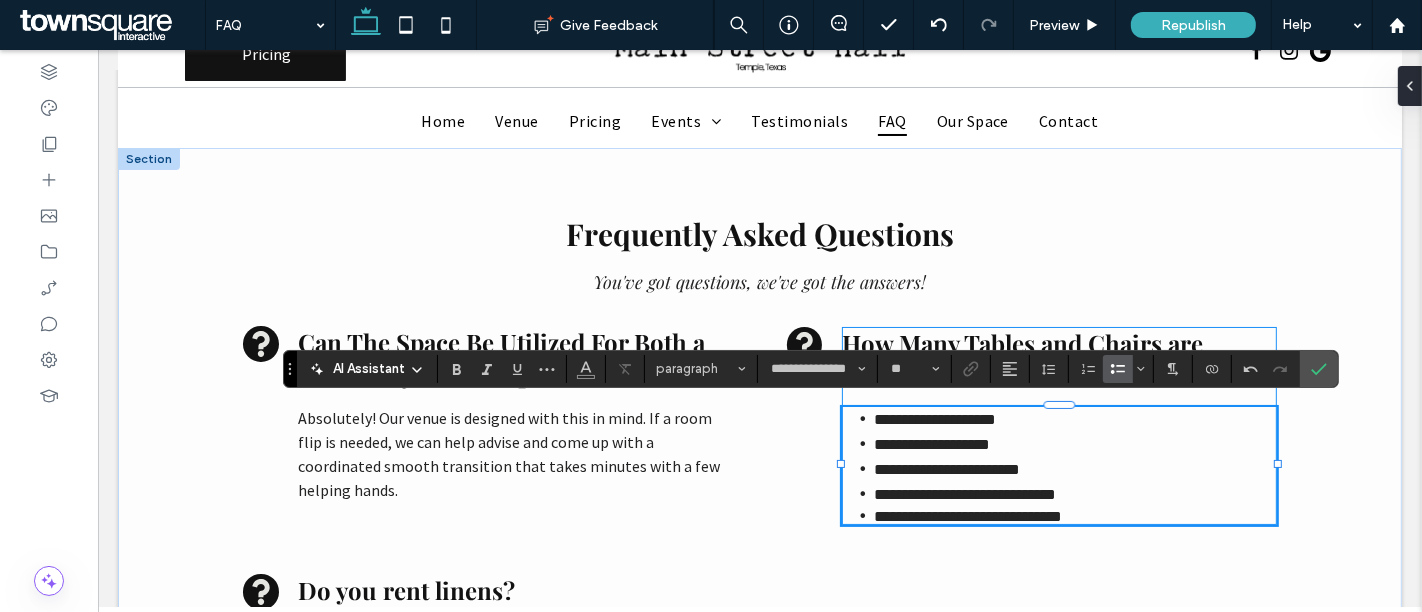 type 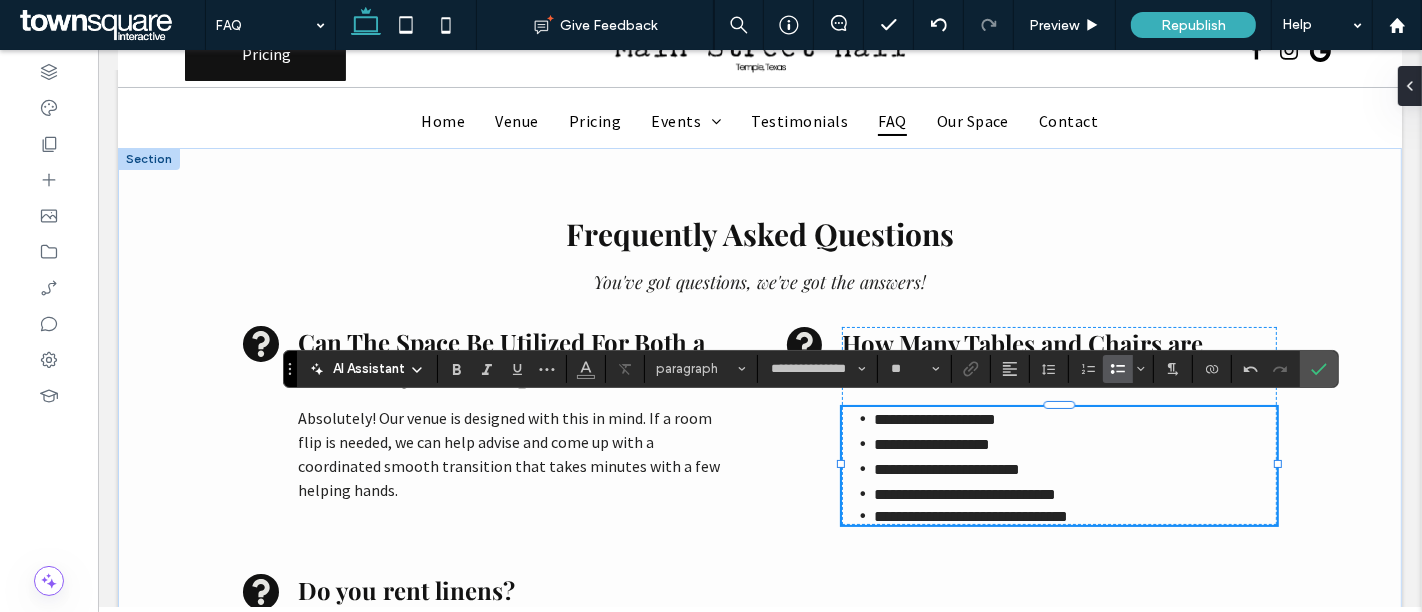 click on "**********" at bounding box center (964, 494) 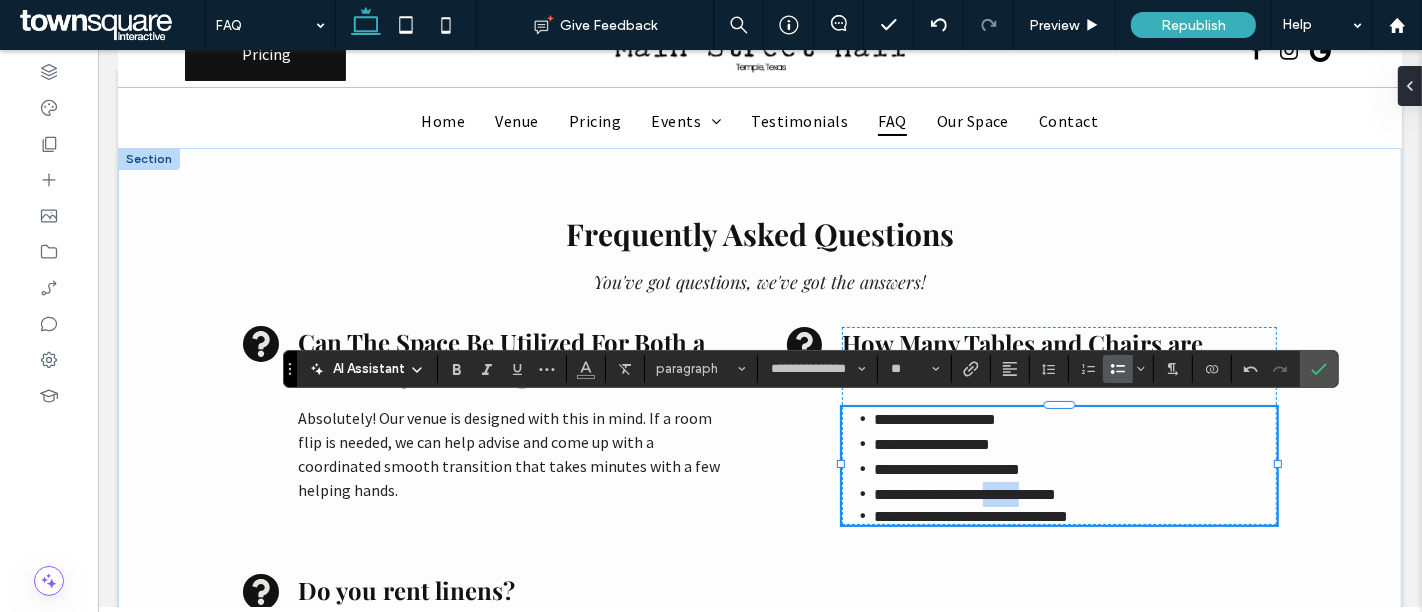 click on "**********" at bounding box center (964, 494) 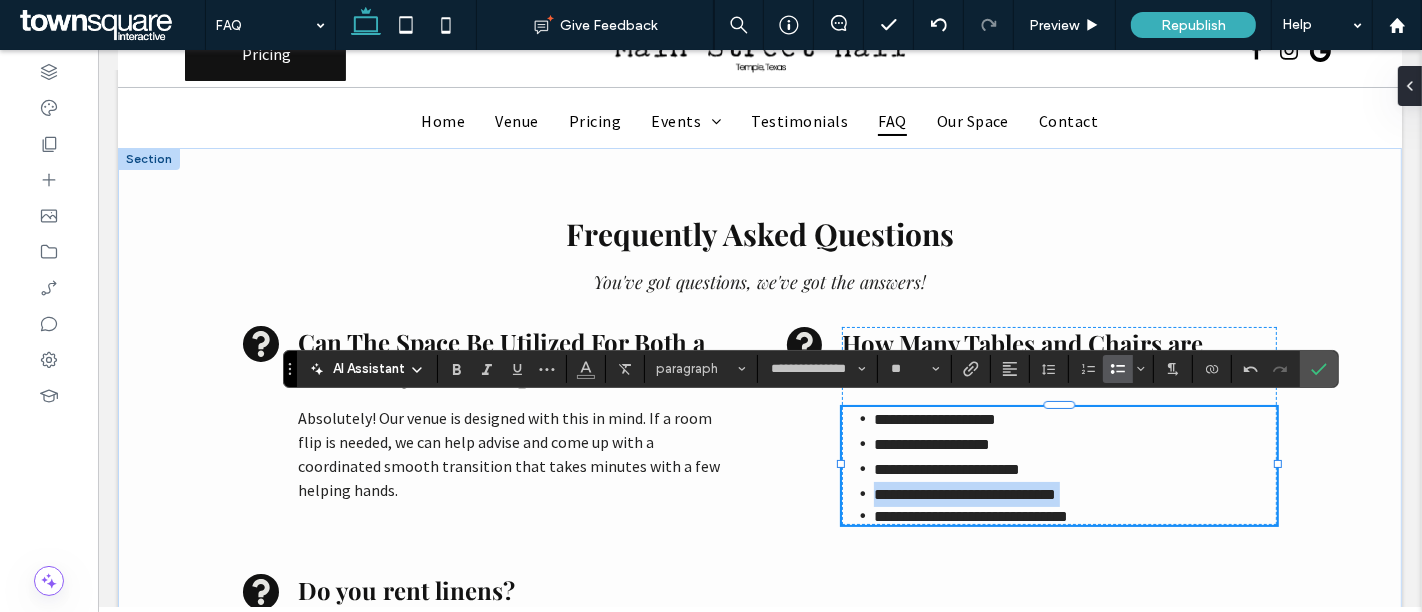 click on "**********" at bounding box center [964, 494] 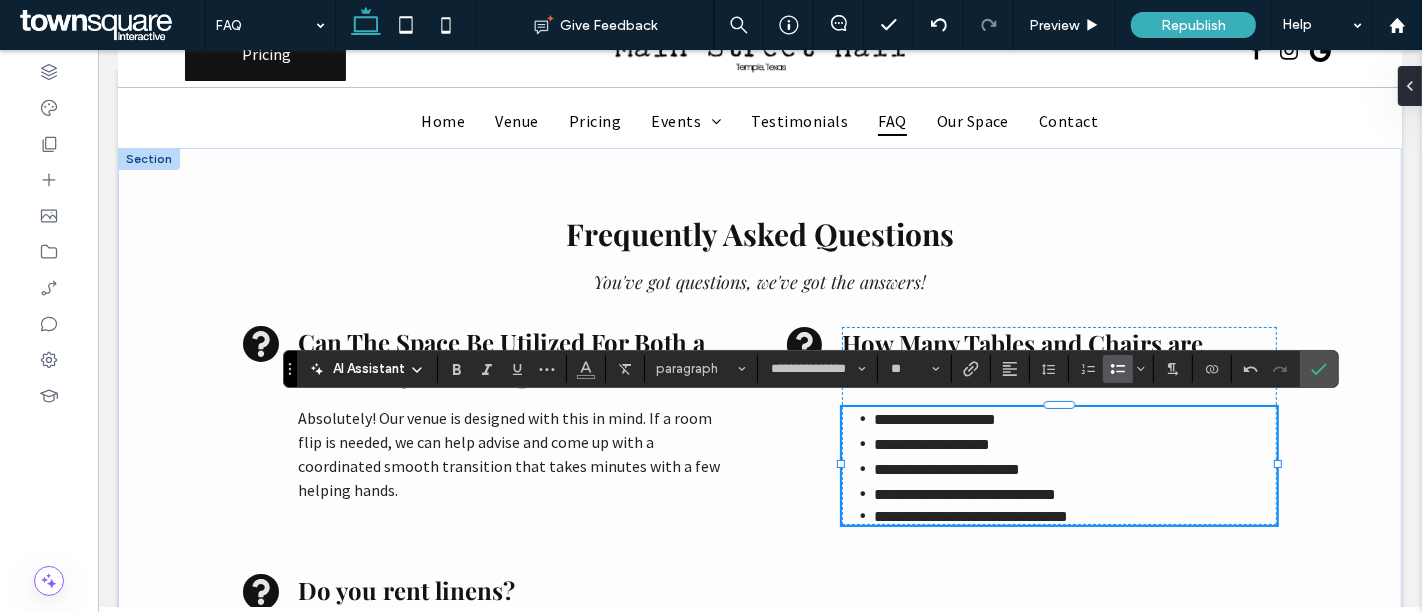 scroll, scrollTop: 61, scrollLeft: 0, axis: vertical 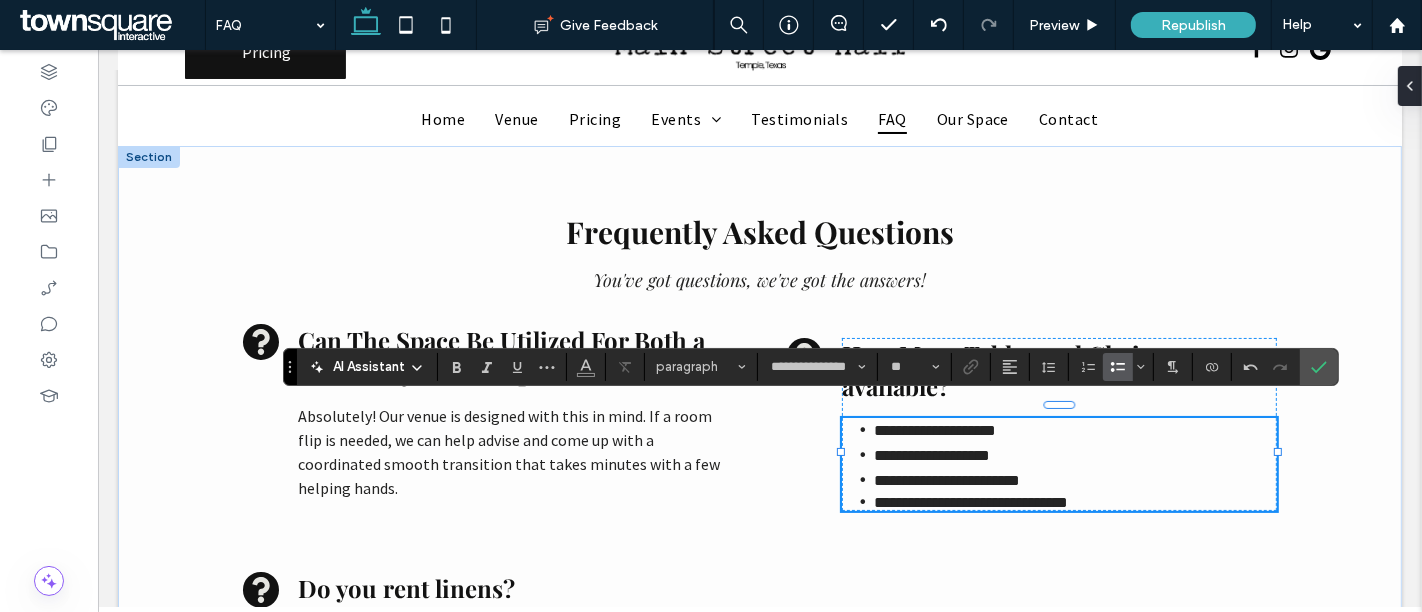 click on "**********" at bounding box center (1074, 502) 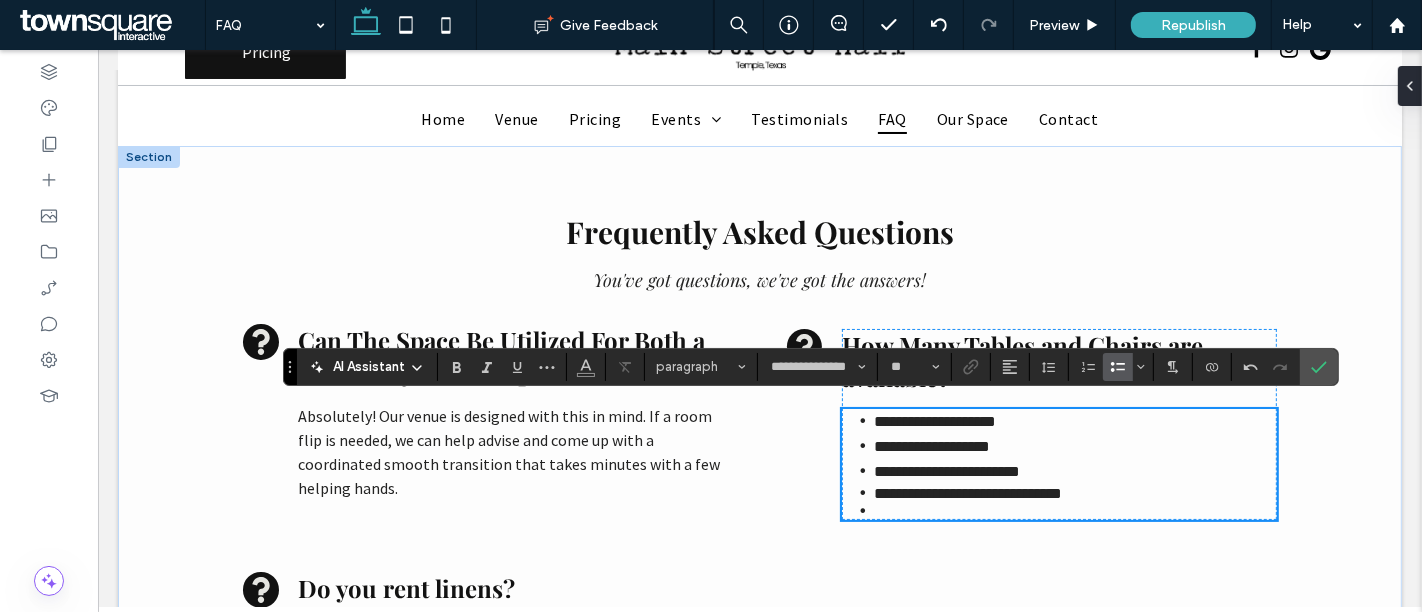 scroll, scrollTop: 59, scrollLeft: 0, axis: vertical 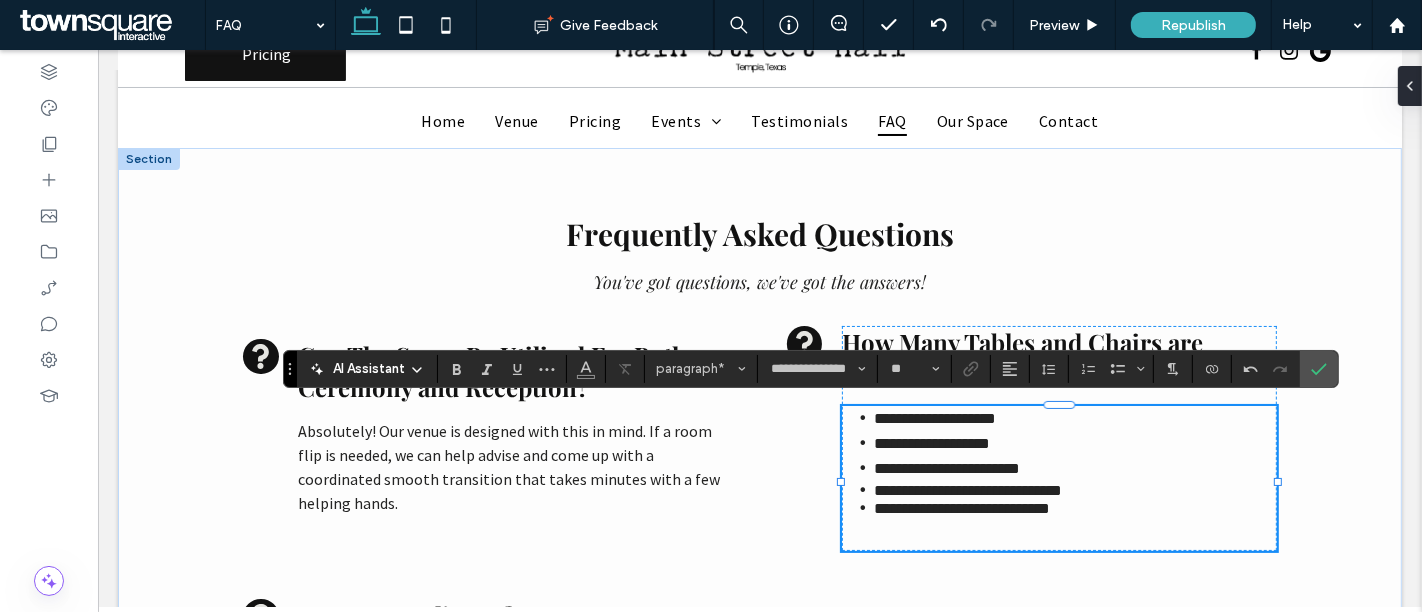 click on "﻿" at bounding box center [1058, 534] 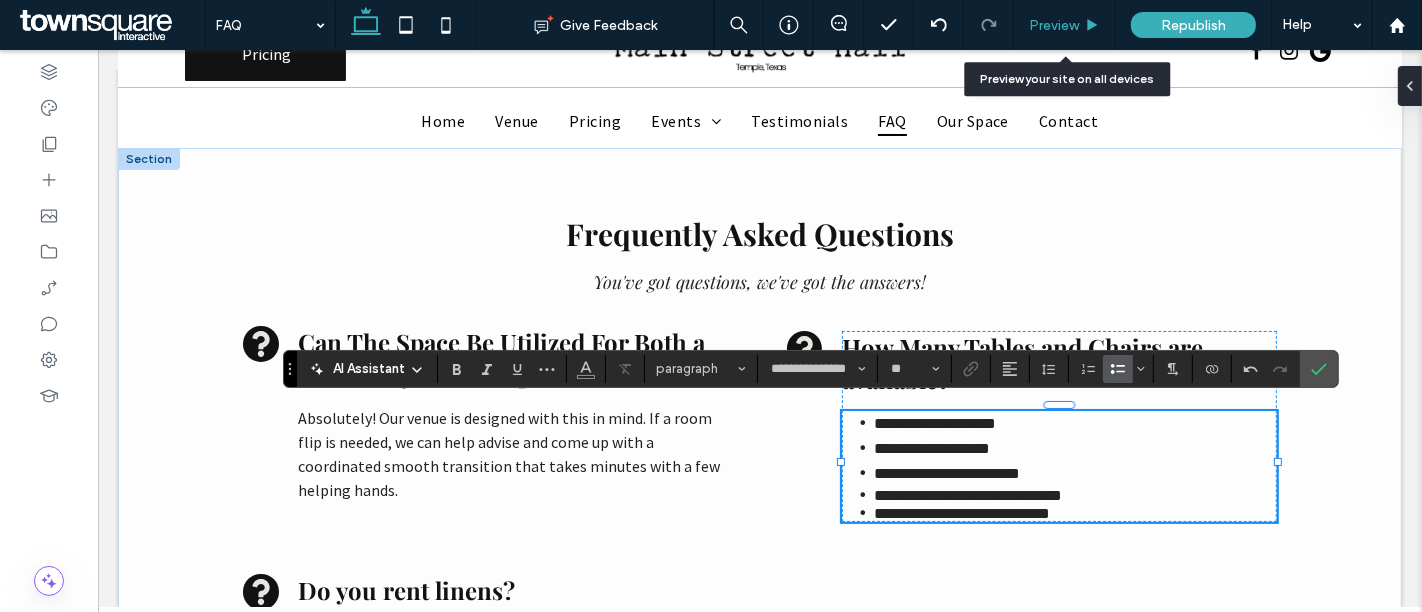 click 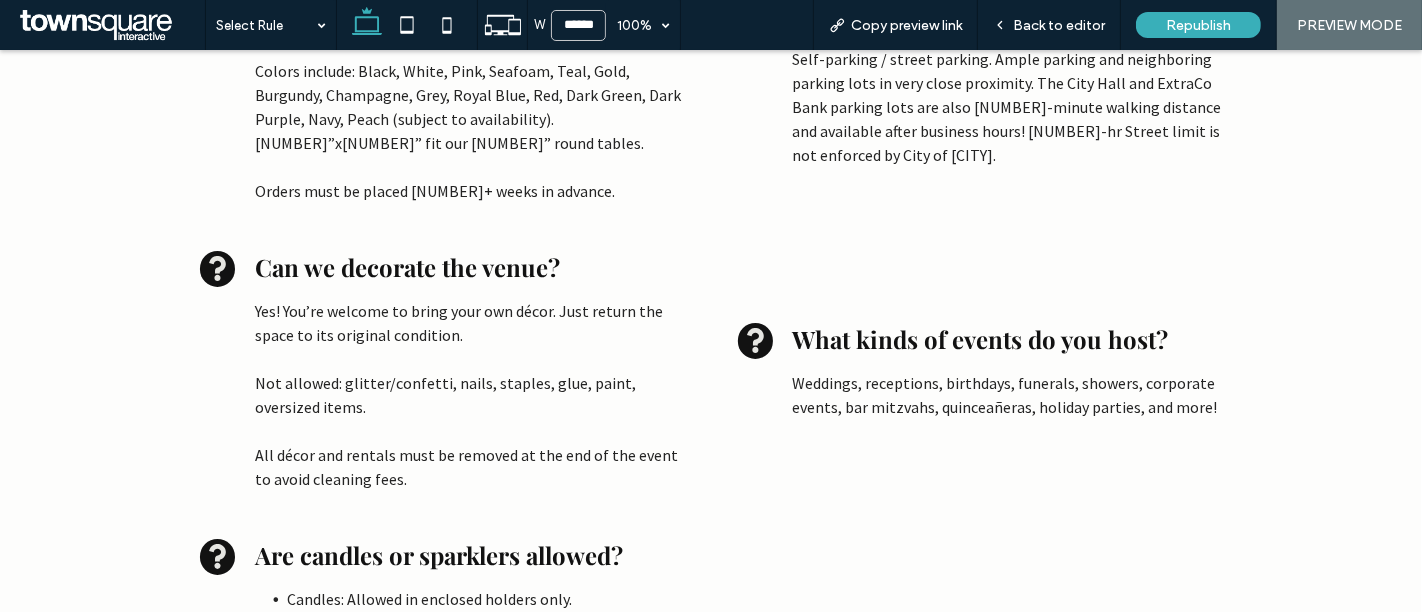 scroll, scrollTop: 681, scrollLeft: 0, axis: vertical 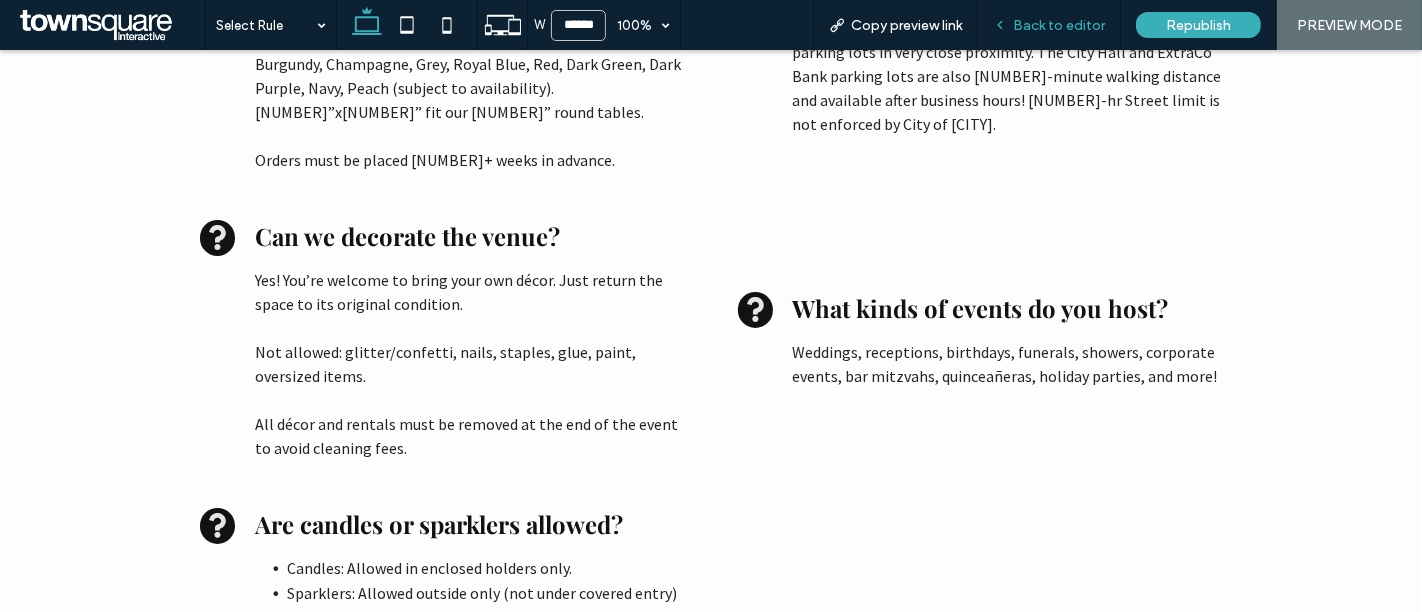 click on "Back to editor" at bounding box center (1049, 25) 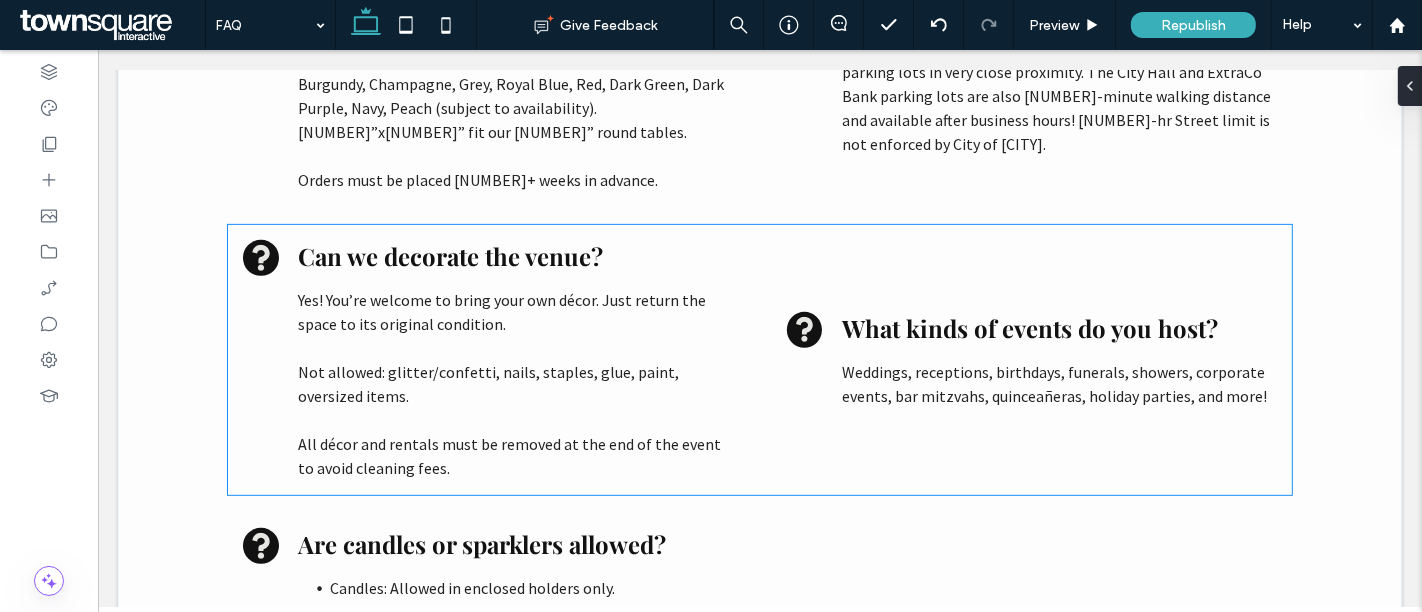 click on "﻿" at bounding box center [514, 420] 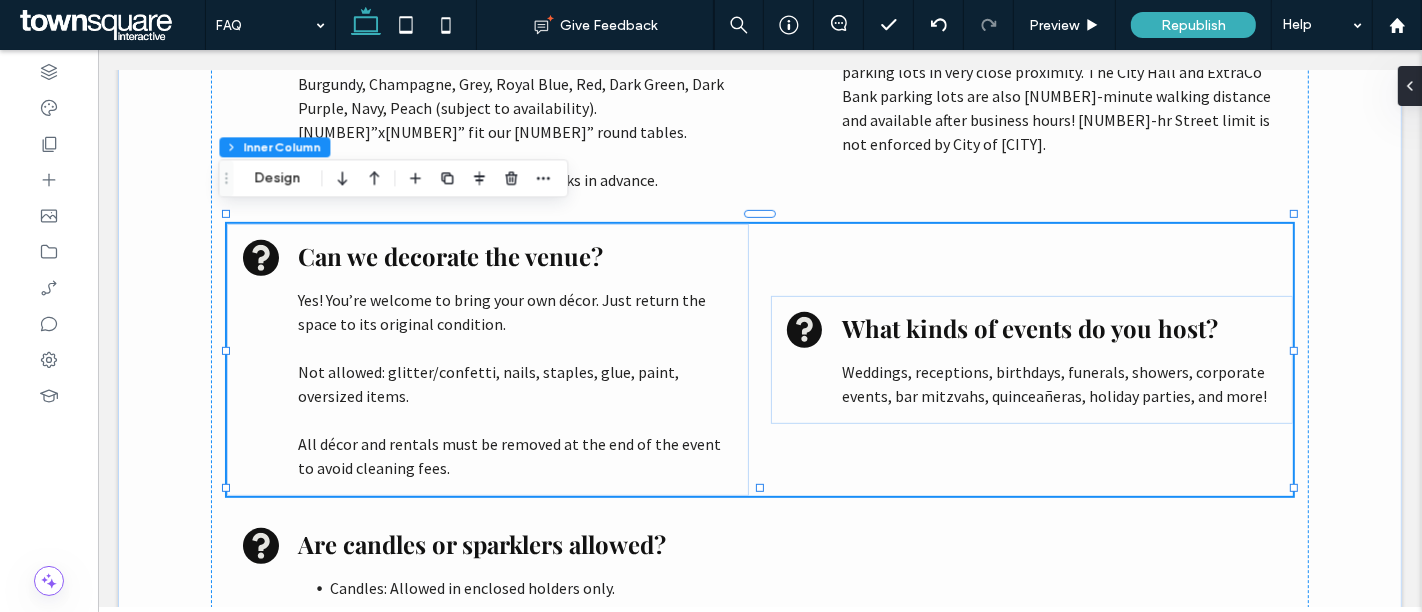 click on "﻿" at bounding box center (514, 420) 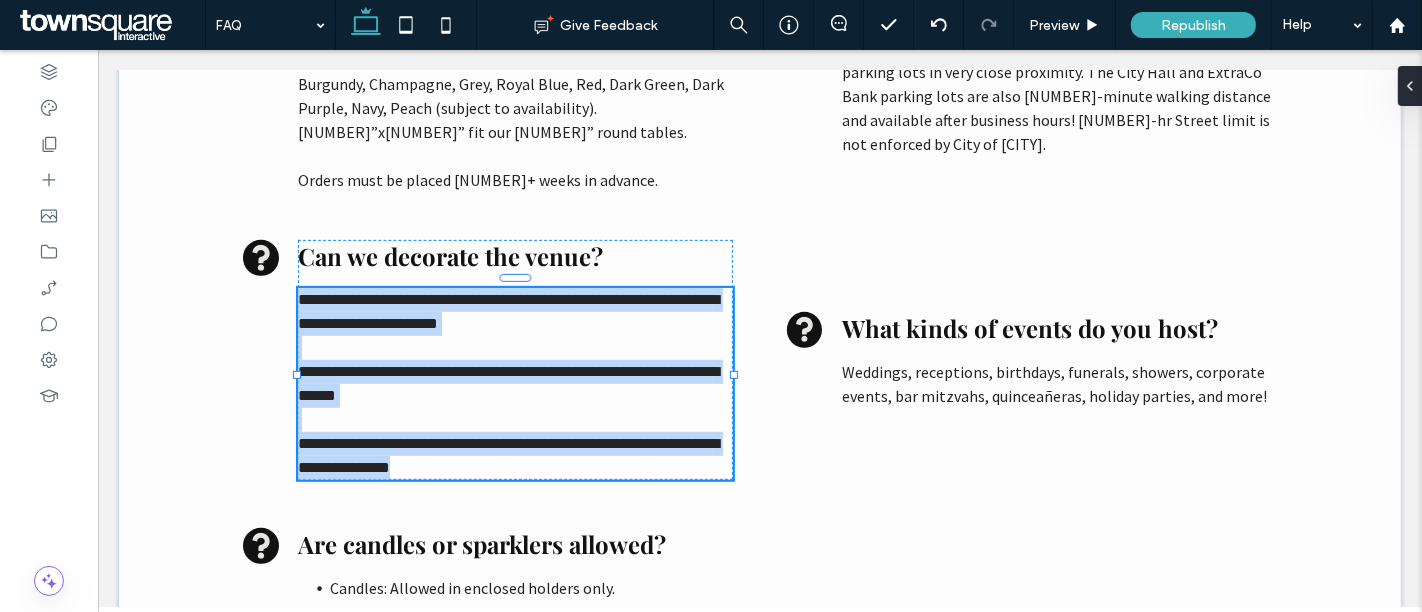 type on "**********" 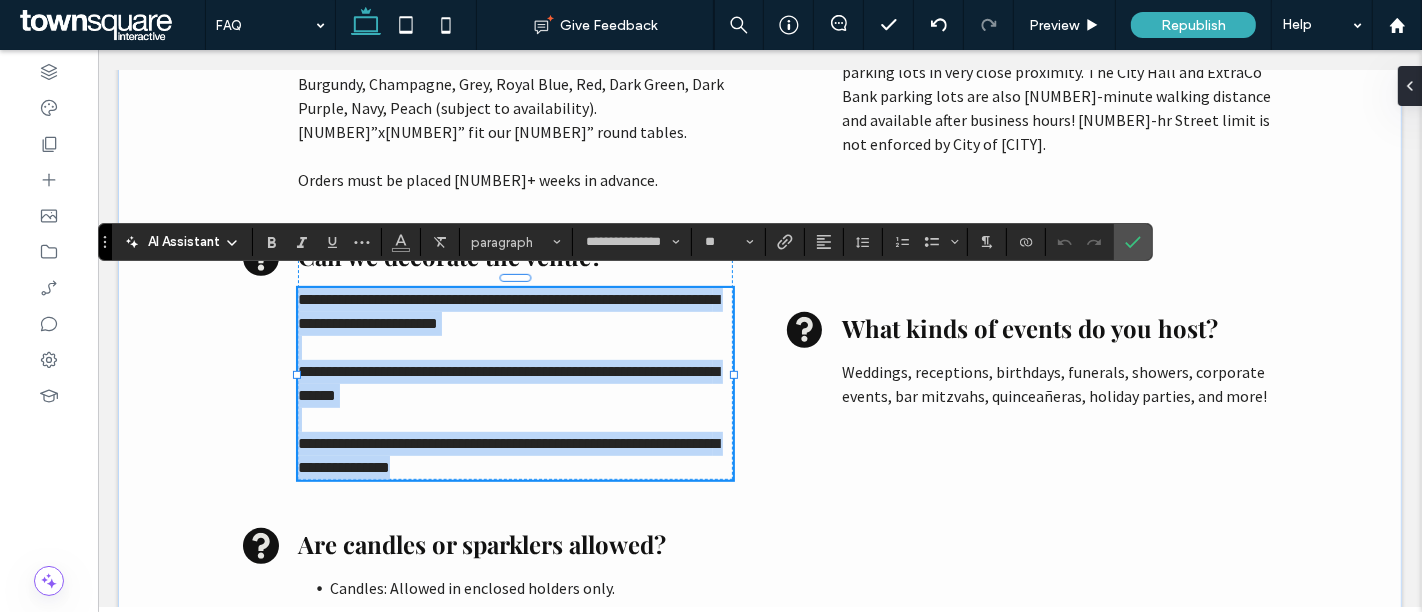 click on "**********" at bounding box center (514, 384) 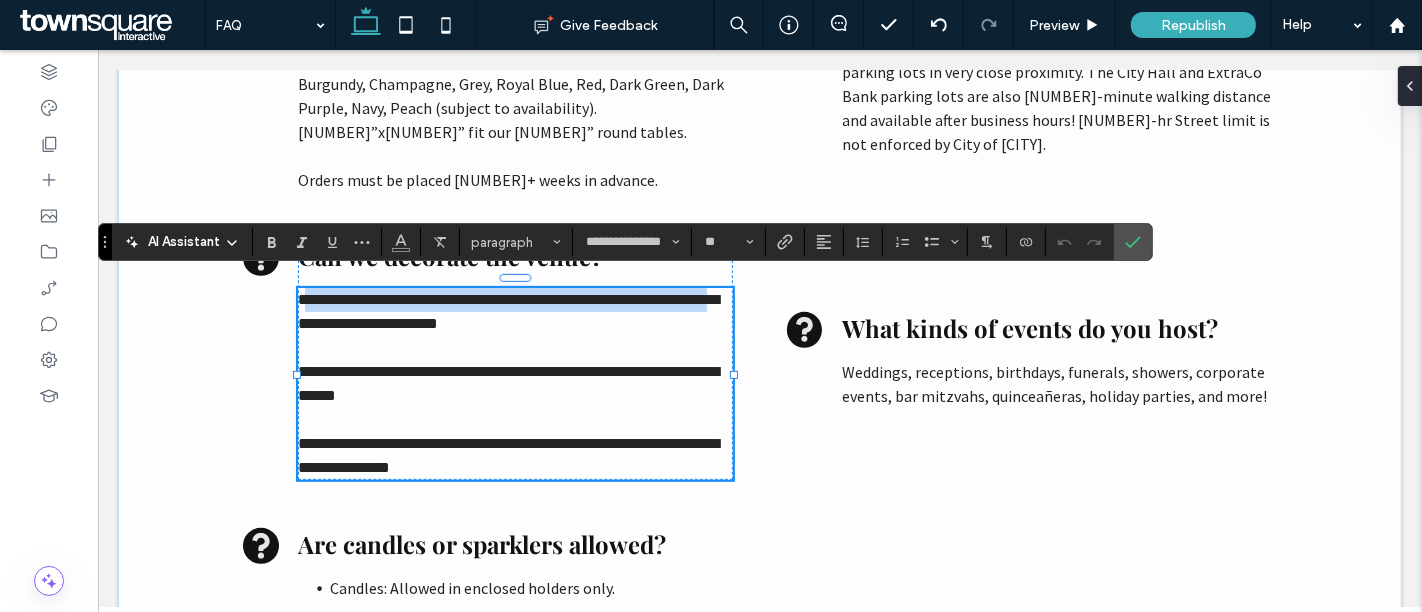 drag, startPoint x: 433, startPoint y: 461, endPoint x: 295, endPoint y: 287, distance: 222.08107 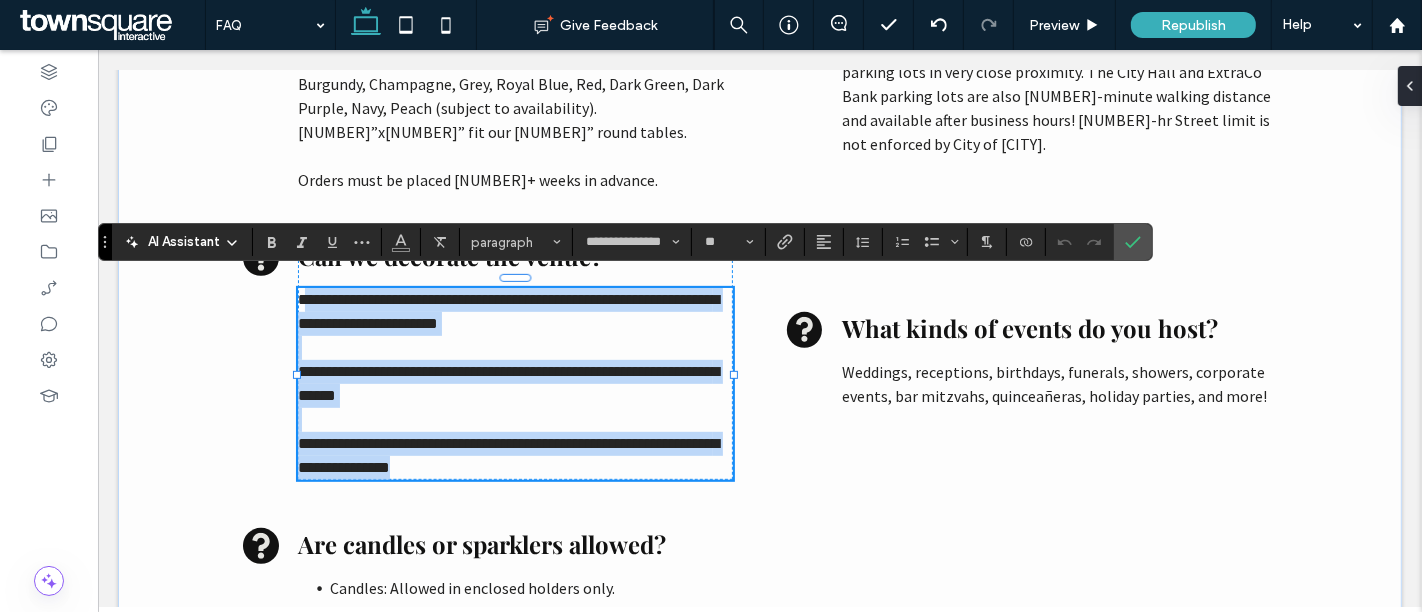 drag, startPoint x: 293, startPoint y: 287, endPoint x: 447, endPoint y: 462, distance: 233.11156 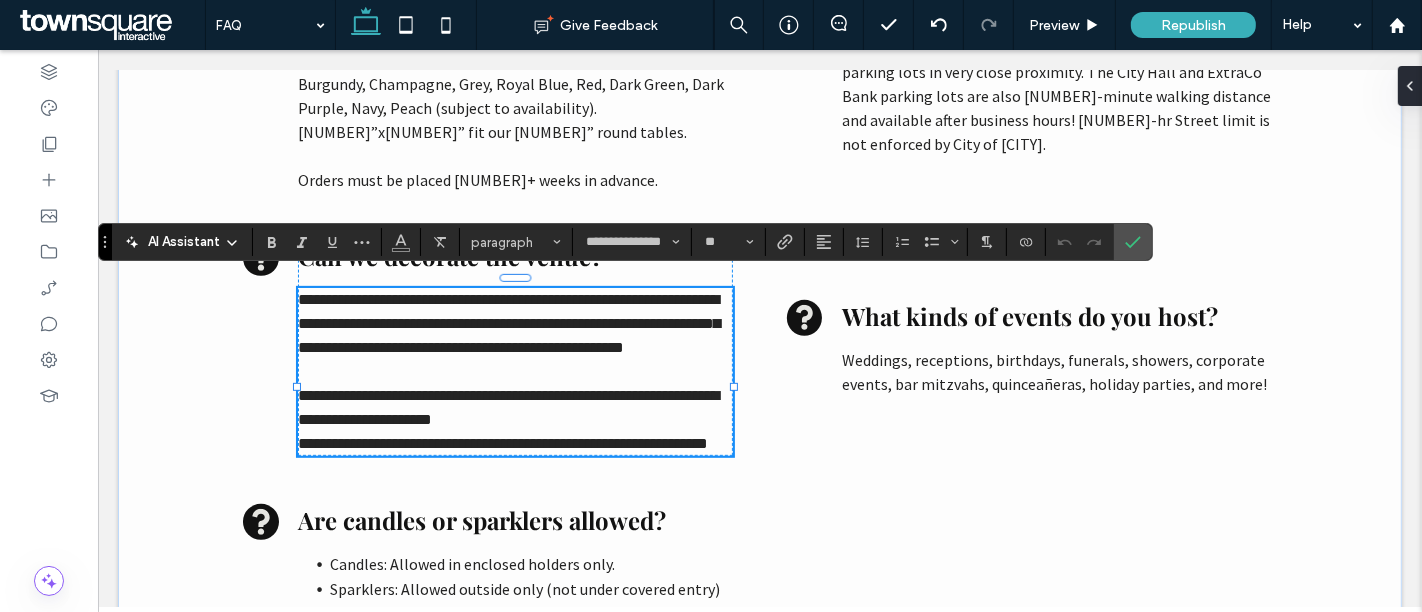 type 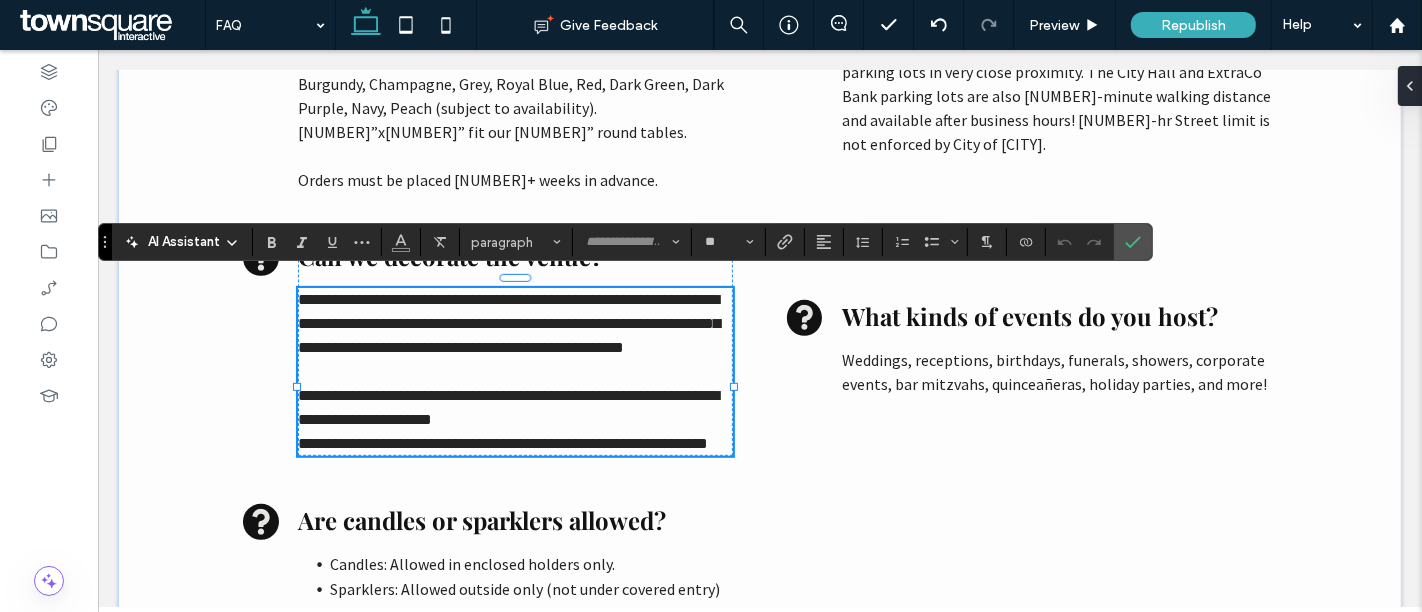 scroll, scrollTop: 94, scrollLeft: 0, axis: vertical 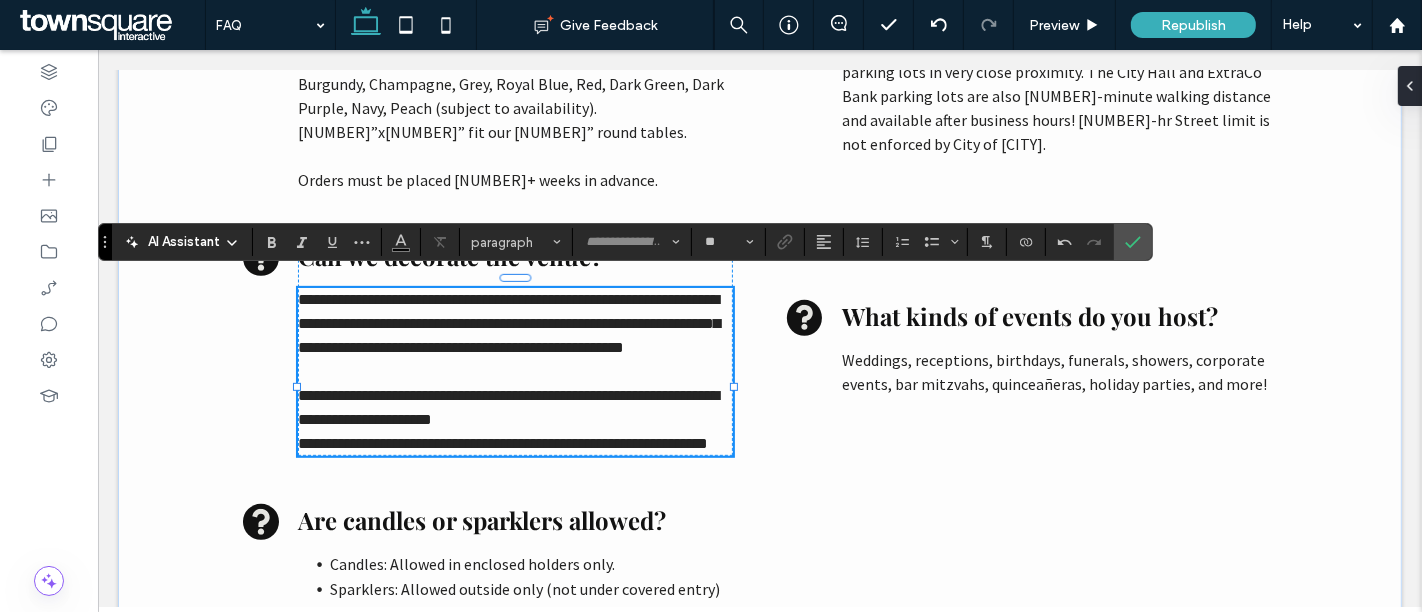 type on "**********" 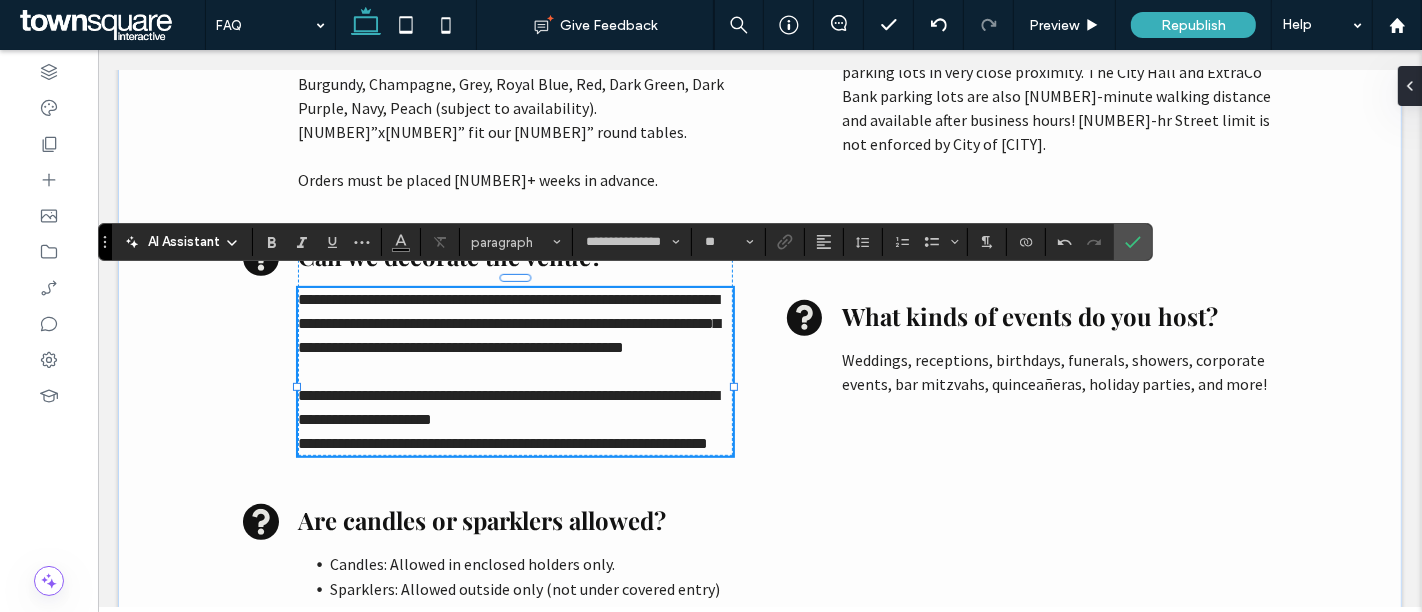 click on "**********" at bounding box center (508, 323) 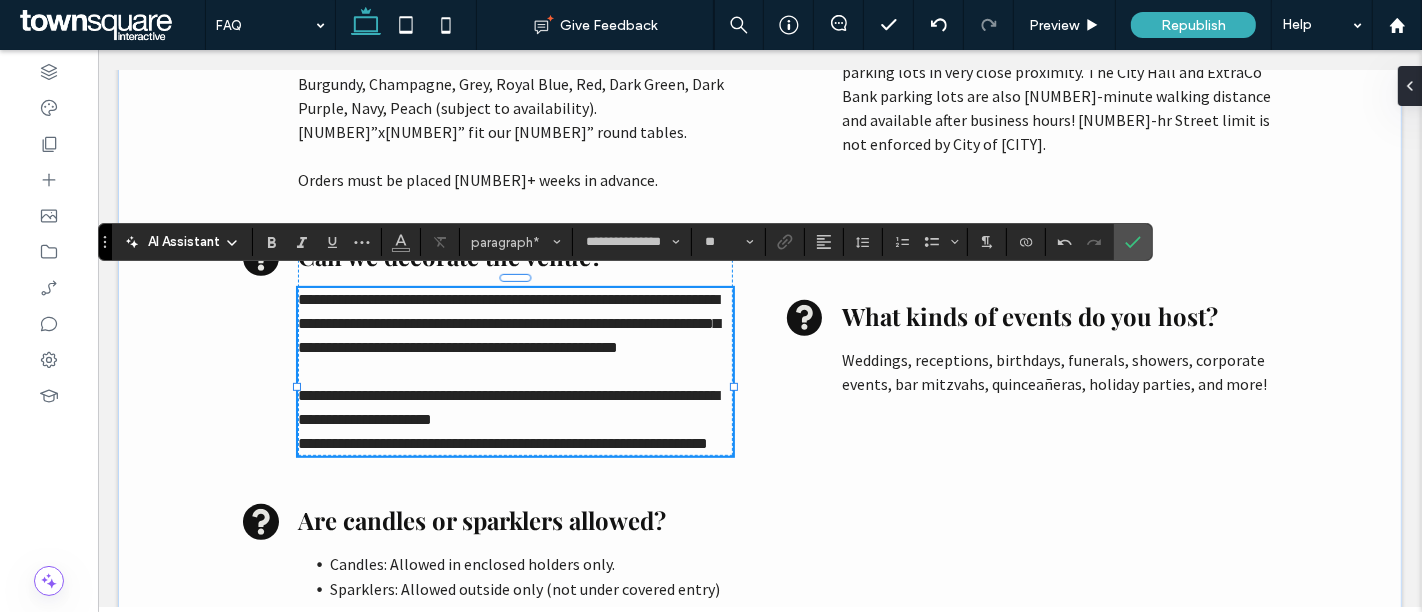 click on "**********" at bounding box center [514, 408] 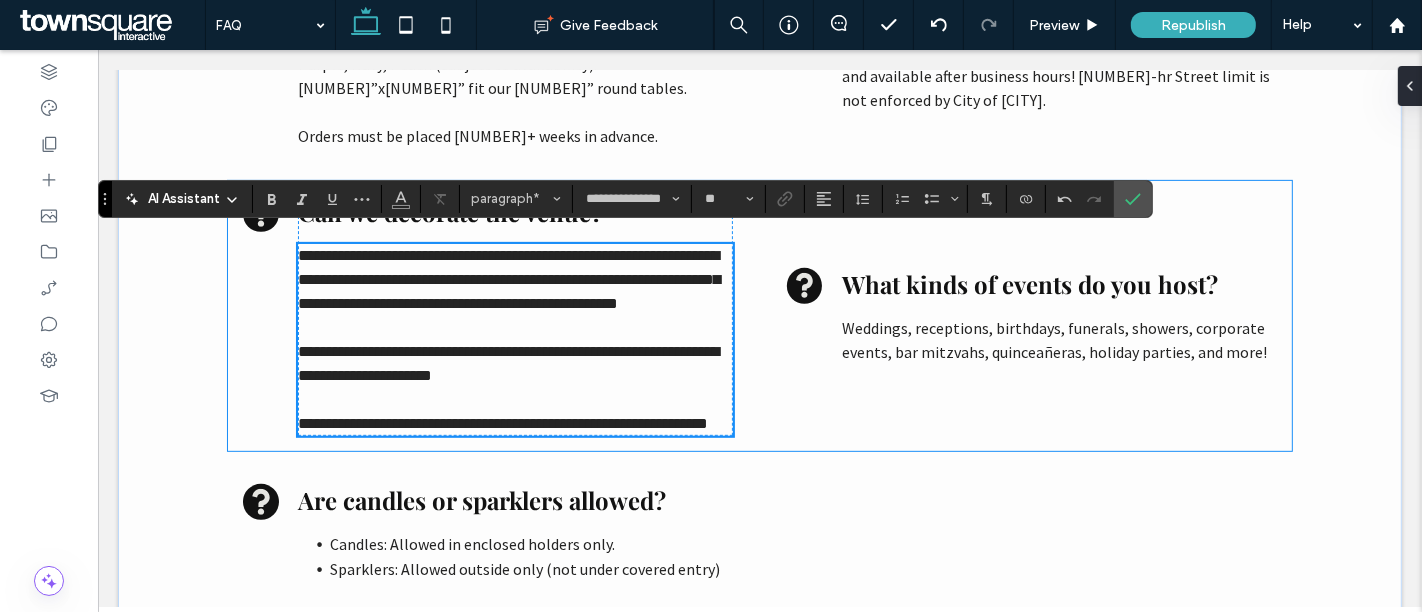 scroll, scrollTop: 725, scrollLeft: 0, axis: vertical 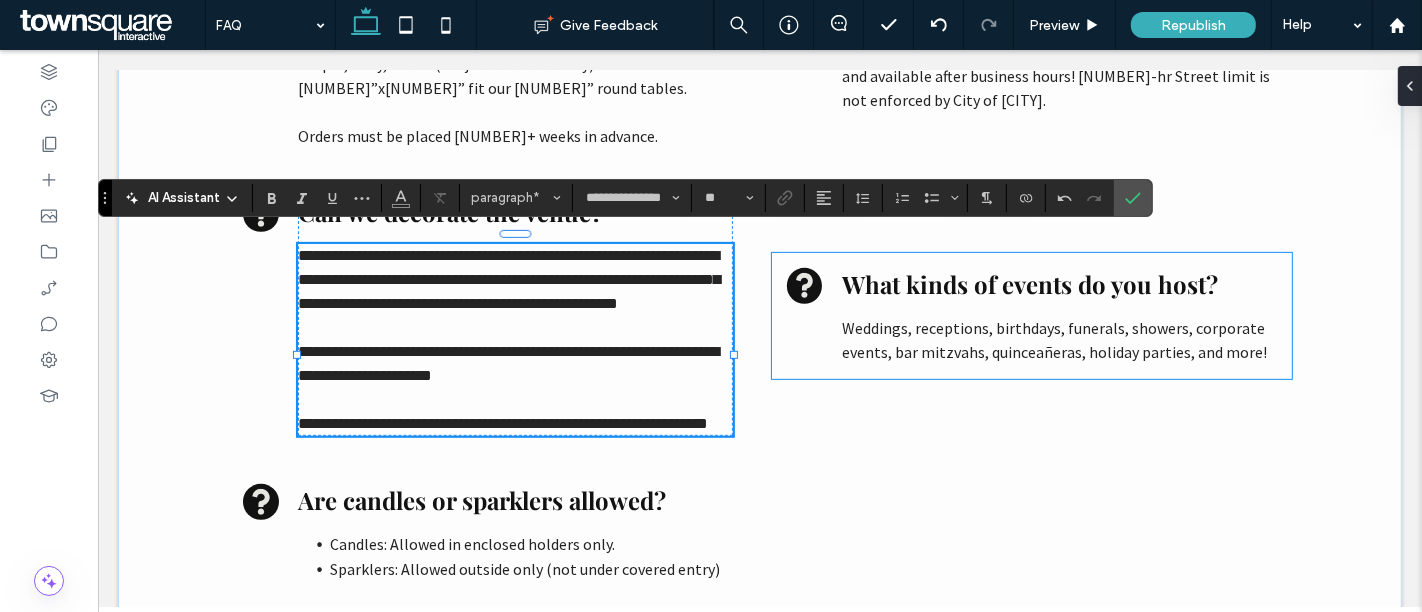 click on "Weddings, receptions, birthdays, funerals, showers, corporate events, bar mitzvahs, quinceañeras, holiday parties, and more!" at bounding box center (1053, 340) 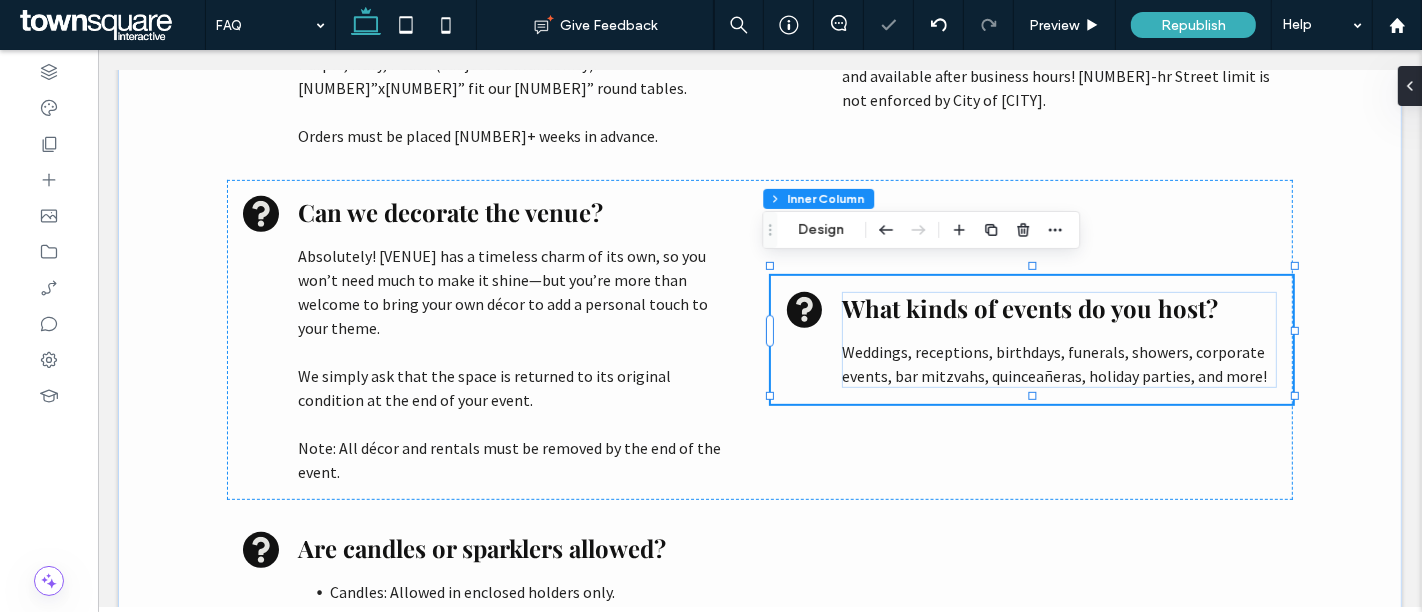click on "Weddings, receptions, birthdays, funerals, showers, corporate events, bar mitzvahs, quinceañeras, holiday parties, and more!" at bounding box center [1053, 364] 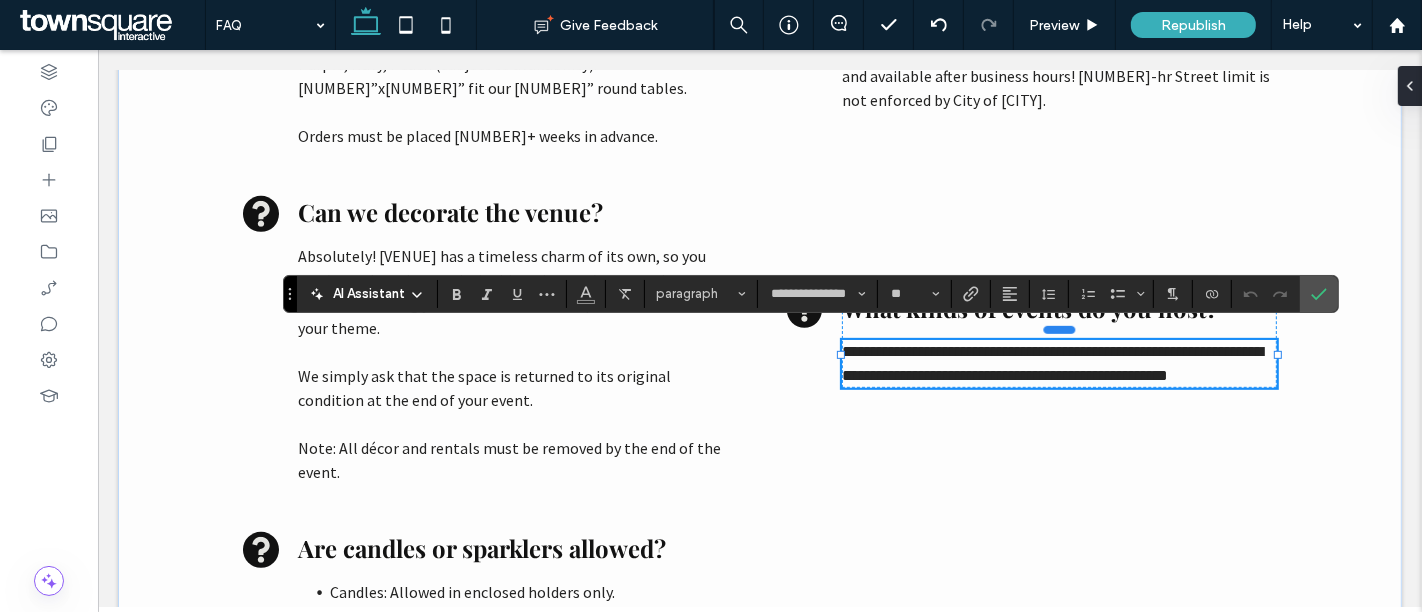 paste 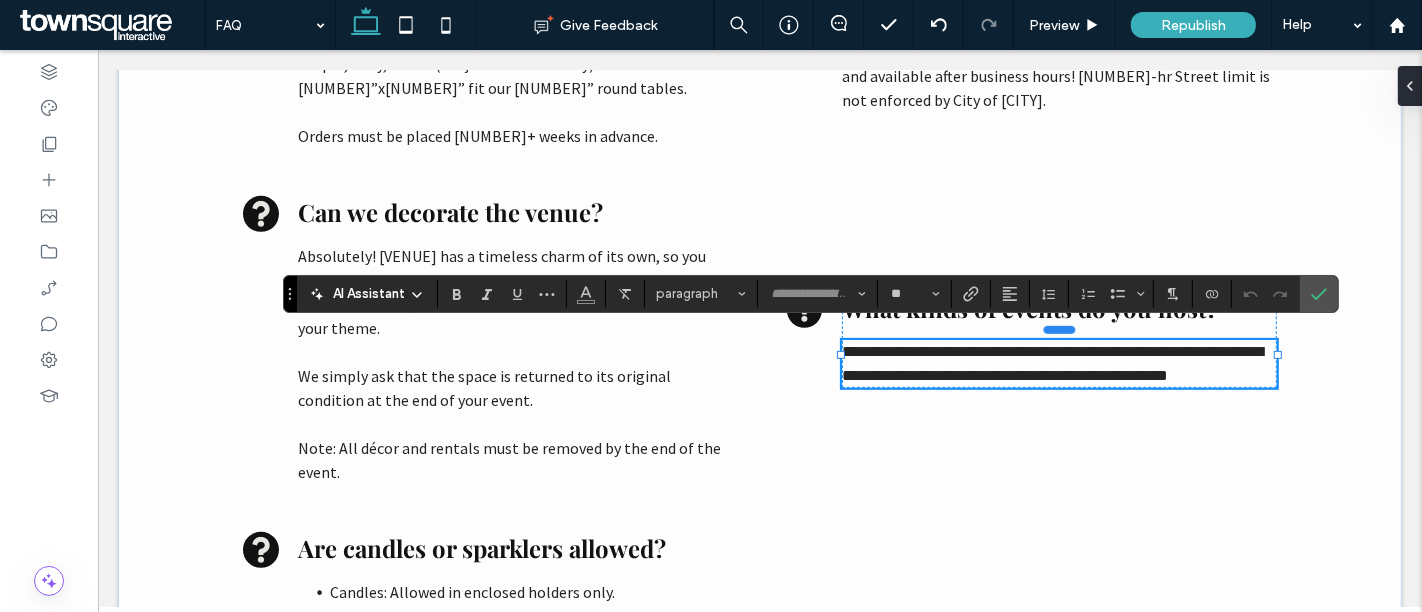 type on "*" 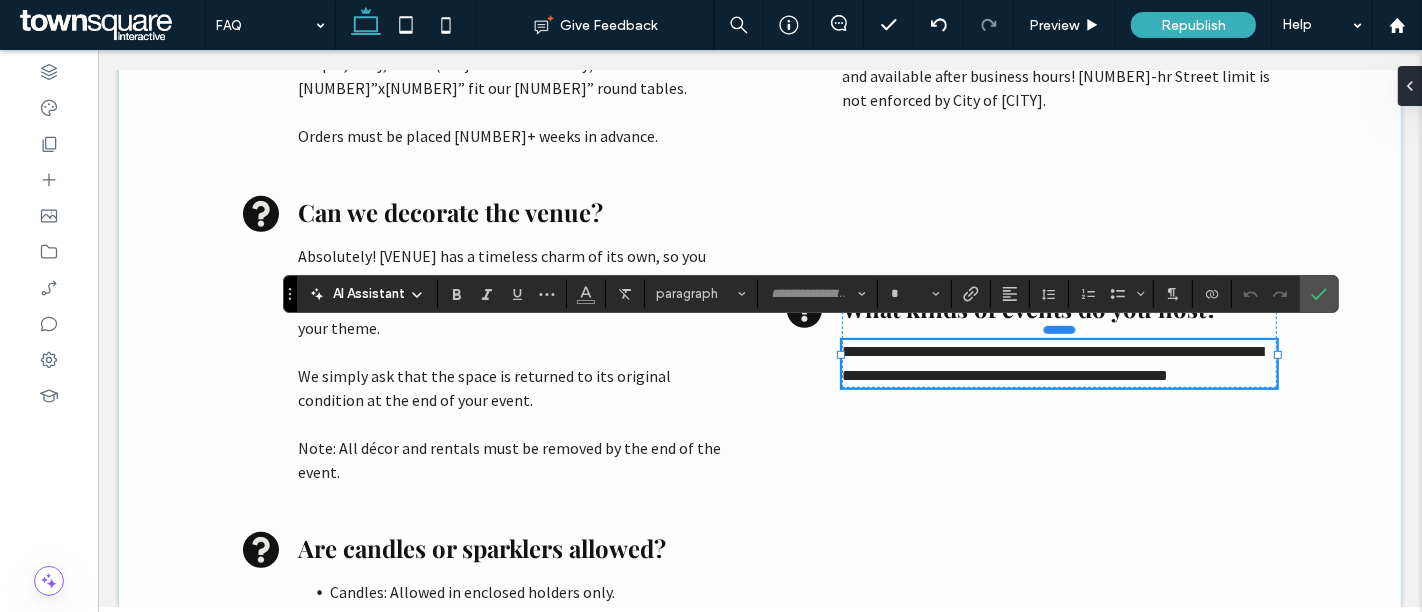 scroll, scrollTop: 641, scrollLeft: 0, axis: vertical 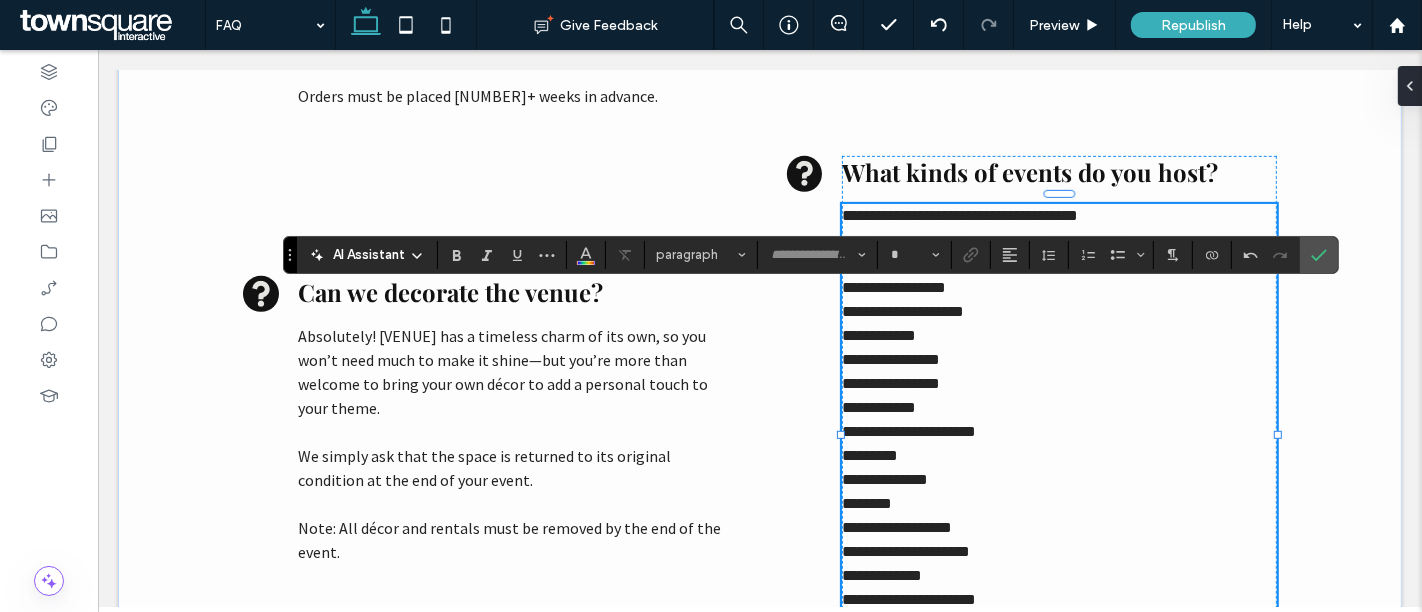 type on "**********" 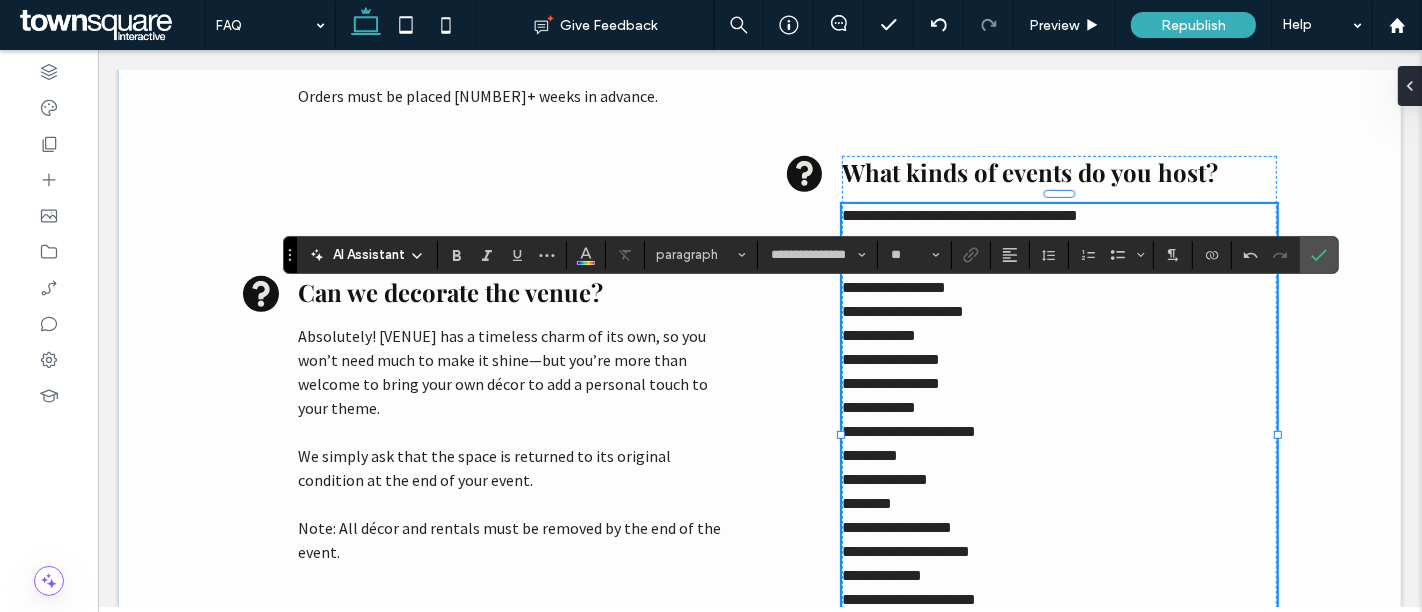 click on "**********" at bounding box center [1058, 336] 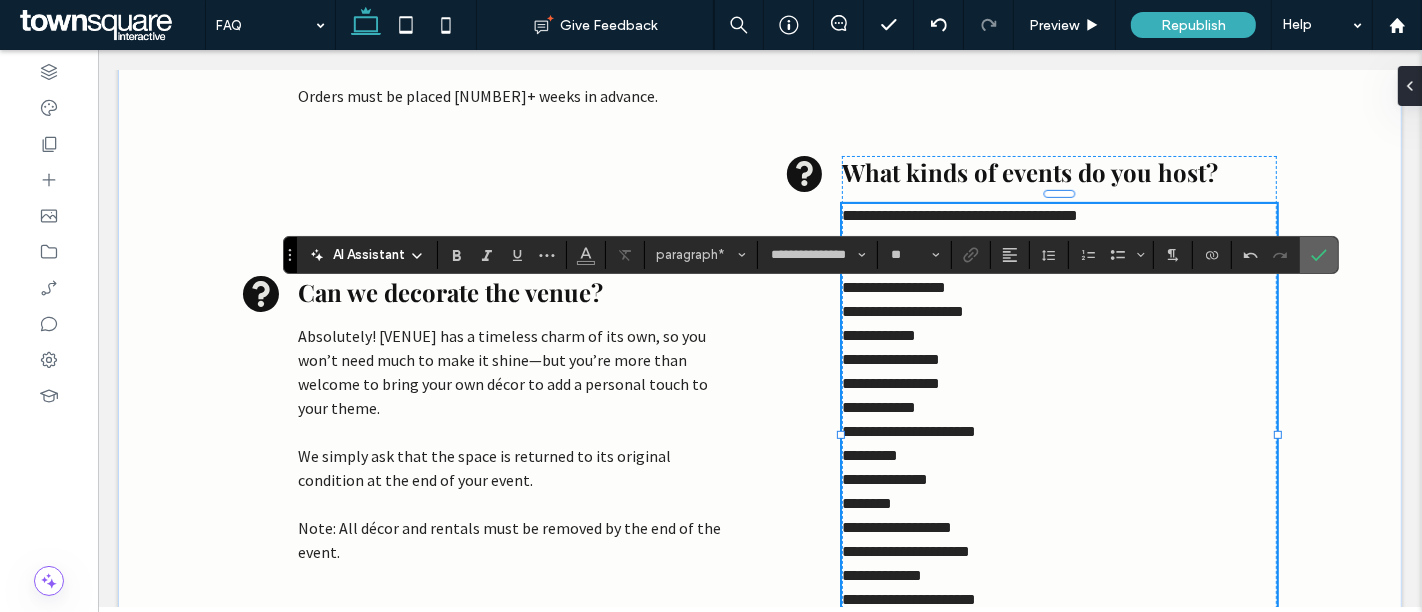click 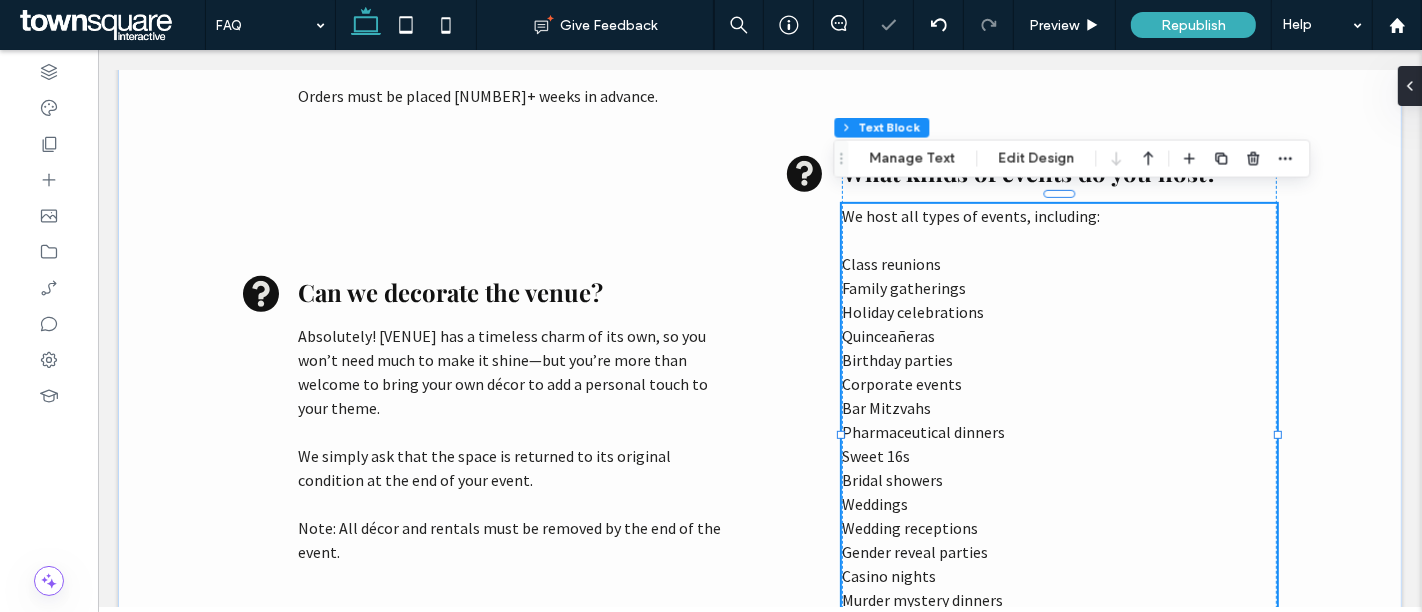 click on "Class reunions" at bounding box center [1058, 264] 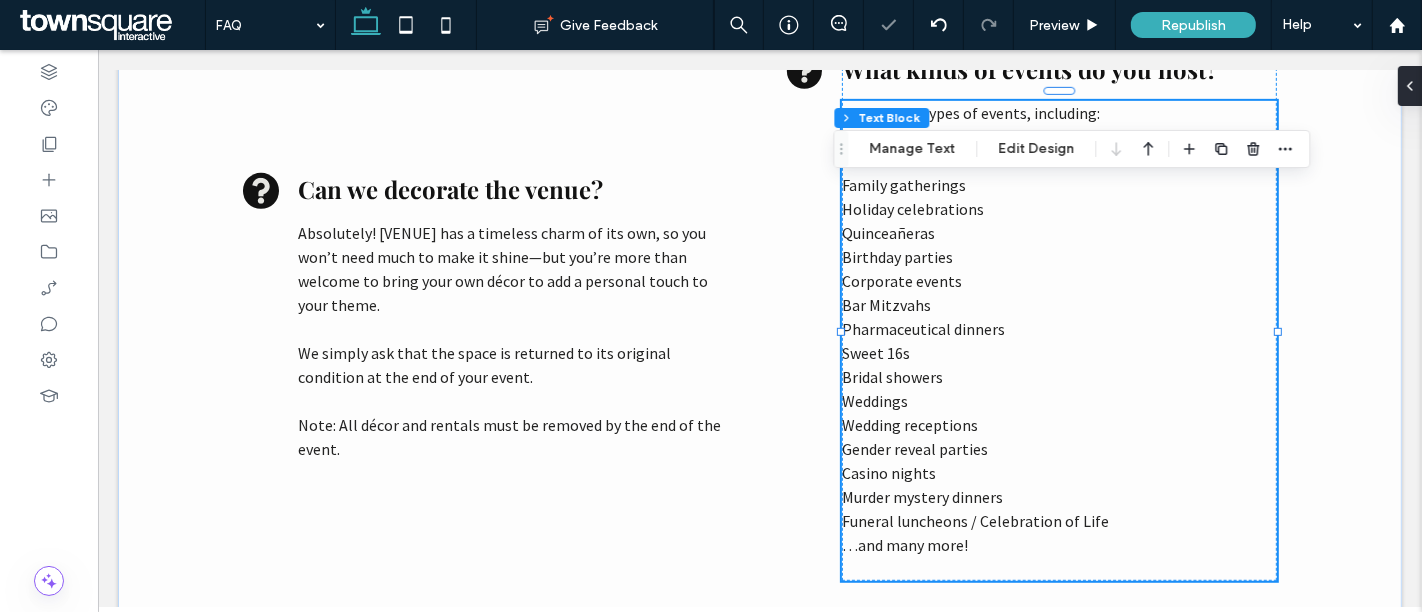 type on "**********" 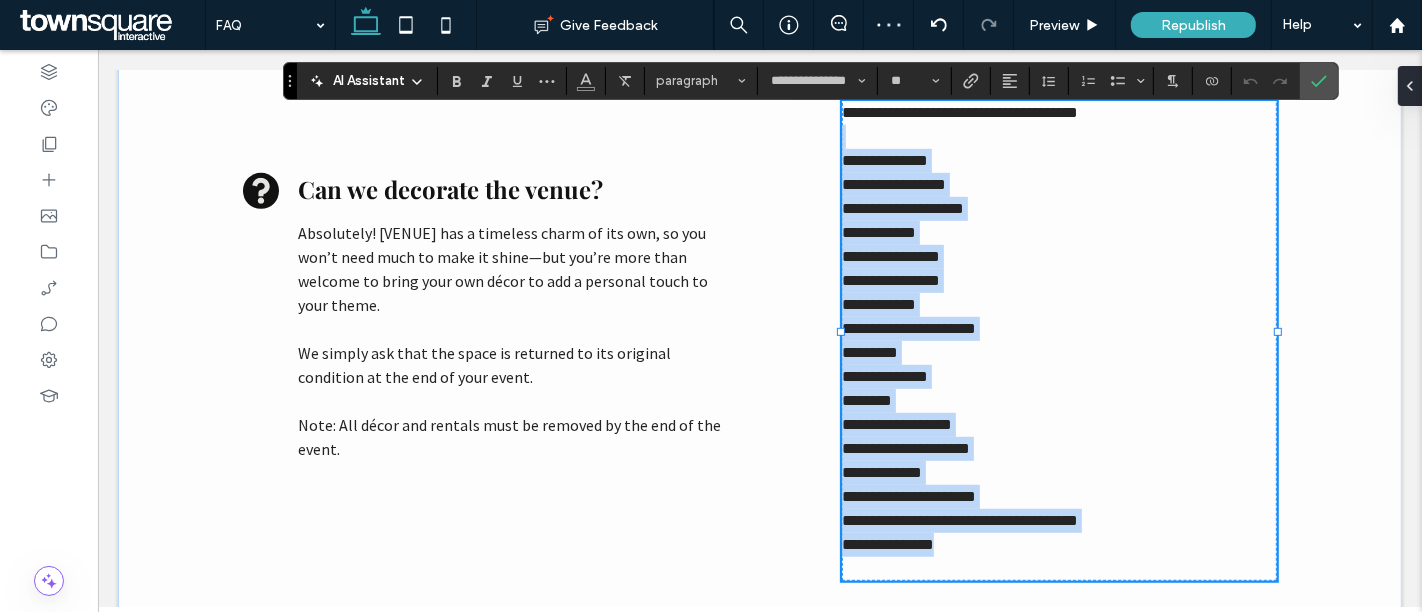 drag, startPoint x: 847, startPoint y: 130, endPoint x: 1087, endPoint y: 528, distance: 464.7623 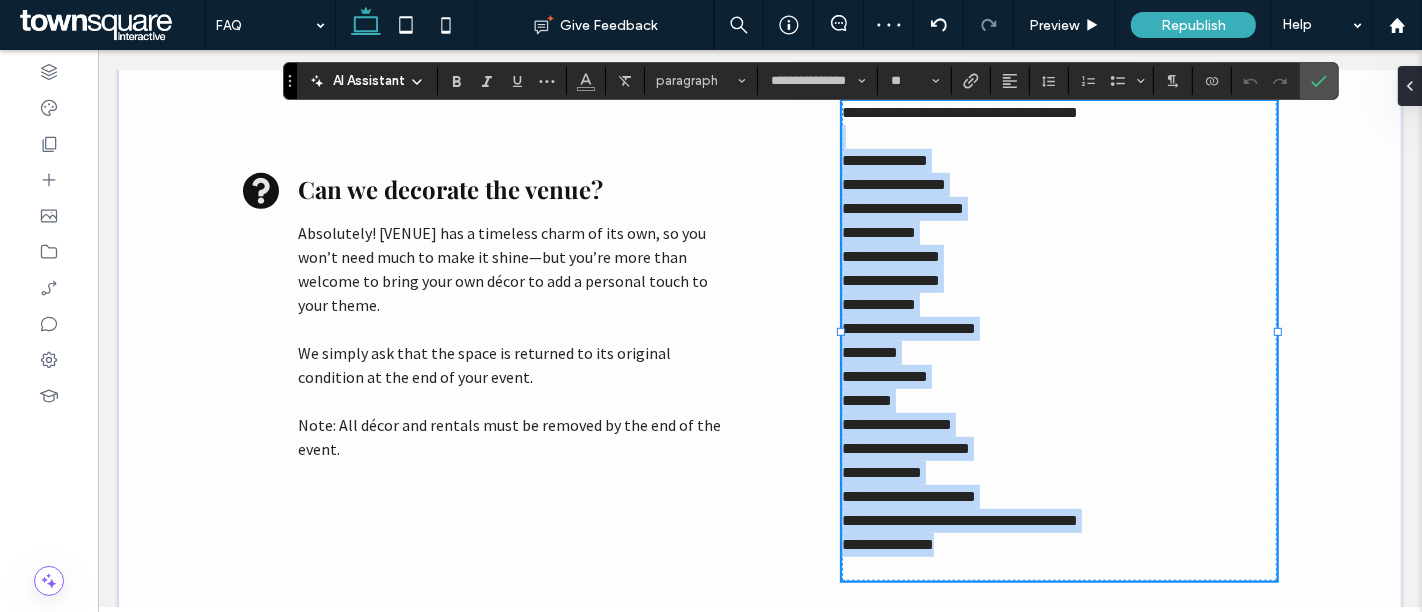 click on "**********" at bounding box center (1058, 341) 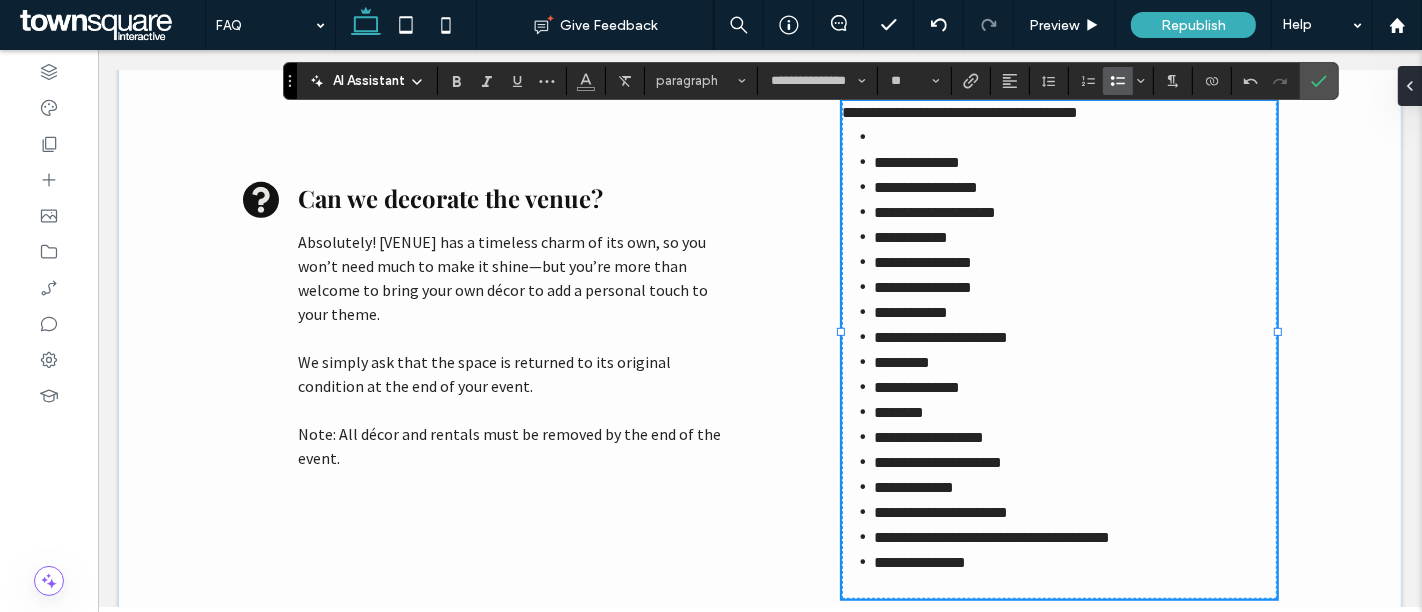 click on "**********" at bounding box center (1074, 262) 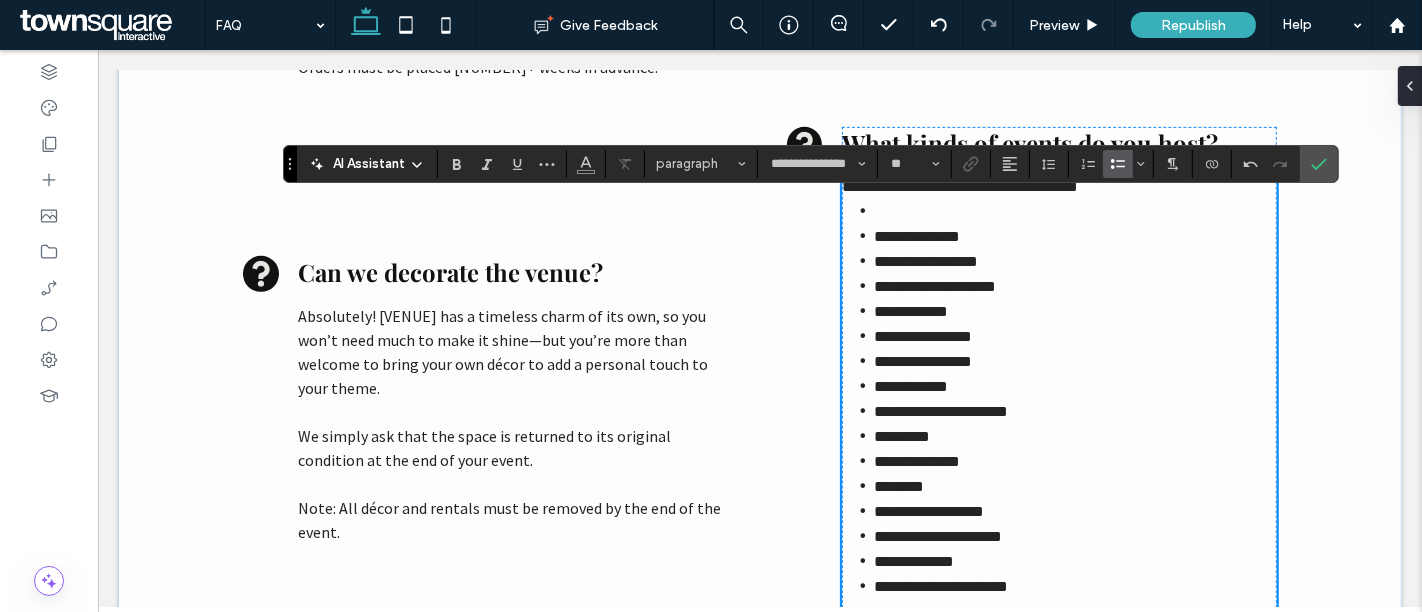 scroll, scrollTop: 697, scrollLeft: 0, axis: vertical 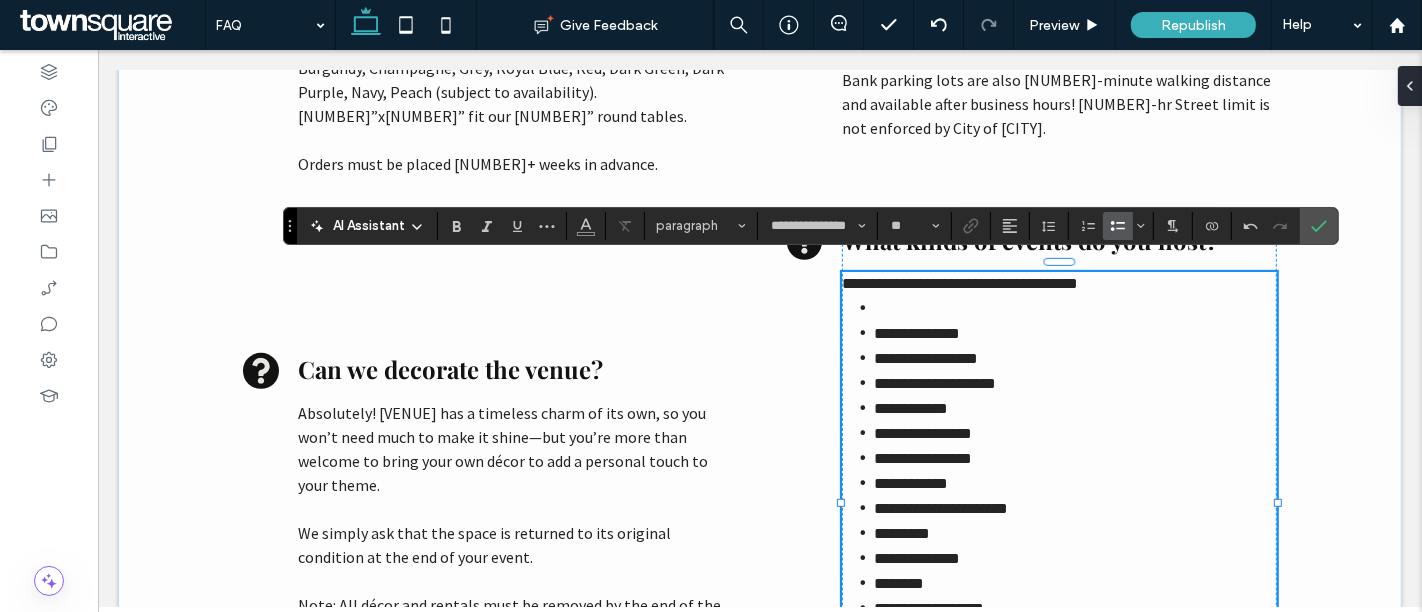 click at bounding box center (1074, 308) 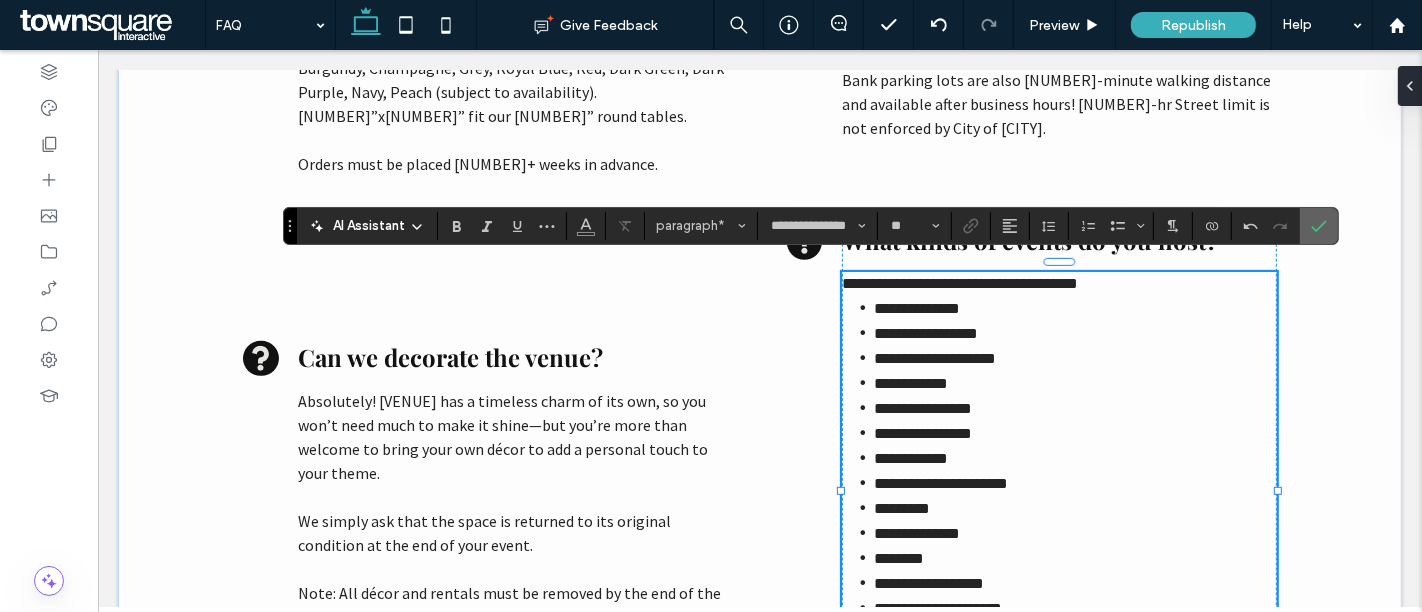 click at bounding box center [1319, 226] 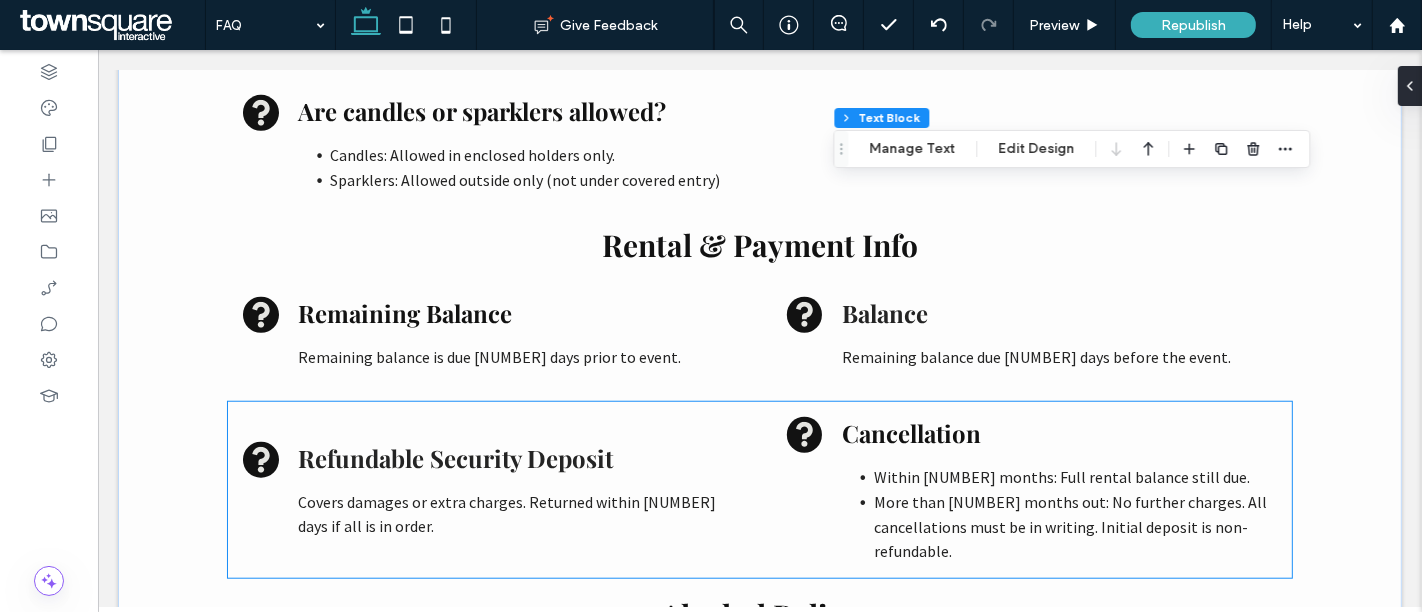 scroll, scrollTop: 1403, scrollLeft: 0, axis: vertical 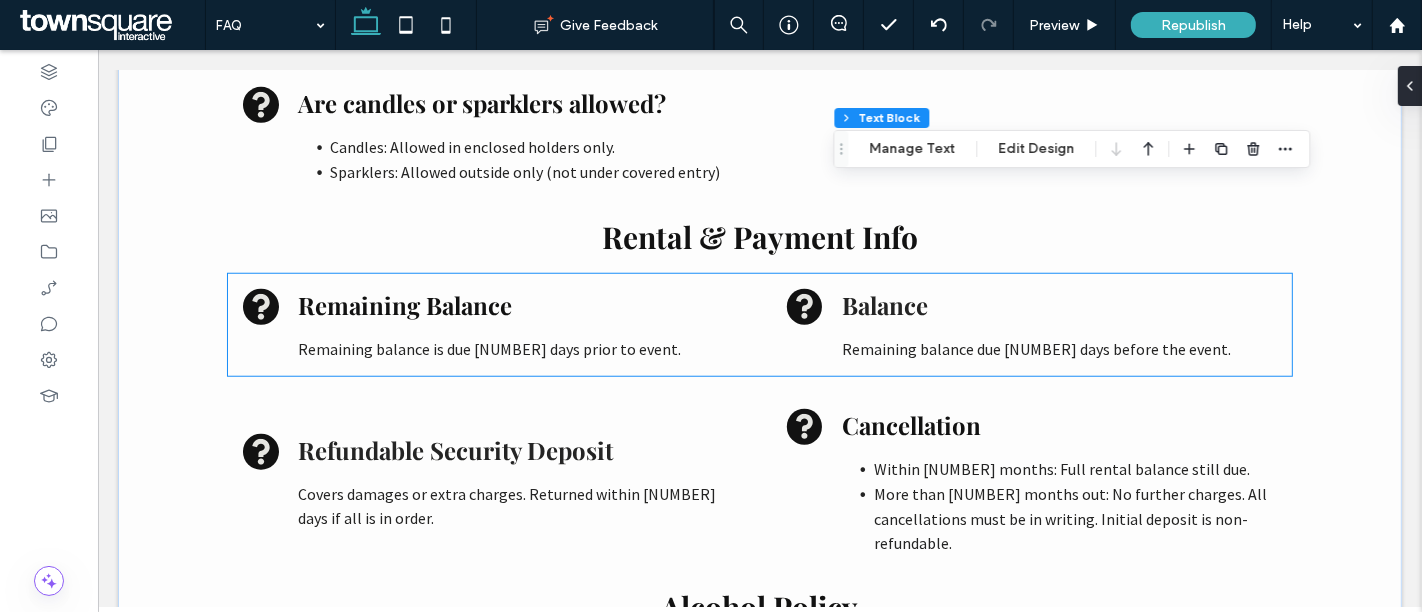 click on "Remaining balance is due 60 days prior to event." at bounding box center (488, 349) 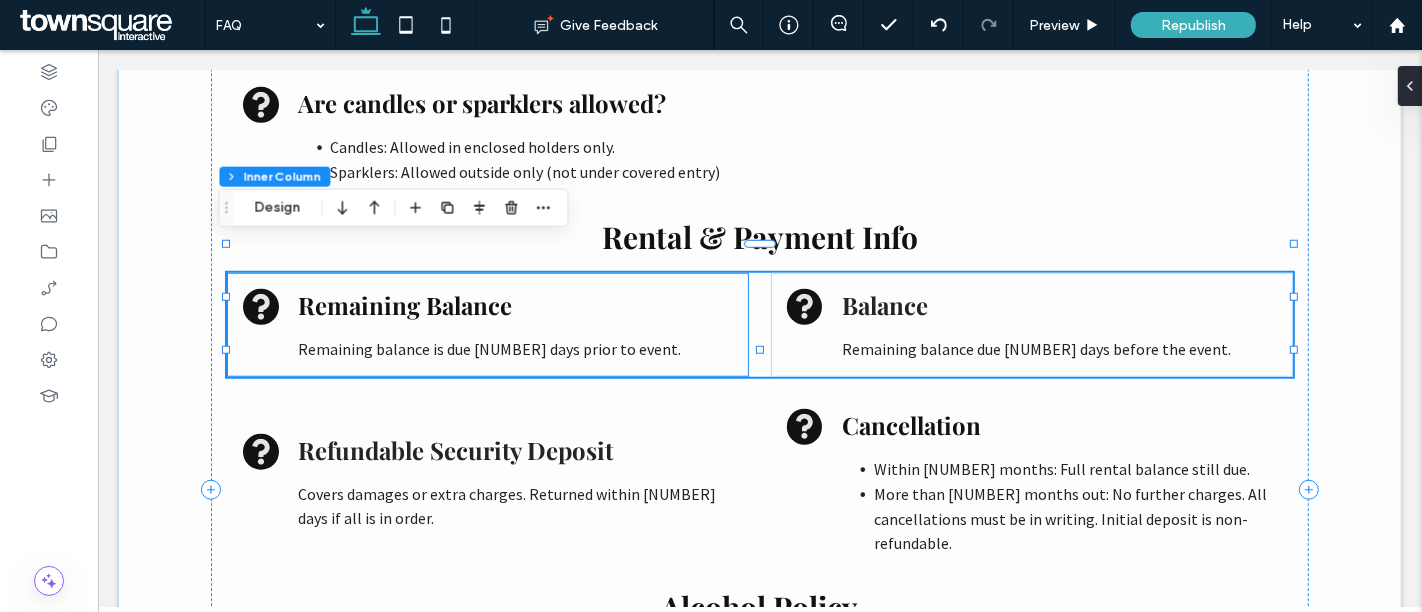 click on "Remaining Balance
Remaining balance is due 60 days prior to event. ﻿" at bounding box center [487, 325] 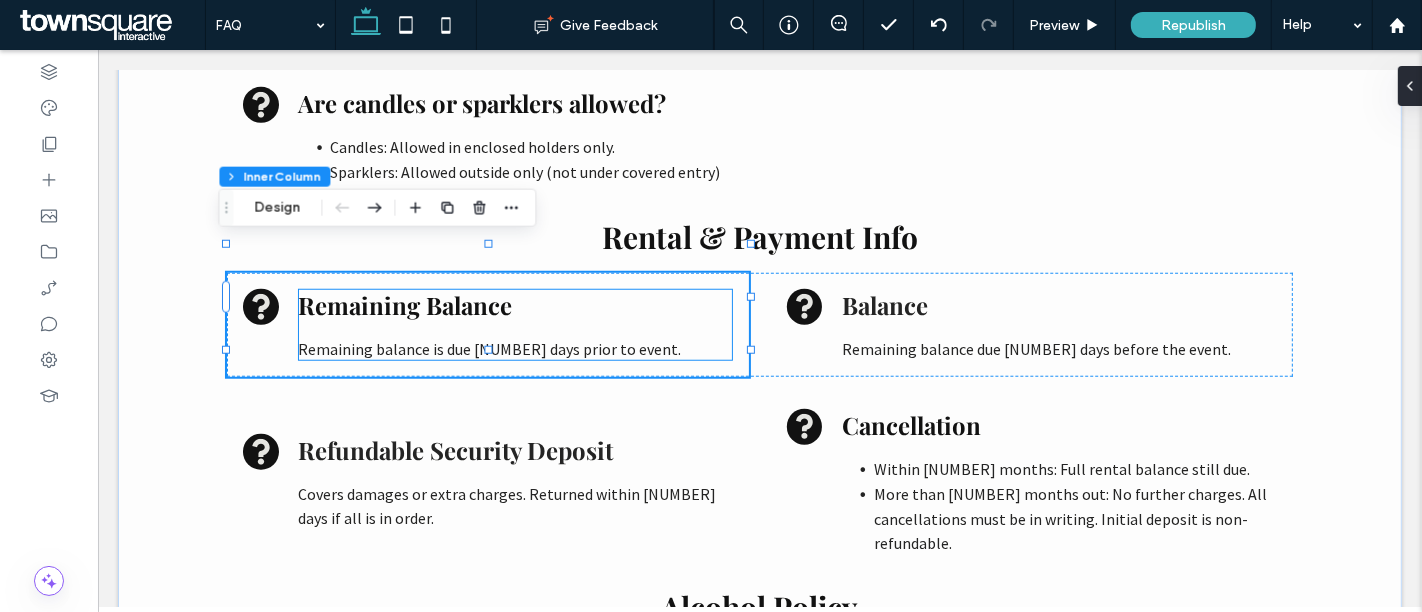 click on "Remaining balance is due 60 days prior to event." at bounding box center [488, 349] 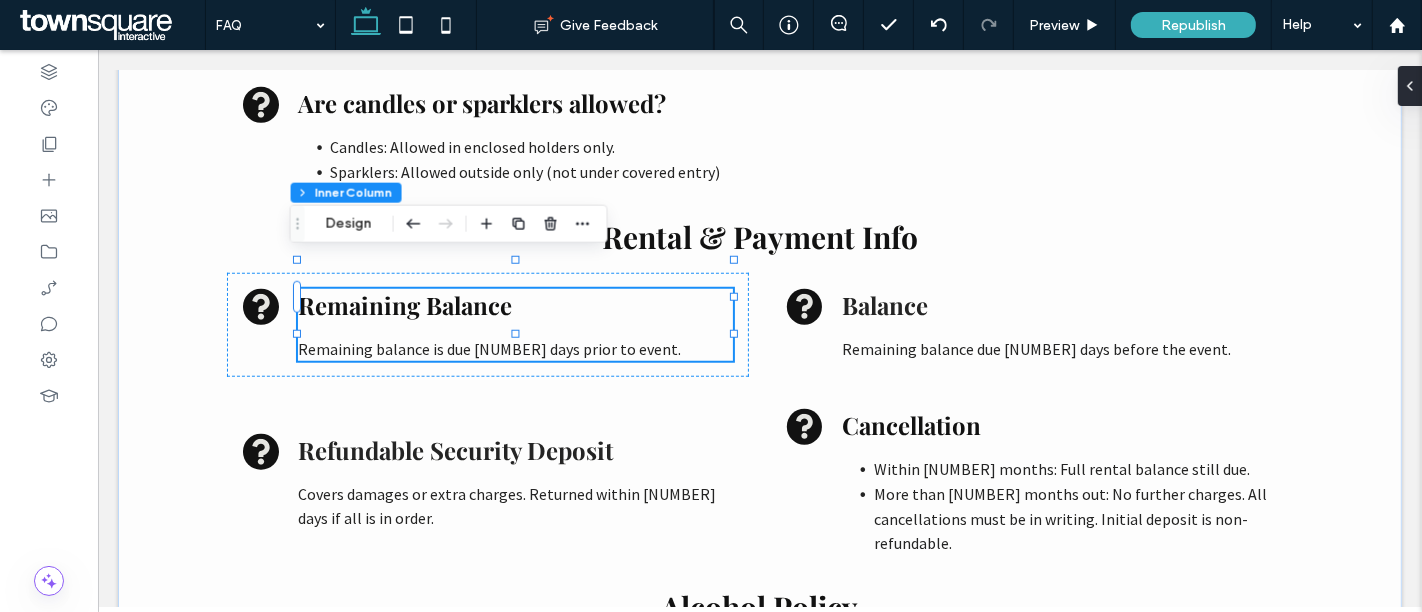 click on "Remaining balance is due 60 days prior to event." at bounding box center (488, 349) 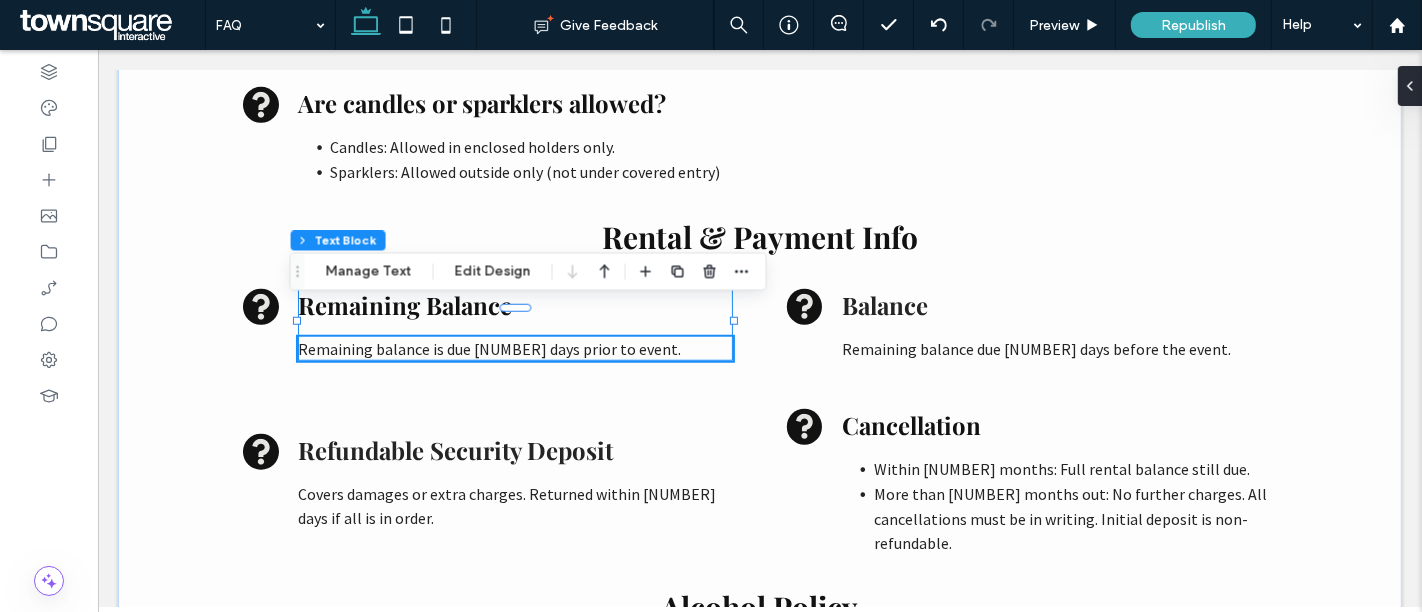 click on "Remaining balance is due 60 days prior to event." at bounding box center (488, 349) 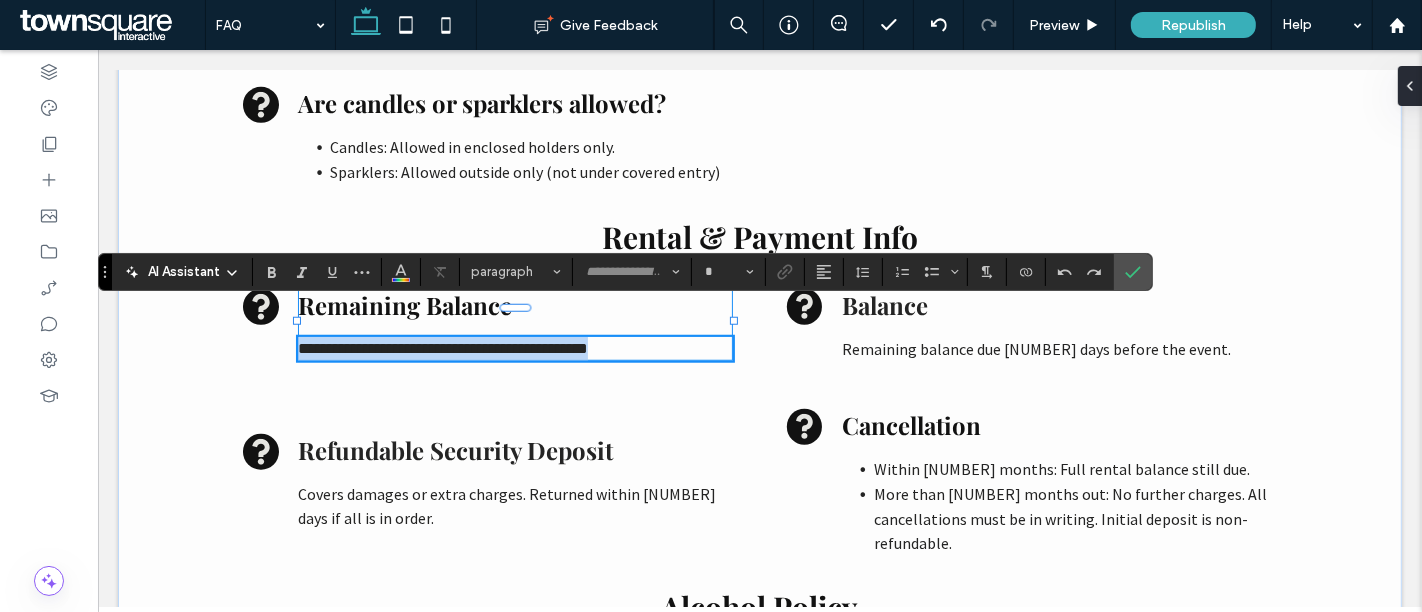 type on "**********" 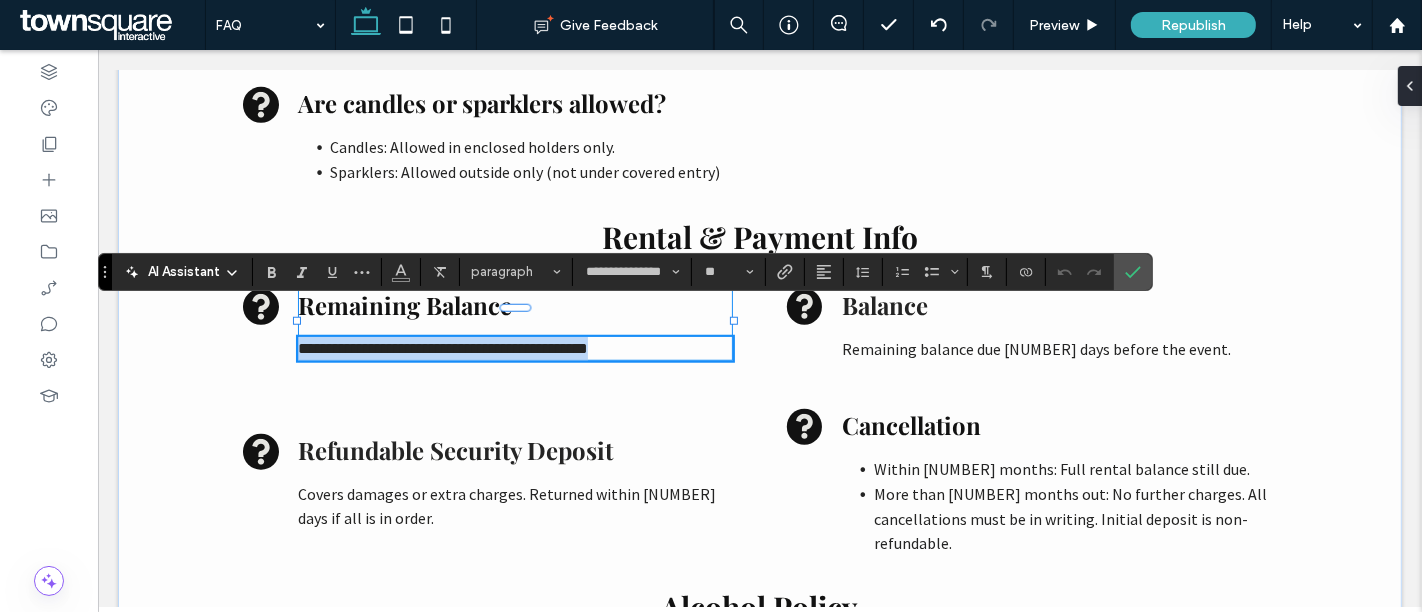 paste 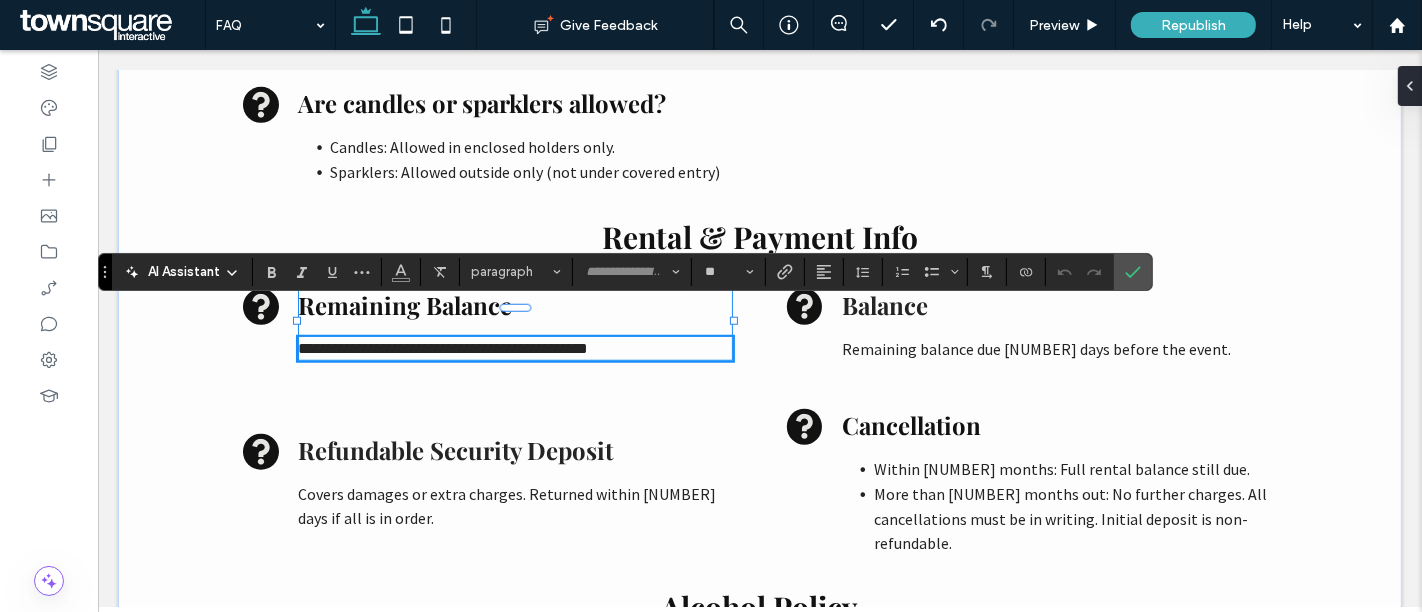 scroll, scrollTop: 36, scrollLeft: 0, axis: vertical 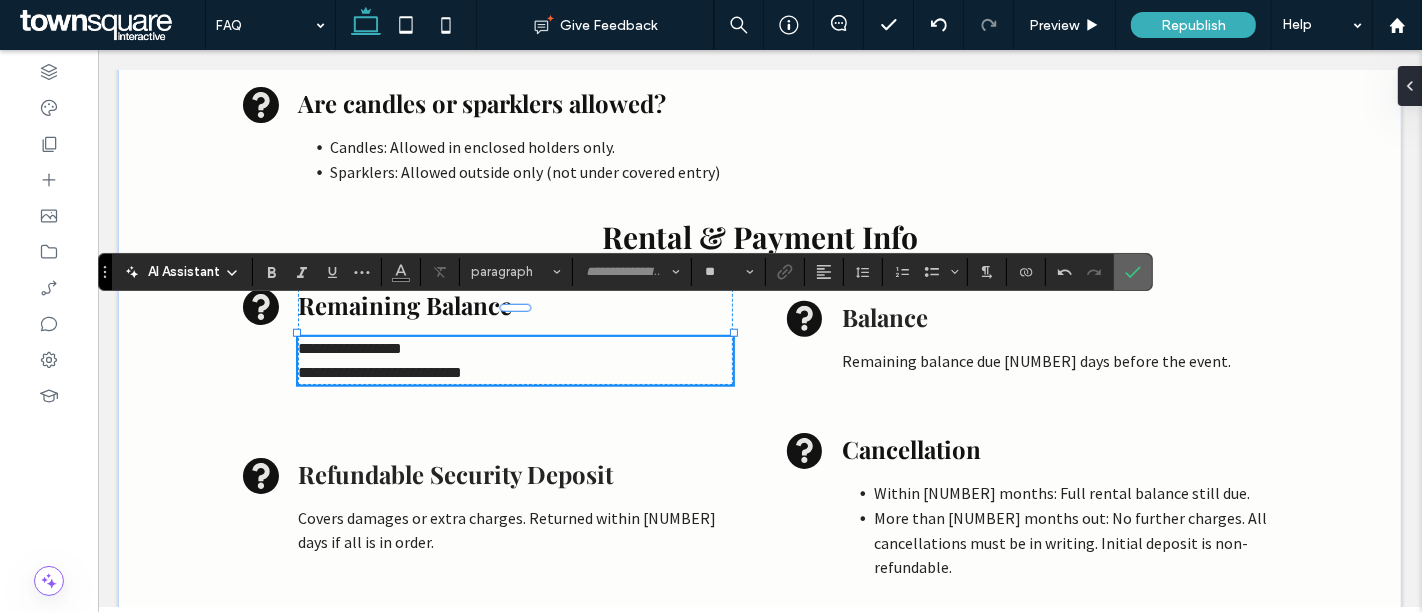 click at bounding box center (1133, 272) 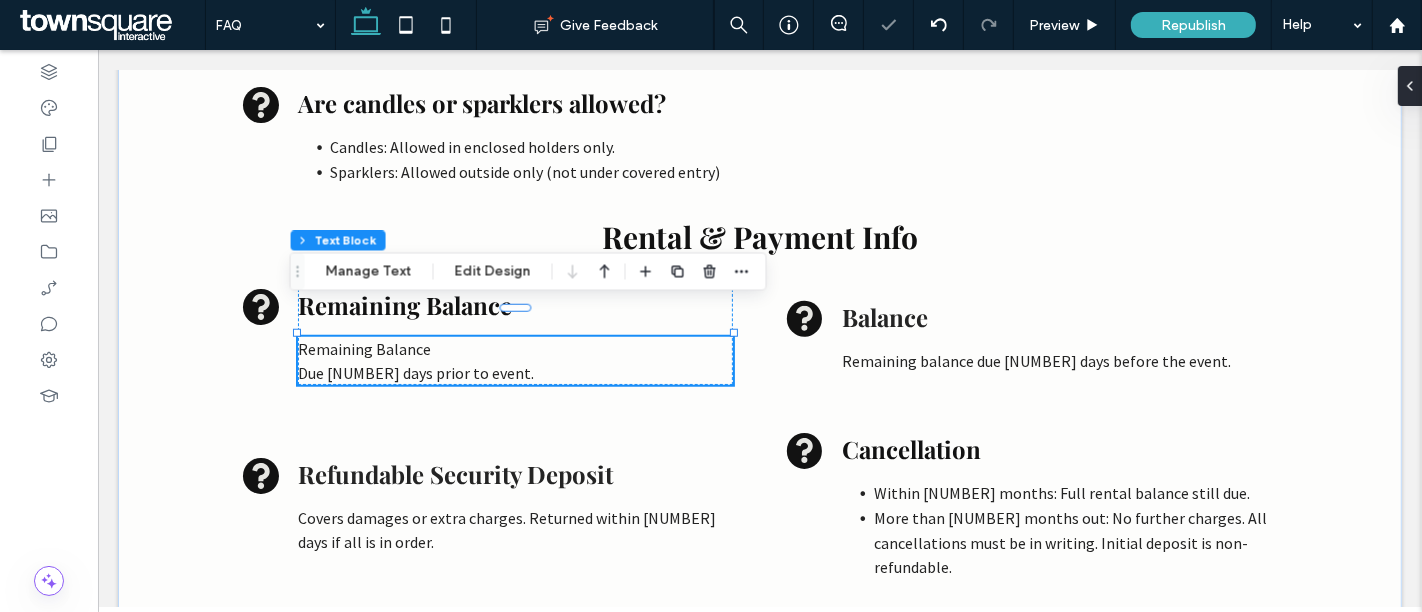 click on "Remaining Balance" at bounding box center [514, 349] 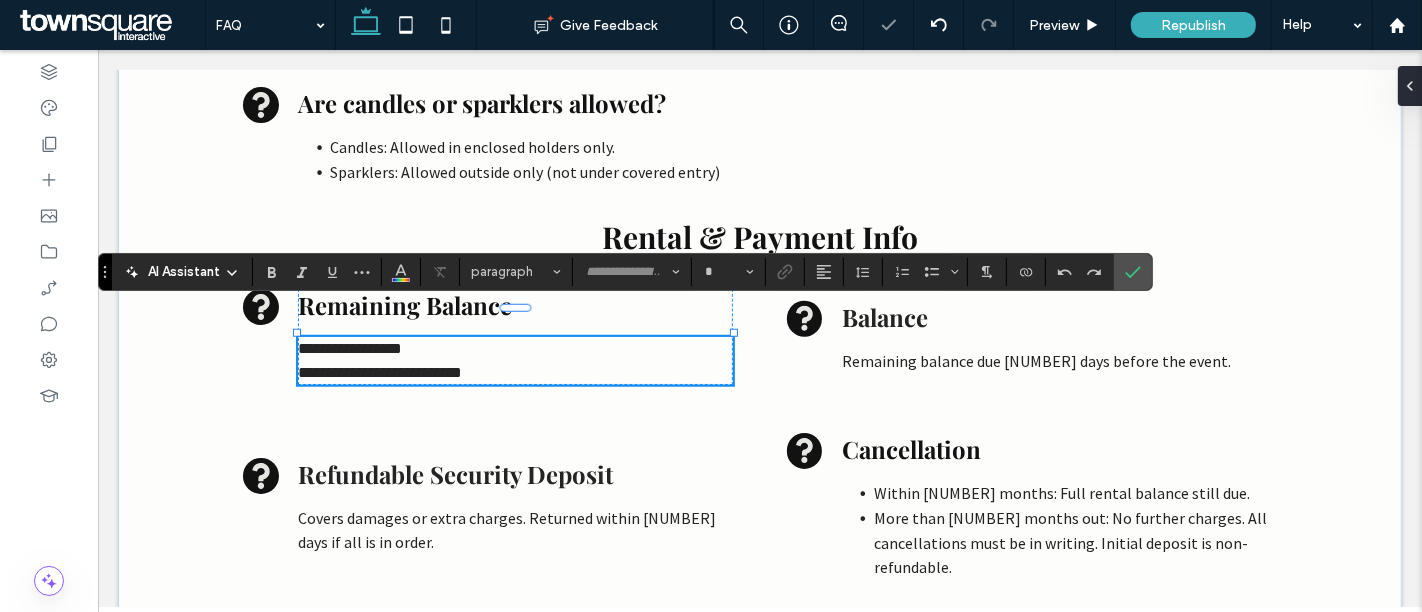 type on "**********" 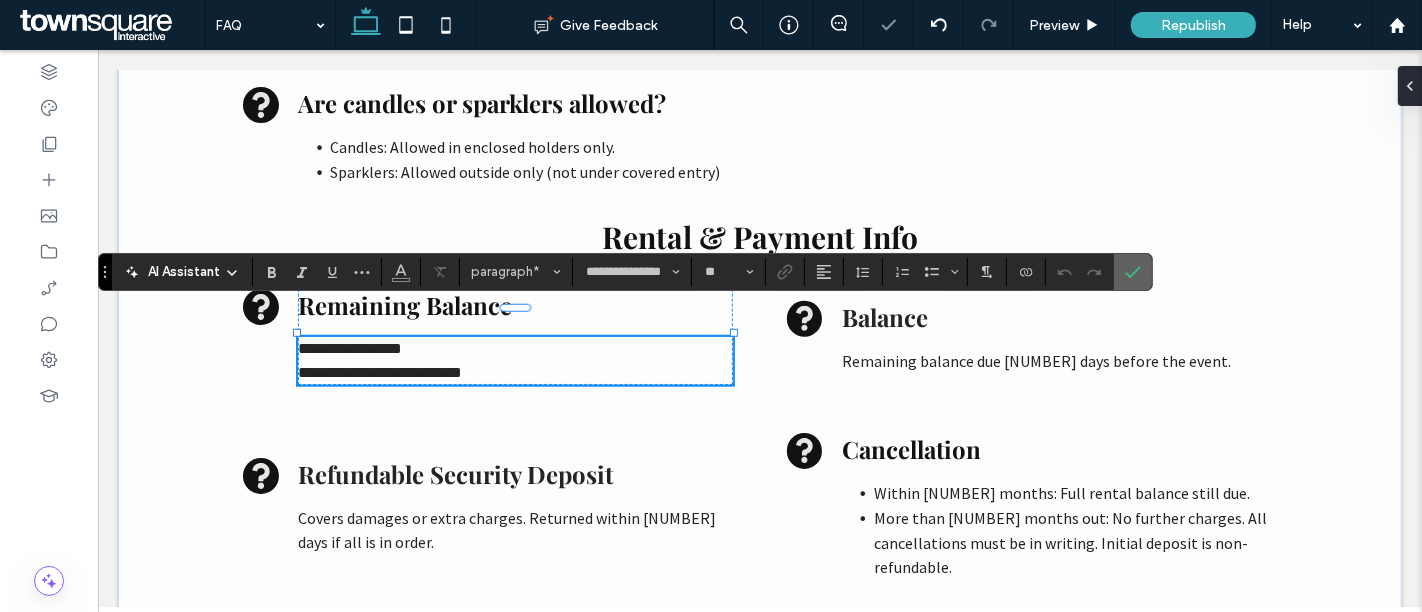 drag, startPoint x: 1134, startPoint y: 265, endPoint x: 1019, endPoint y: 221, distance: 123.13001 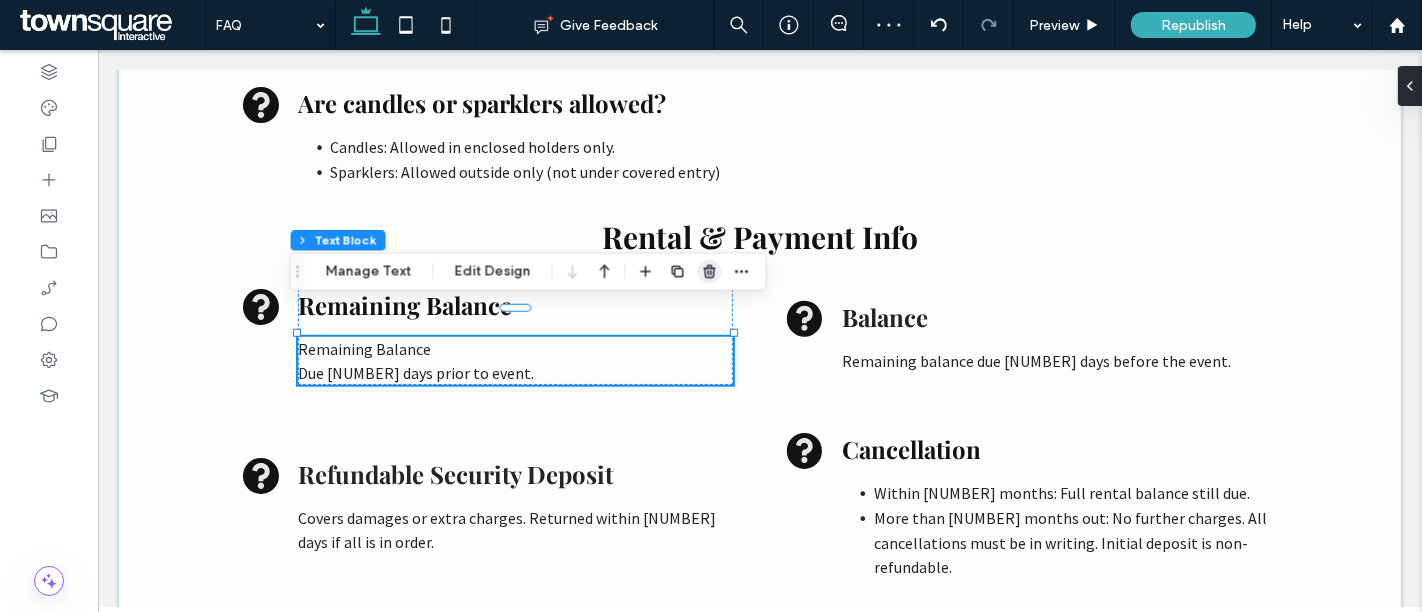 click 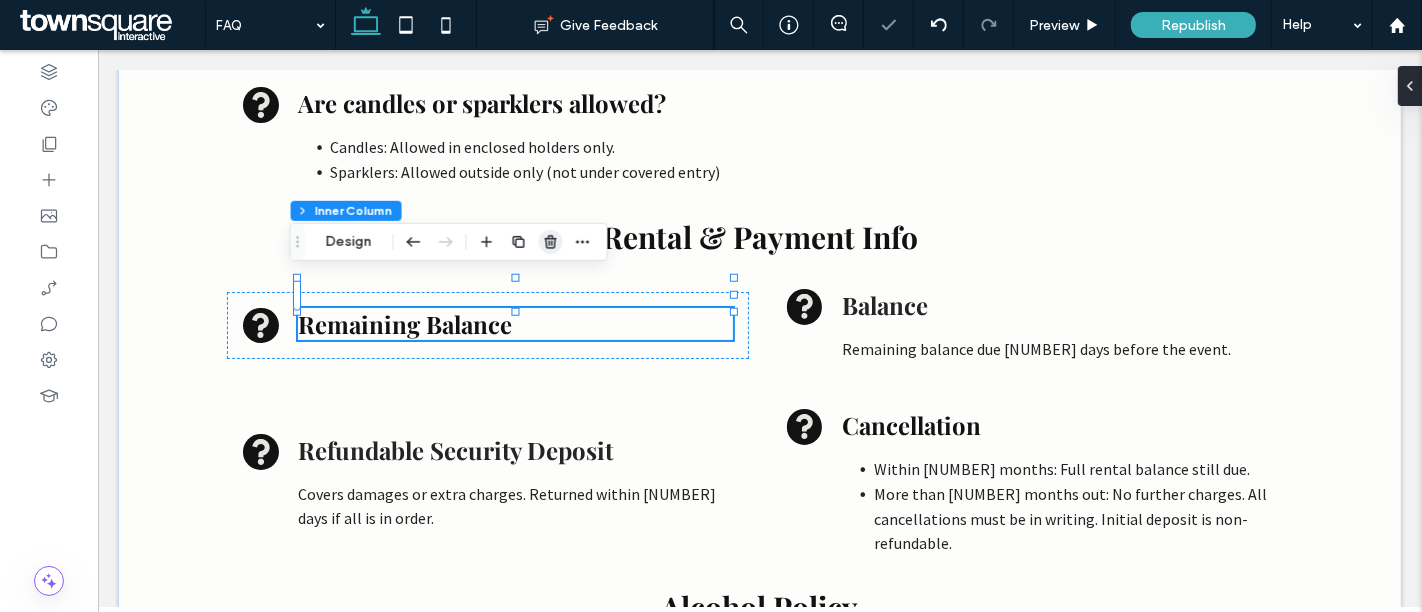 click 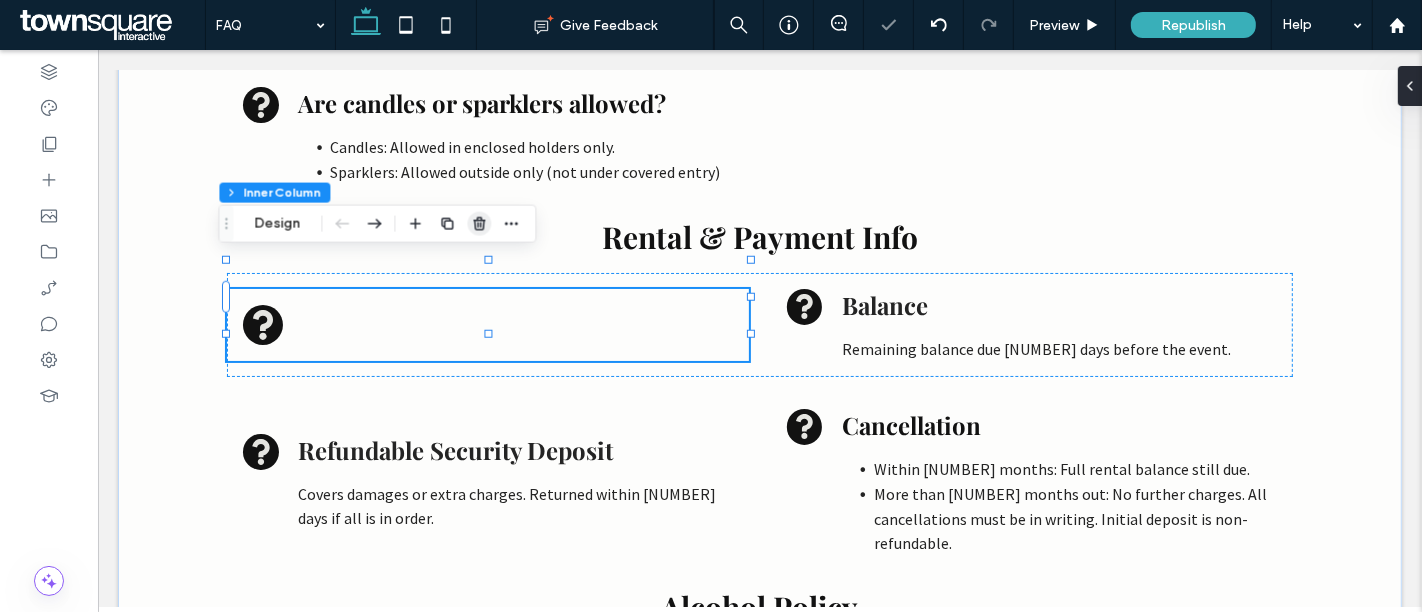drag, startPoint x: 476, startPoint y: 225, endPoint x: 378, endPoint y: 175, distance: 110.01818 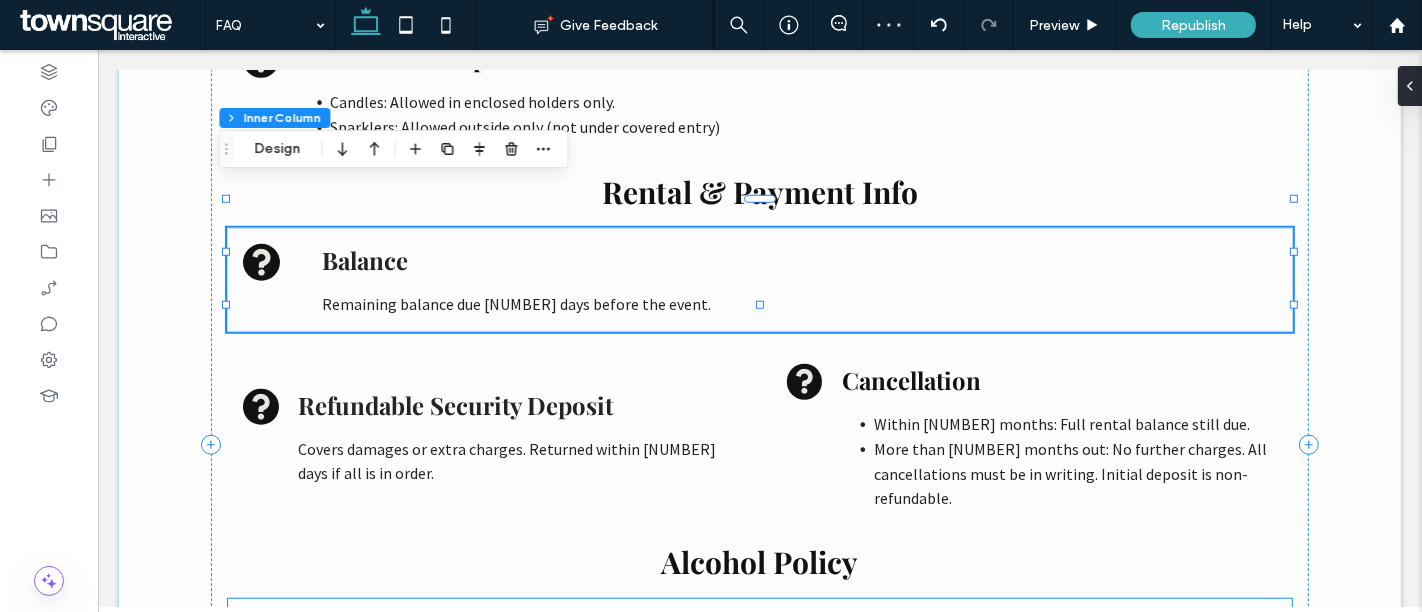 scroll, scrollTop: 1441, scrollLeft: 0, axis: vertical 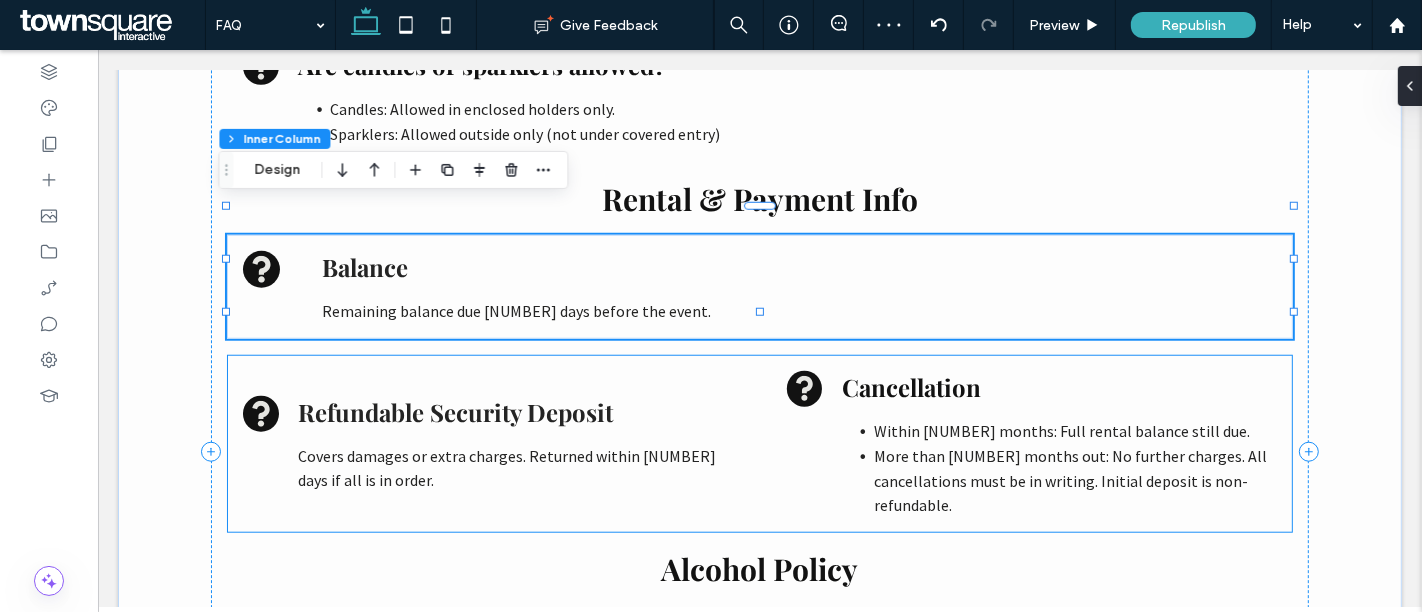 click on "Refundable Security Deposit
Covers damages or extra charges. Returned within 7 days if all is in order." at bounding box center (487, 444) 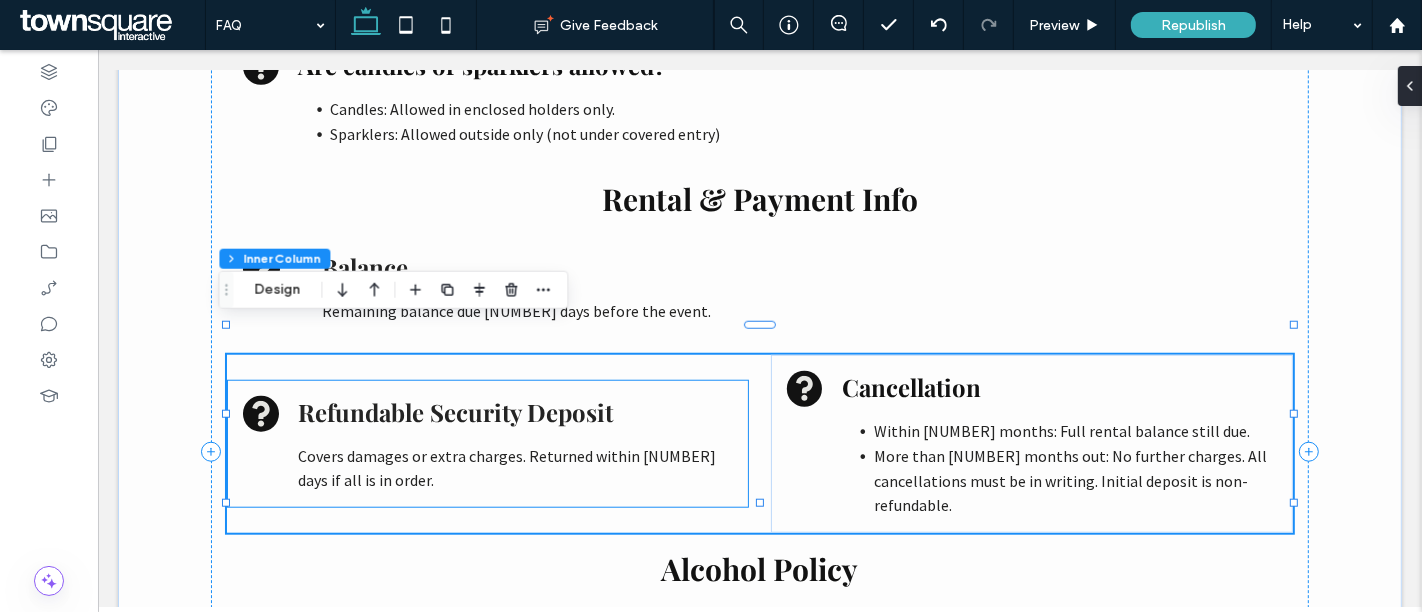 click on "Refundable Security Deposit" at bounding box center (454, 412) 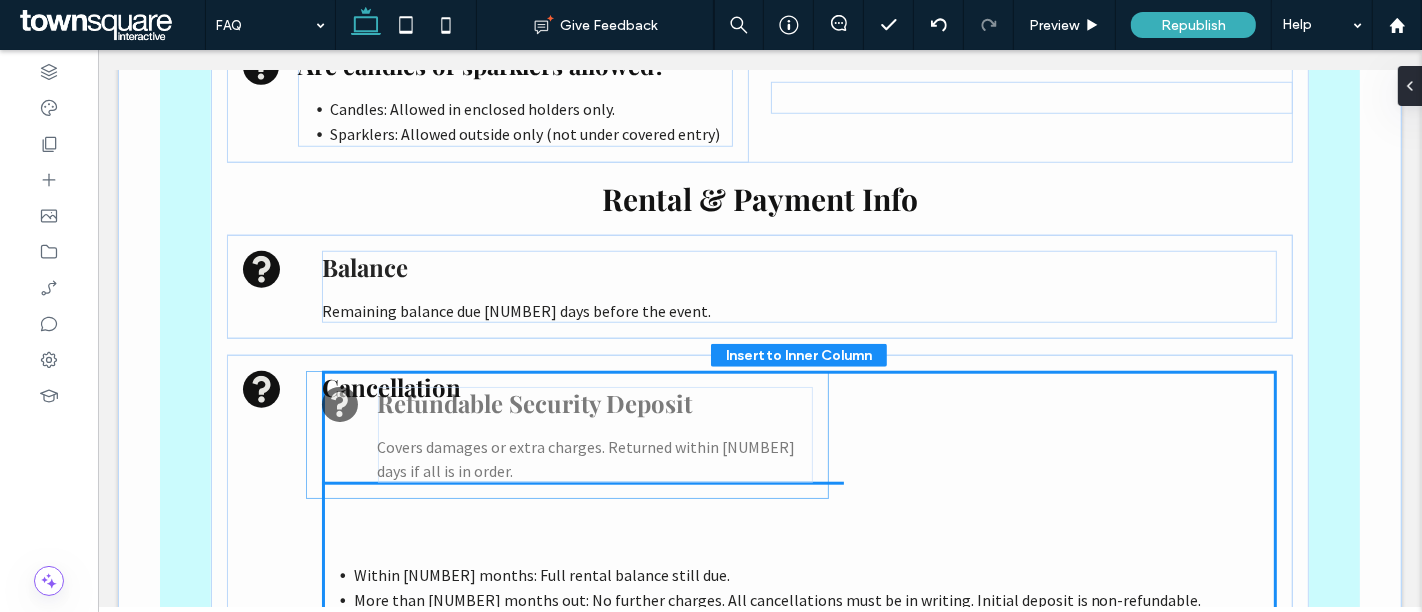 drag, startPoint x: 535, startPoint y: 361, endPoint x: 626, endPoint y: 381, distance: 93.17188 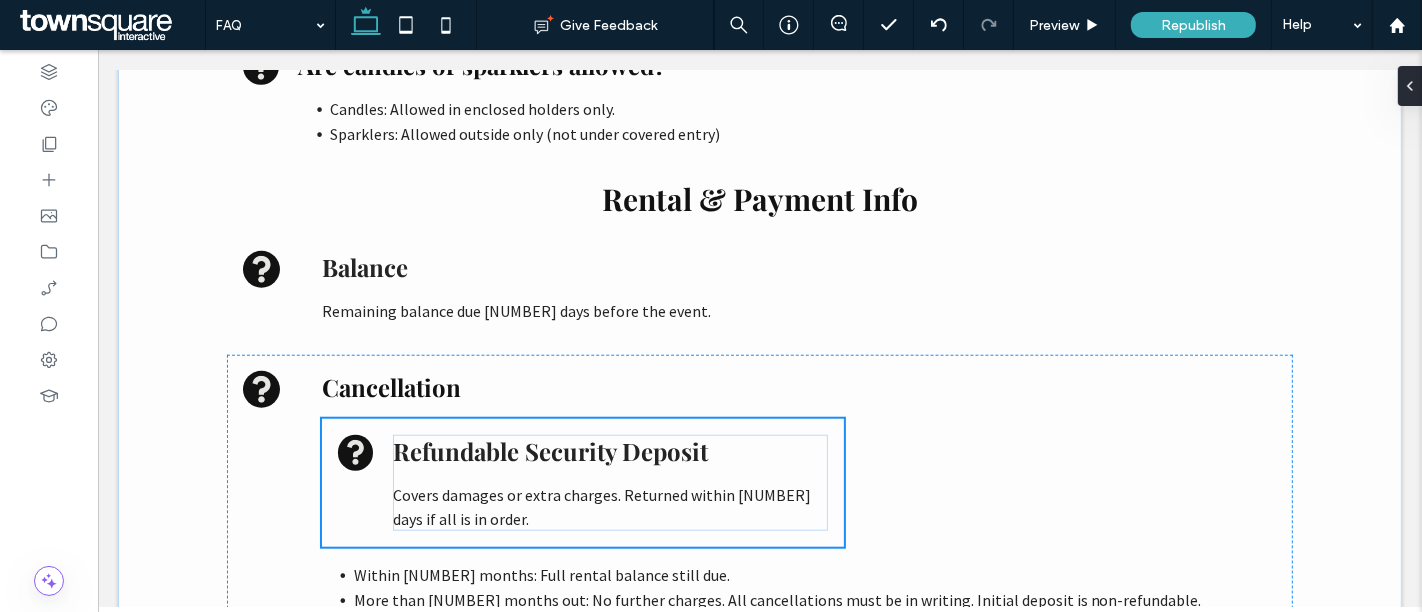 type on "**" 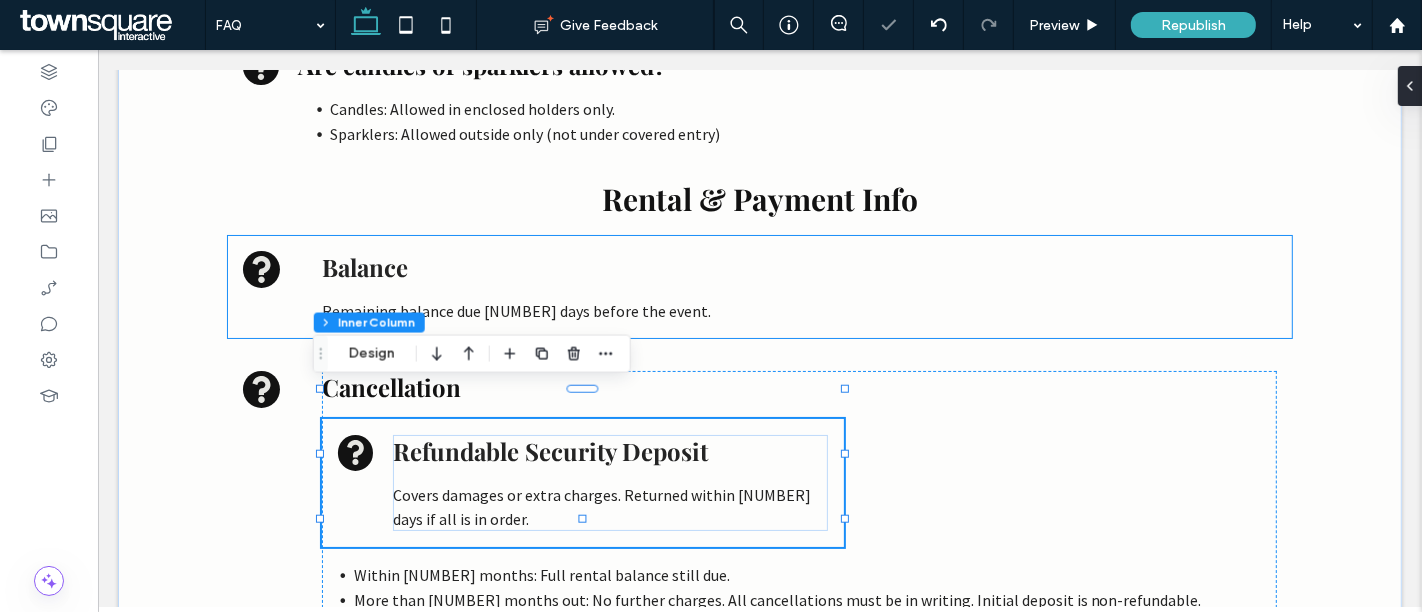 click on "Remaining balance due 60 days before the event." at bounding box center [798, 311] 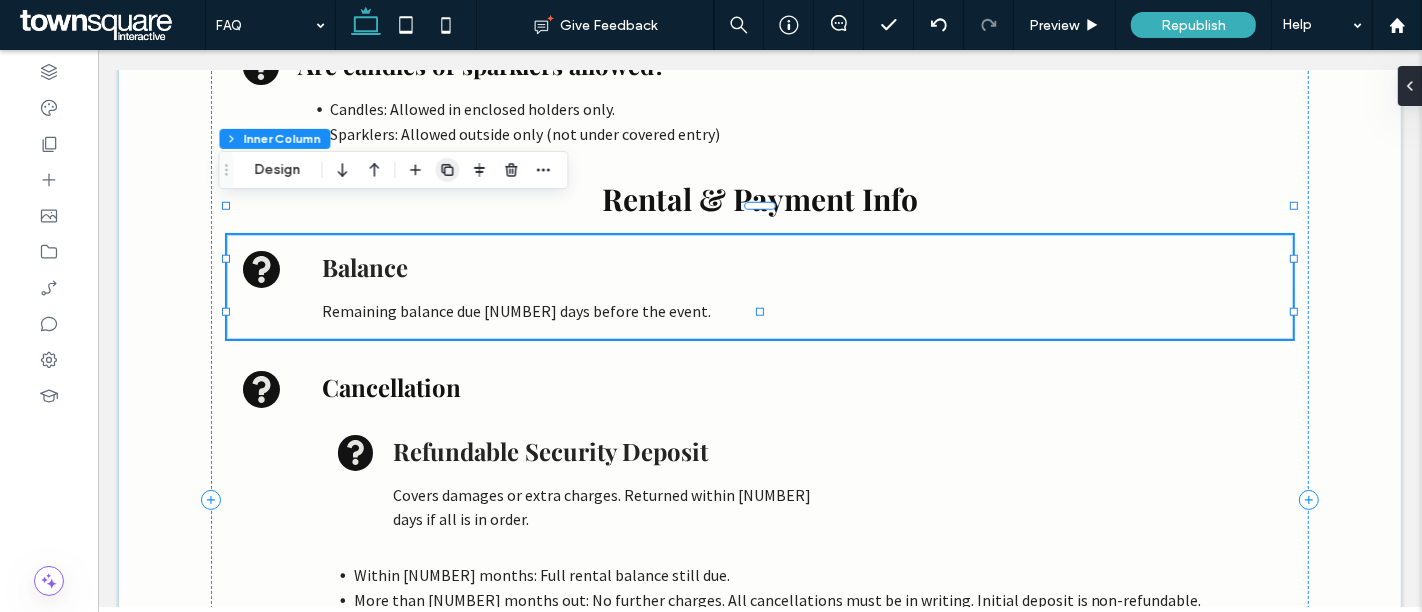 click 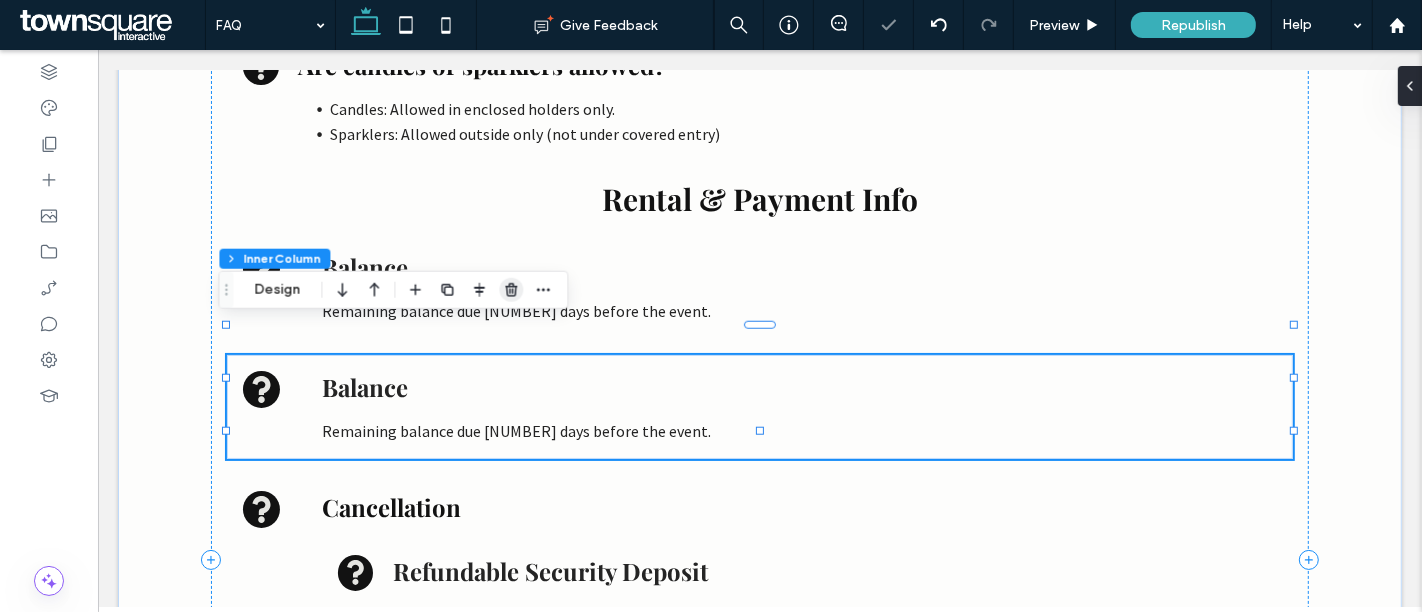 click 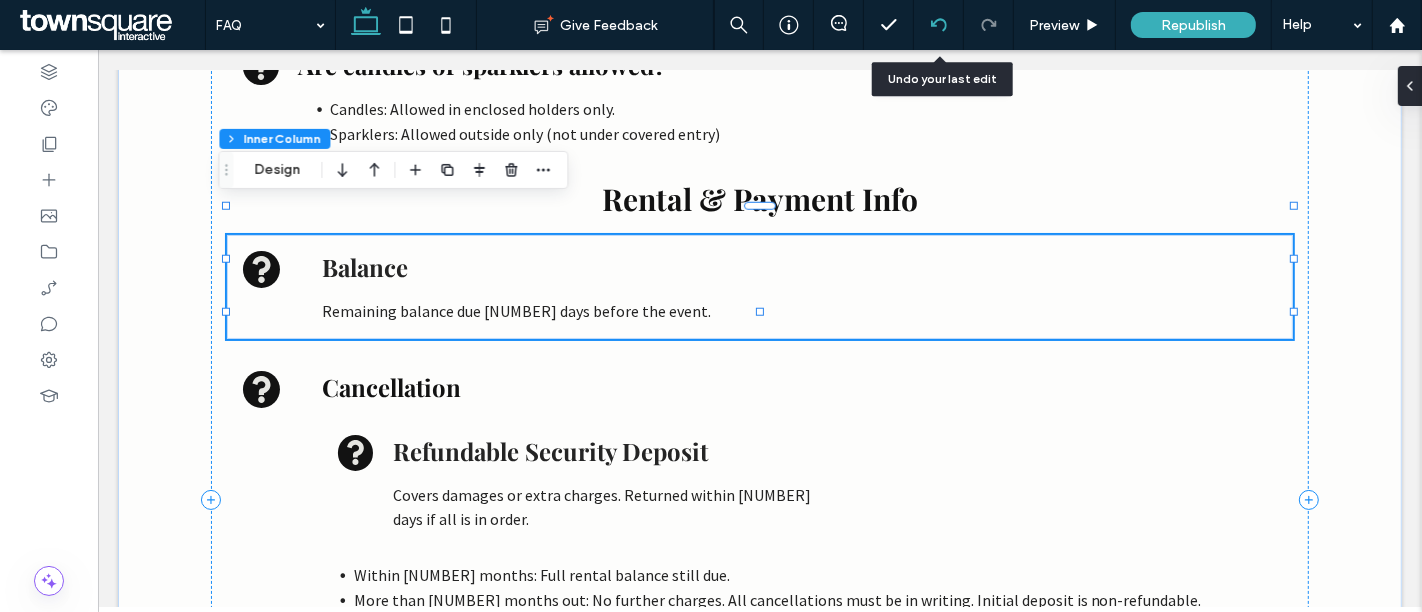 click 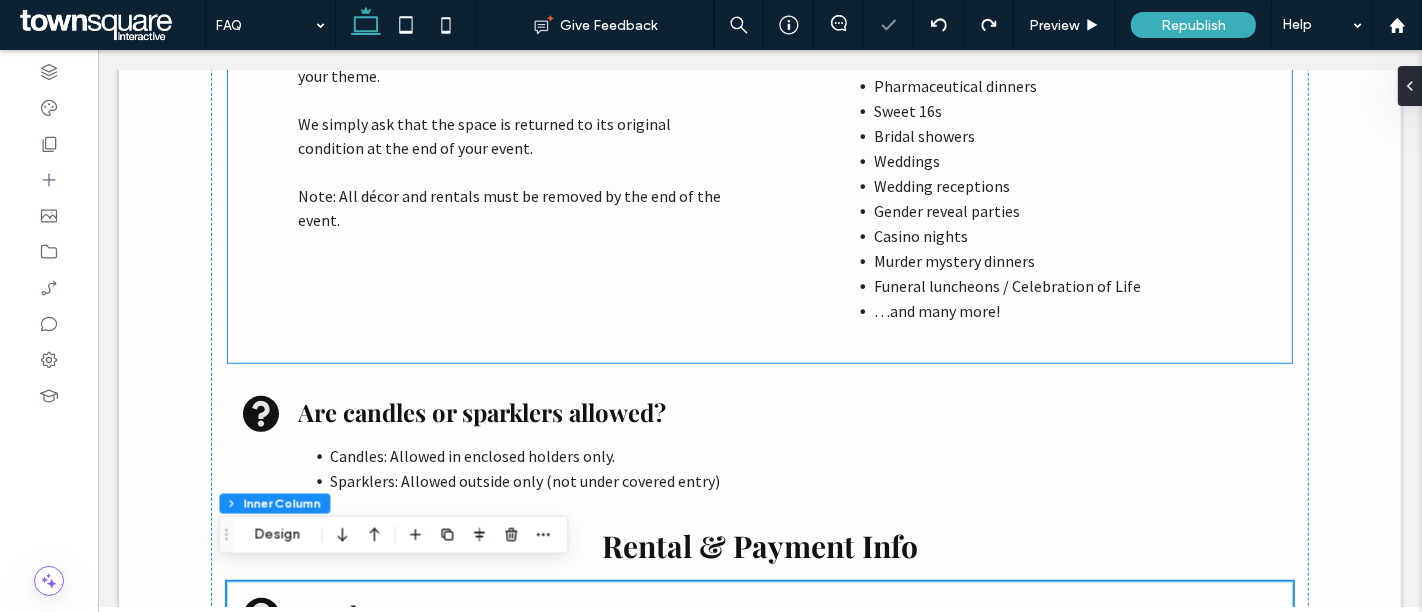 scroll, scrollTop: 1368, scrollLeft: 0, axis: vertical 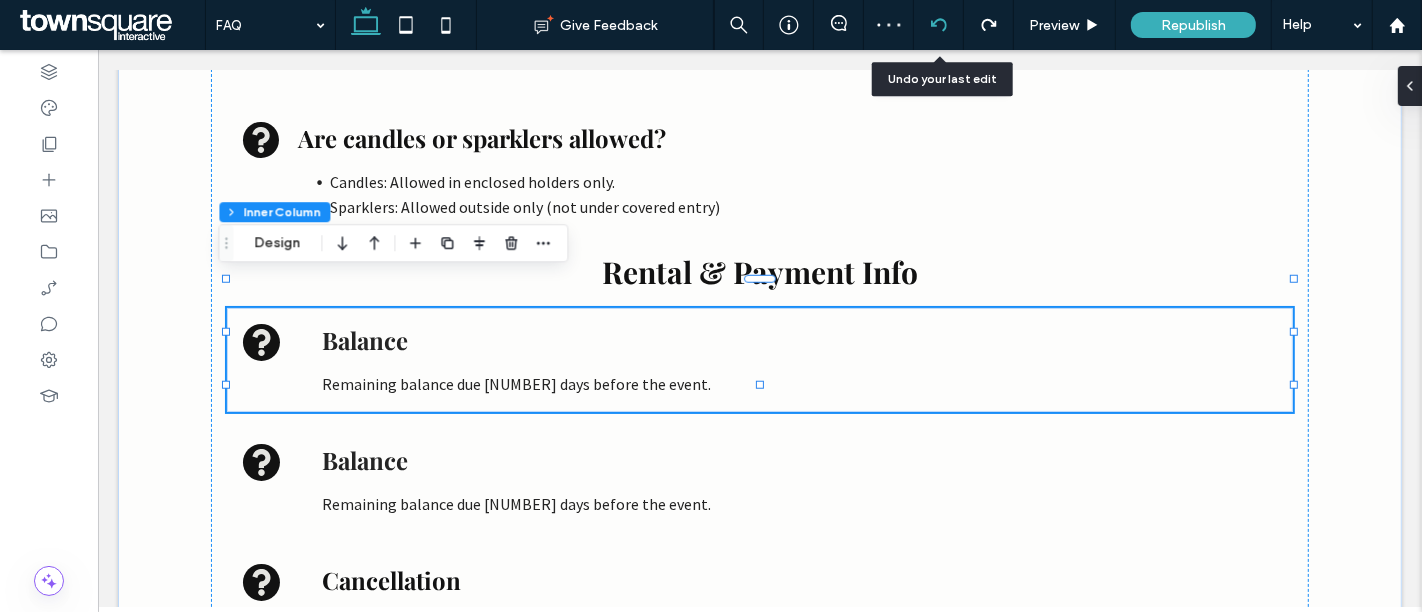click 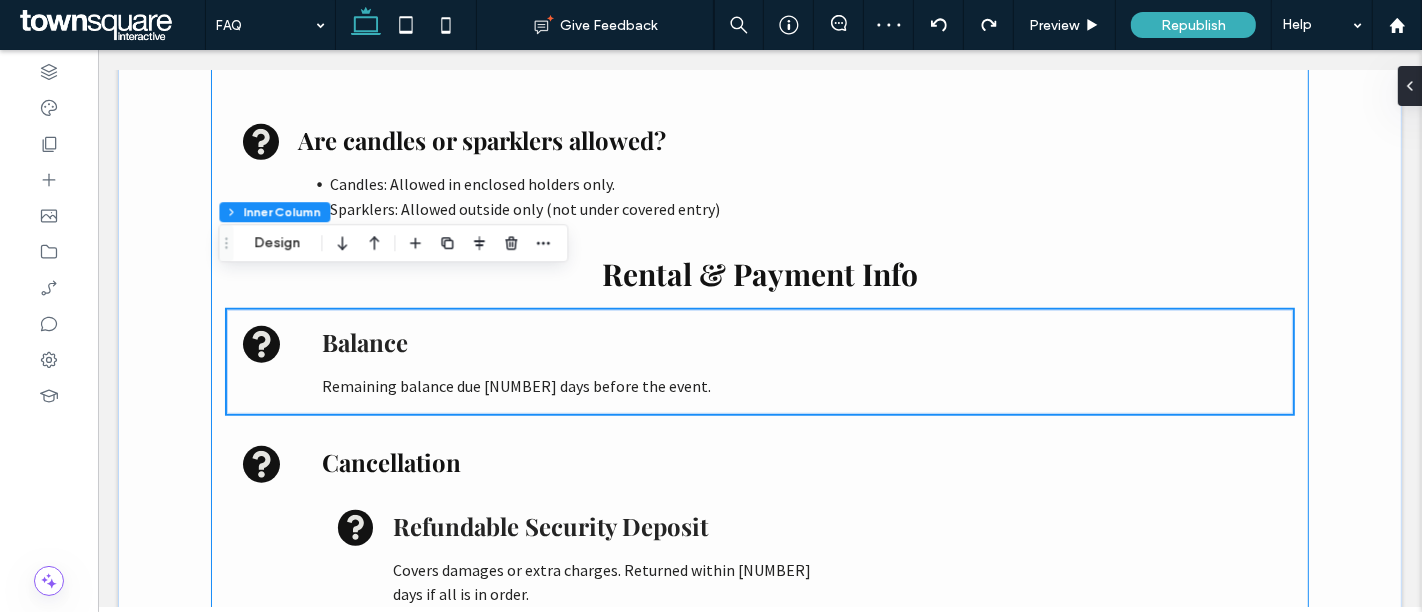 scroll, scrollTop: 1368, scrollLeft: 0, axis: vertical 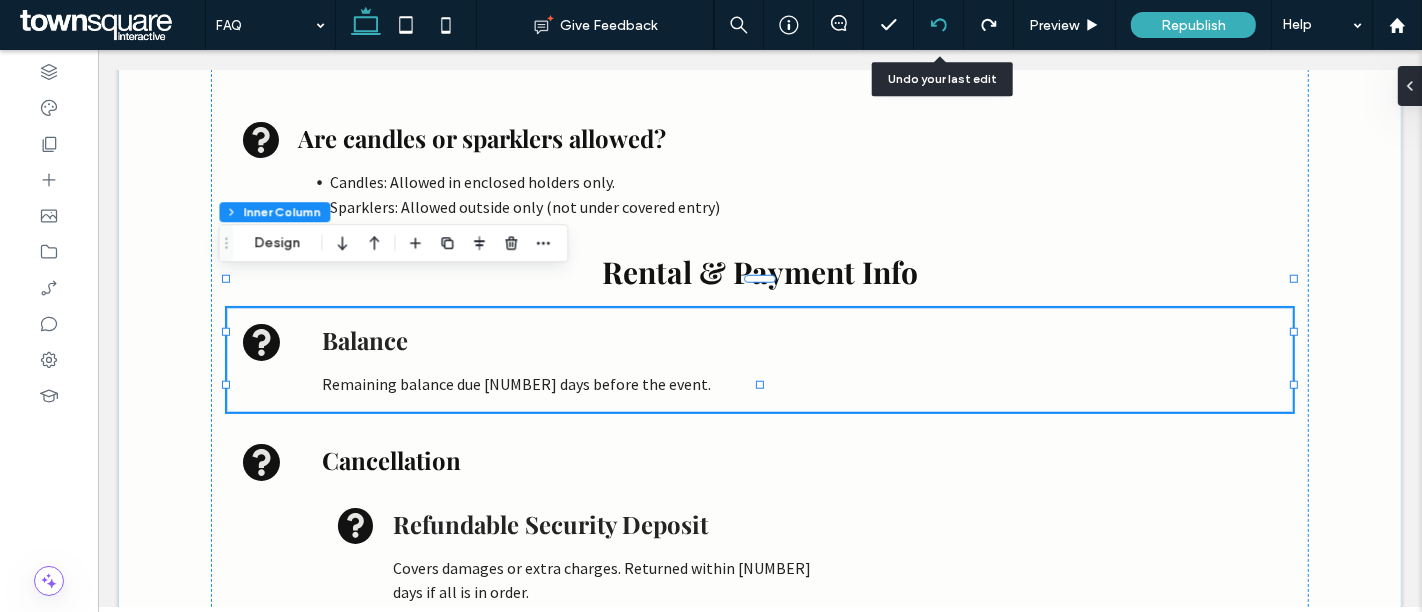 click 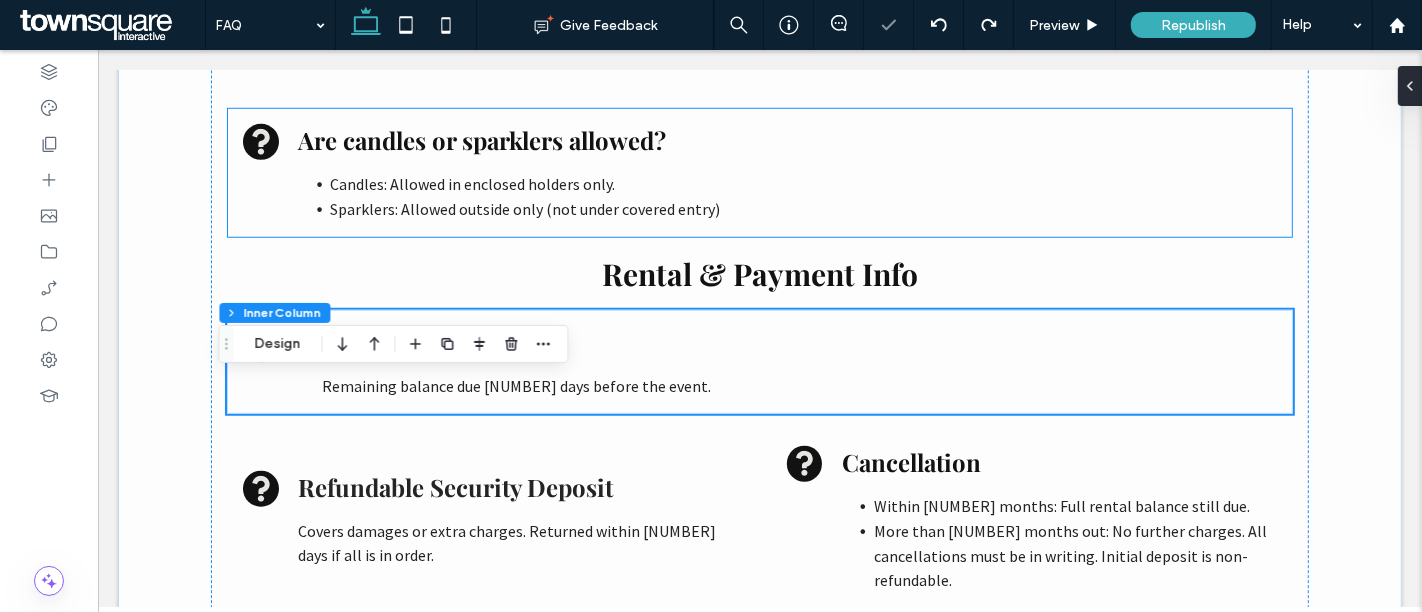 scroll, scrollTop: 1368, scrollLeft: 0, axis: vertical 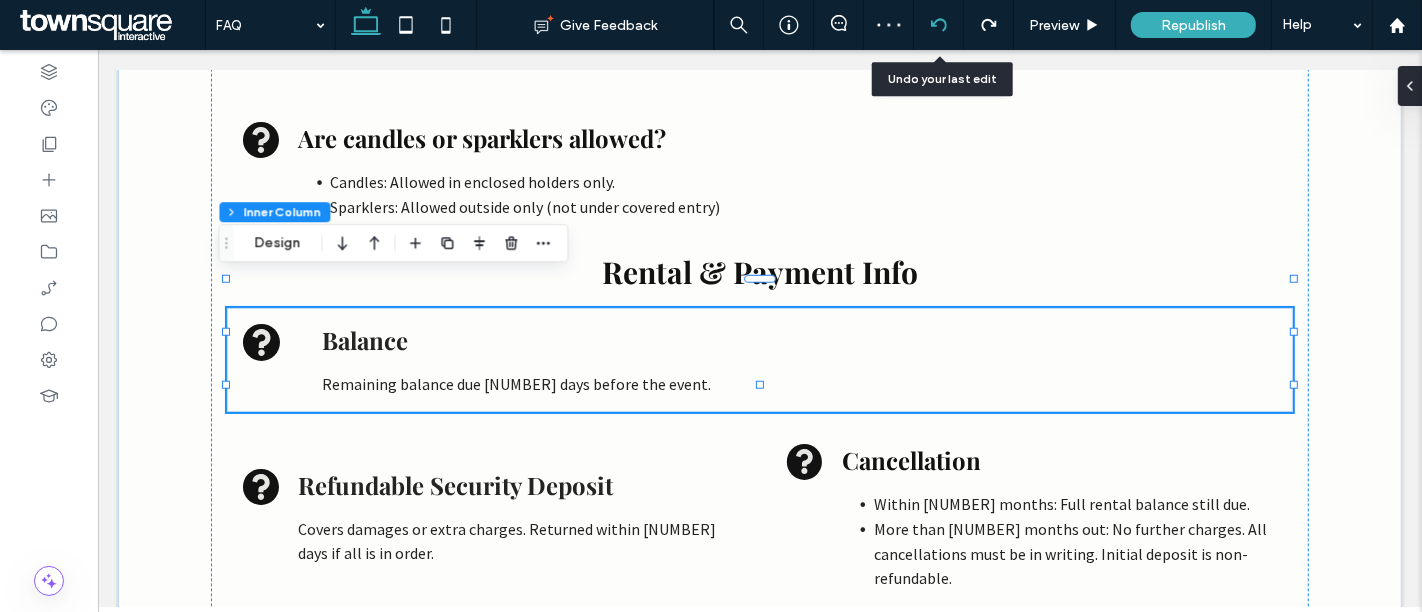 click 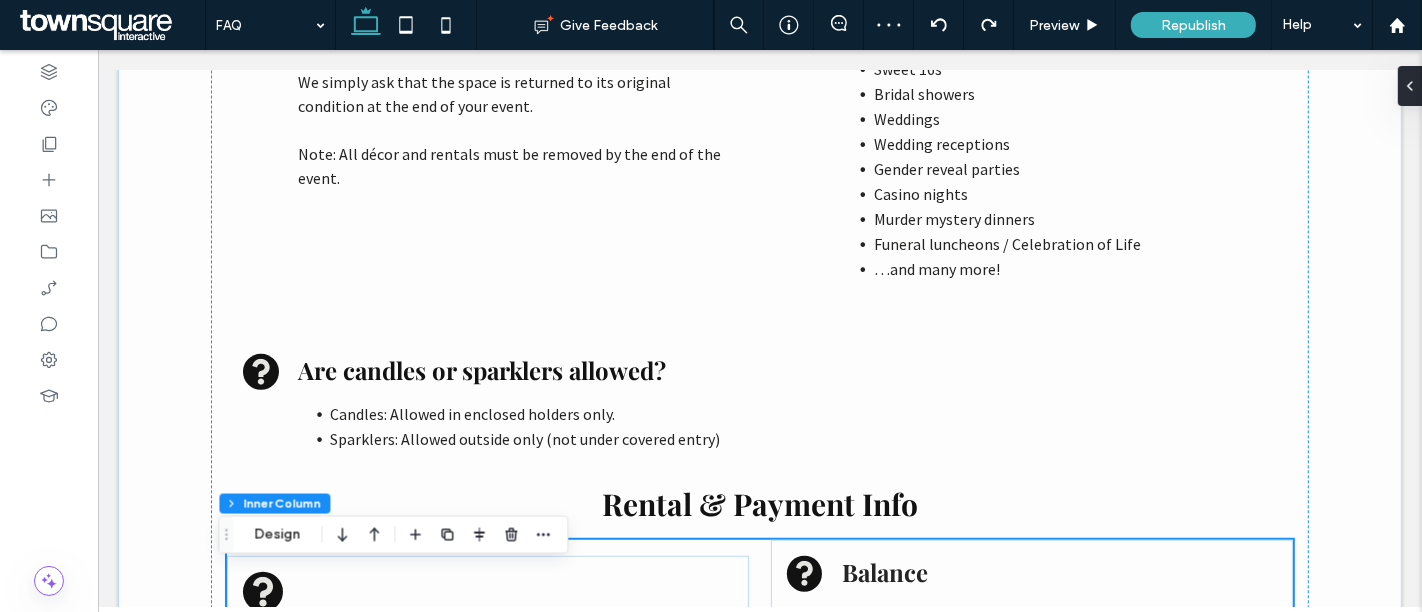 scroll, scrollTop: 1368, scrollLeft: 0, axis: vertical 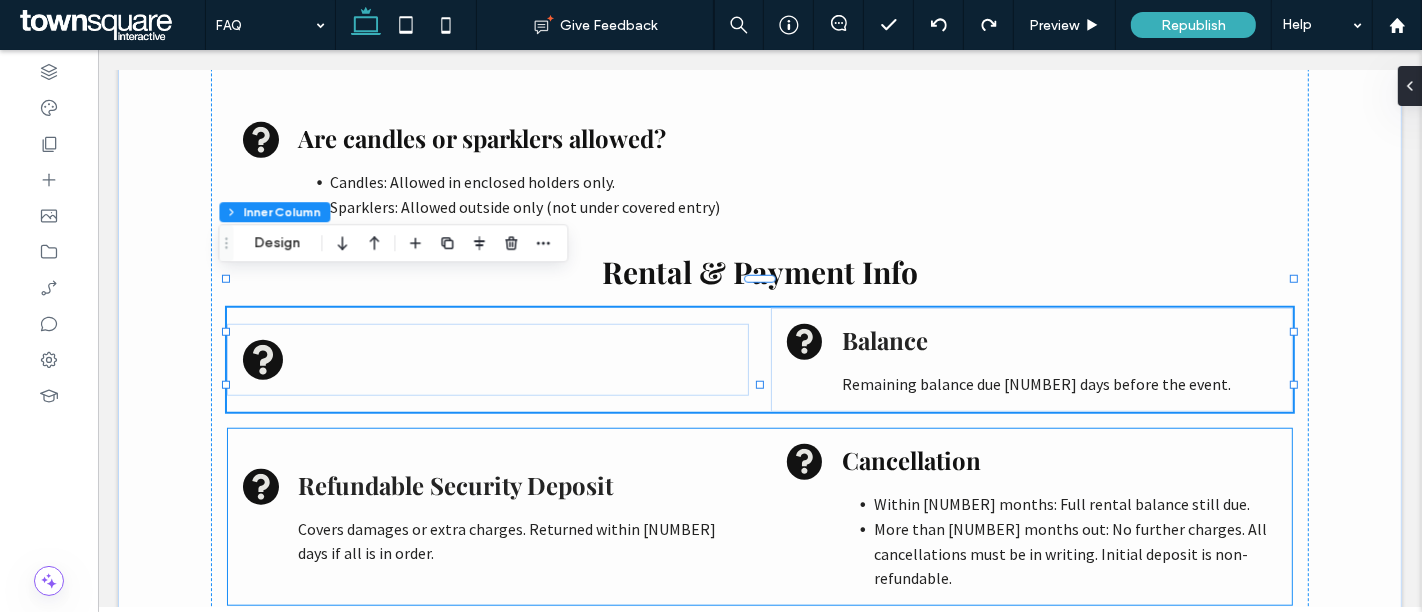 click on "Refundable Security Deposit" at bounding box center (514, 485) 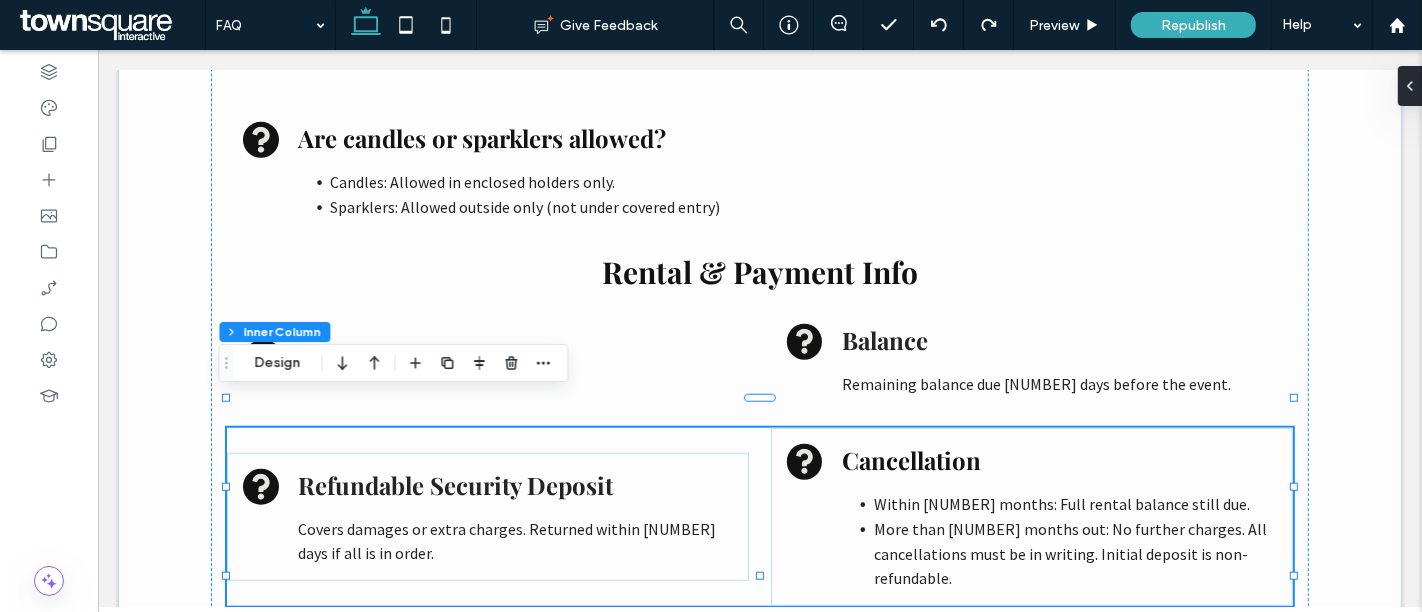 click on "Refundable Security Deposit" at bounding box center (514, 485) 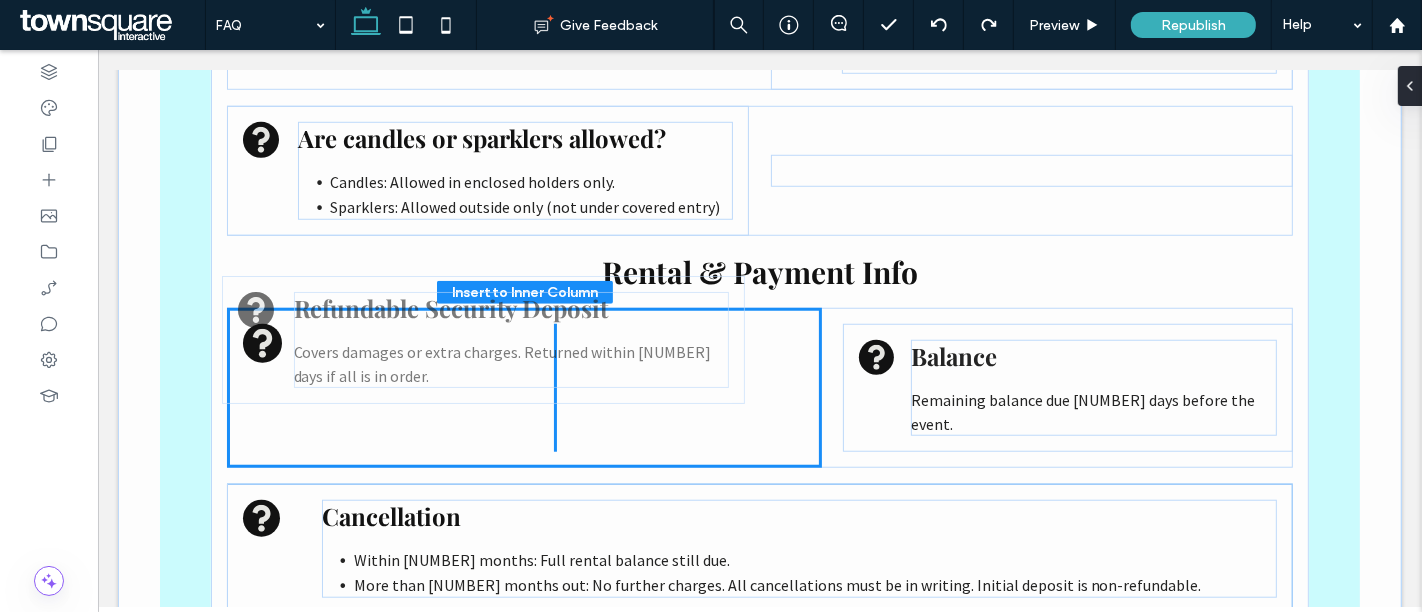 drag, startPoint x: 616, startPoint y: 464, endPoint x: 620, endPoint y: 319, distance: 145.05516 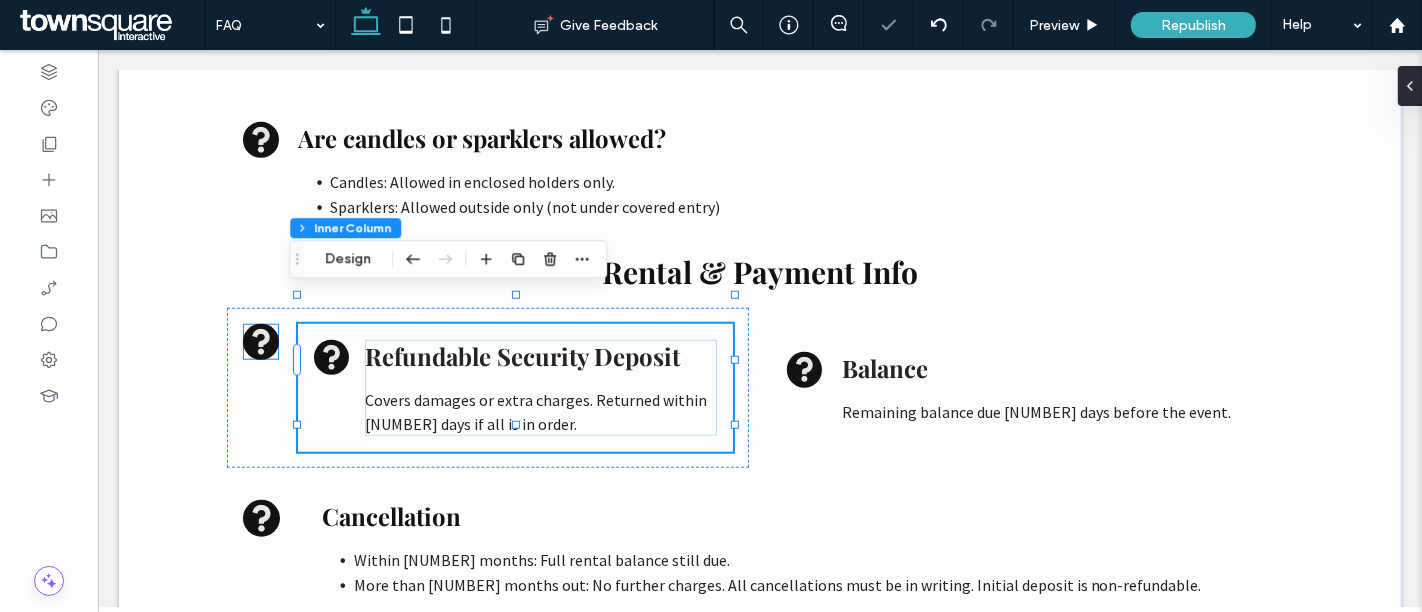 click 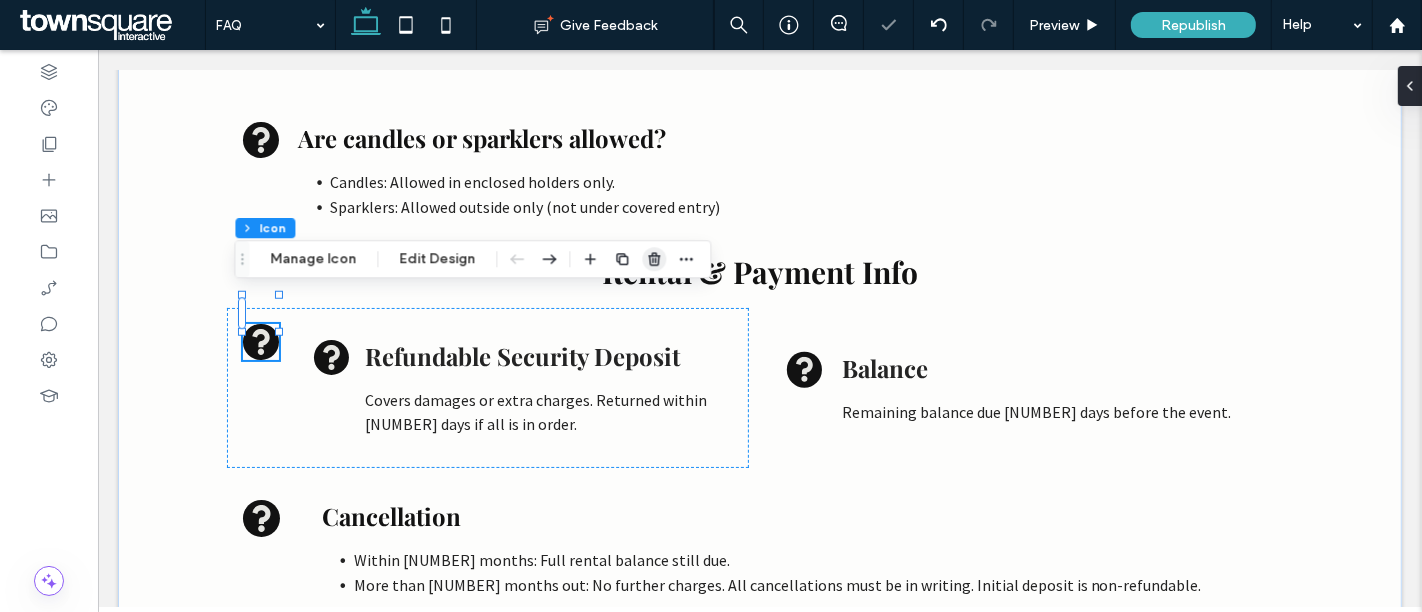click 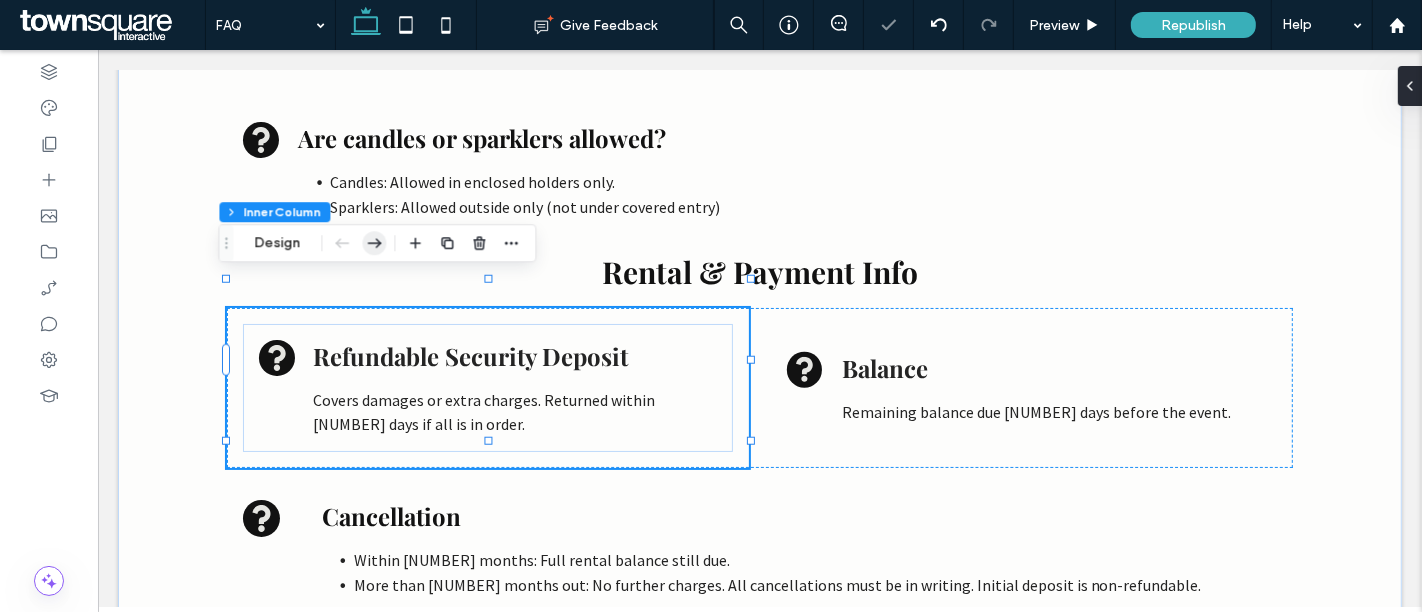 click 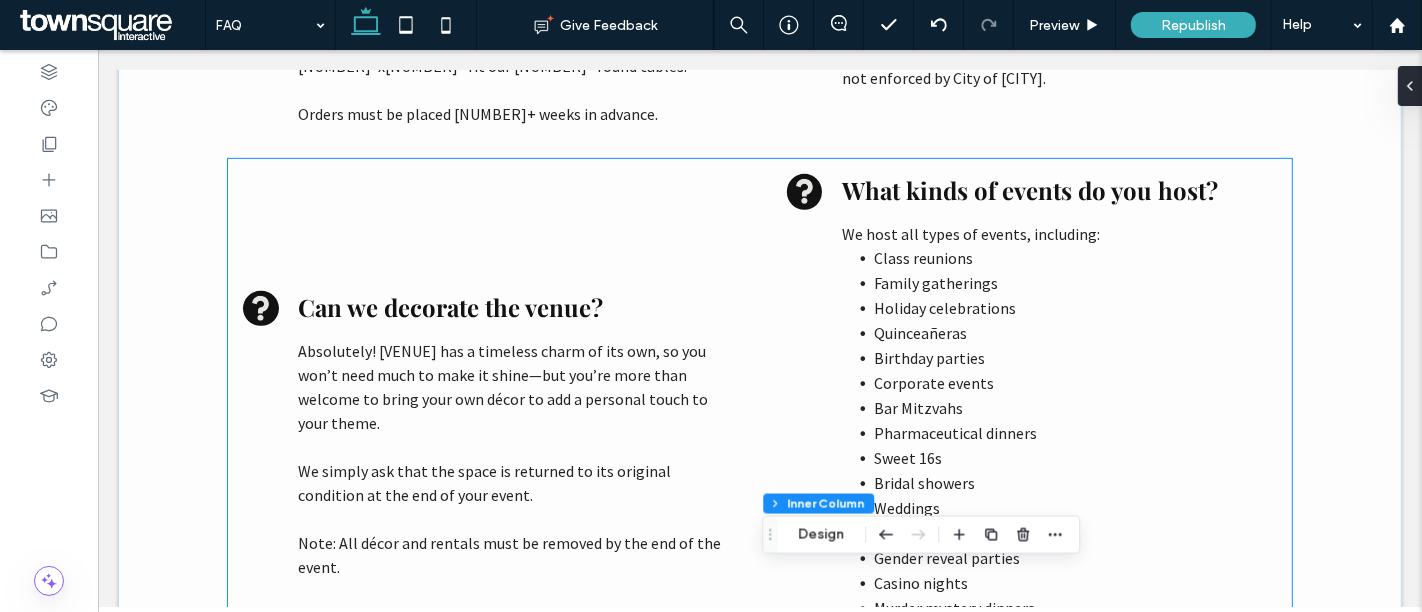 scroll, scrollTop: 748, scrollLeft: 0, axis: vertical 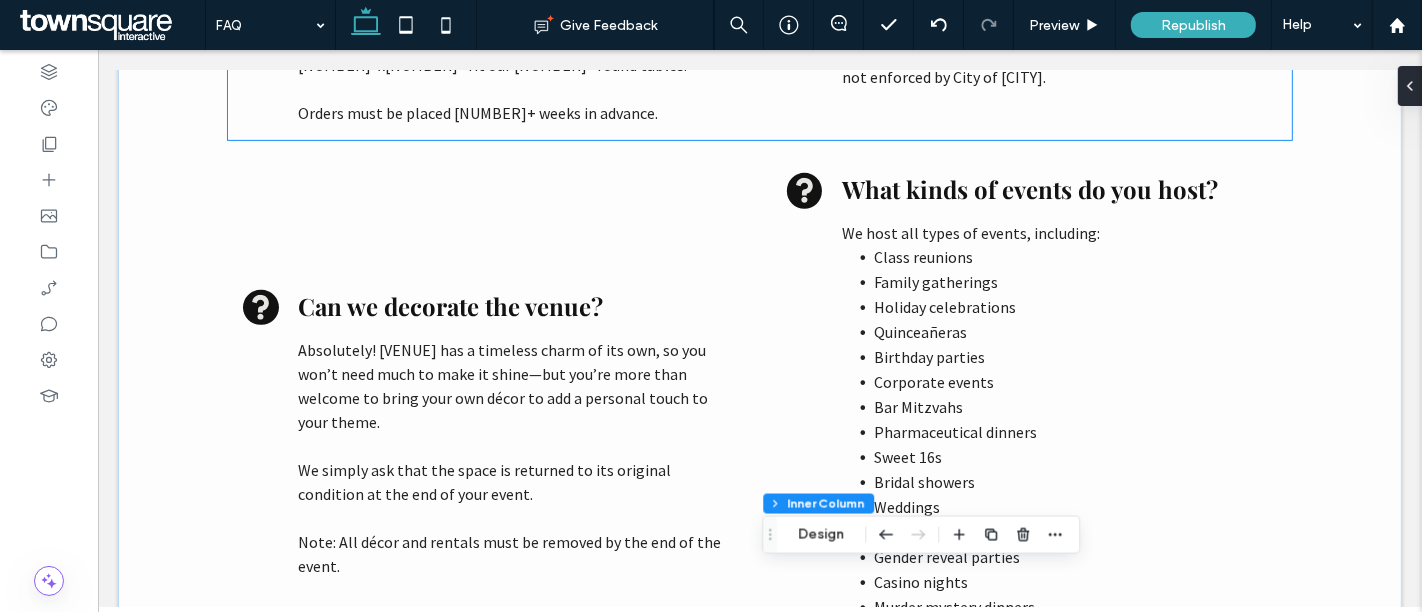 click on "Do you rent linens?
Yes! Colors include: Black, White, Pink, Seafoam, Teal, Gold, Burgundy, Champagne, Grey, Royal Blue, Red, Dark Green, Dark Purple, Navy, Peach (subject to availability). 85”x85” fit our 60” round tables. ﻿ Orders must be placed 3+ weeks in advance." at bounding box center [487, 5] 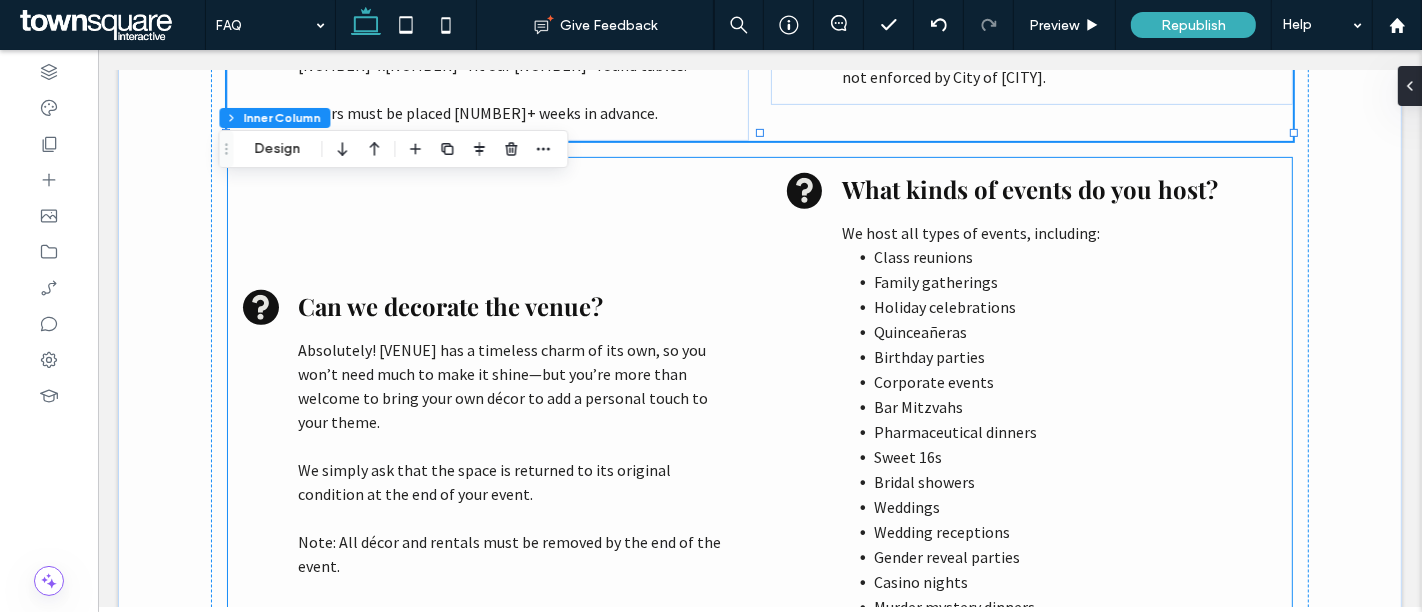 click on "Can we decorate the venue?
Absolutely! Main Street Hall has a timeless charm of its own, so you won’t need much to make it shine—but you’re more than welcome to bring your own décor to add a personal touch to your theme. We simply ask that the space is returned to its original condition at the end of your event. ﻿ Note: All décor and rentals must be removed by the end of the event.
What kinds of events do you host?
We host all types of events, including:   Class reunions Family gatherings Holiday celebrations Quinceañeras Birthday parties Corporate events Bar Mitzvahs Pharmaceutical dinners Sweet 16s Bridal showers Weddings Wedding receptions Gender reveal parties Casino nights Murder mystery dinners Funeral luncheons / Celebration of Life …and many more!" at bounding box center [758, 433] 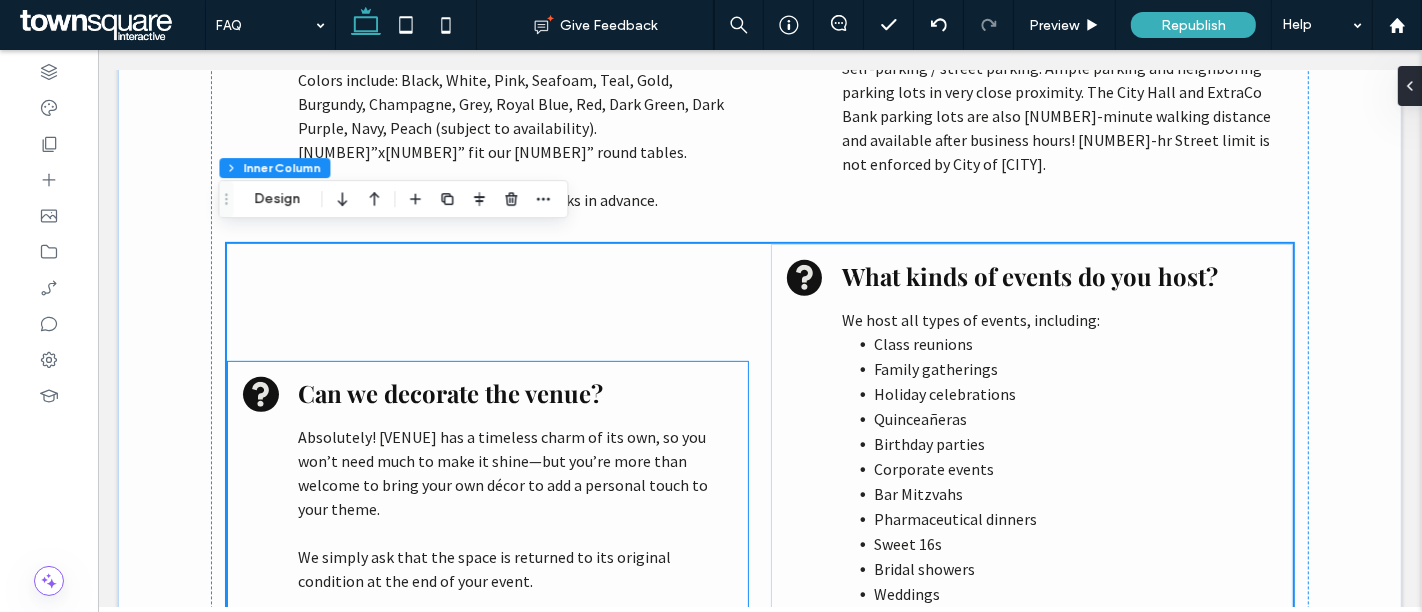 scroll, scrollTop: 660, scrollLeft: 0, axis: vertical 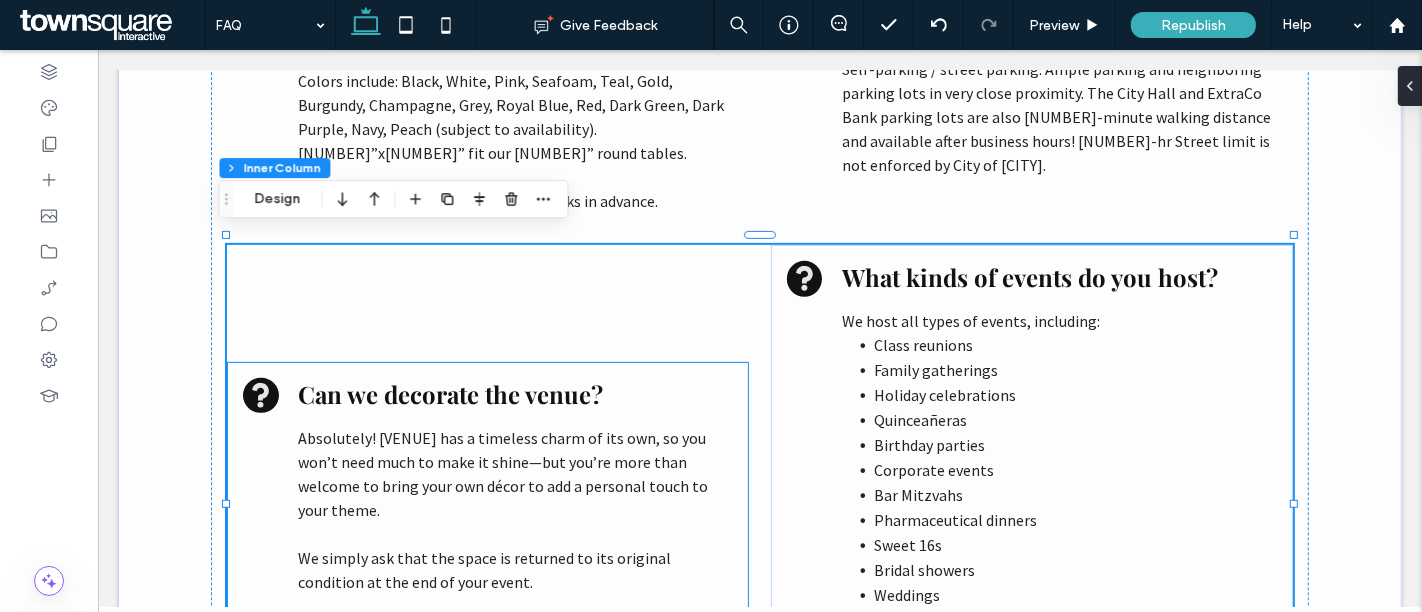 click on "Can we decorate the venue?
Absolutely! Main Street Hall has a timeless charm of its own, so you won’t need much to make it shine—but you’re more than welcome to bring your own décor to add a personal touch to your theme. We simply ask that the space is returned to its original condition at the end of your event. ﻿ Note: All décor and rentals must be removed by the end of the event." at bounding box center [487, 522] 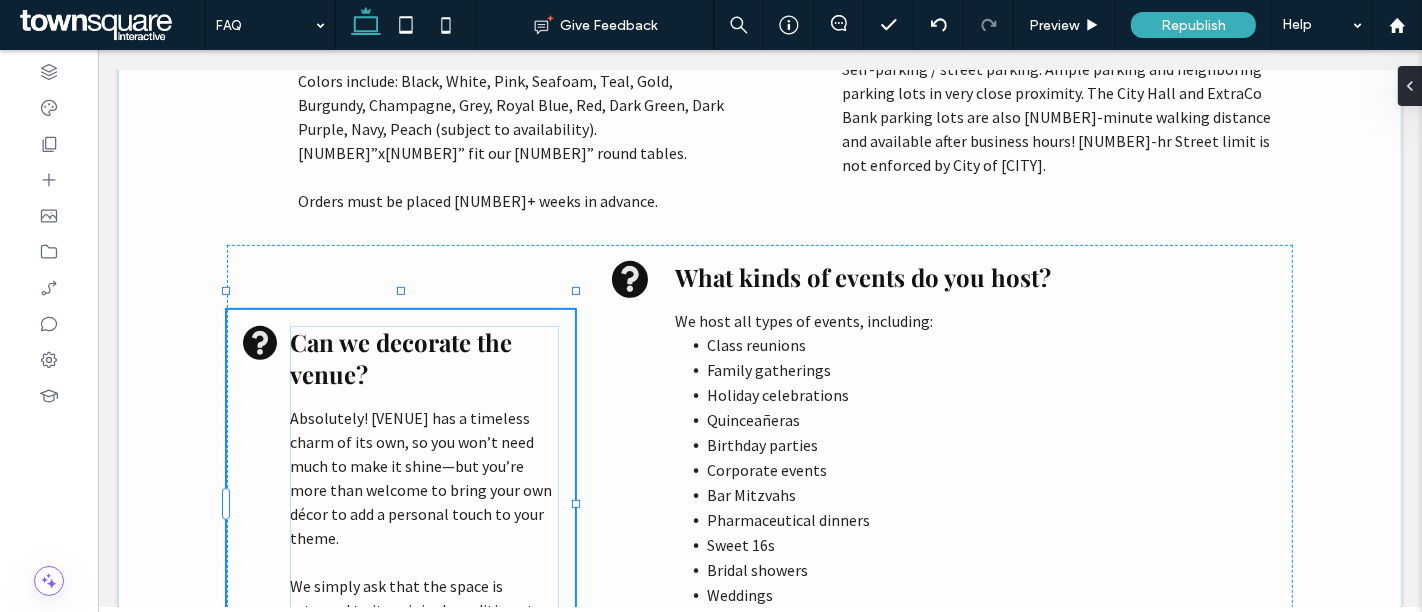 drag, startPoint x: 481, startPoint y: 340, endPoint x: 479, endPoint y: 303, distance: 37.054016 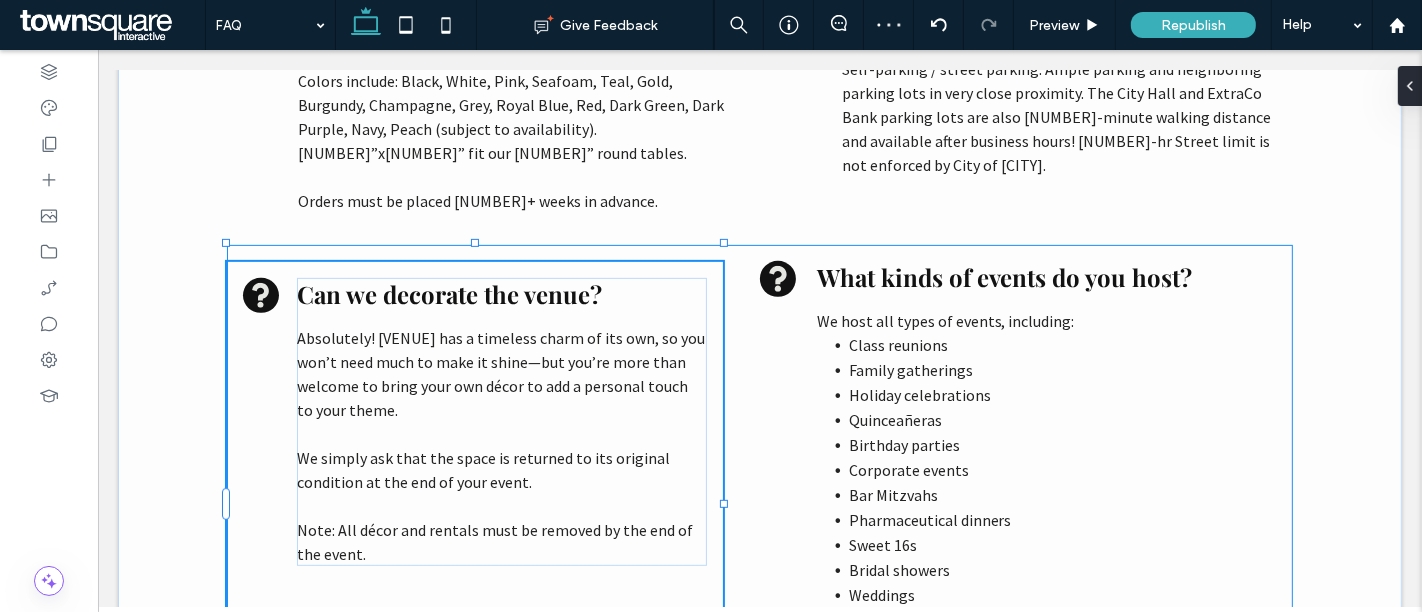 drag, startPoint x: 532, startPoint y: 304, endPoint x: 530, endPoint y: 256, distance: 48.04165 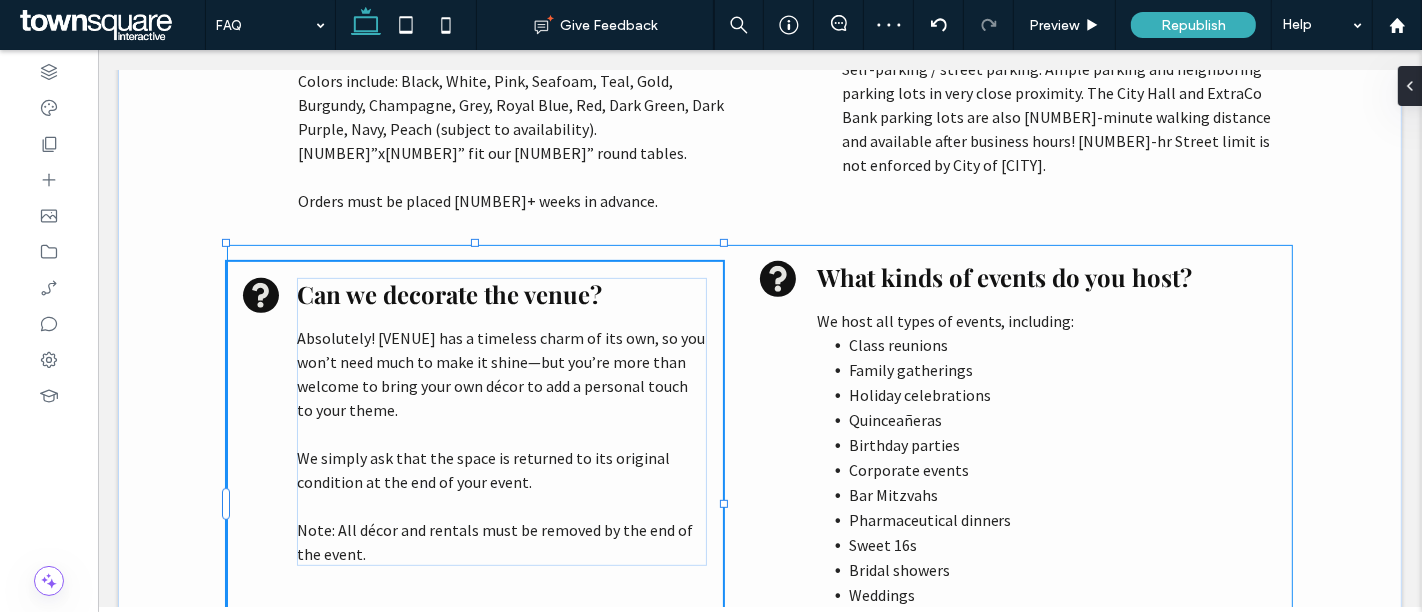 click on "Frequently Asked Questions
You've got questions, we've got the answers!
Can The Space Be Utilized For Both a Ceremony and Reception?
Absolutely! Our venue is designed with this in mind. If a room flip is needed, we can help advise and come up with a coordinated smooth transition that takes minutes with a few helping hands.
How Many Tables and Chairs are available?
60” Round Tables: 22 48” Round Tables: 6 6’ Rectangular Tables: 5 Three 10’ elegant marble tables 175 White Resin Padded Chairs ﻿
Do you rent linens?
Yes! Colors include: Black, White, Pink, Seafoam, Teal, Gold, Burgundy, Champagne, Grey, Royal Blue, Red, Dark Green, Dark Purple, Navy, Peach (subject to availability). 85”x85” fit our 60” round tables. ﻿ Orders must be placed 3+ weeks in advance." at bounding box center [759, 1237] 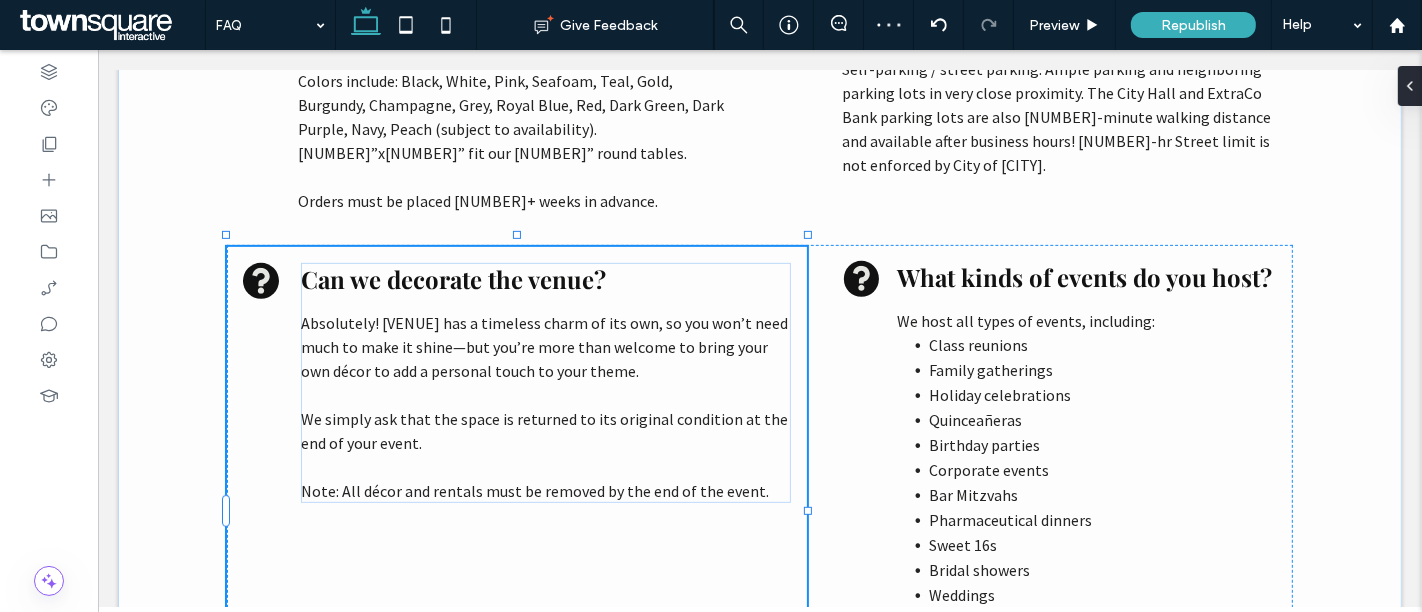 drag, startPoint x: 559, startPoint y: 267, endPoint x: 560, endPoint y: 252, distance: 15.033297 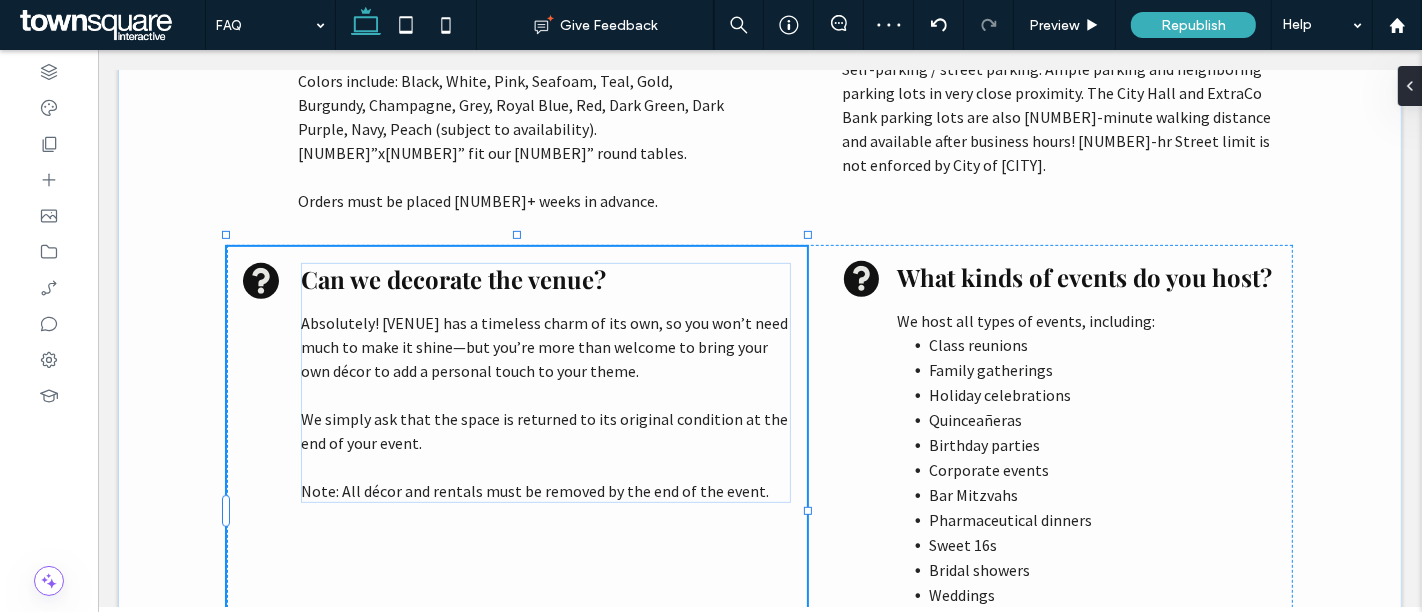 click on "Frequently Asked Questions
You've got questions, we've got the answers!
Can The Space Be Utilized For Both a Ceremony and Reception?
Absolutely! Our venue is designed with this in mind. If a room flip is needed, we can help advise and come up with a coordinated smooth transition that takes minutes with a few helping hands.
How Many Tables and Chairs are available?
60” Round Tables: 22 48” Round Tables: 6 6’ Rectangular Tables: 5 Three 10’ elegant marble tables 175 White Resin Padded Chairs ﻿
Do you rent linens?
Yes! Colors include: Black, White, Pink, Seafoam, Teal, Gold, Burgundy, Champagne, Grey, Royal Blue, Red, Dark Green, Dark Purple, Navy, Peach (subject to availability). 85”x85” fit our 60” round tables. ﻿ Orders must be placed 3+ weeks in advance." at bounding box center (759, 1237) 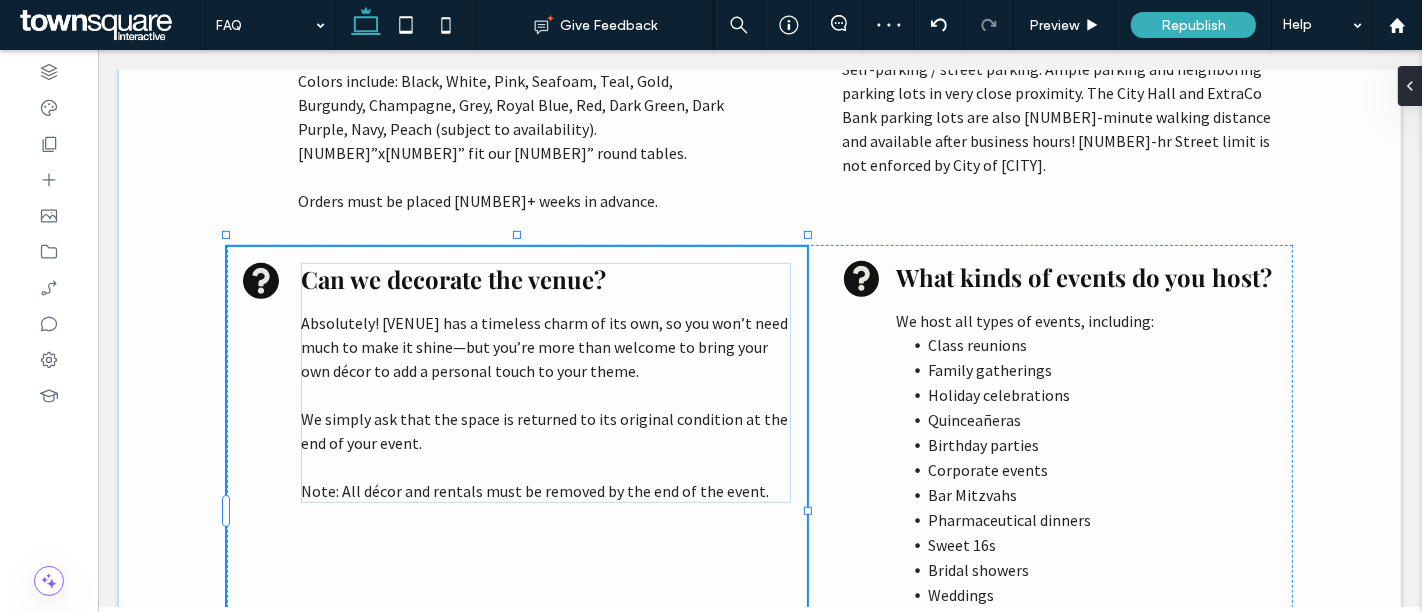 type on "***" 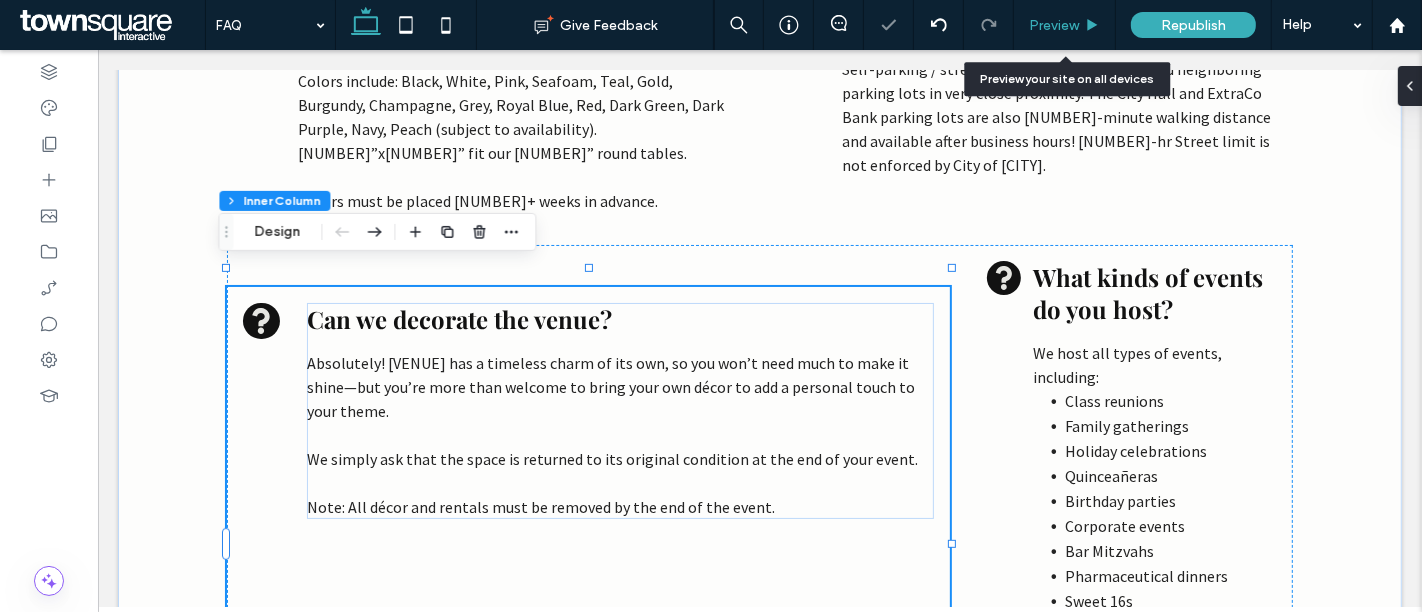 click 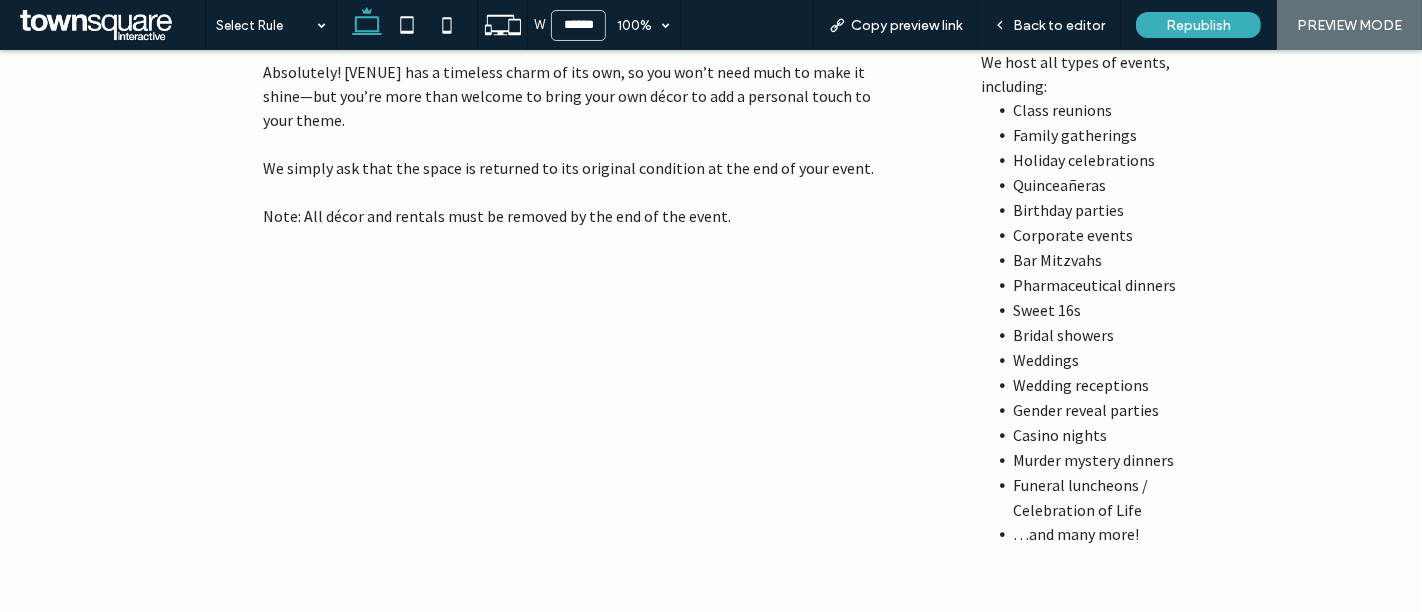 scroll, scrollTop: 907, scrollLeft: 0, axis: vertical 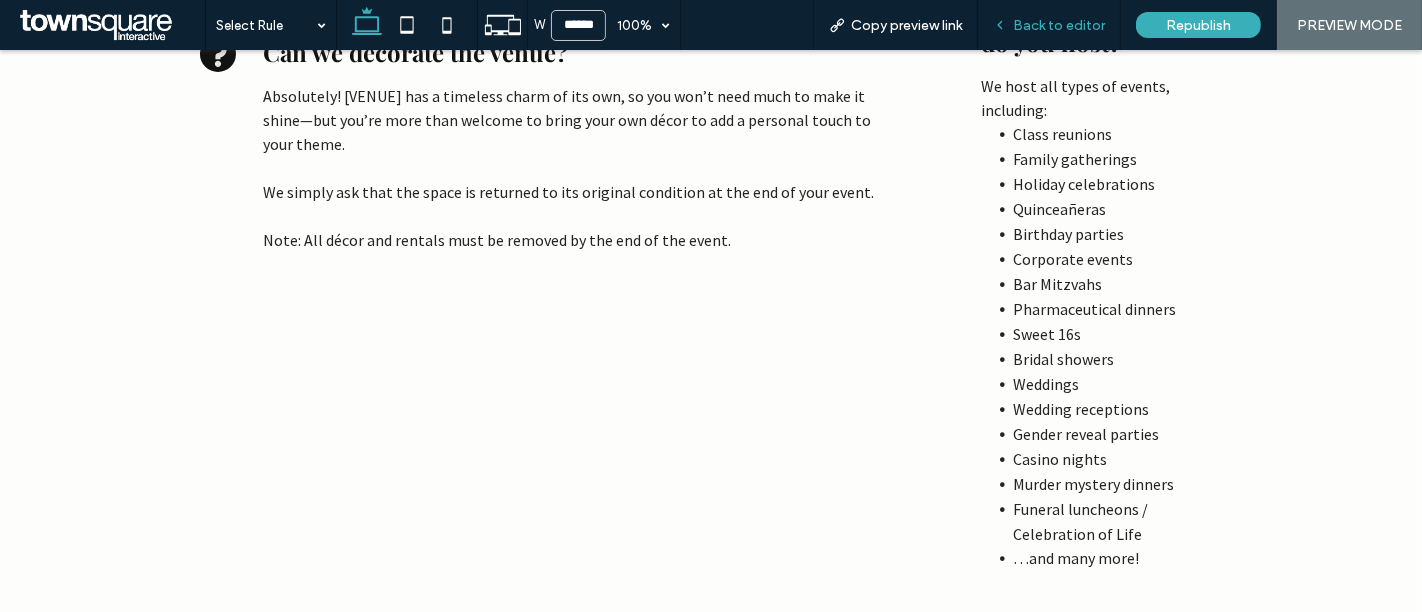 click on "Back to editor" at bounding box center (1059, 25) 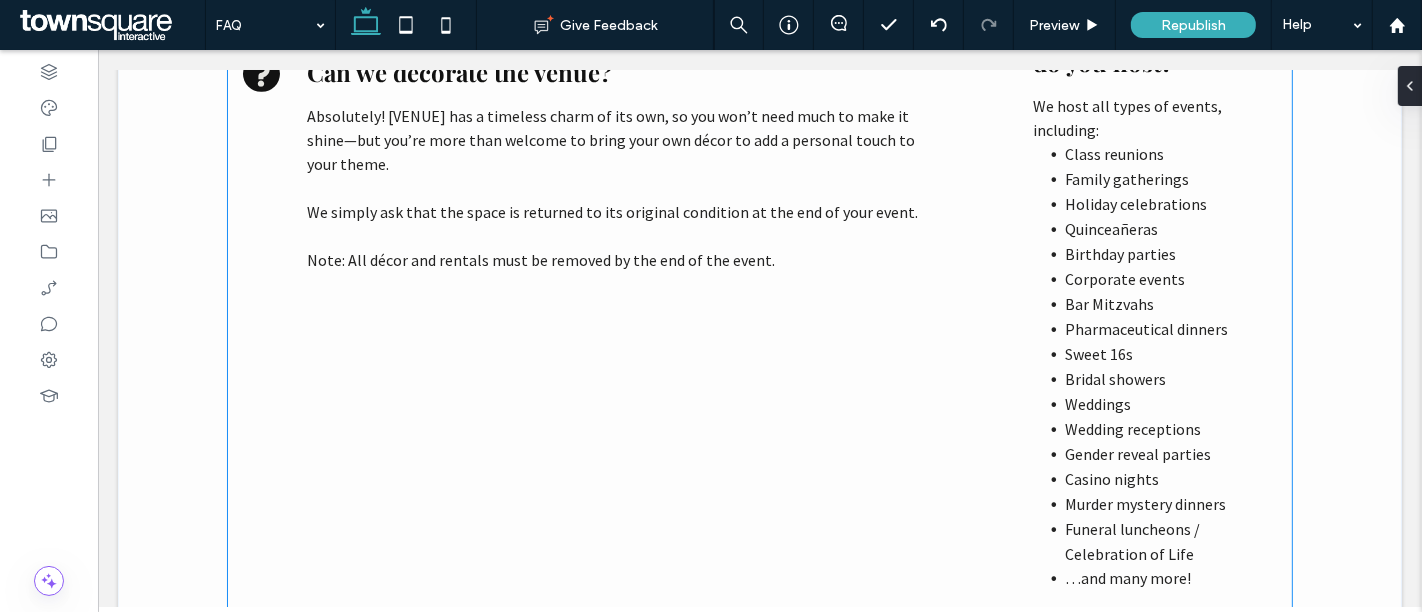 scroll, scrollTop: 1122, scrollLeft: 0, axis: vertical 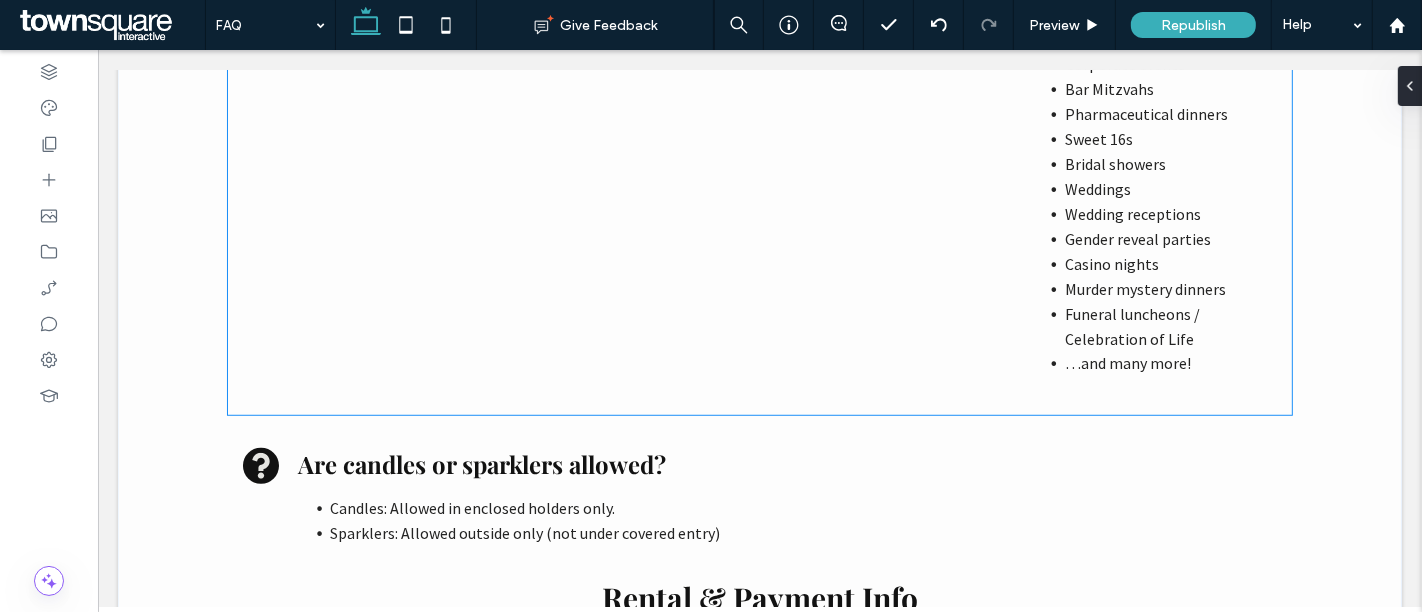 click on "Can we decorate the venue?
Absolutely! Main Street Hall has a timeless charm of its own, so you won’t need much to make it shine—but you’re more than welcome to bring your own décor to add a personal touch to your theme. We simply ask that the space is returned to its original condition at the end of your event. ﻿ Note: All décor and rentals must be removed by the end of the event." at bounding box center [587, 100] 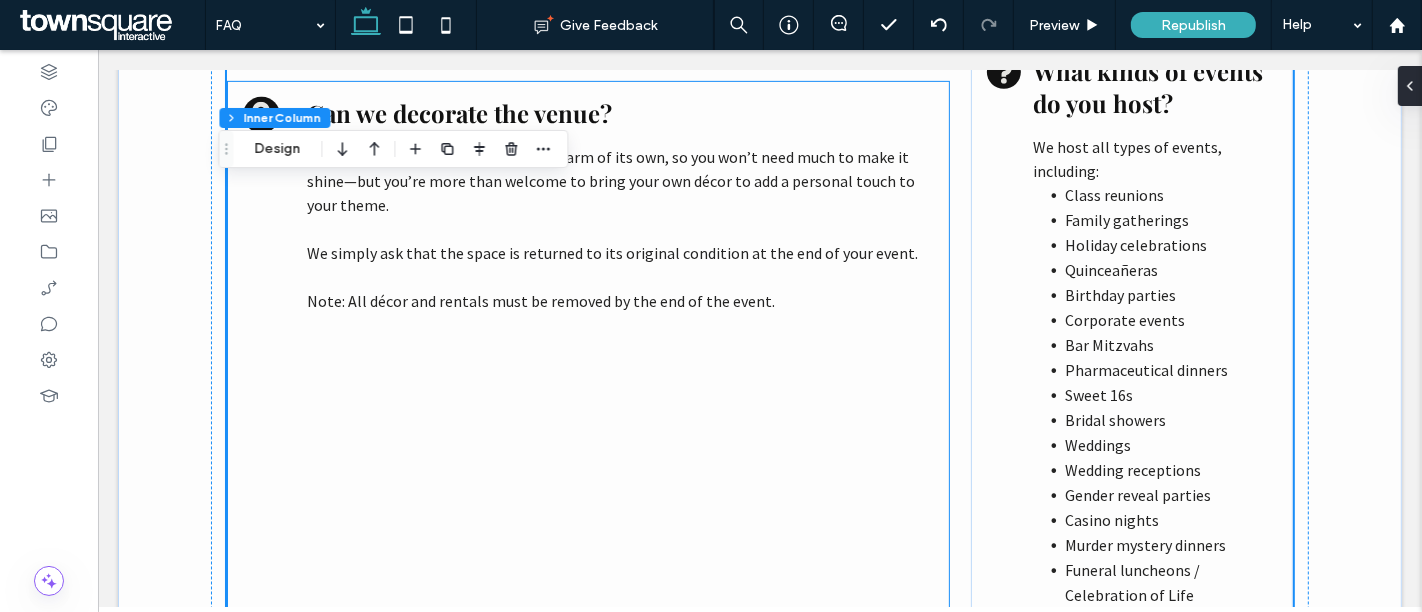 scroll, scrollTop: 1045, scrollLeft: 0, axis: vertical 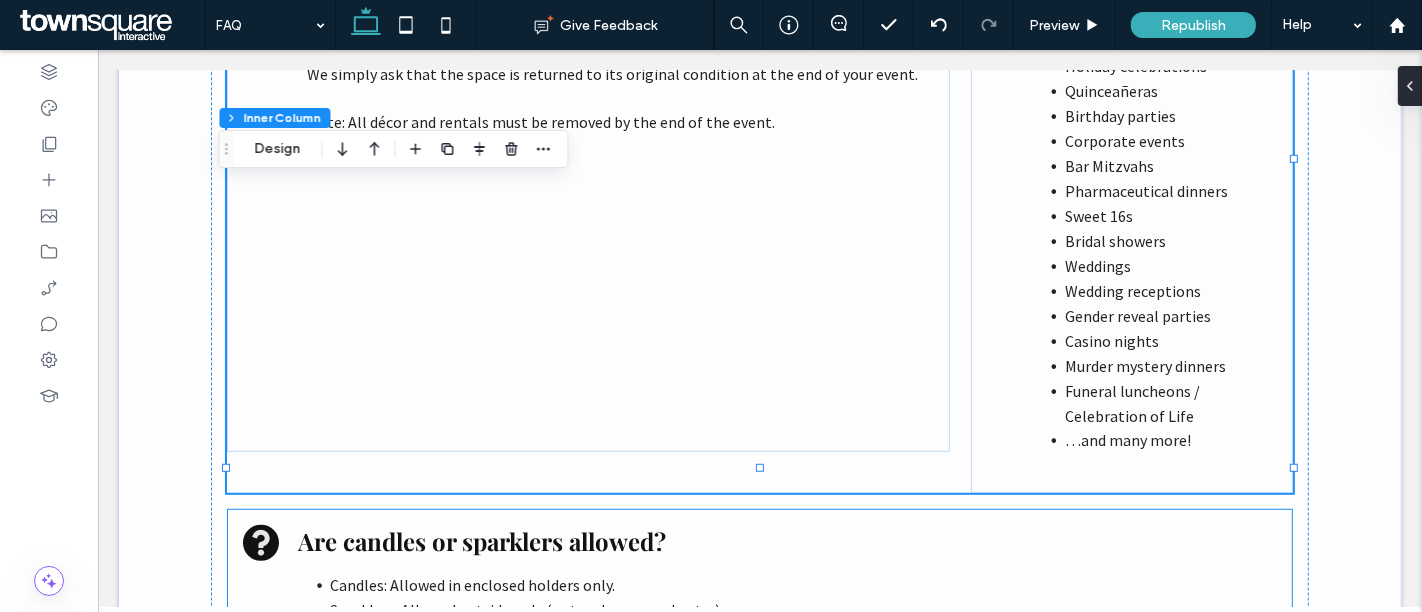 click on "Are candles or sparklers allowed?
Candles: Allowed in enclosed holders only. Sparklers: Allowed outside only (not under covered entry)" at bounding box center [487, 574] 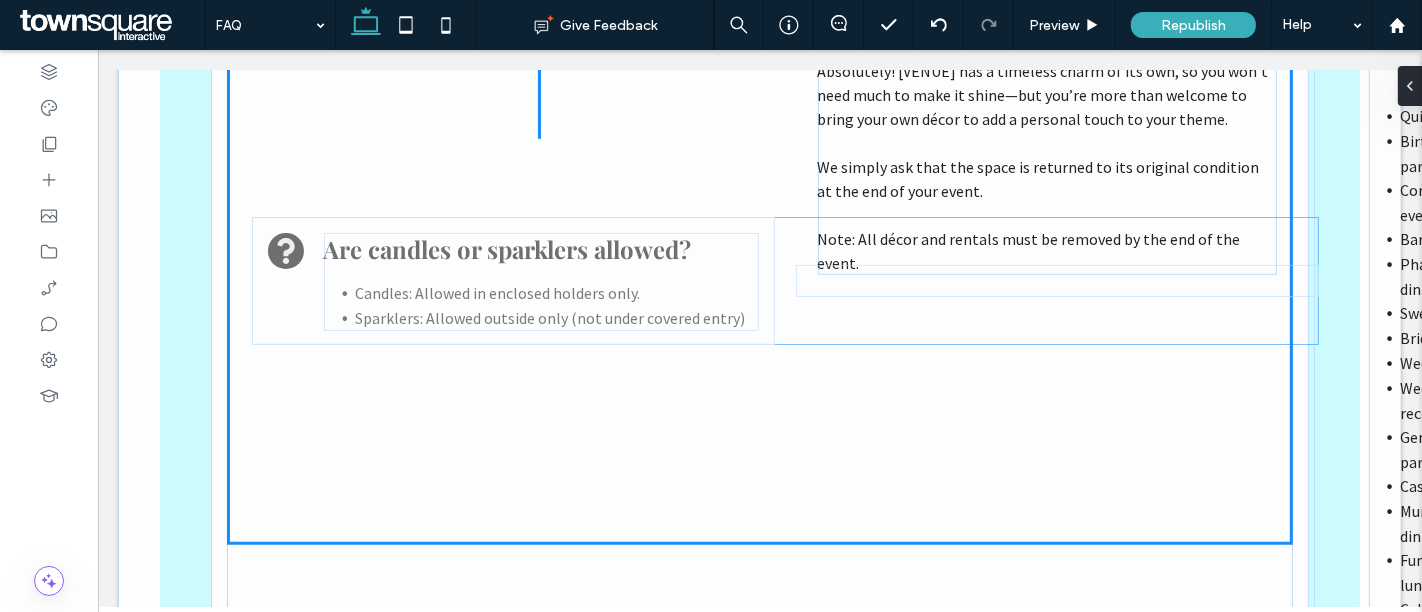 drag, startPoint x: 607, startPoint y: 491, endPoint x: 641, endPoint y: 228, distance: 265.1886 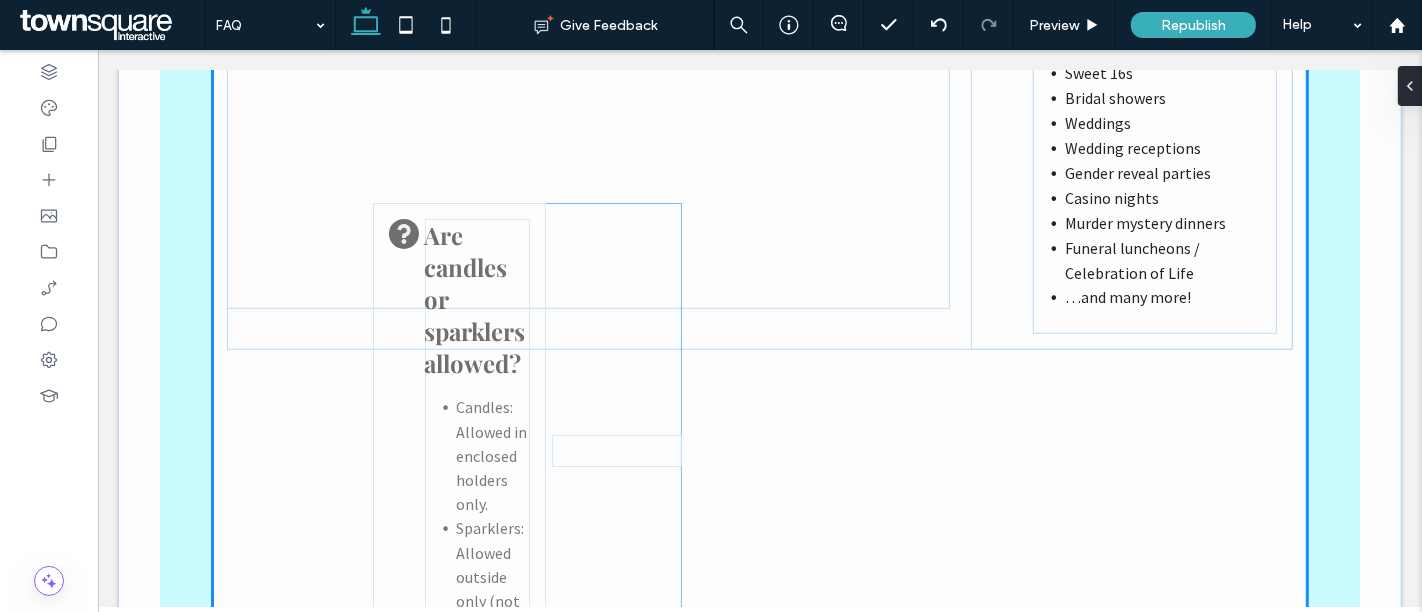 scroll, scrollTop: 1173, scrollLeft: 0, axis: vertical 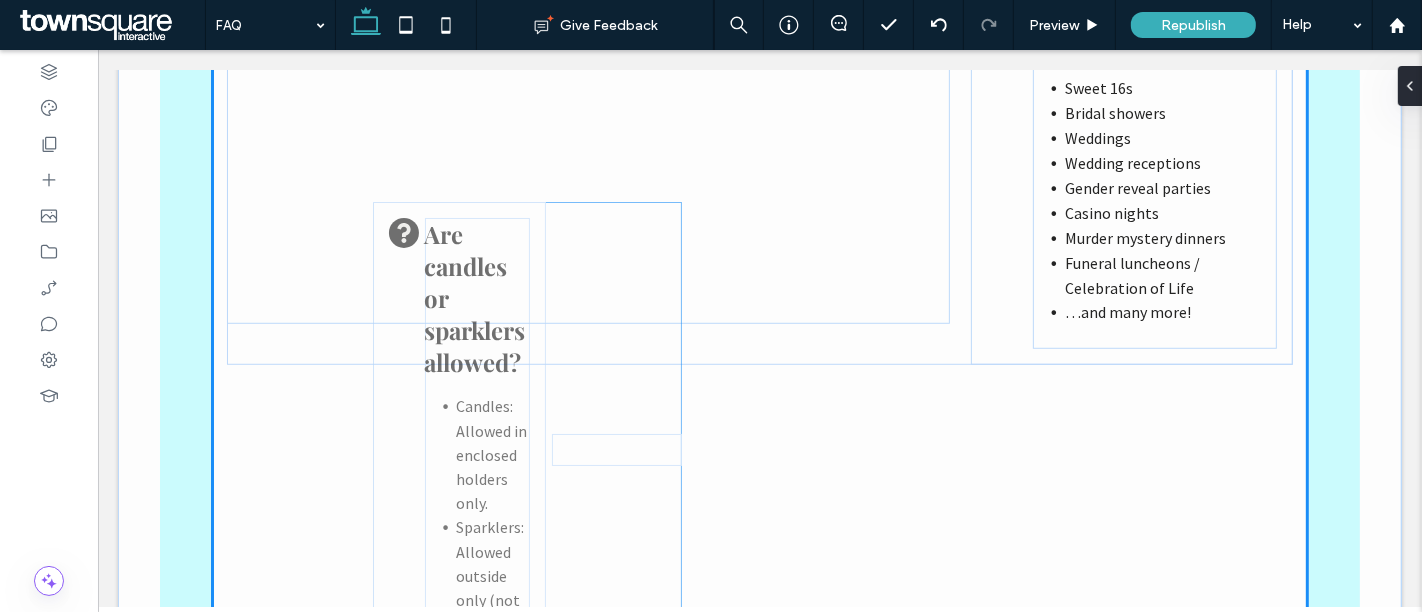 drag, startPoint x: 545, startPoint y: 204, endPoint x: 638, endPoint y: 369, distance: 189.40433 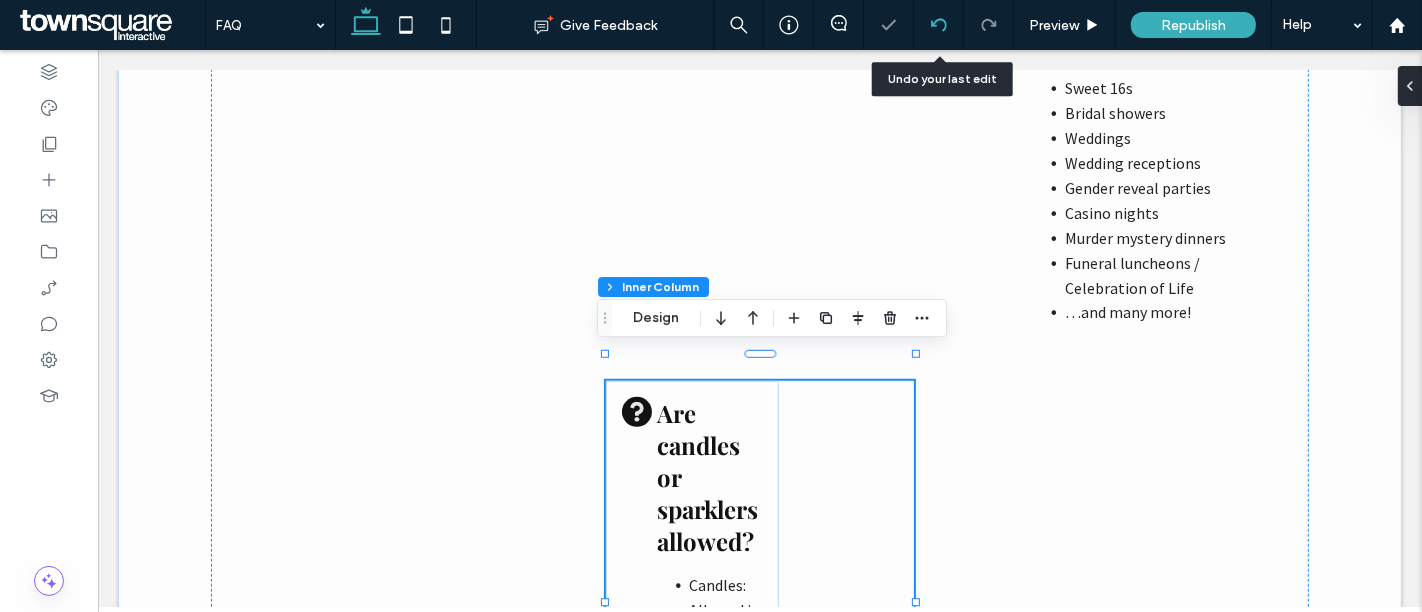 click at bounding box center (938, 25) 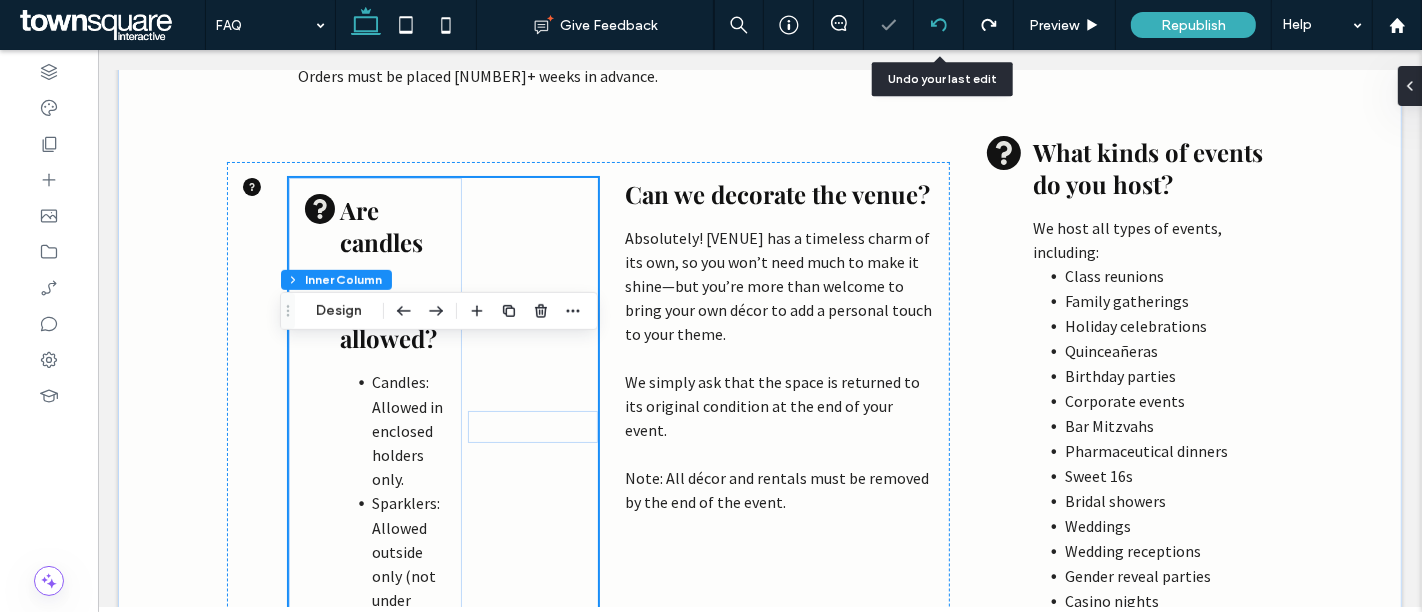 scroll, scrollTop: 861, scrollLeft: 0, axis: vertical 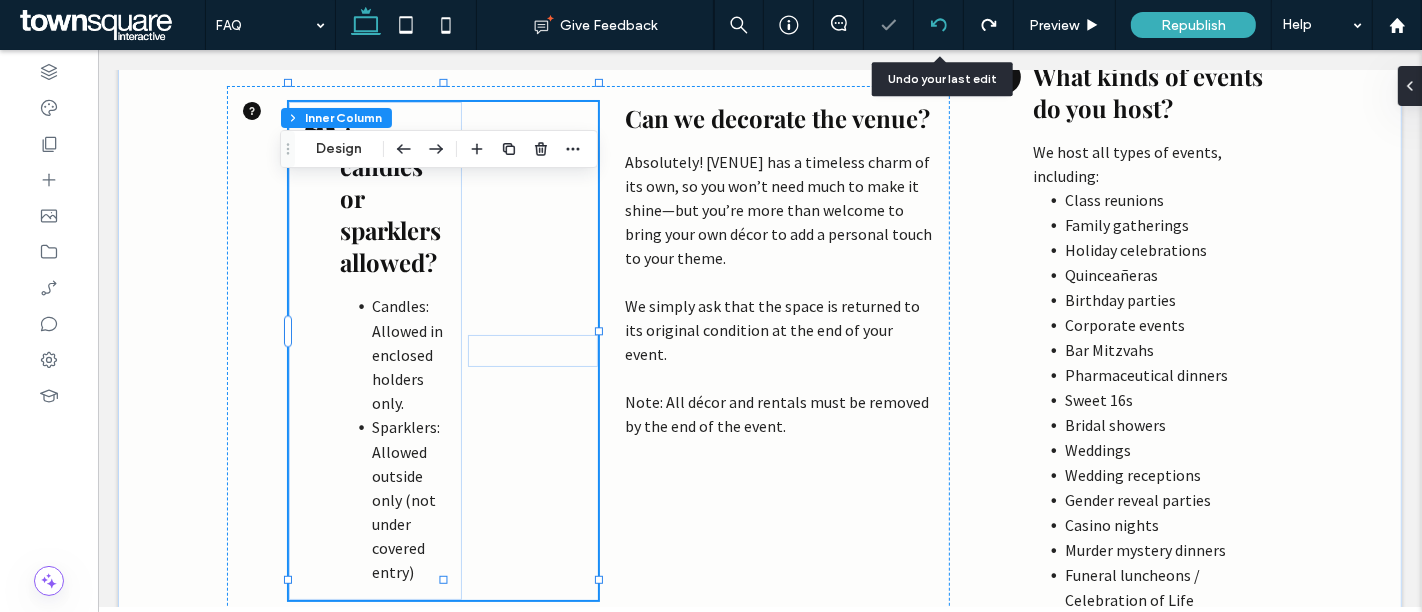 click at bounding box center (938, 25) 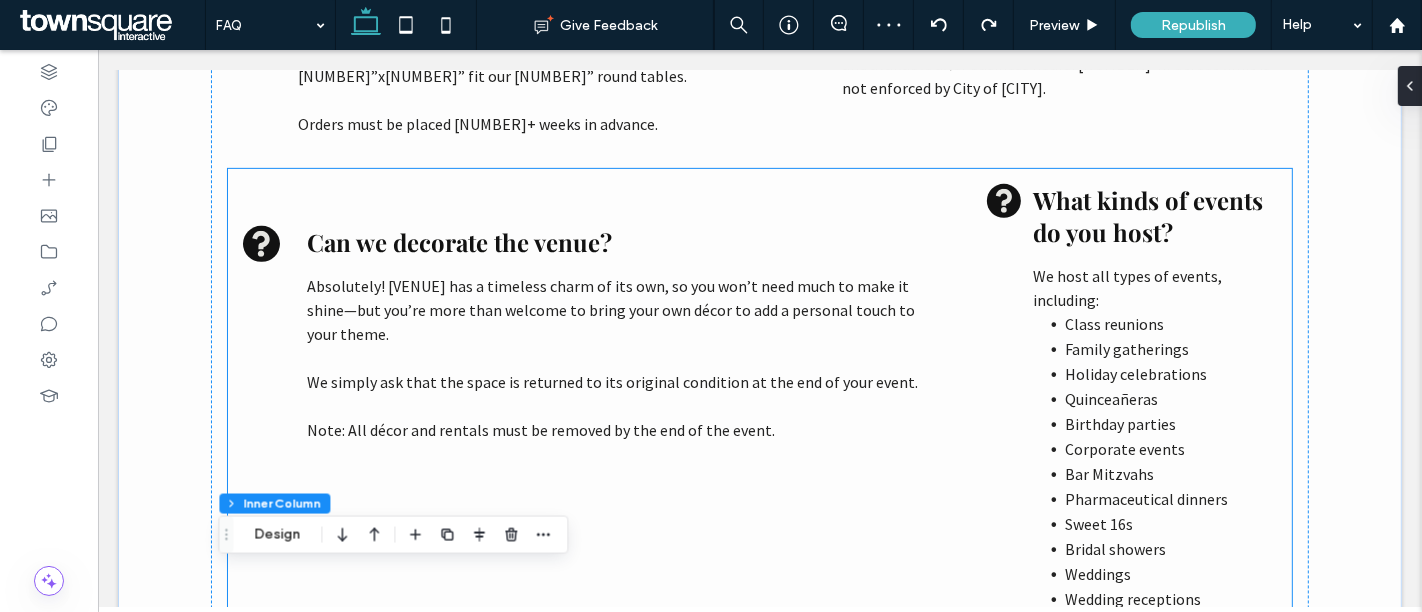 scroll, scrollTop: 740, scrollLeft: 0, axis: vertical 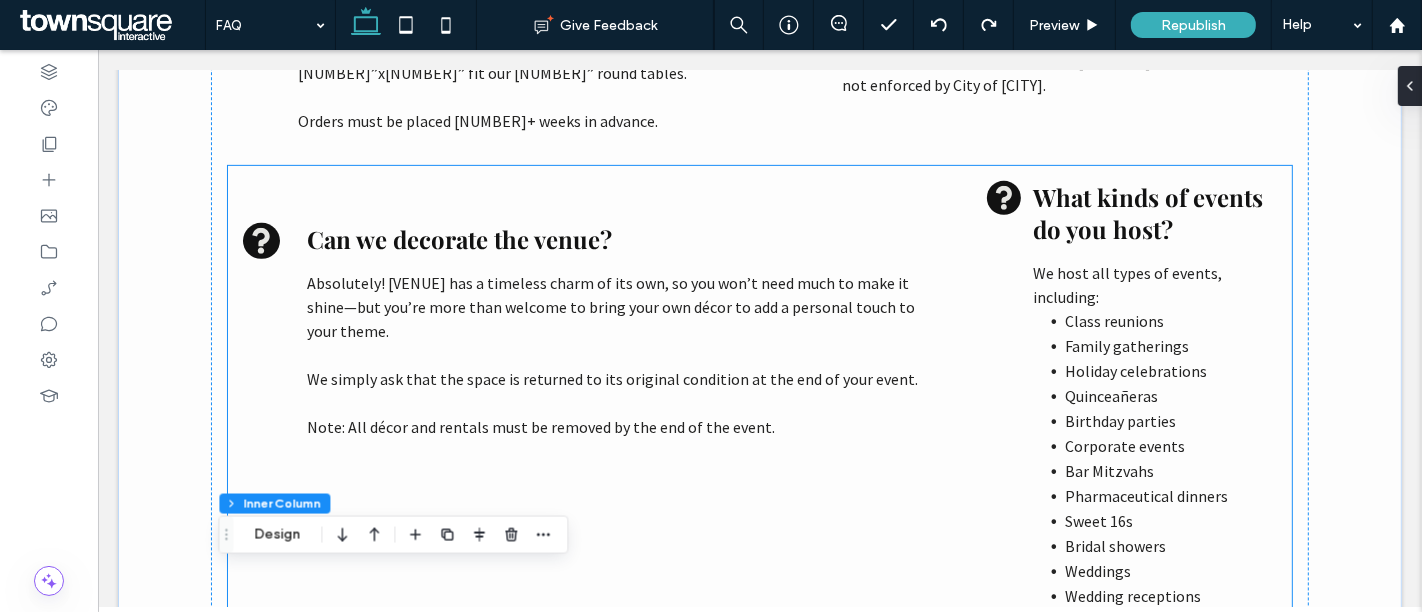 click on "Can we decorate the venue?
Absolutely! Main Street Hall has a timeless charm of its own, so you won’t need much to make it shine—but you’re more than welcome to bring your own décor to add a personal touch to your theme. We simply ask that the space is returned to its original condition at the end of your event. ﻿ Note: All décor and rentals must be removed by the end of the event.
What kinds of events do you host?
We host all types of events, including:   Class reunions Family gatherings Holiday celebrations Quinceañeras Birthday parties Corporate events Bar Mitzvahs Pharmaceutical dinners Sweet 16s Bridal showers Weddings Wedding receptions Gender reveal parties Casino nights Murder mystery dinners Funeral luncheons / Celebration of Life …and many more!" at bounding box center [758, 481] 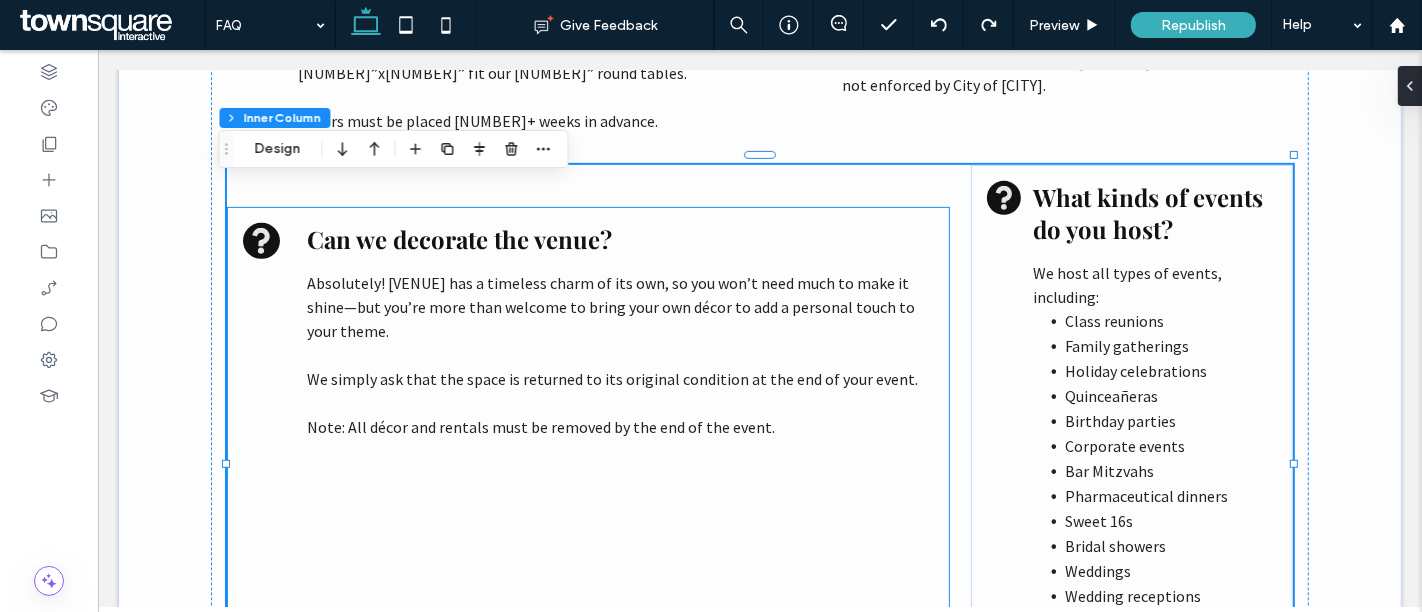 click on "Can we decorate the venue?
Absolutely! Main Street Hall has a timeless charm of its own, so you won’t need much to make it shine—but you’re more than welcome to bring your own décor to add a personal touch to your theme. We simply ask that the space is returned to its original condition at the end of your event. ﻿ Note: All décor and rentals must be removed by the end of the event." at bounding box center (587, 482) 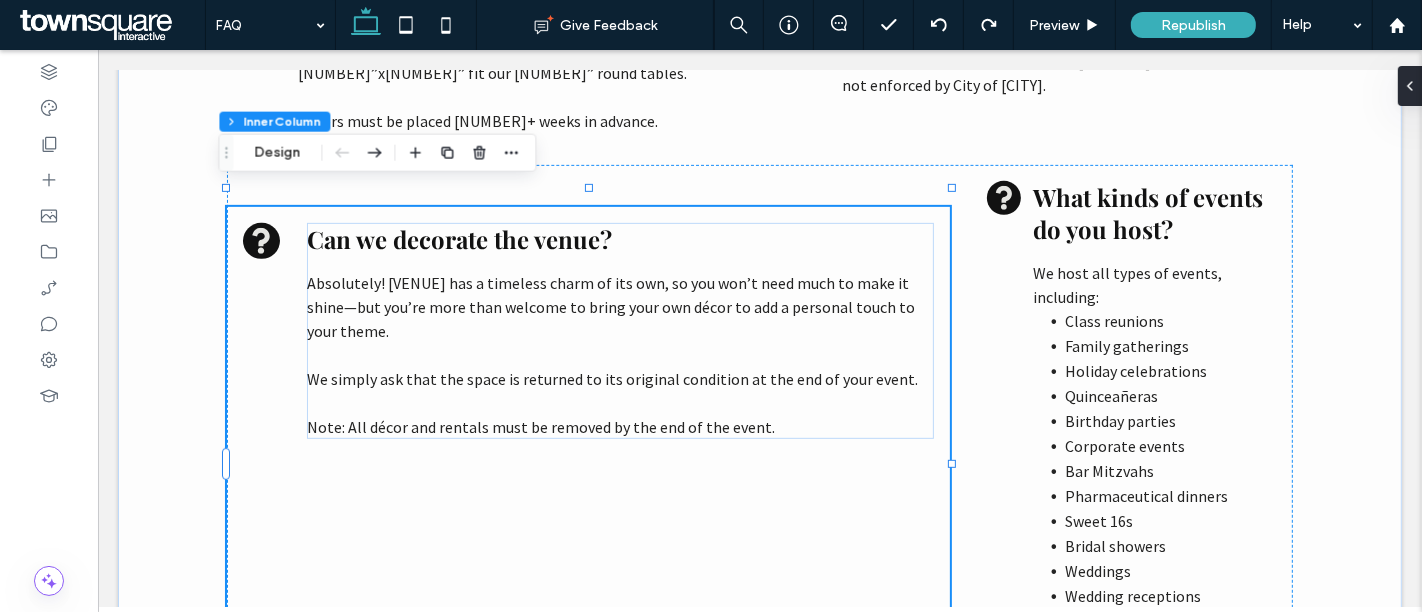 drag, startPoint x: 944, startPoint y: 466, endPoint x: 896, endPoint y: 449, distance: 50.92151 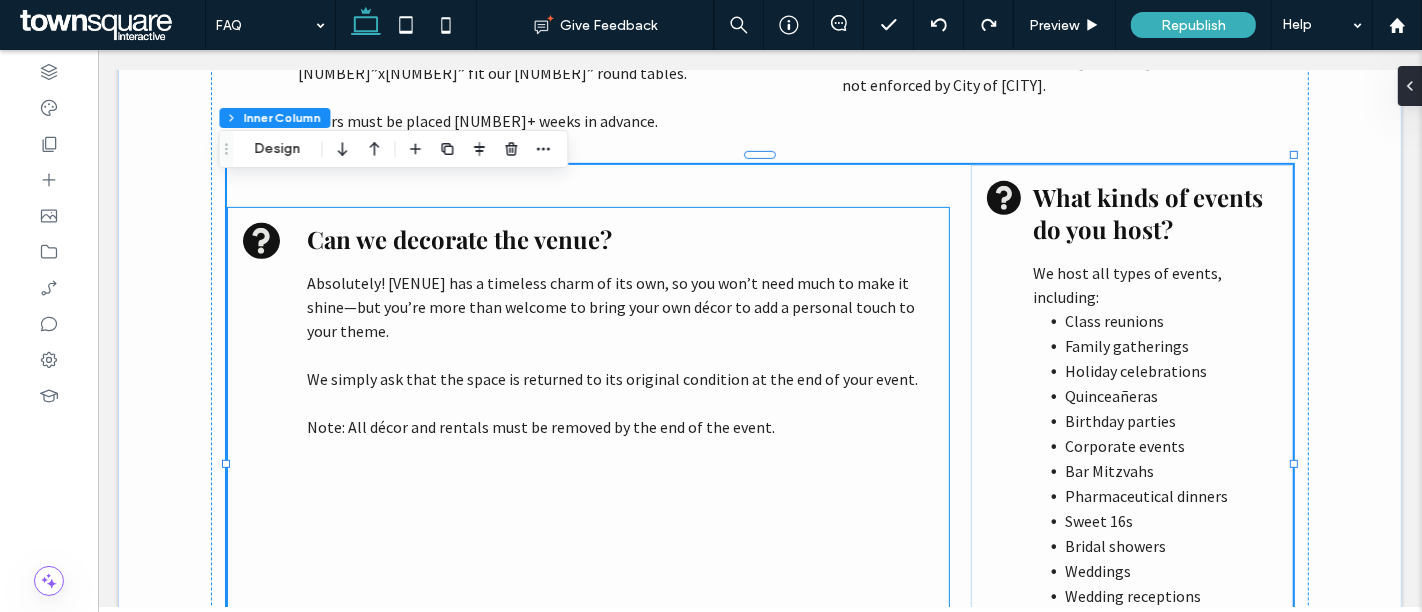 click on "Can we decorate the venue?
Absolutely! Main Street Hall has a timeless charm of its own, so you won’t need much to make it shine—but you’re more than welcome to bring your own décor to add a personal touch to your theme. We simply ask that the space is returned to its original condition at the end of your event. ﻿ Note: All décor and rentals must be removed by the end of the event." at bounding box center (587, 482) 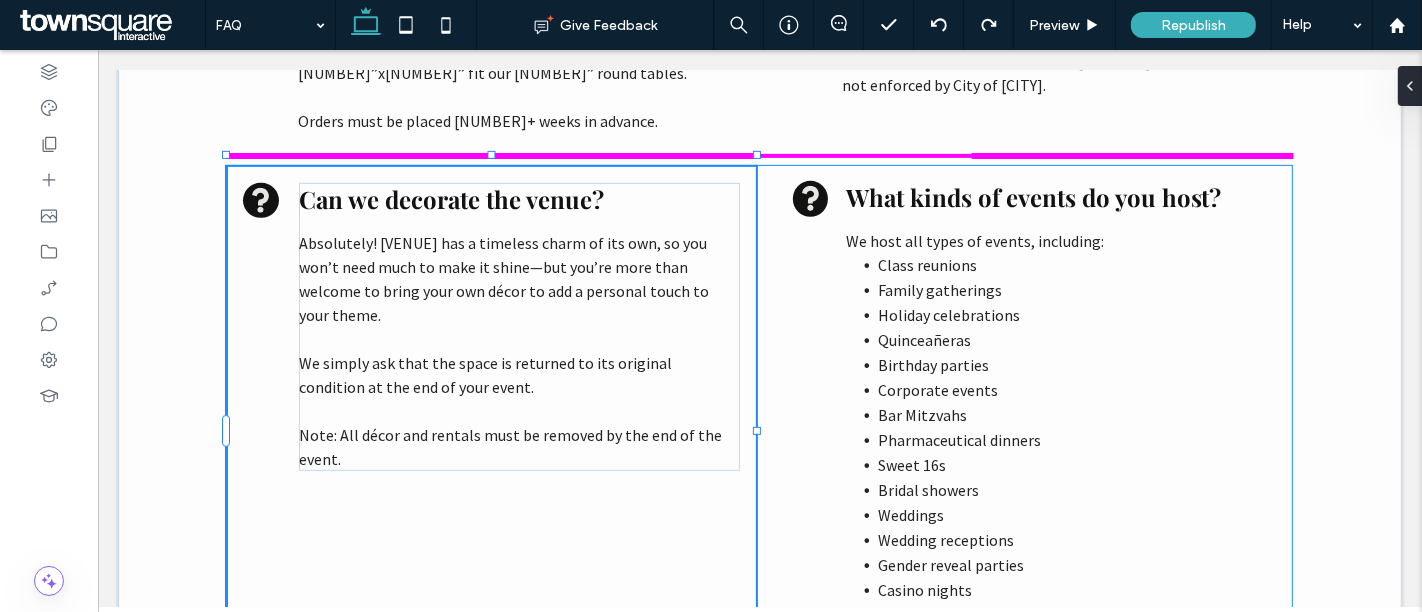 drag, startPoint x: 942, startPoint y: 460, endPoint x: 746, endPoint y: 441, distance: 196.91876 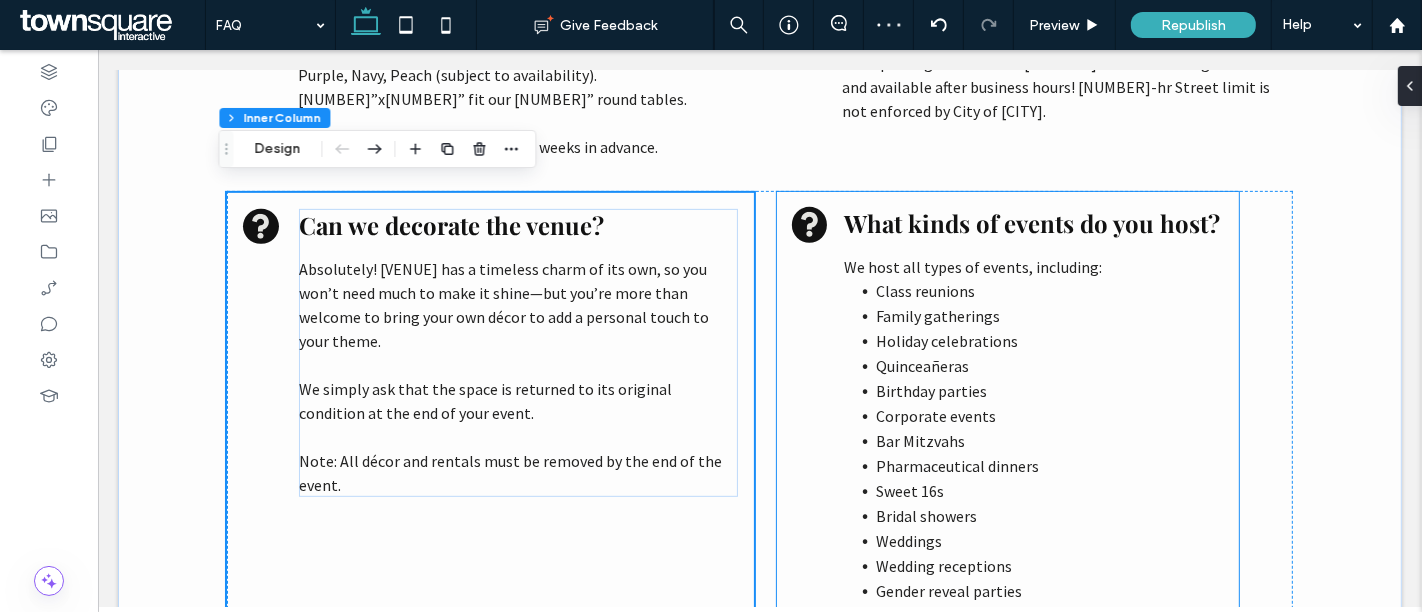 scroll, scrollTop: 833, scrollLeft: 0, axis: vertical 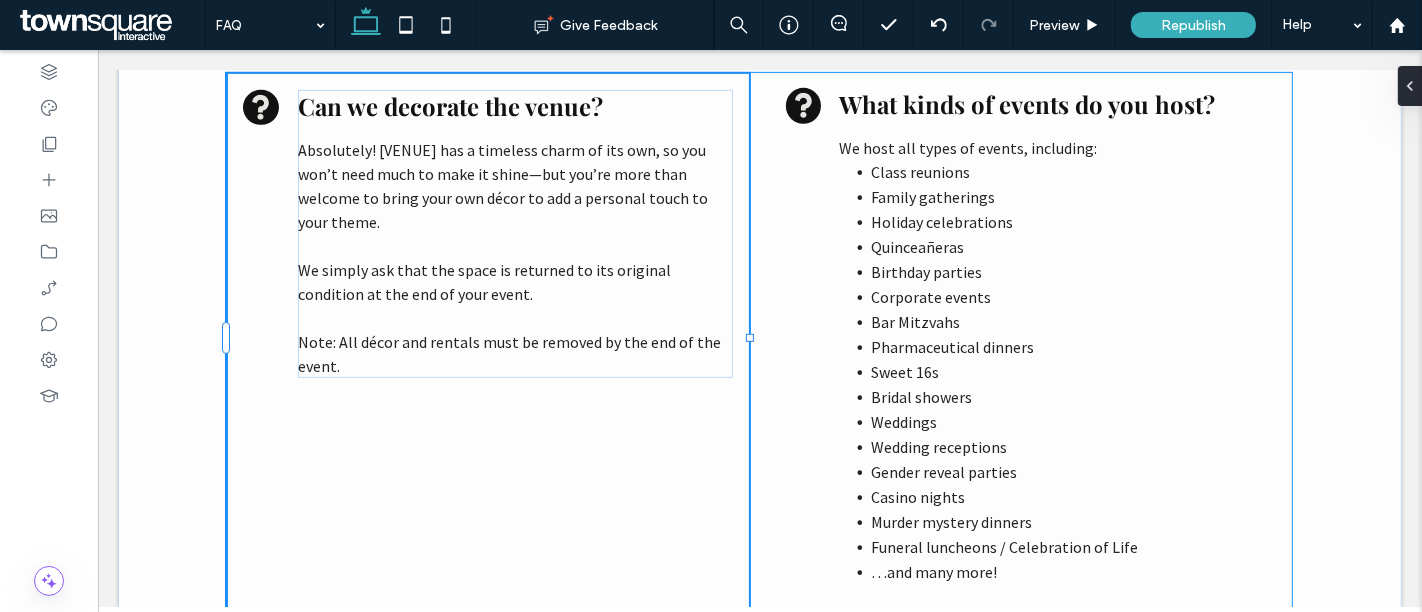 click at bounding box center [749, 338] 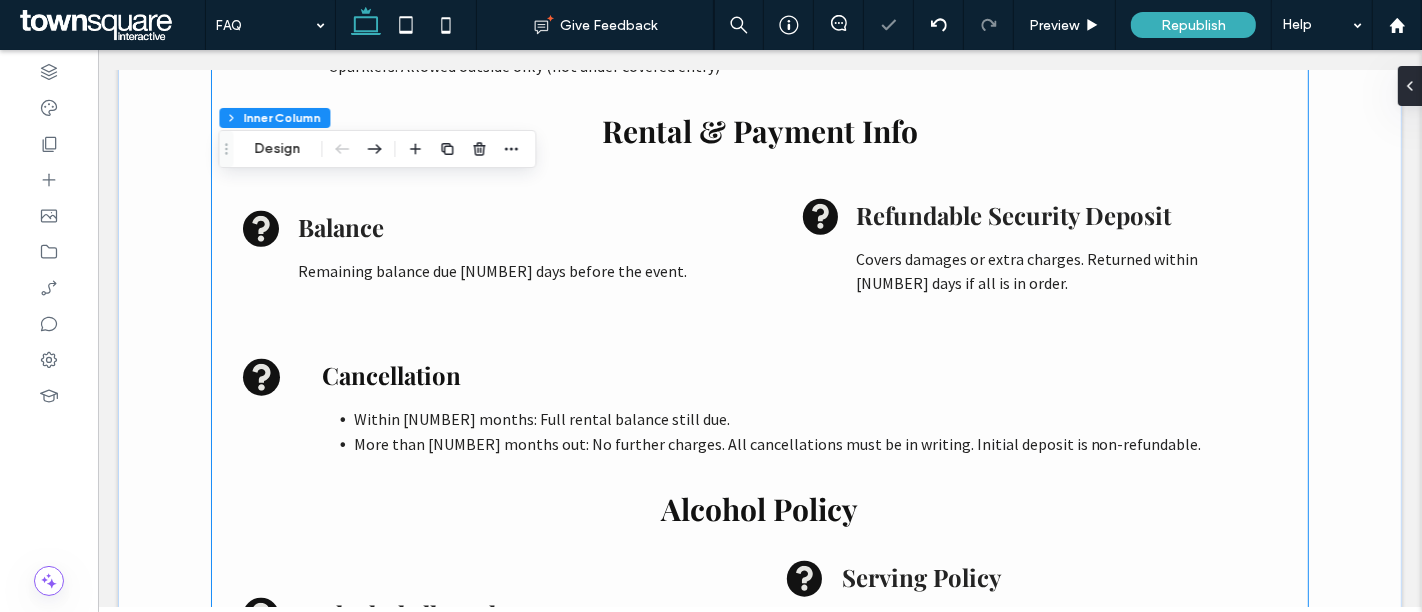 scroll, scrollTop: 1511, scrollLeft: 0, axis: vertical 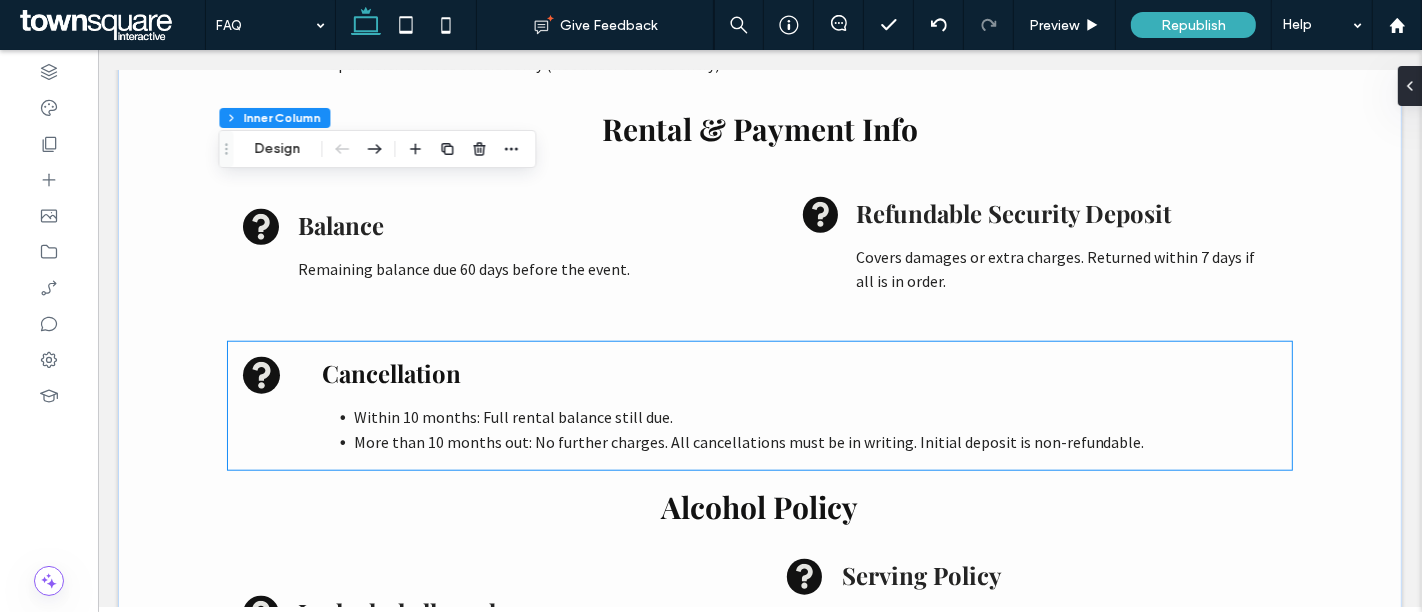 click on "More than 10 months out: No further charges. All cancellations must be in writing. Initial deposit is non-refundable." at bounding box center [748, 442] 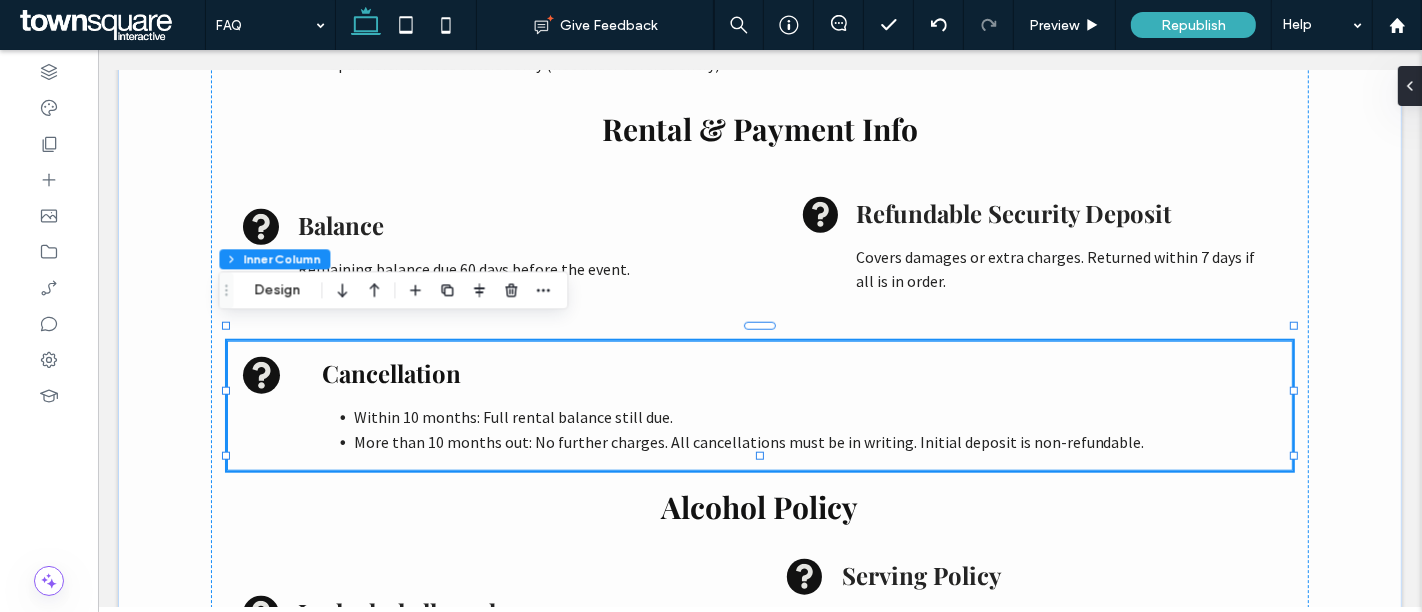 click on "Within 10 months: Full rental balance still due." at bounding box center [512, 417] 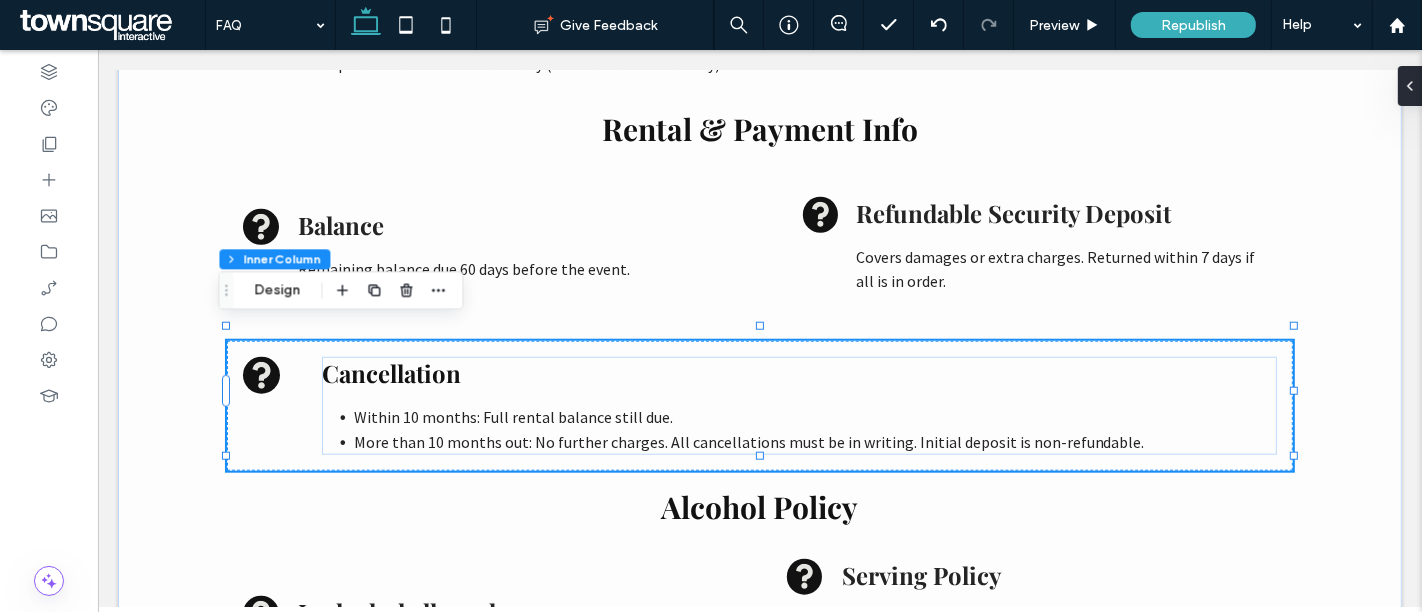 click on "Within 10 months: Full rental balance still due." at bounding box center (512, 417) 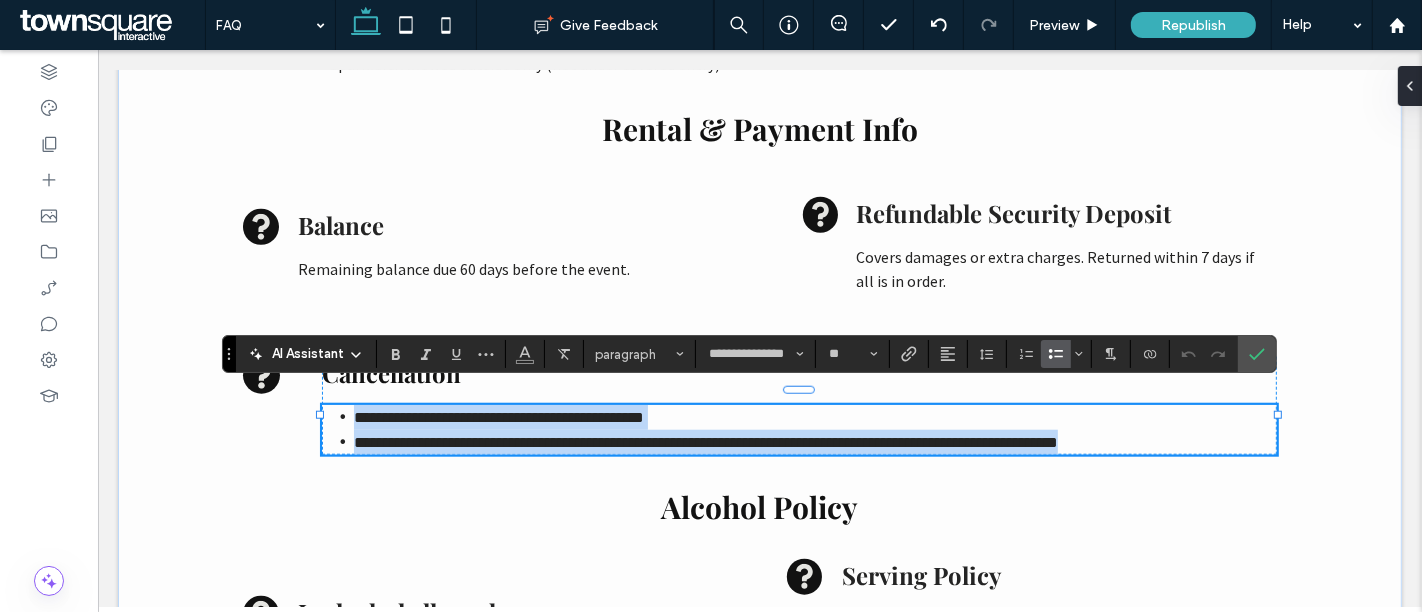 click on "**********" at bounding box center [498, 417] 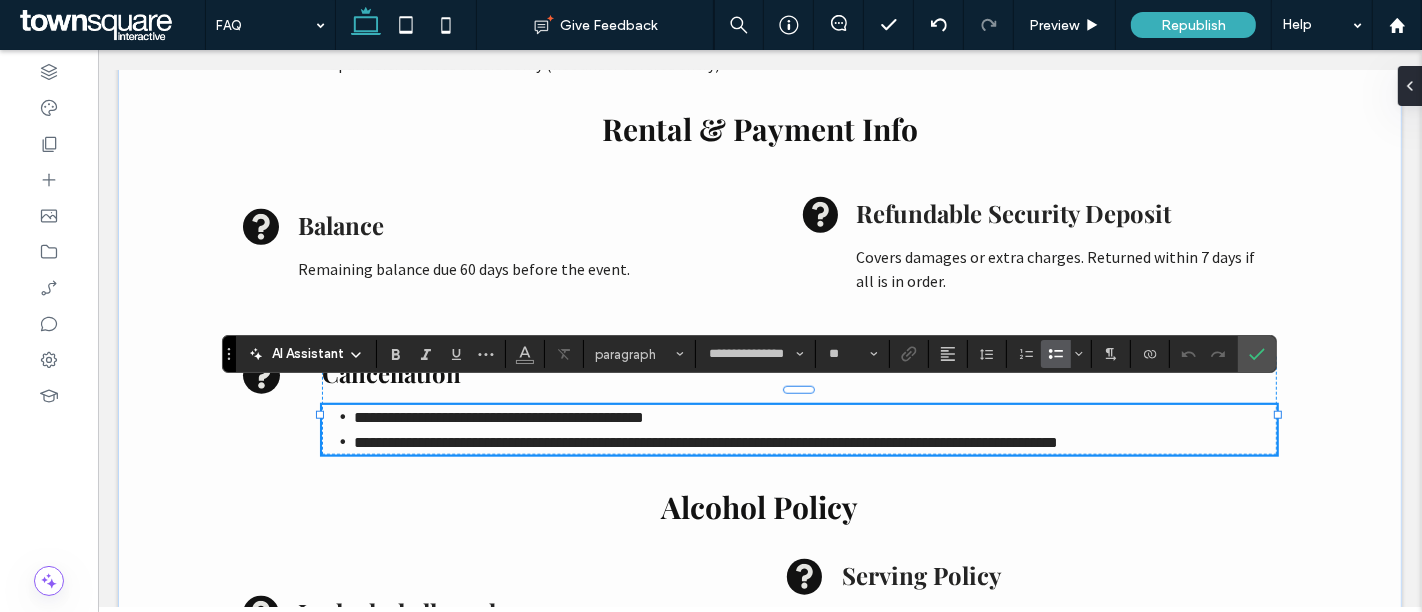 type 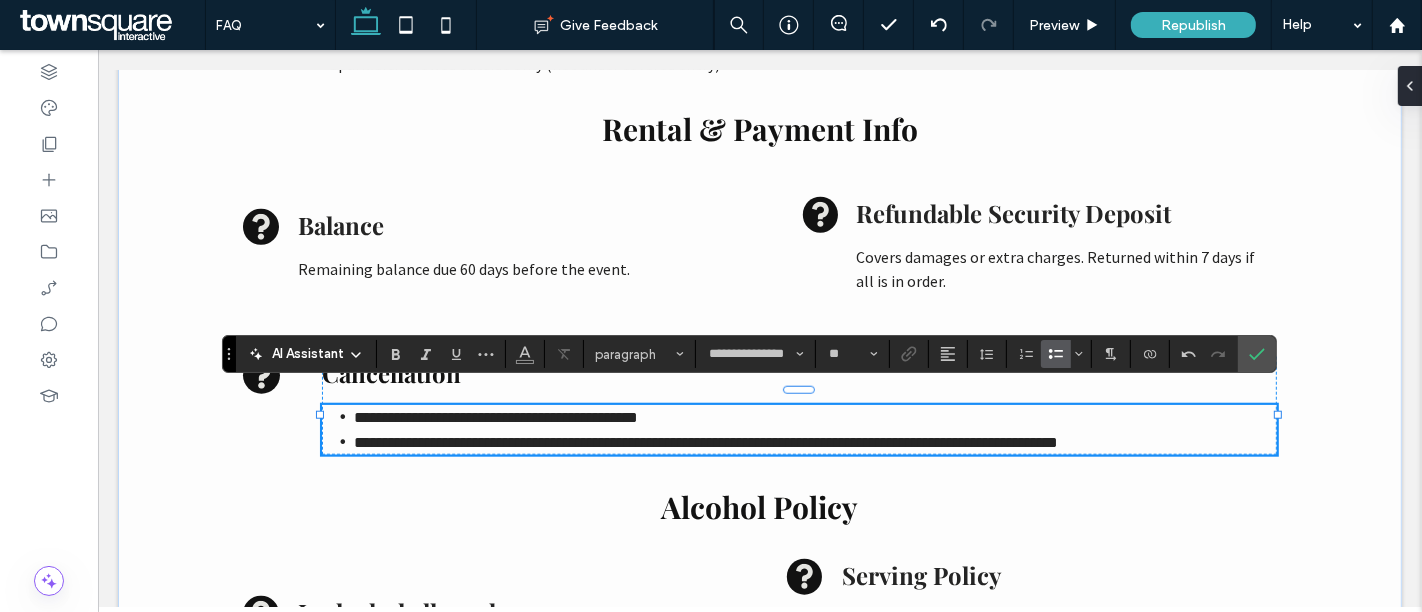 click on "**********" at bounding box center [814, 442] 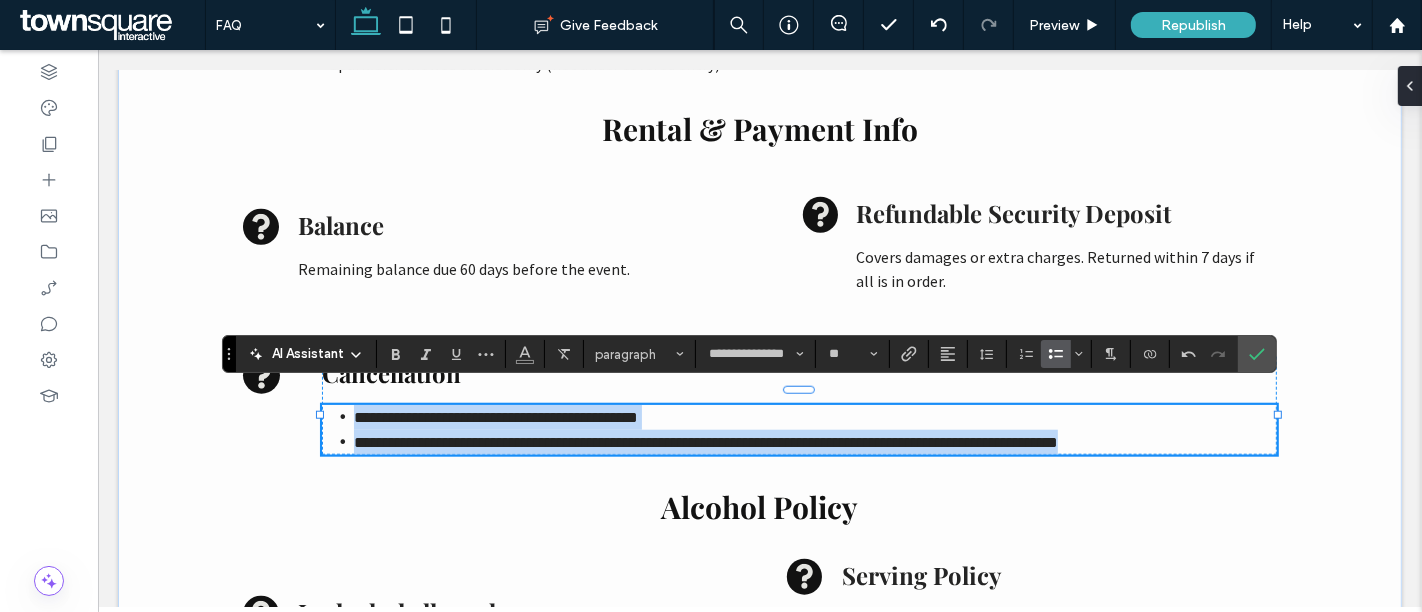 drag, startPoint x: 1119, startPoint y: 425, endPoint x: 330, endPoint y: 397, distance: 789.4967 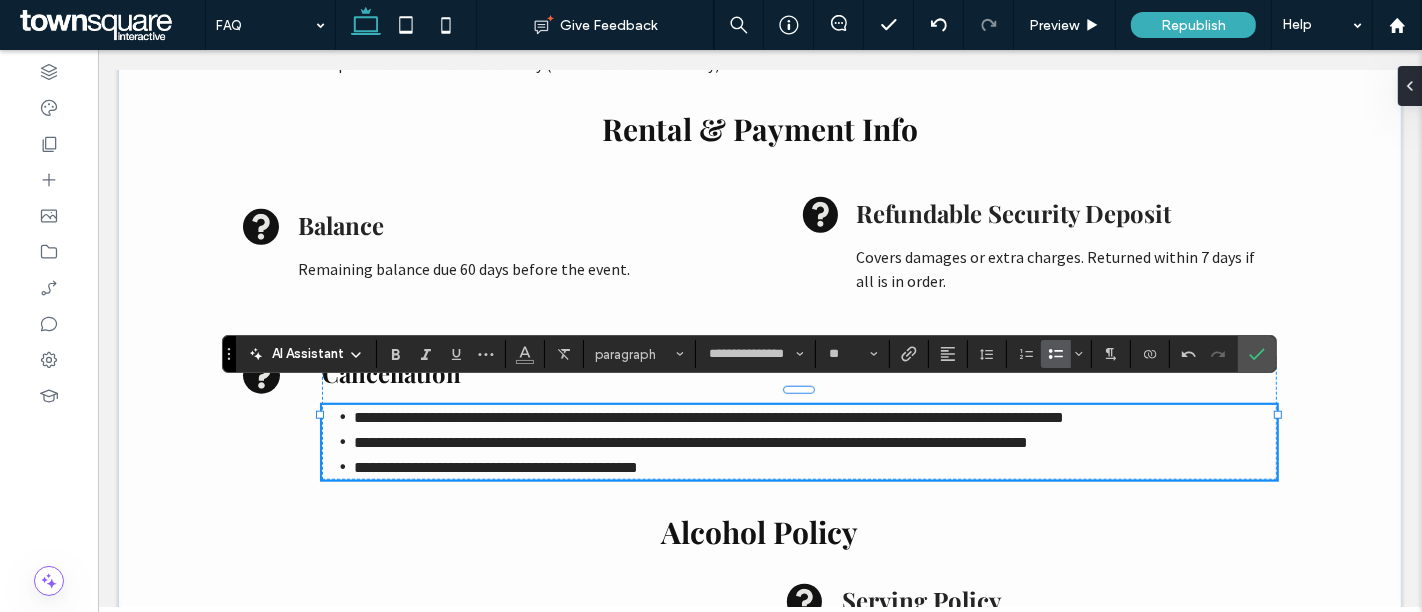 type 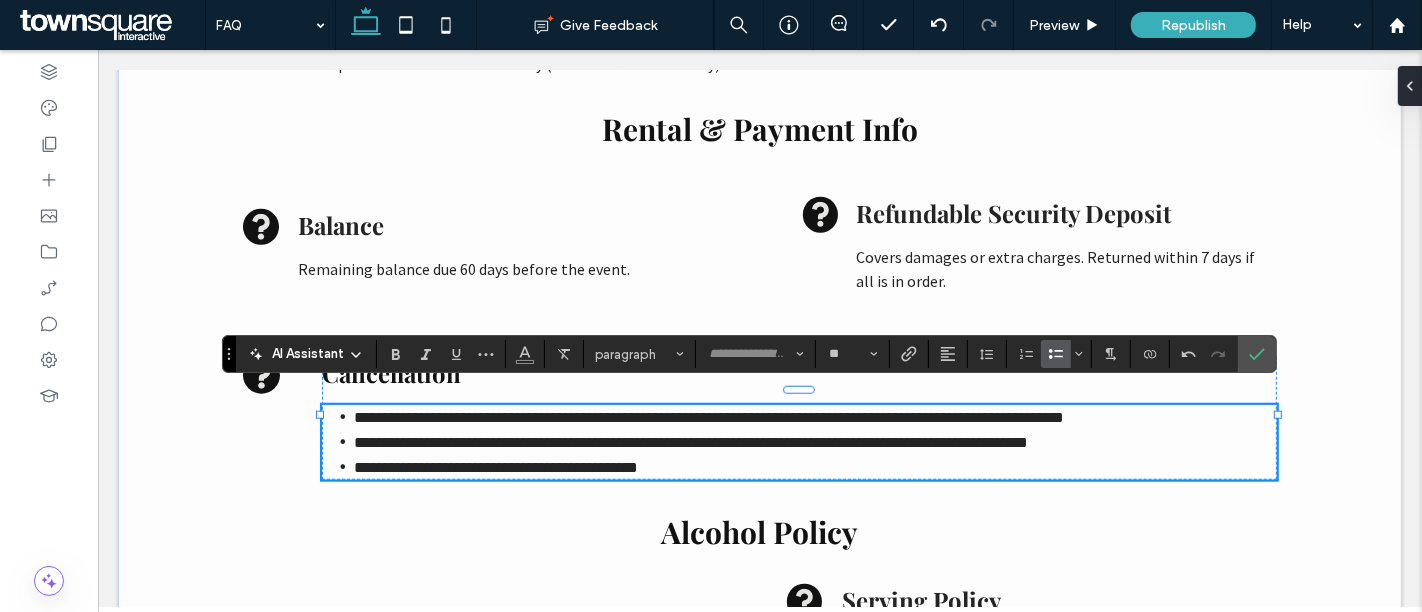 scroll, scrollTop: 71, scrollLeft: 0, axis: vertical 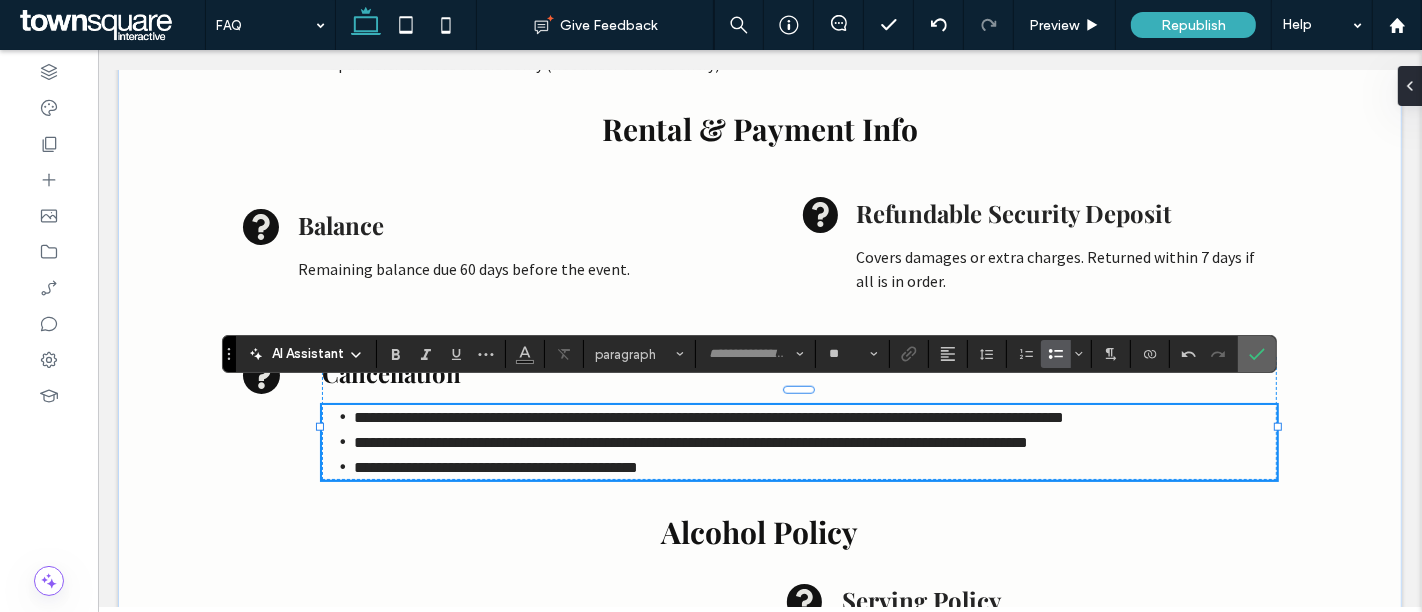 click 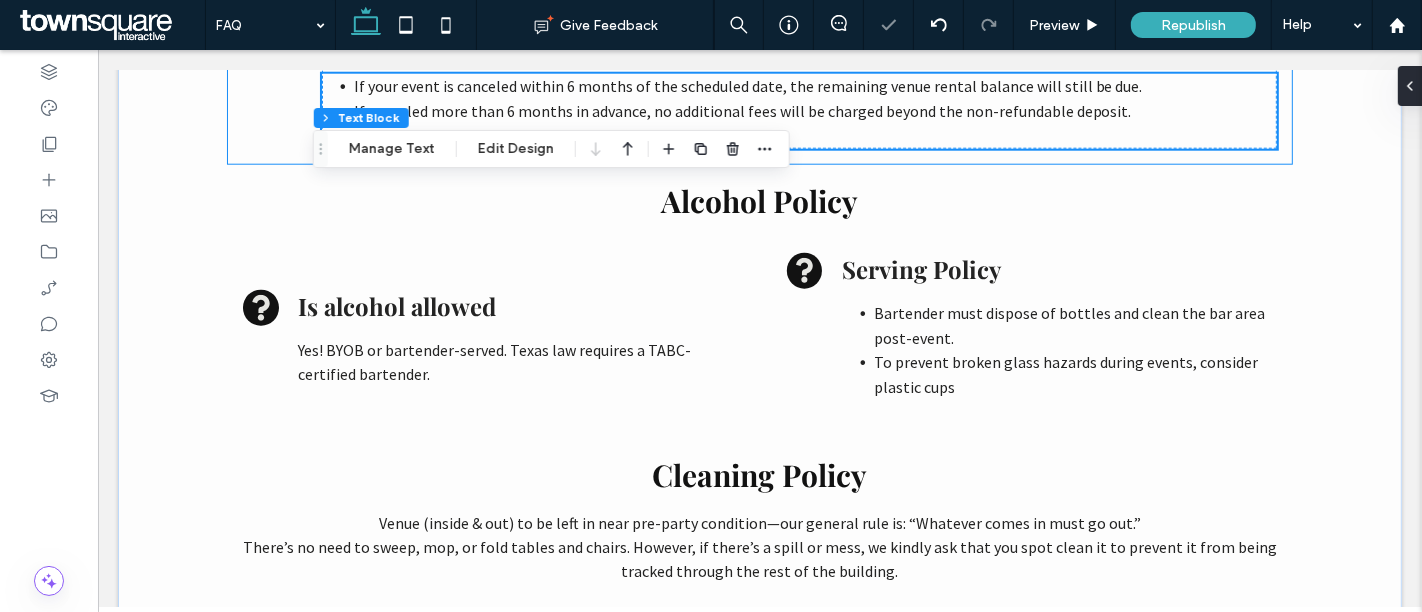 scroll, scrollTop: 1891, scrollLeft: 0, axis: vertical 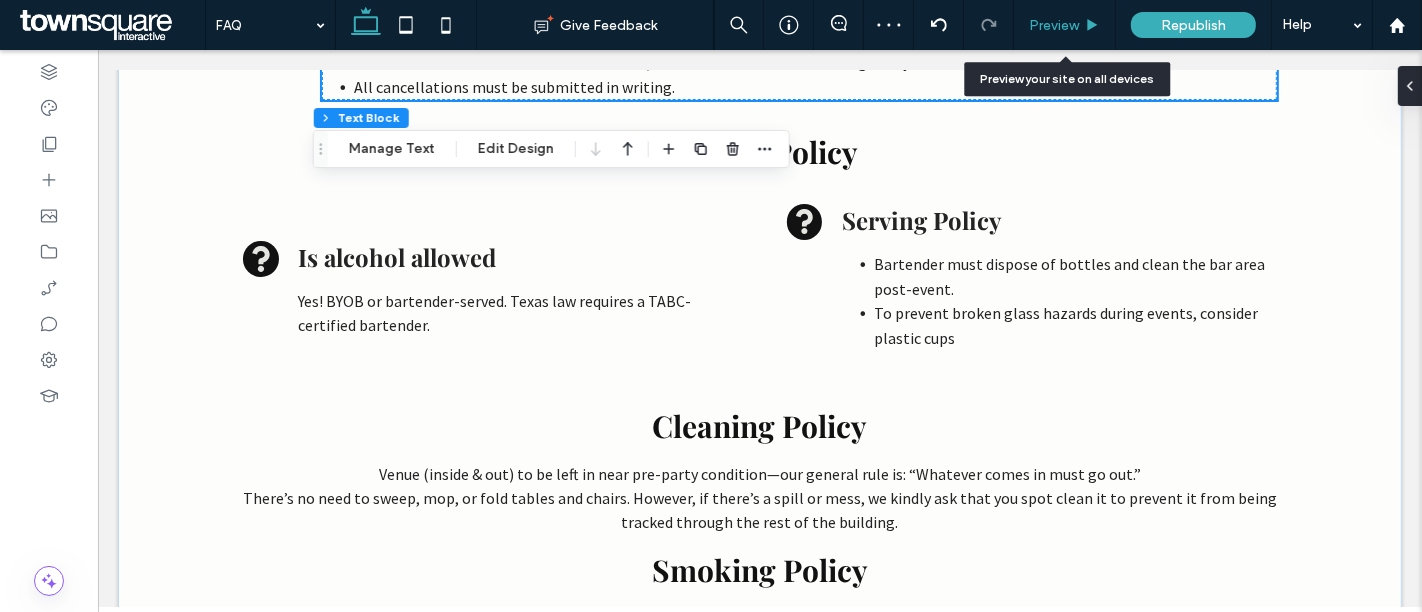 click on "Preview" at bounding box center (1054, 25) 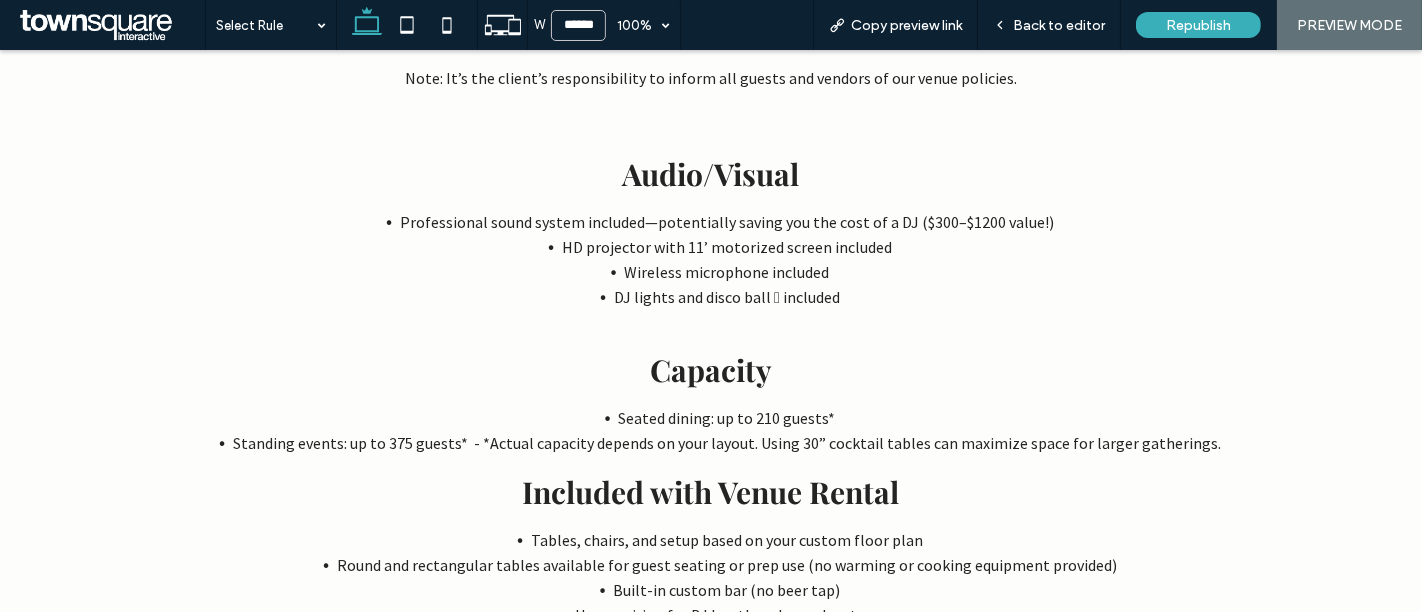 scroll, scrollTop: 2493, scrollLeft: 0, axis: vertical 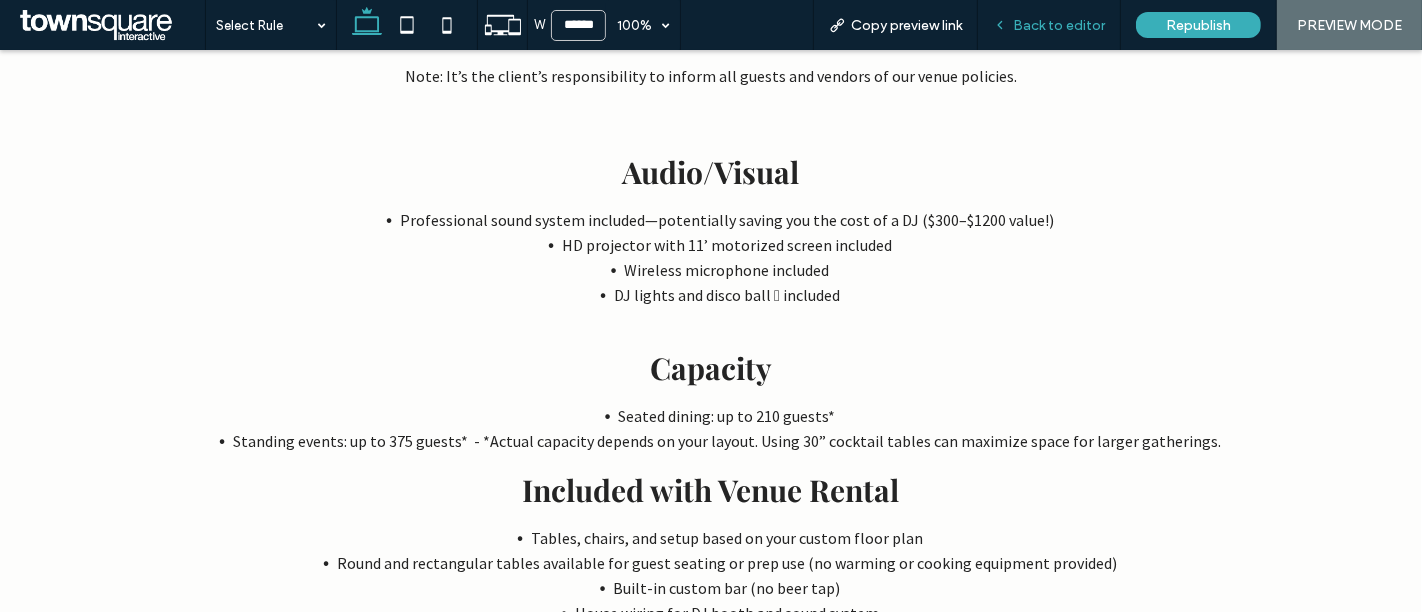 click on "Back to editor" at bounding box center (1059, 25) 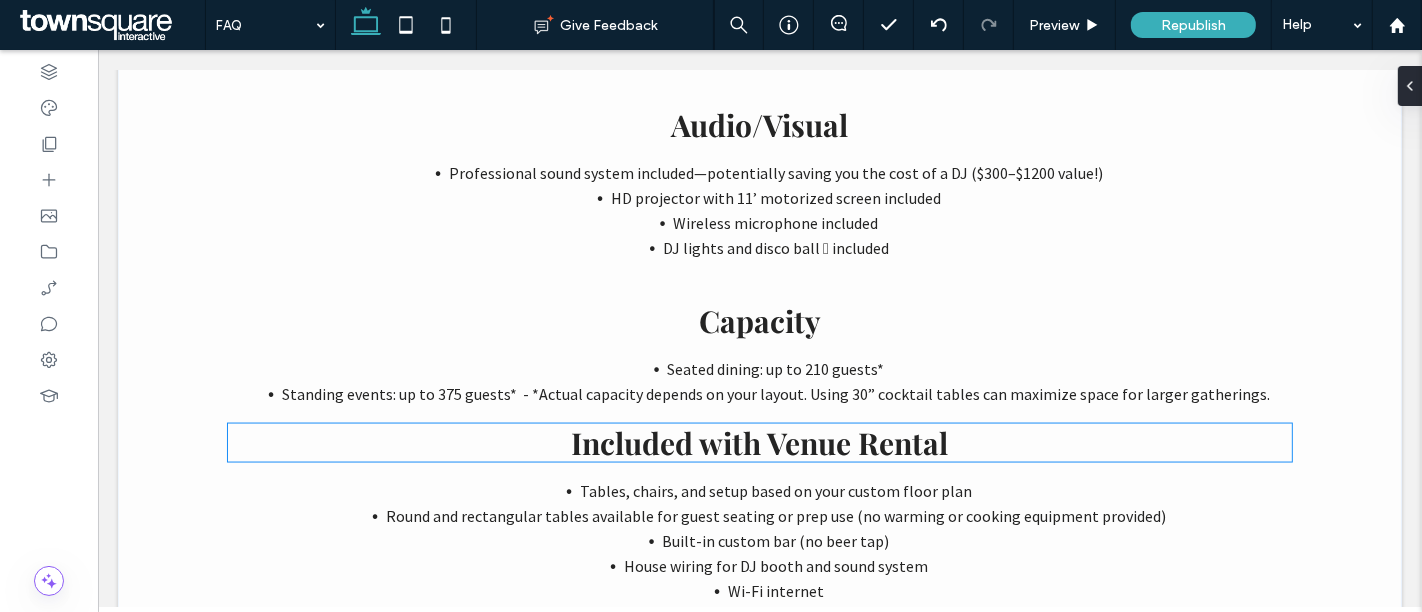 scroll, scrollTop: 2528, scrollLeft: 0, axis: vertical 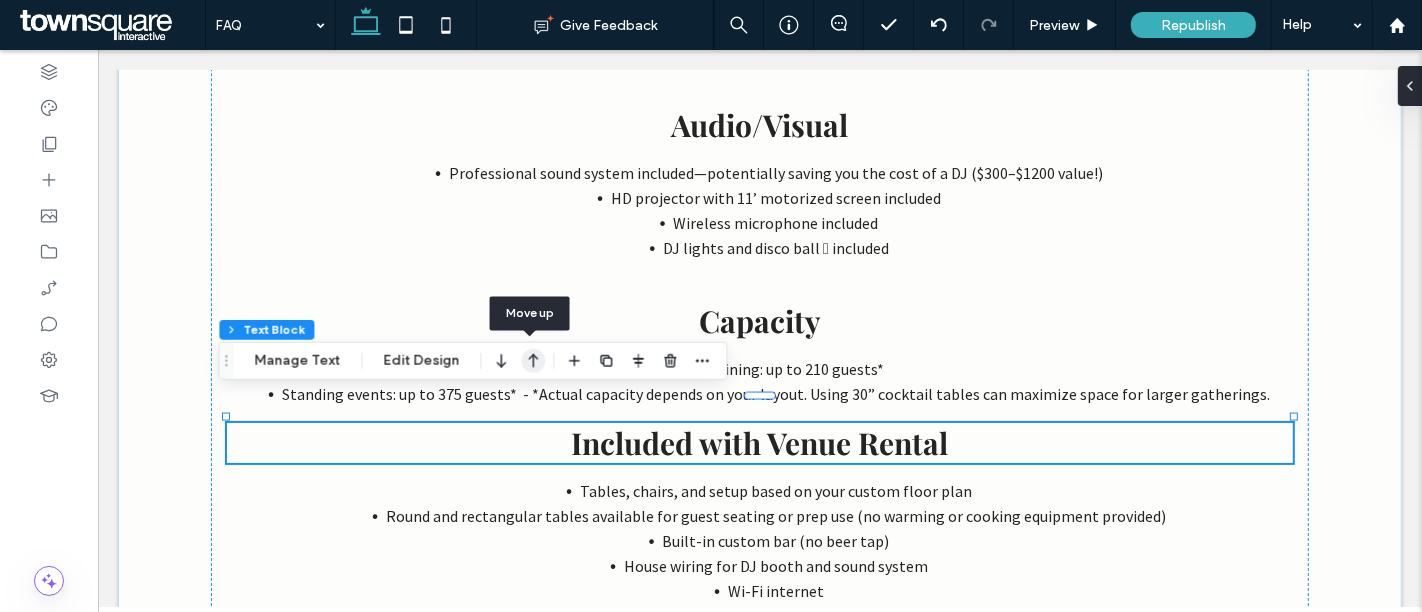 click 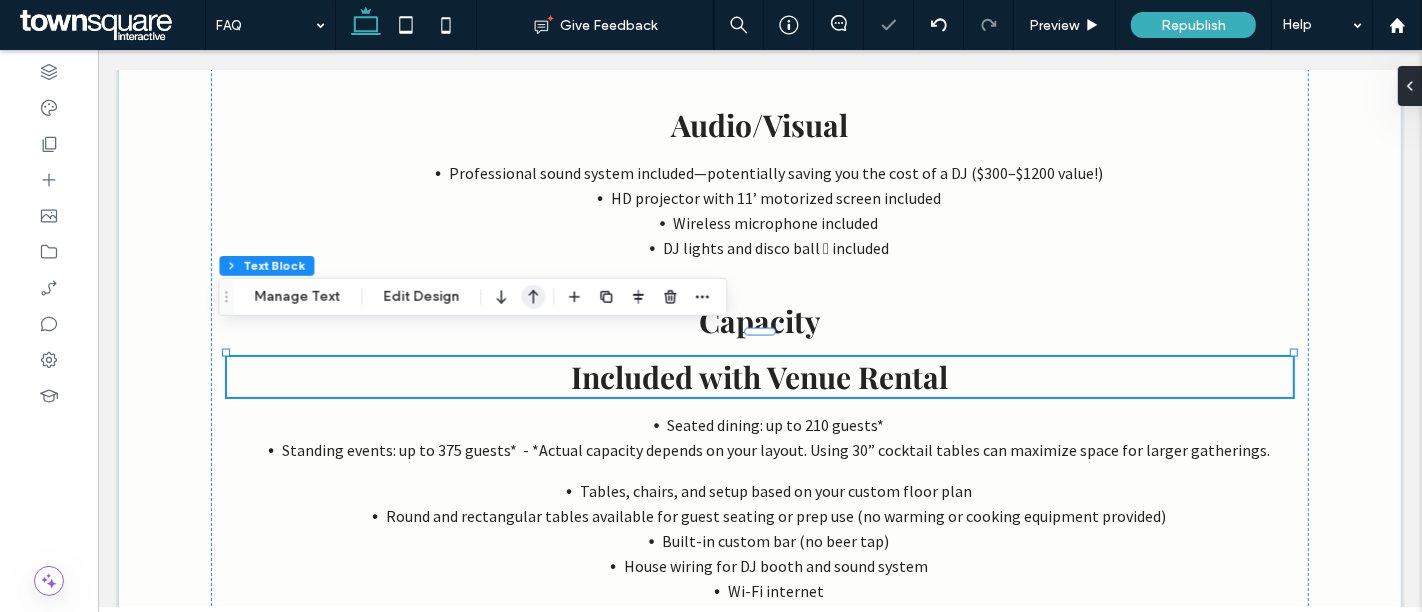 click 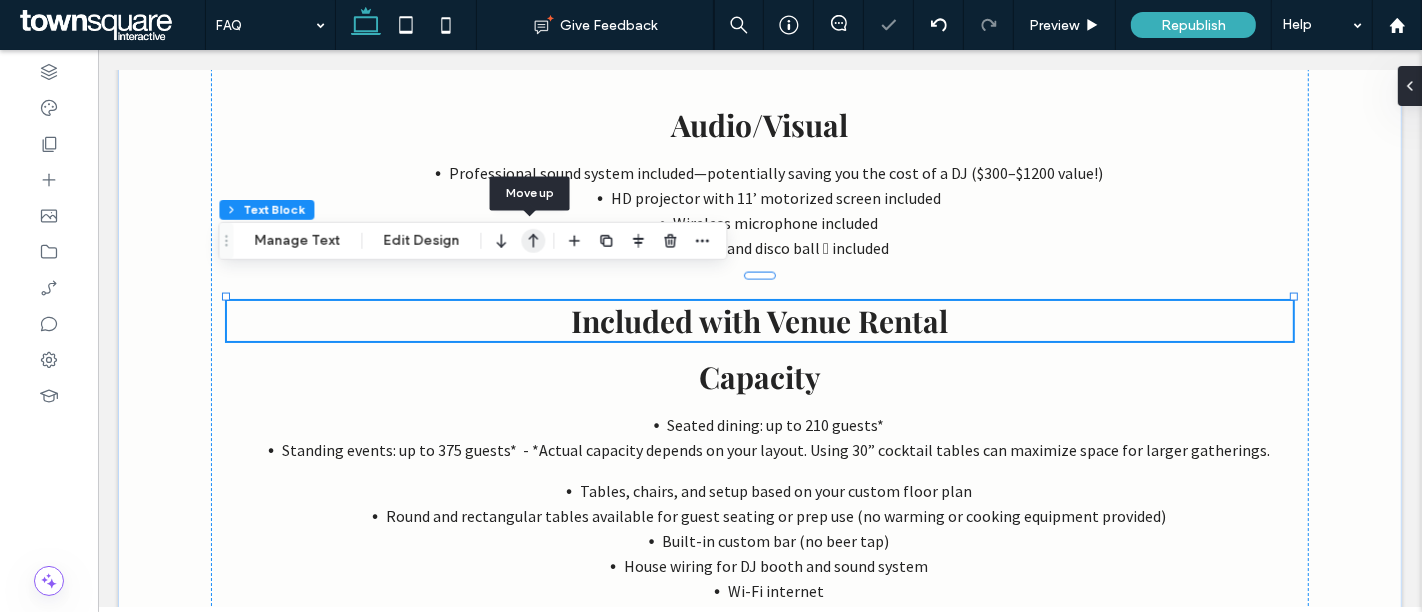 click 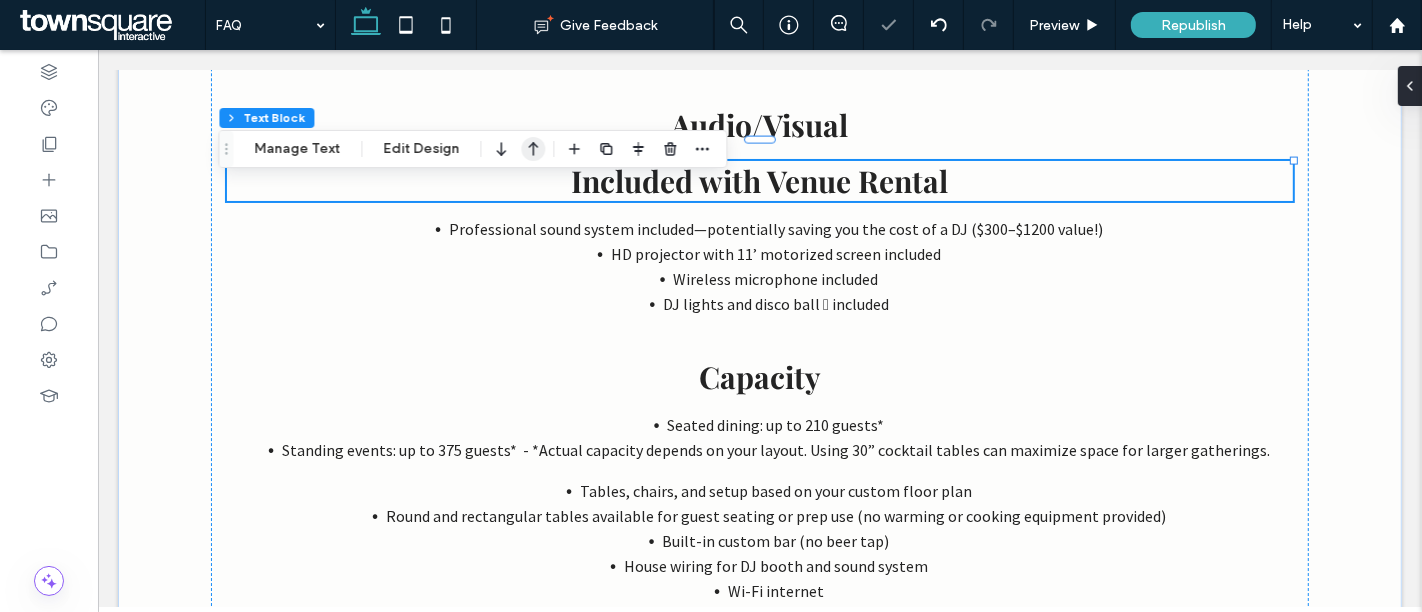 click 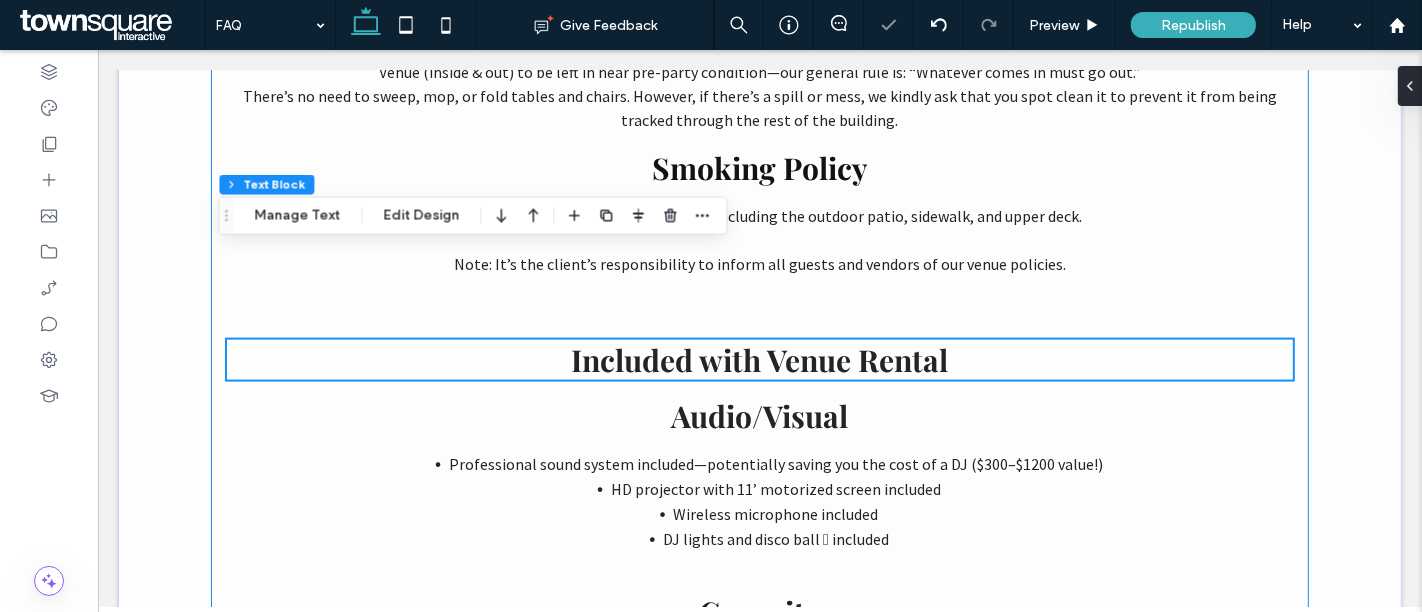 scroll, scrollTop: 2284, scrollLeft: 0, axis: vertical 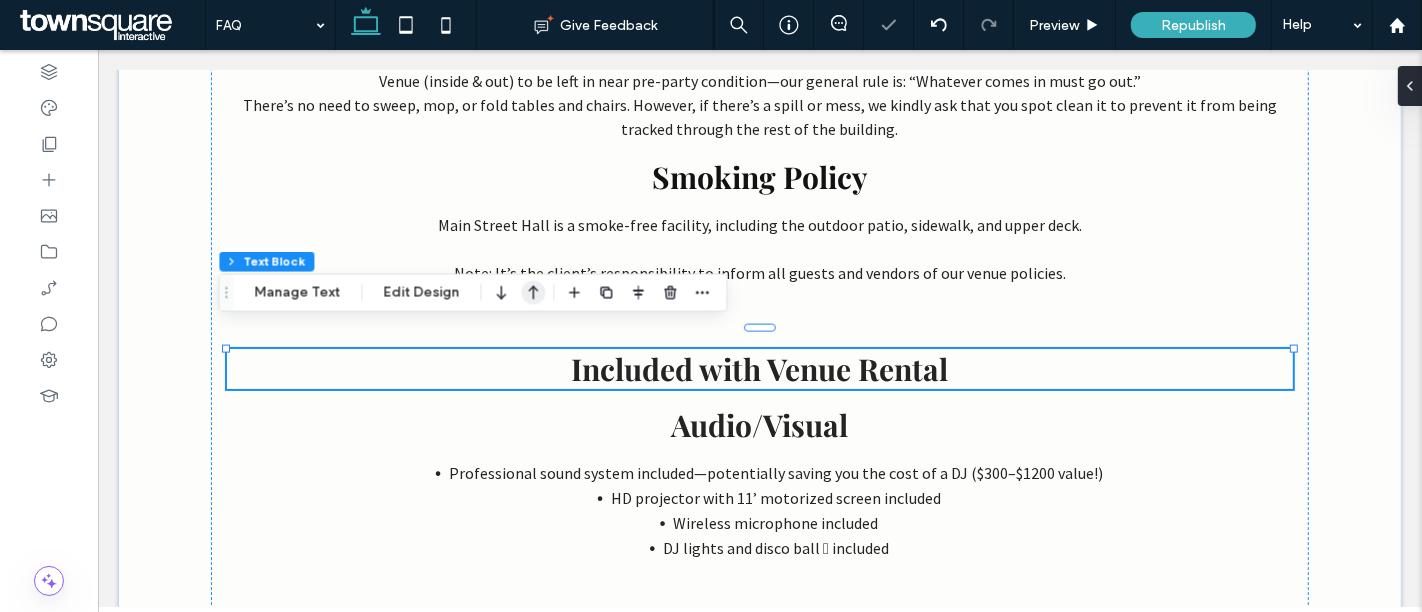 click 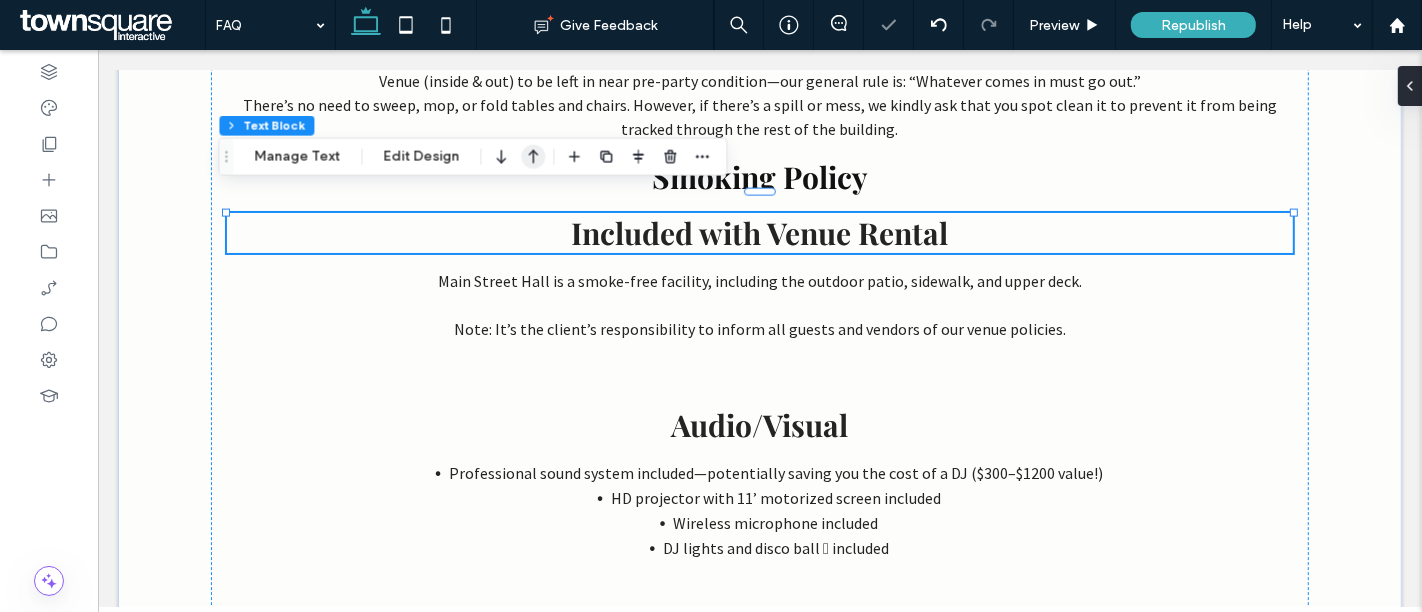click 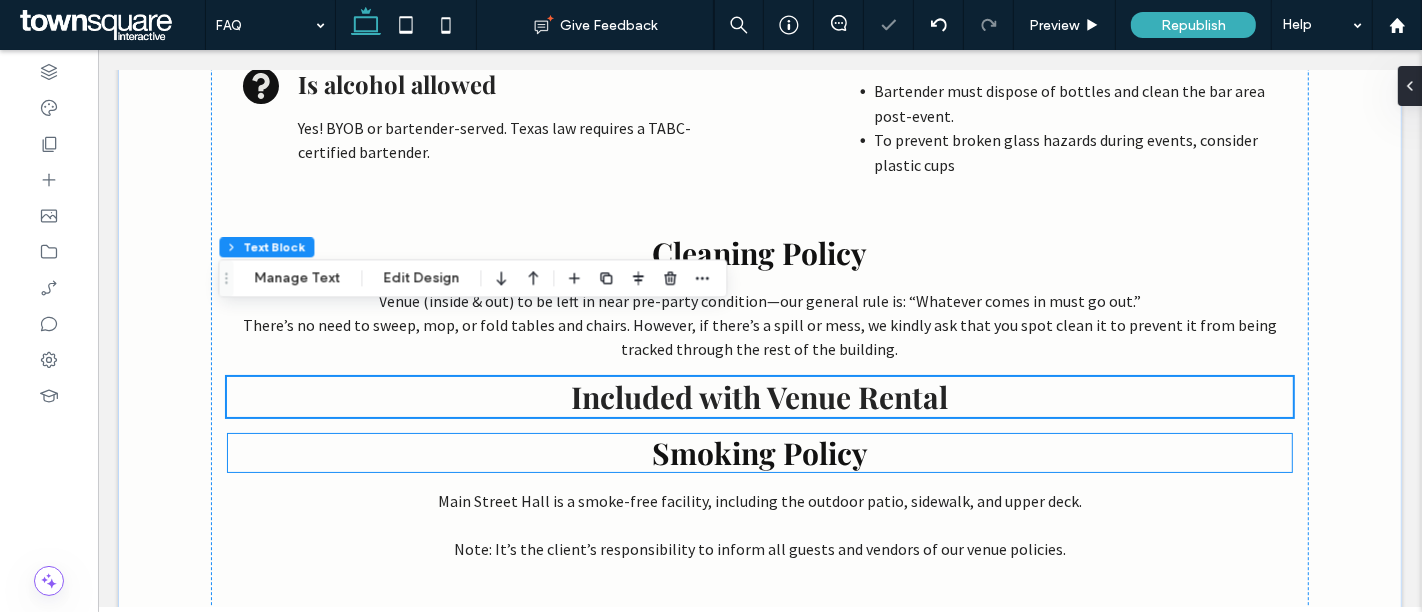 scroll, scrollTop: 2062, scrollLeft: 0, axis: vertical 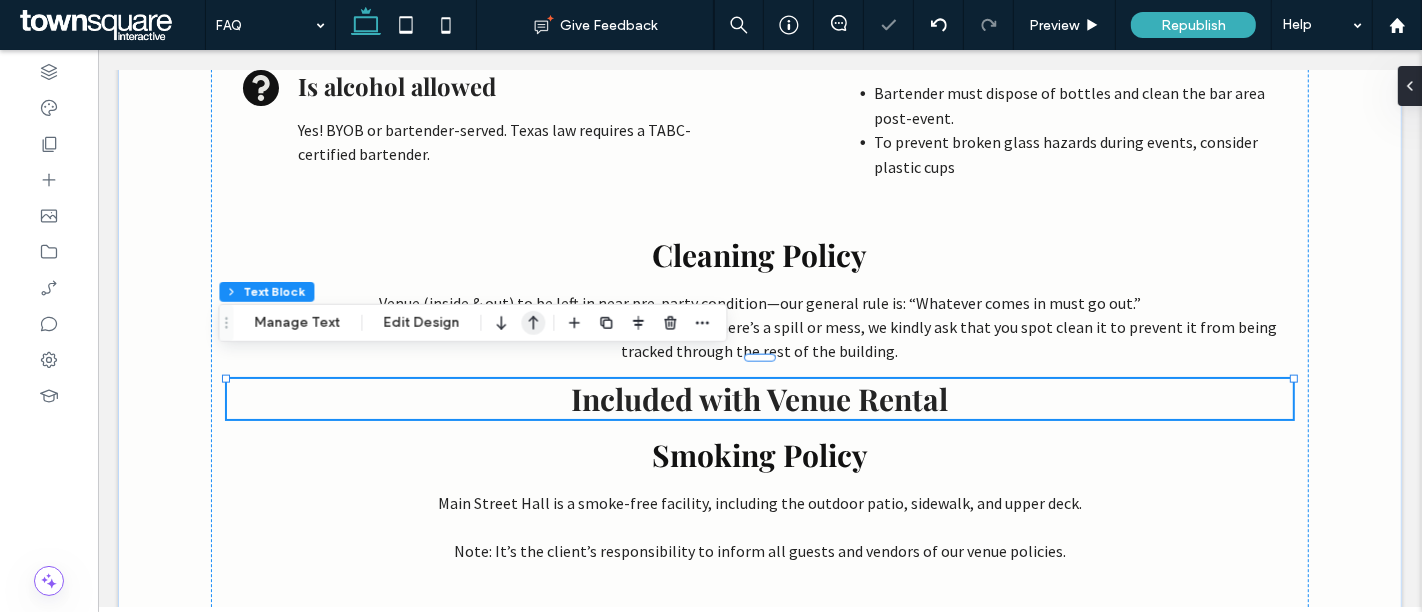 click 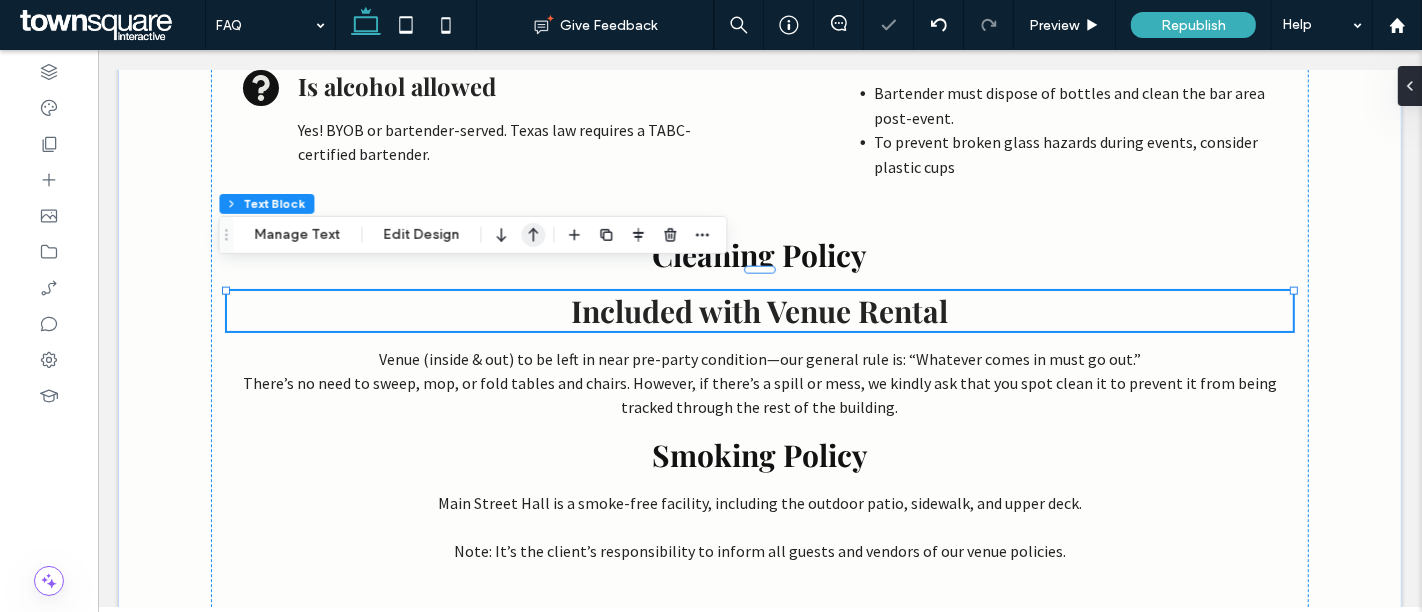 click 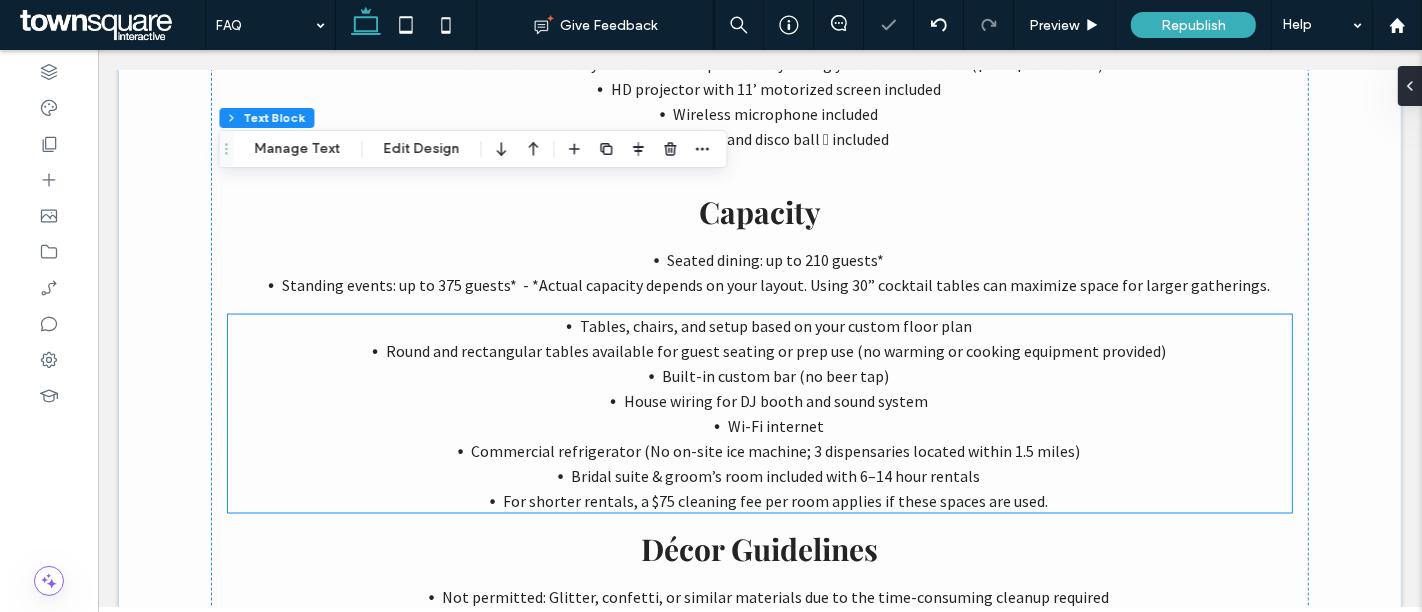 scroll, scrollTop: 2704, scrollLeft: 0, axis: vertical 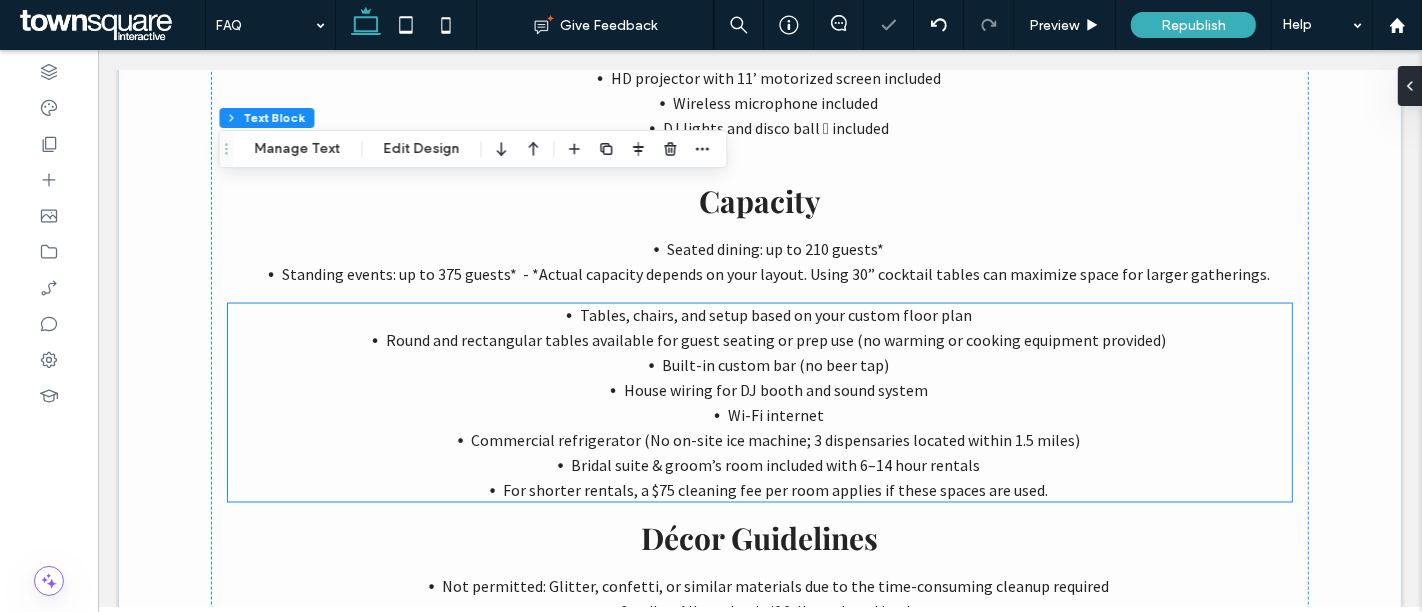 click on "House wiring for DJ booth and sound system" at bounding box center [774, 390] 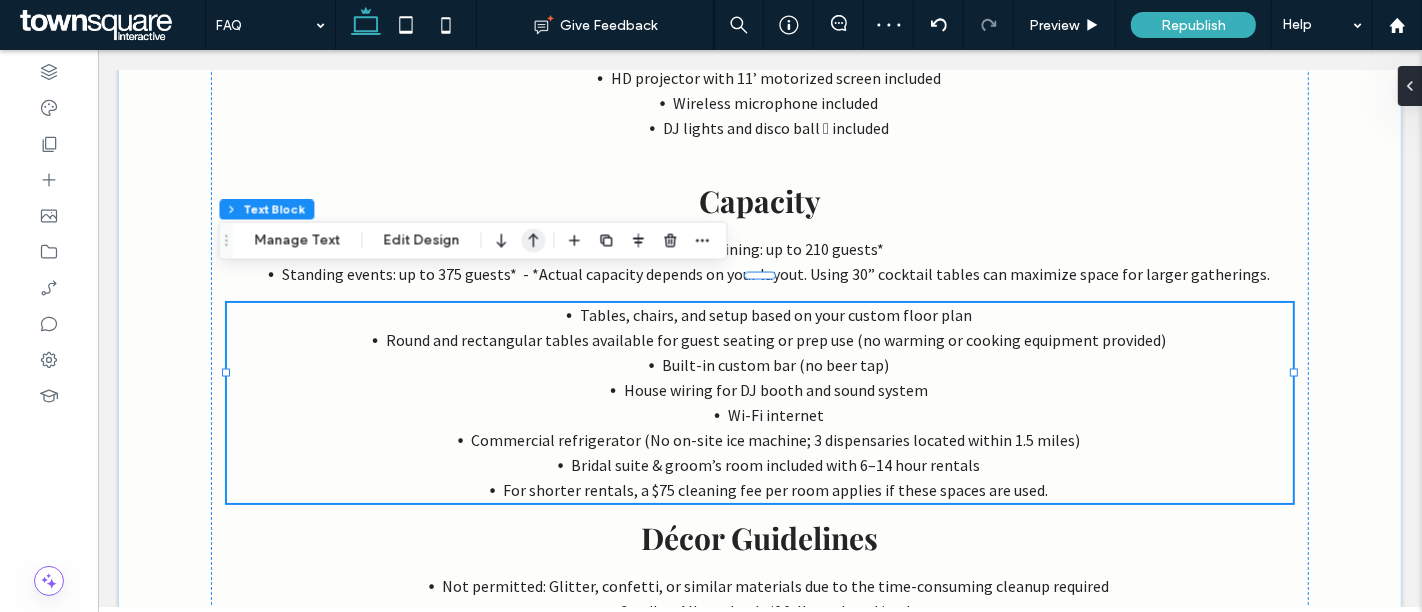 click 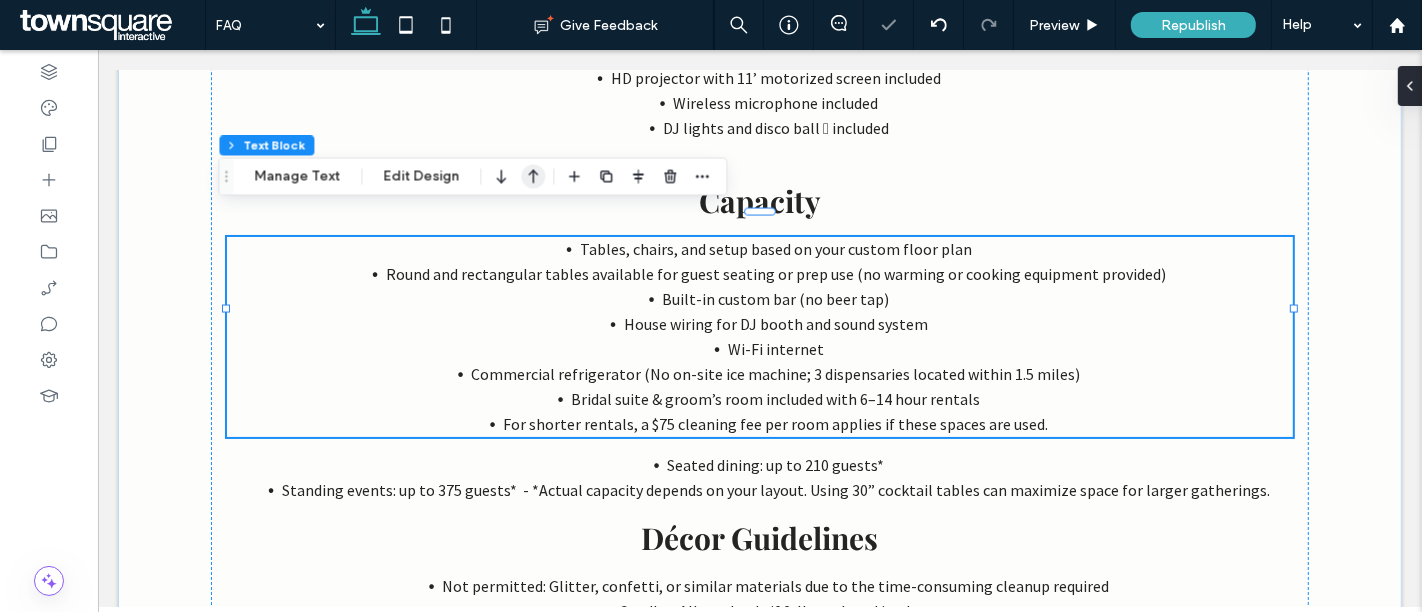 click 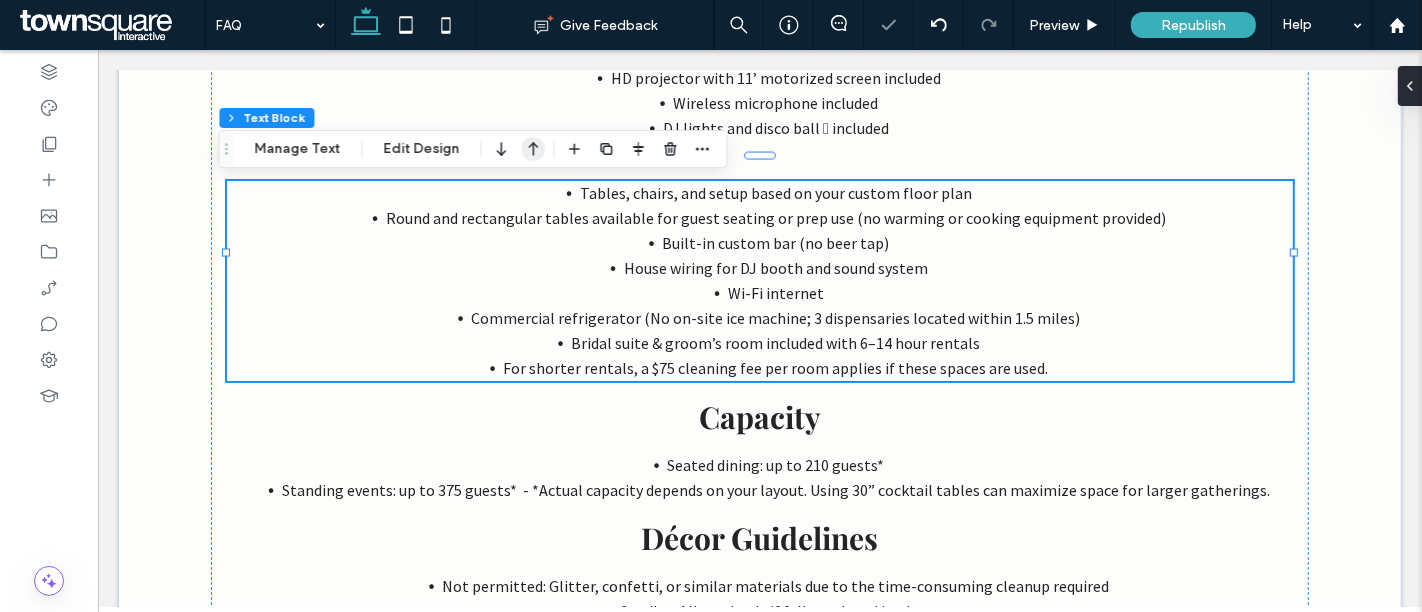 click 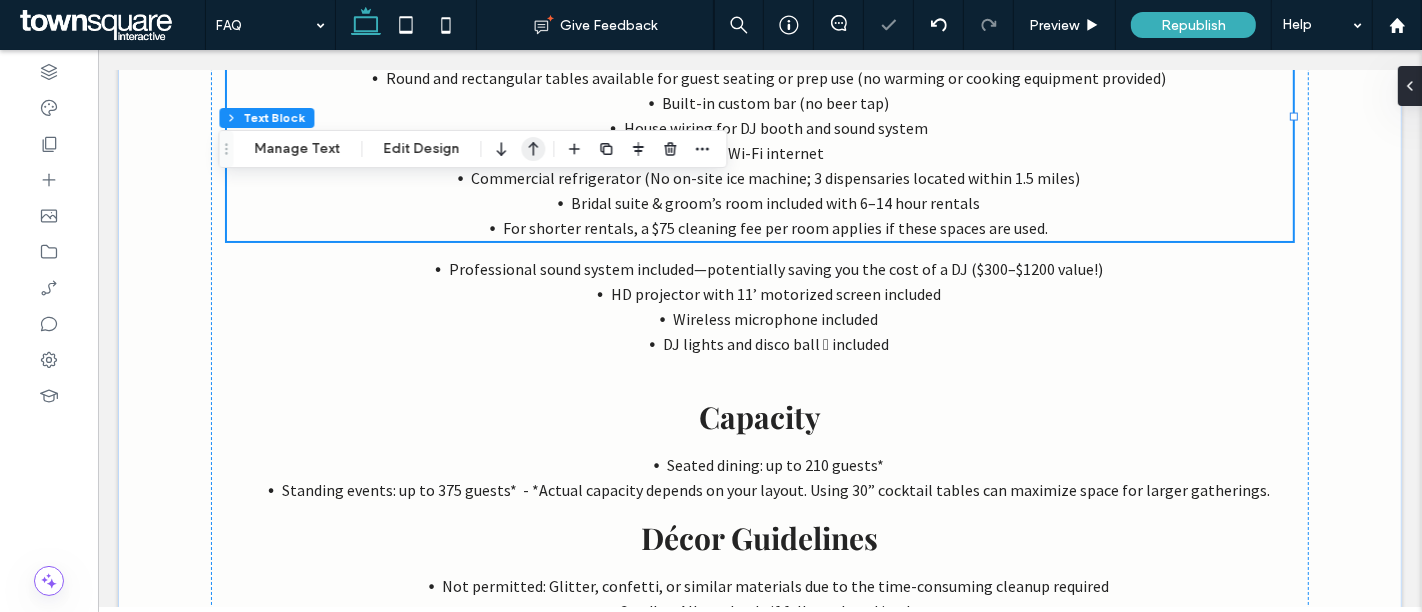 click 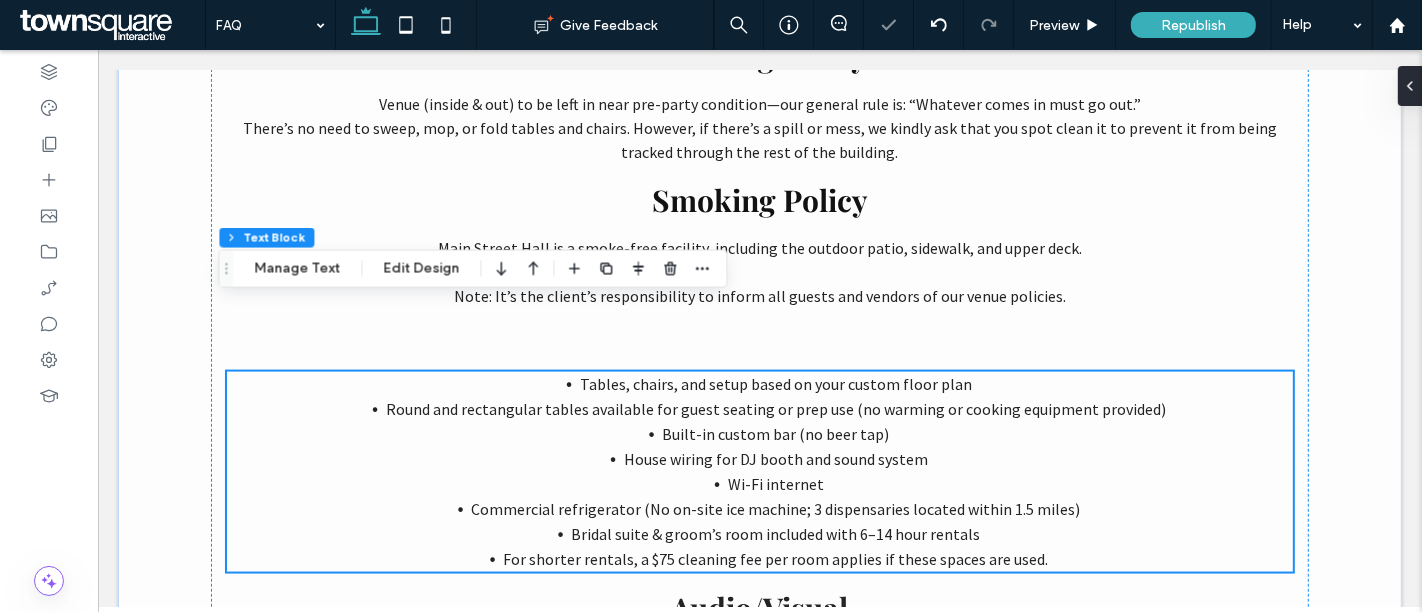 scroll, scrollTop: 2312, scrollLeft: 0, axis: vertical 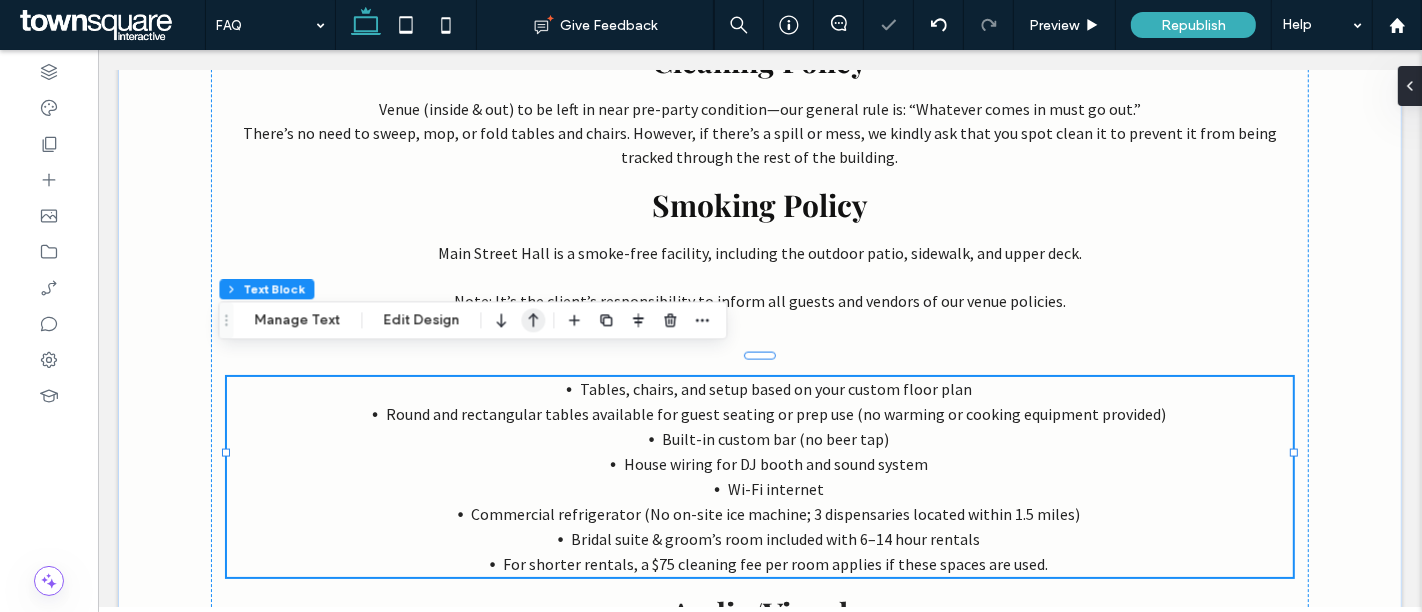 click 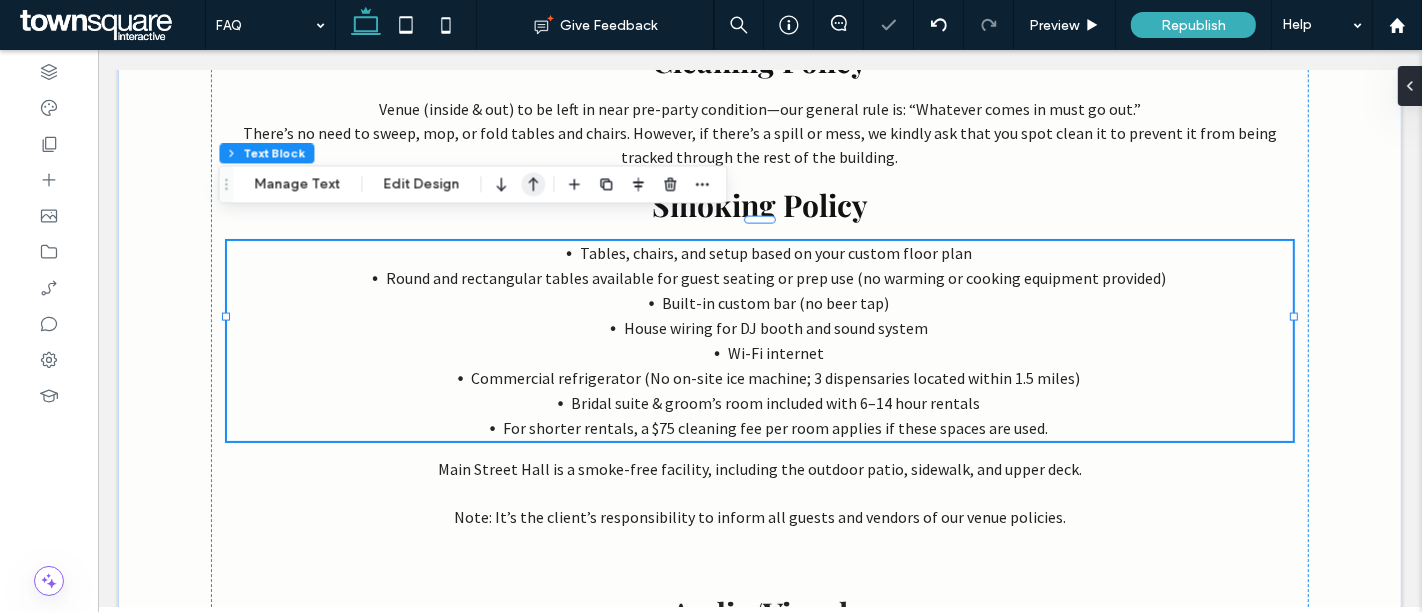 click 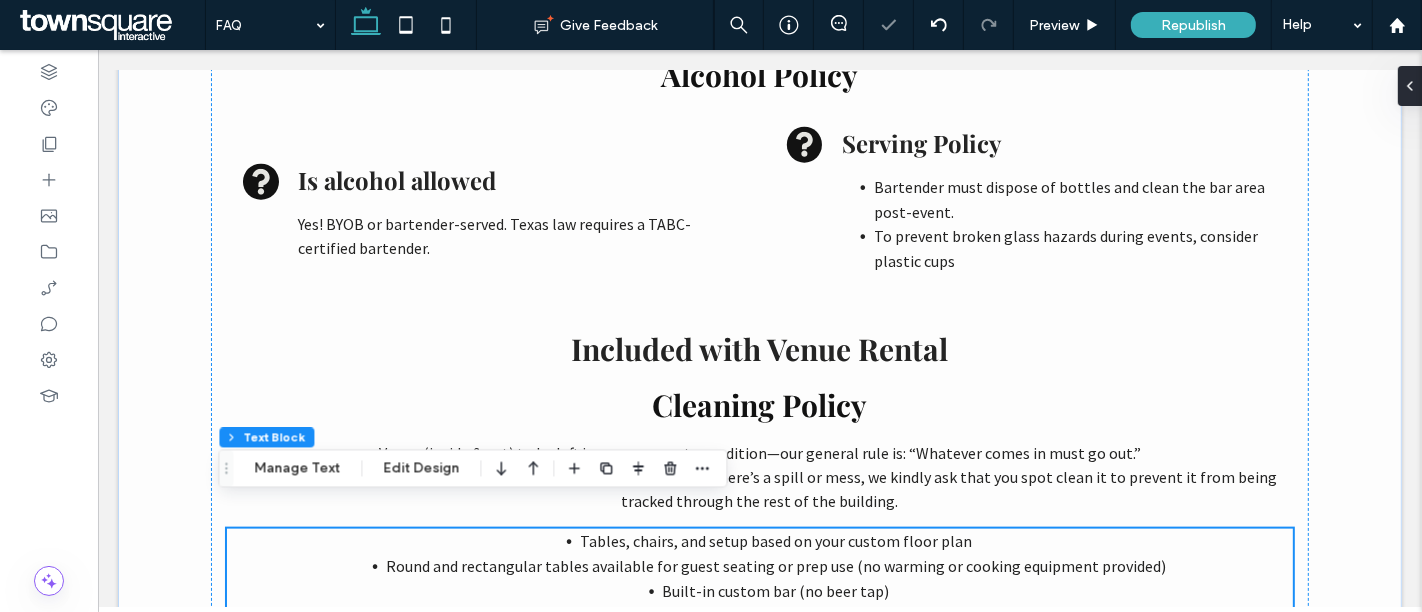 scroll, scrollTop: 1966, scrollLeft: 0, axis: vertical 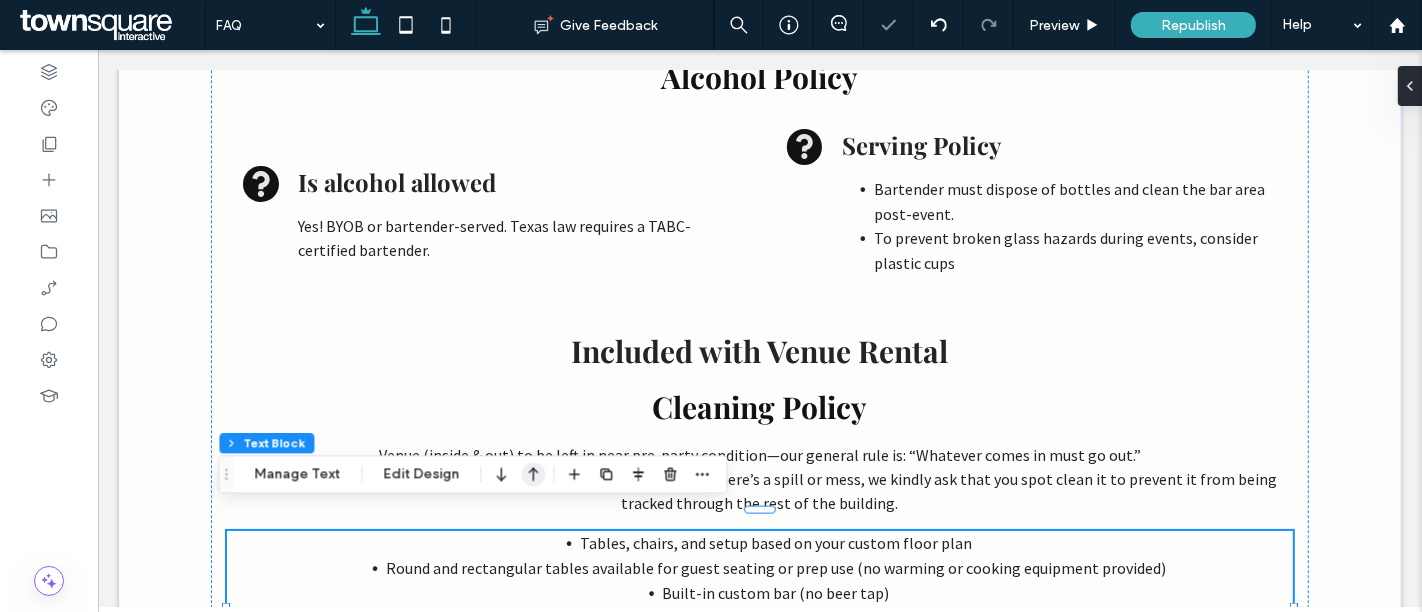click 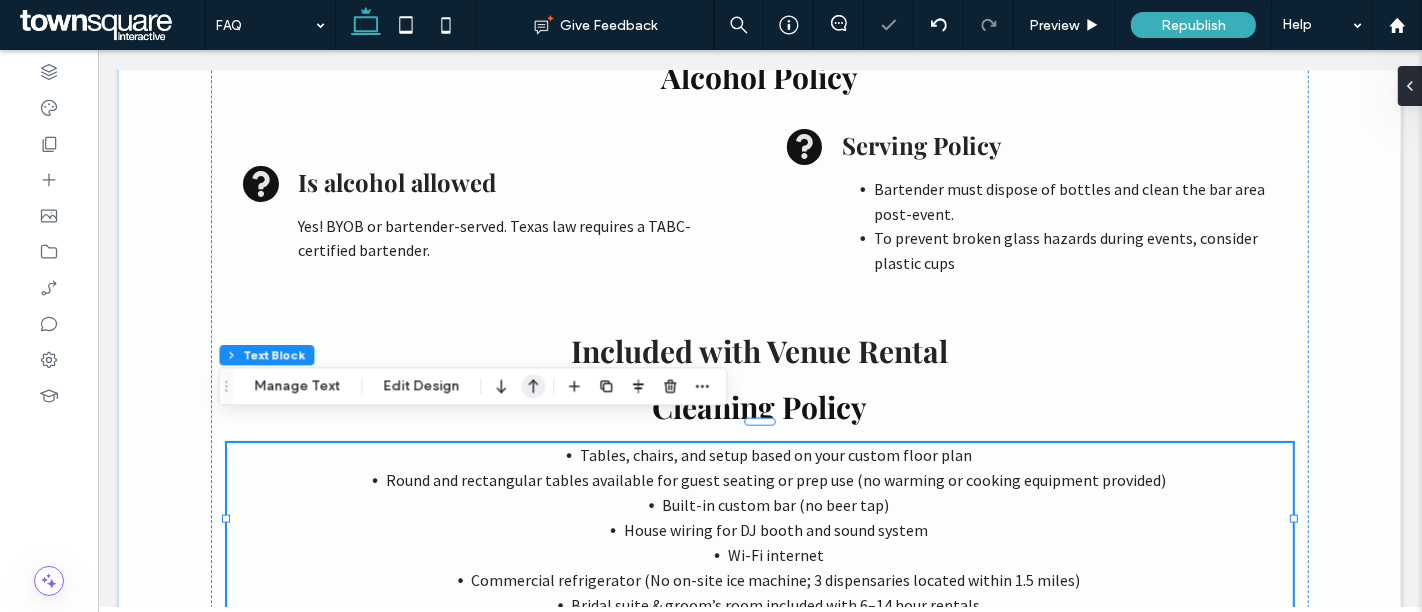 click 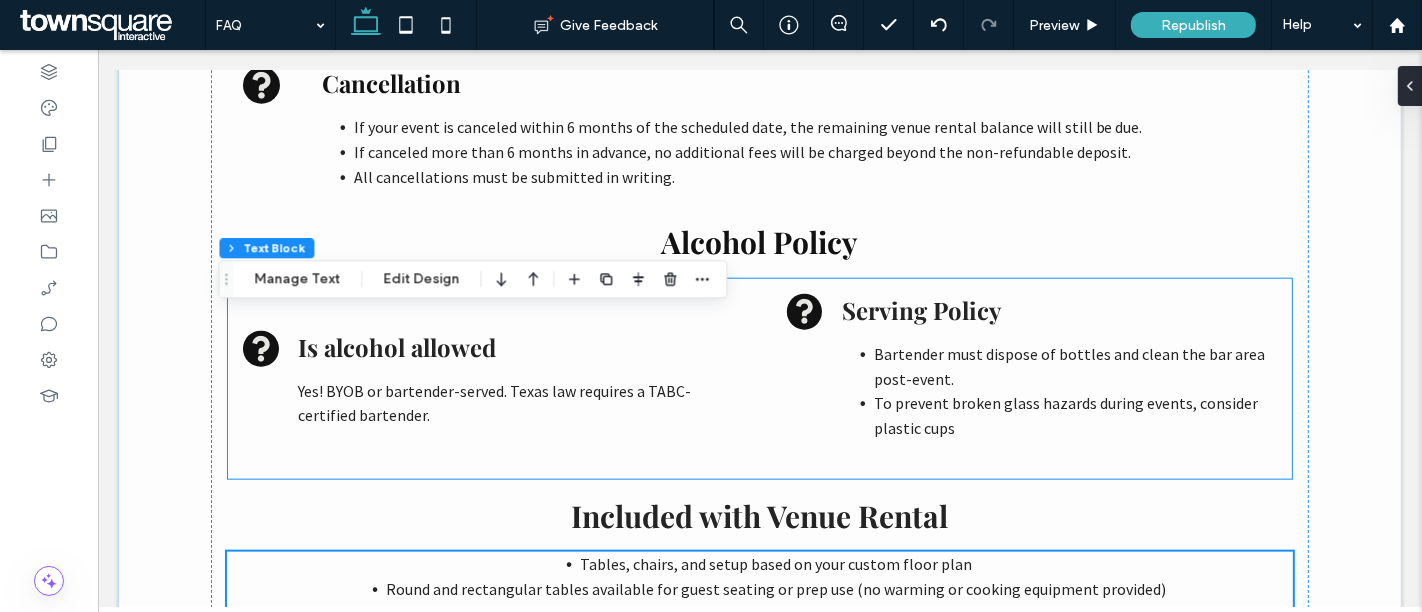 scroll, scrollTop: 2023, scrollLeft: 0, axis: vertical 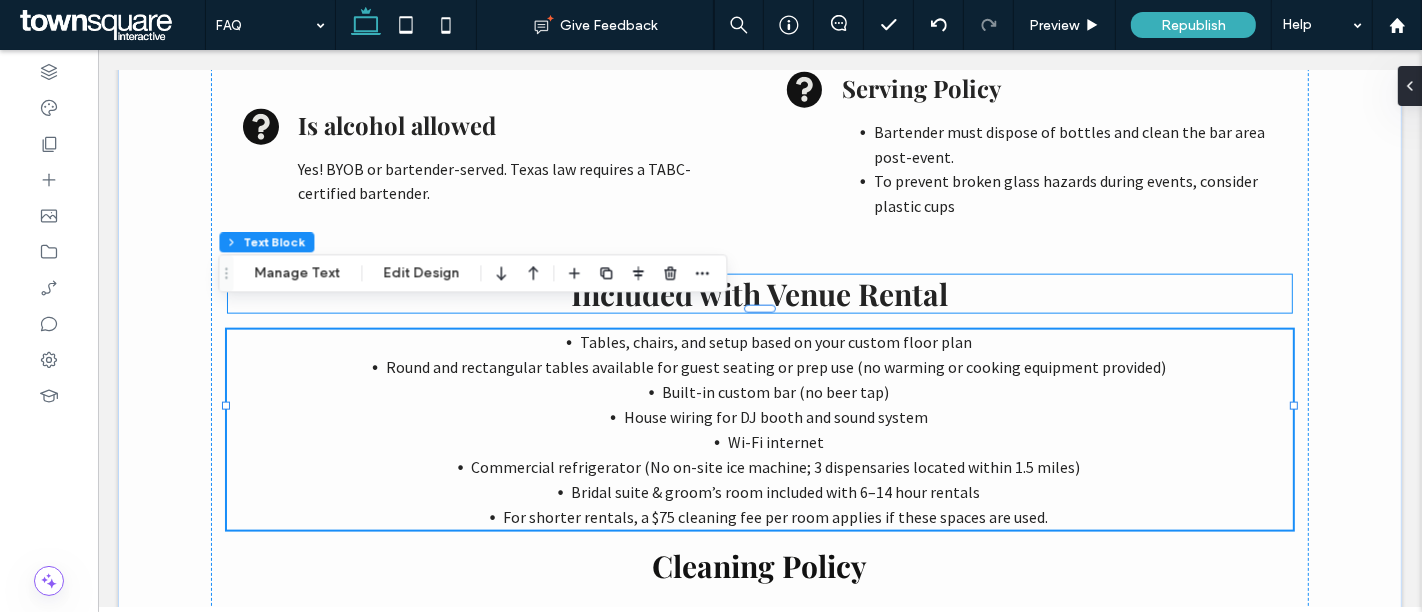 click on "Included with Venue Rental" at bounding box center (758, 294) 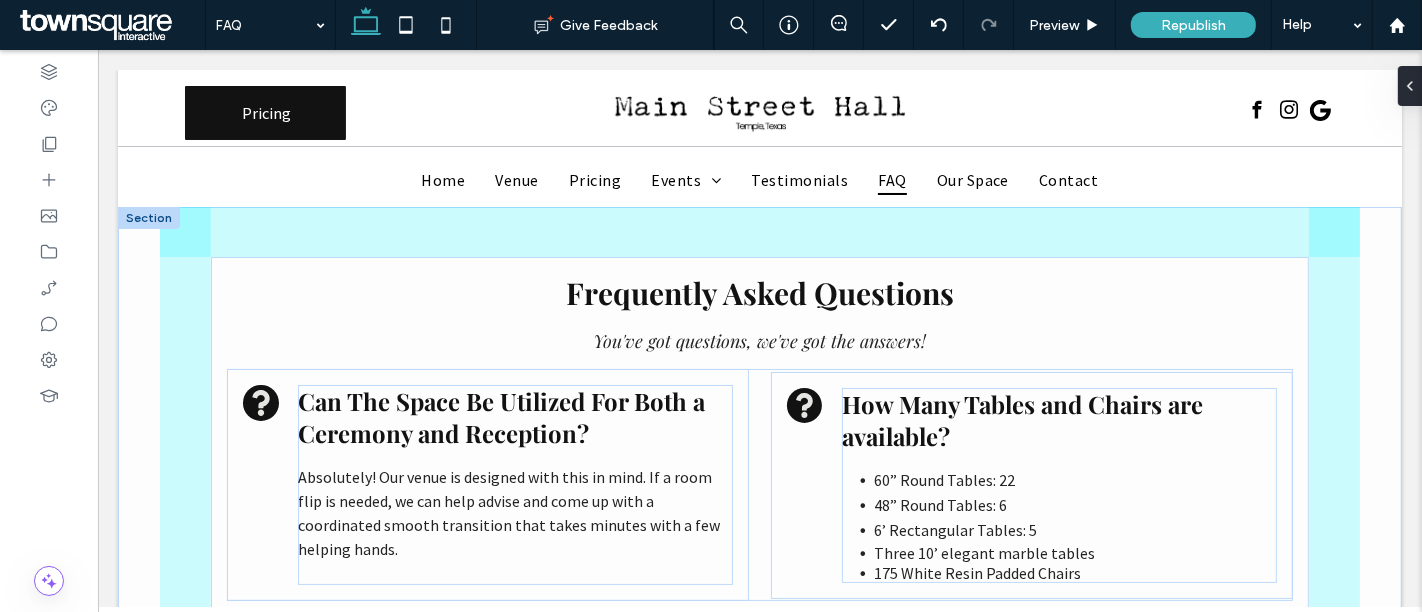scroll, scrollTop: 0, scrollLeft: 0, axis: both 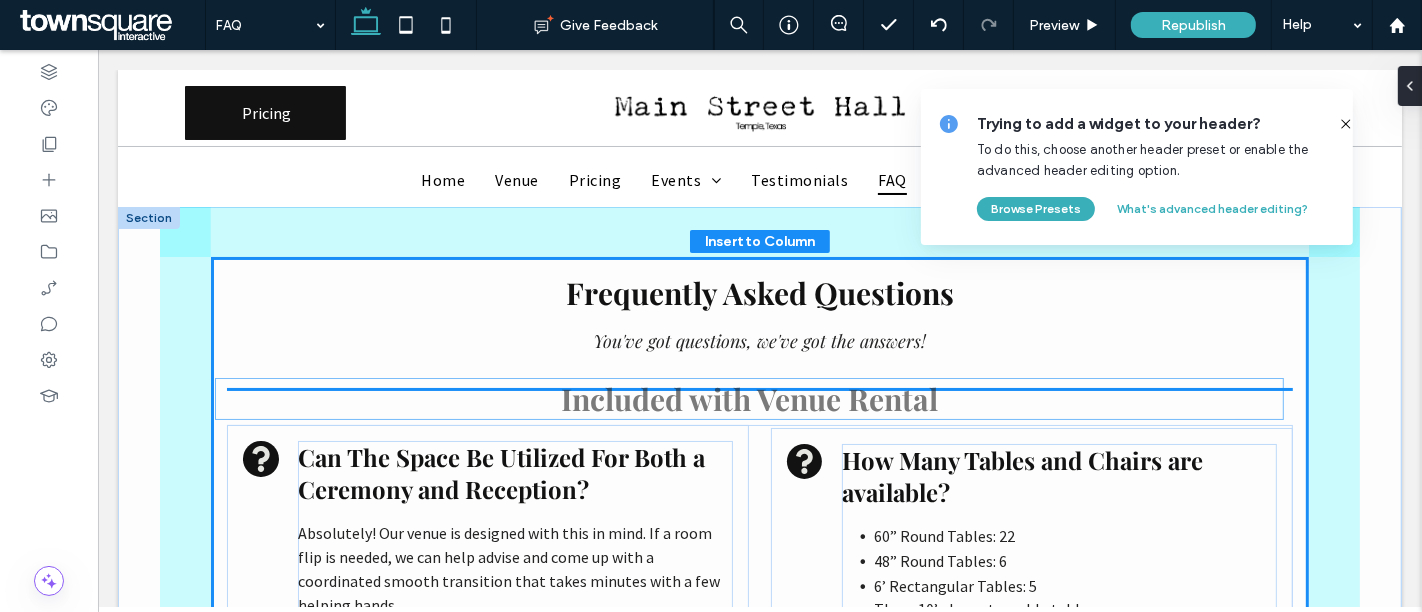drag, startPoint x: 1014, startPoint y: 270, endPoint x: 1012, endPoint y: 392, distance: 122.016396 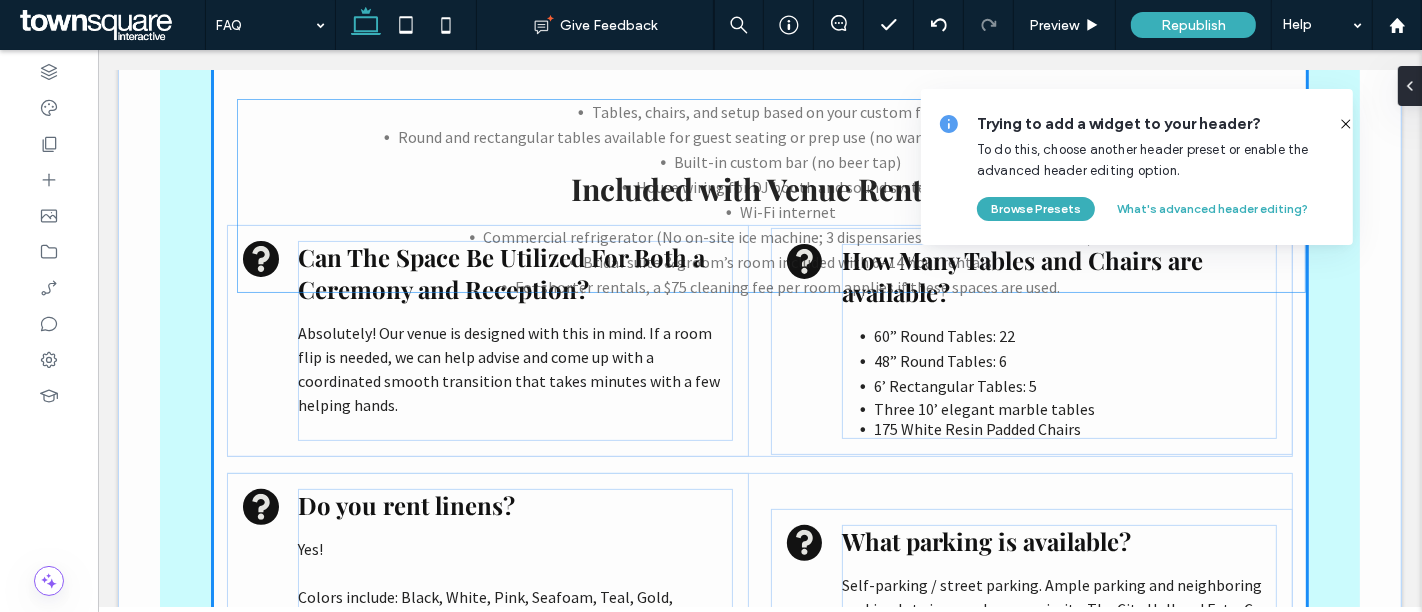 scroll, scrollTop: 200, scrollLeft: 0, axis: vertical 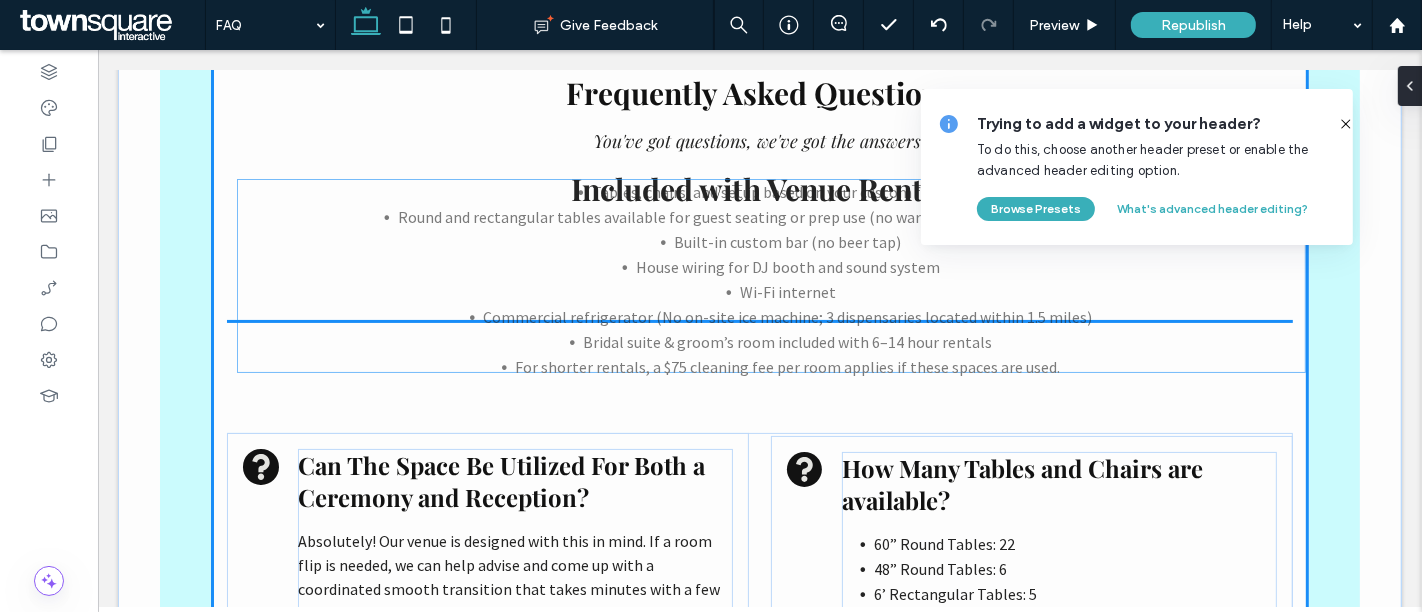 drag, startPoint x: 1170, startPoint y: 364, endPoint x: 1190, endPoint y: 250, distance: 115.74109 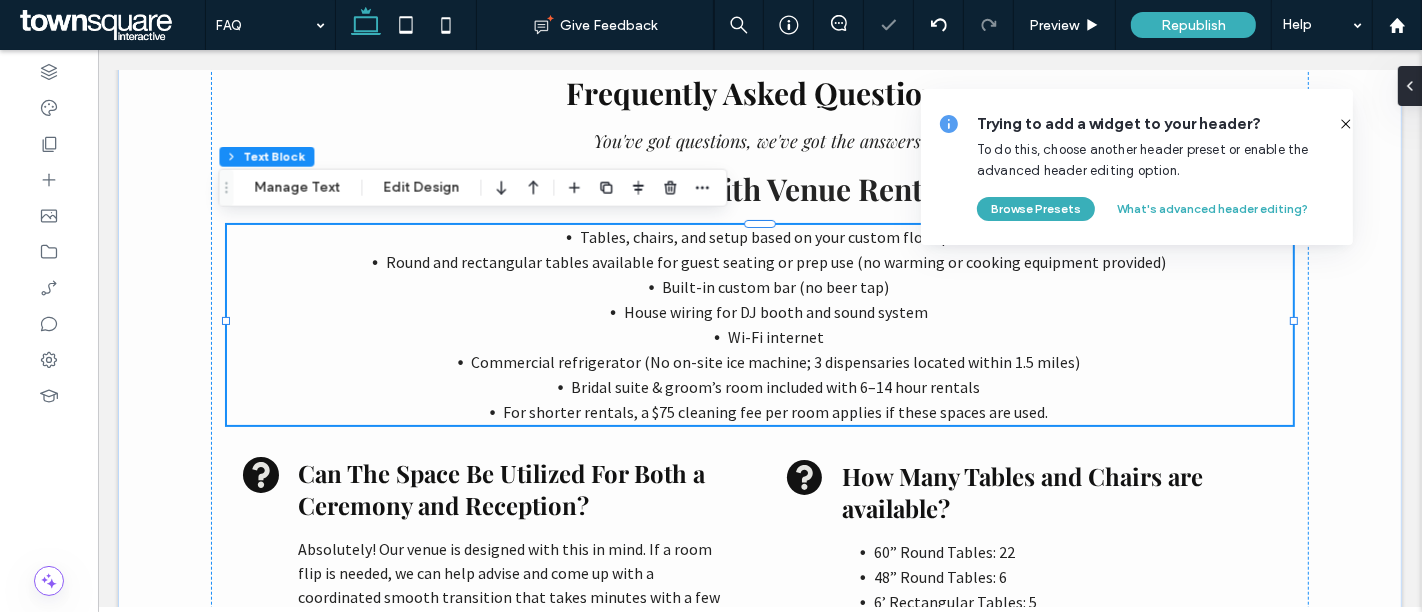 click 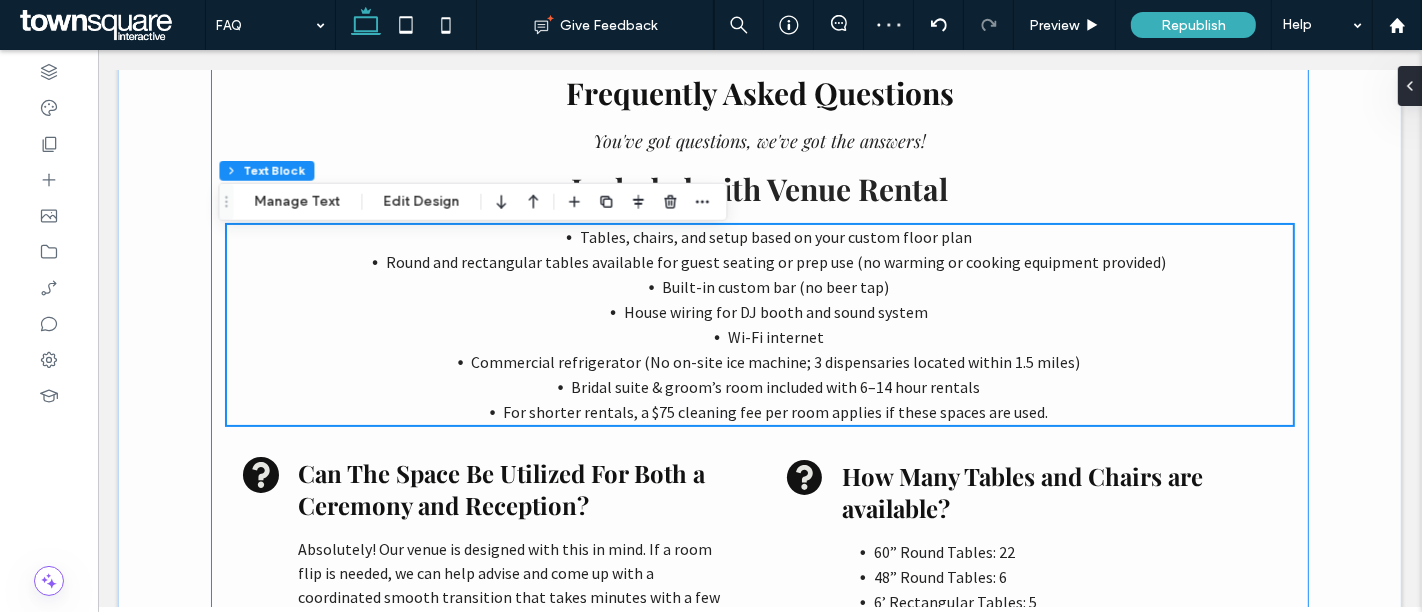 scroll, scrollTop: 200, scrollLeft: 0, axis: vertical 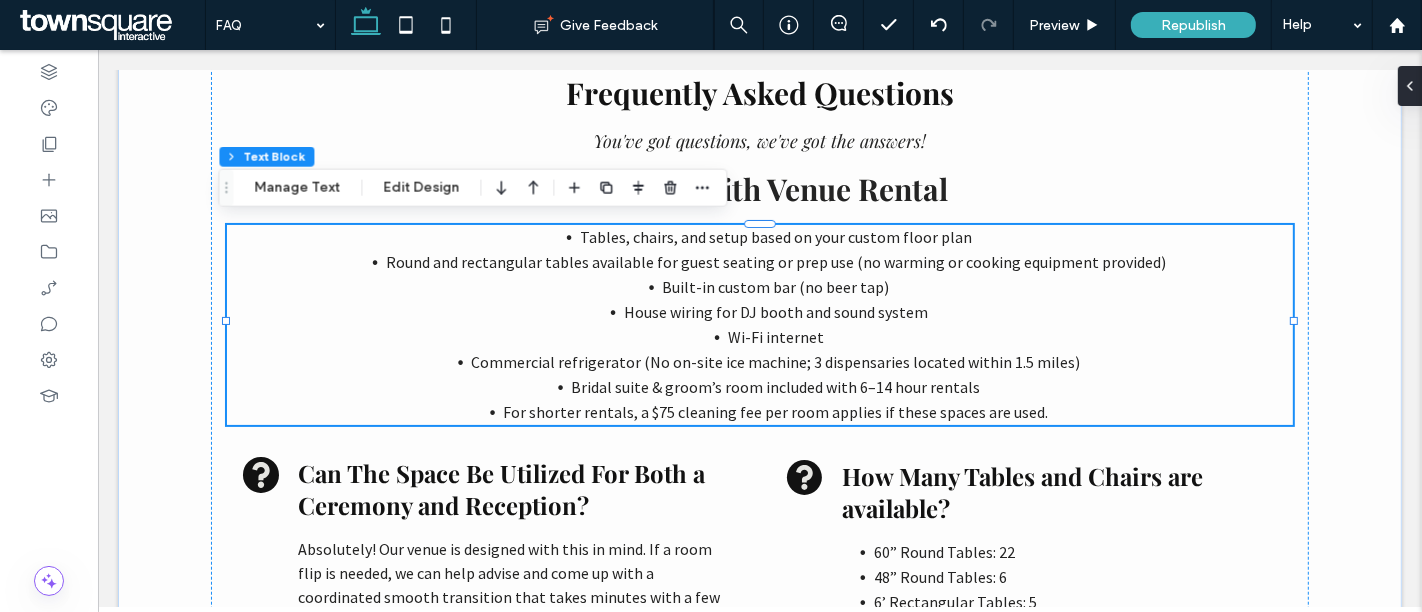 click on "For shorter rentals, a $75 cleaning fee per room applies if these spaces are used." at bounding box center [774, 412] 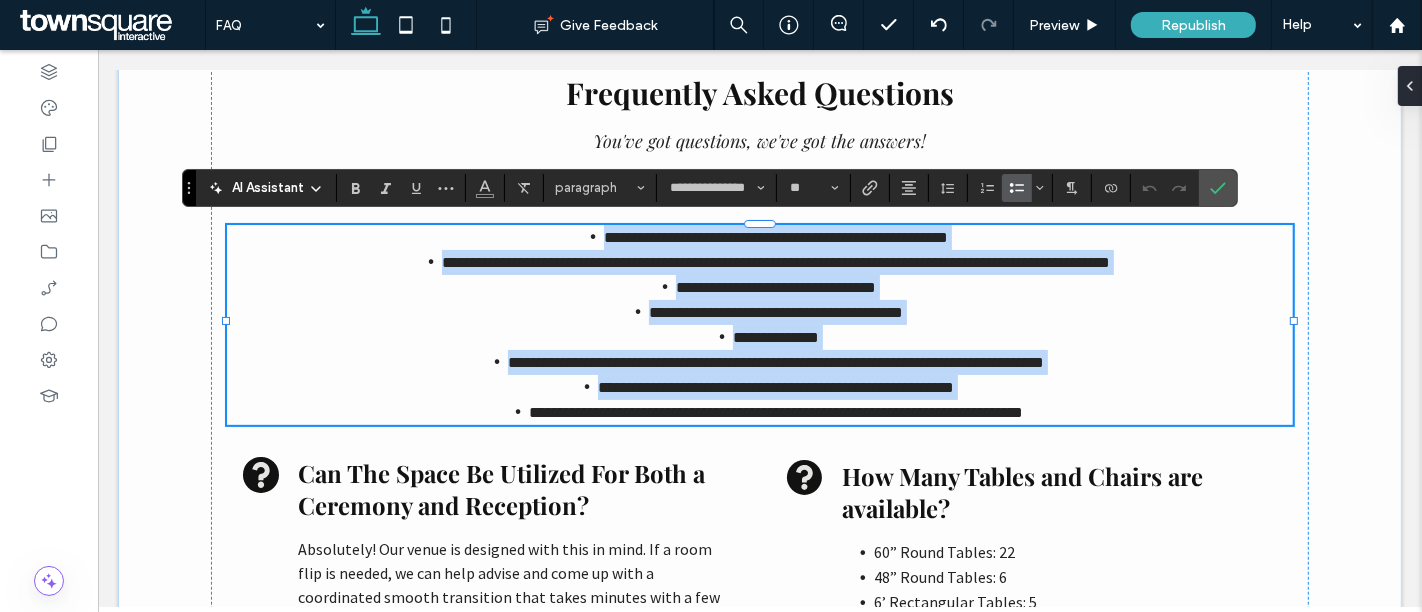 paste 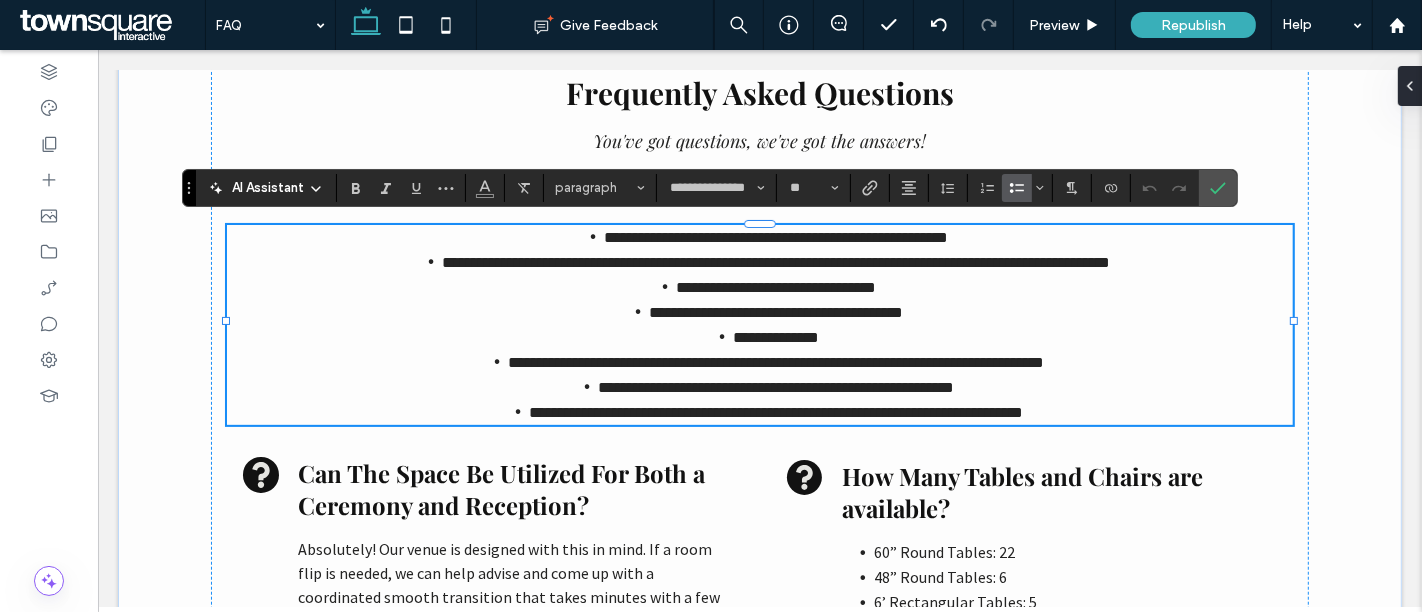 type 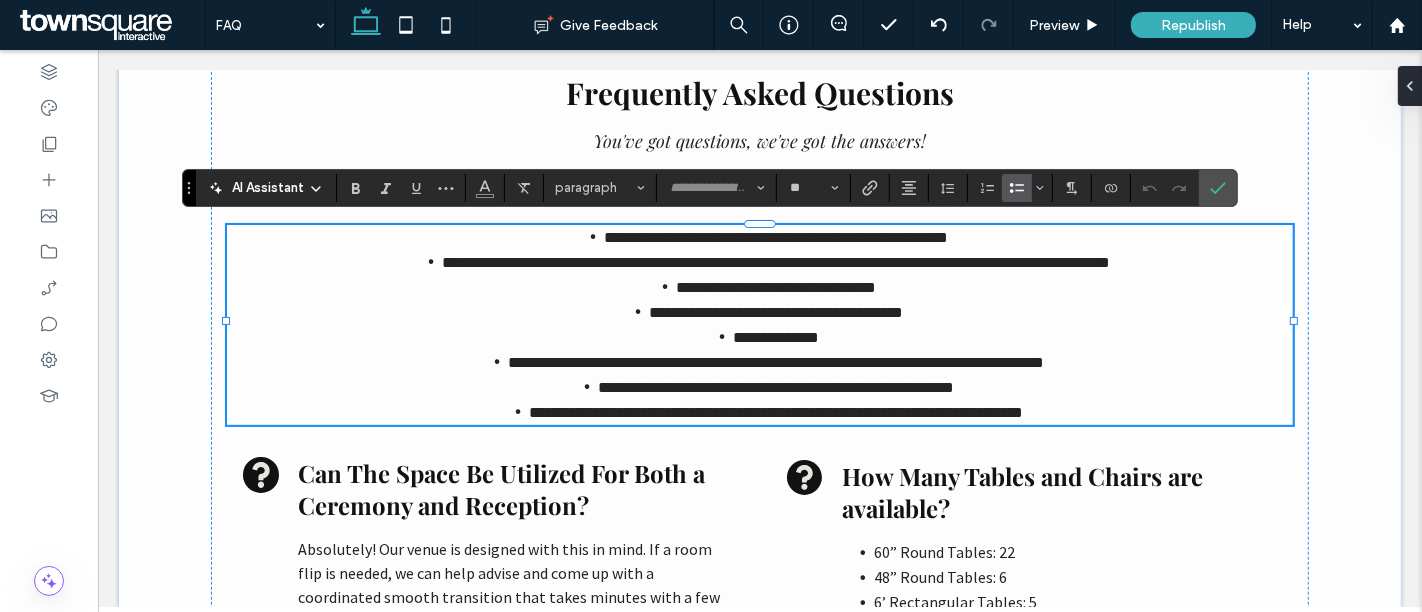 type on "**********" 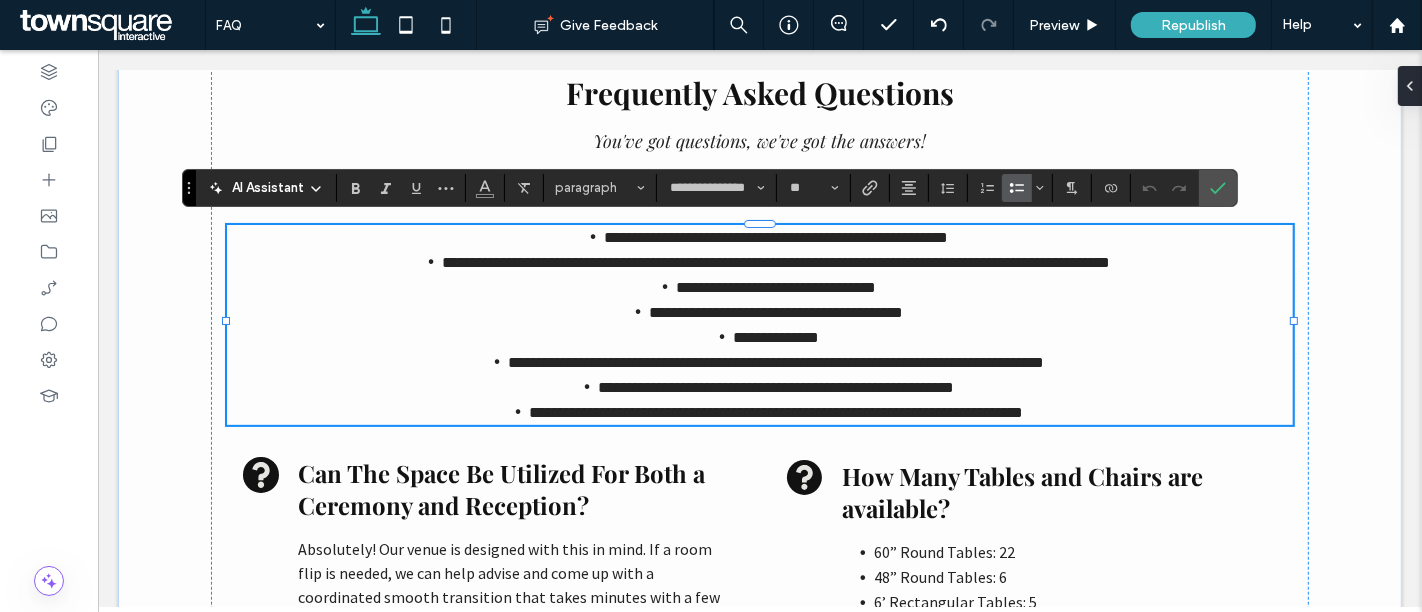 scroll, scrollTop: 308, scrollLeft: 0, axis: vertical 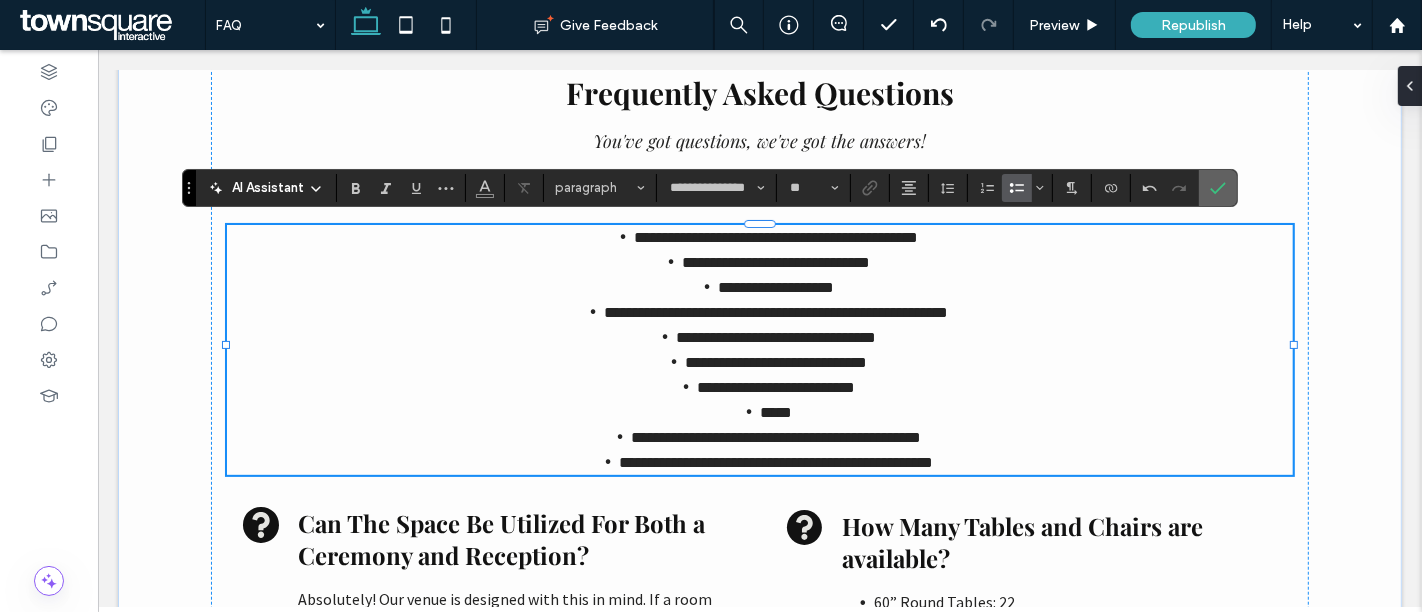 click 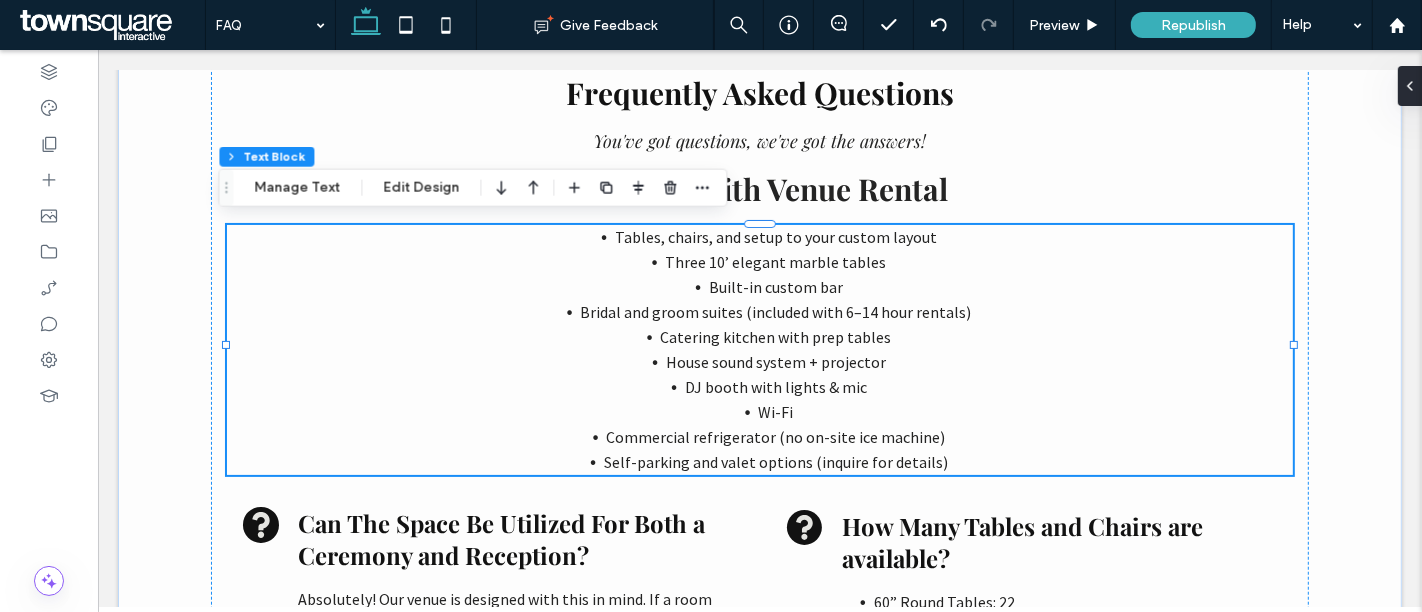 click on "Built-in custom bar" at bounding box center [774, 287] 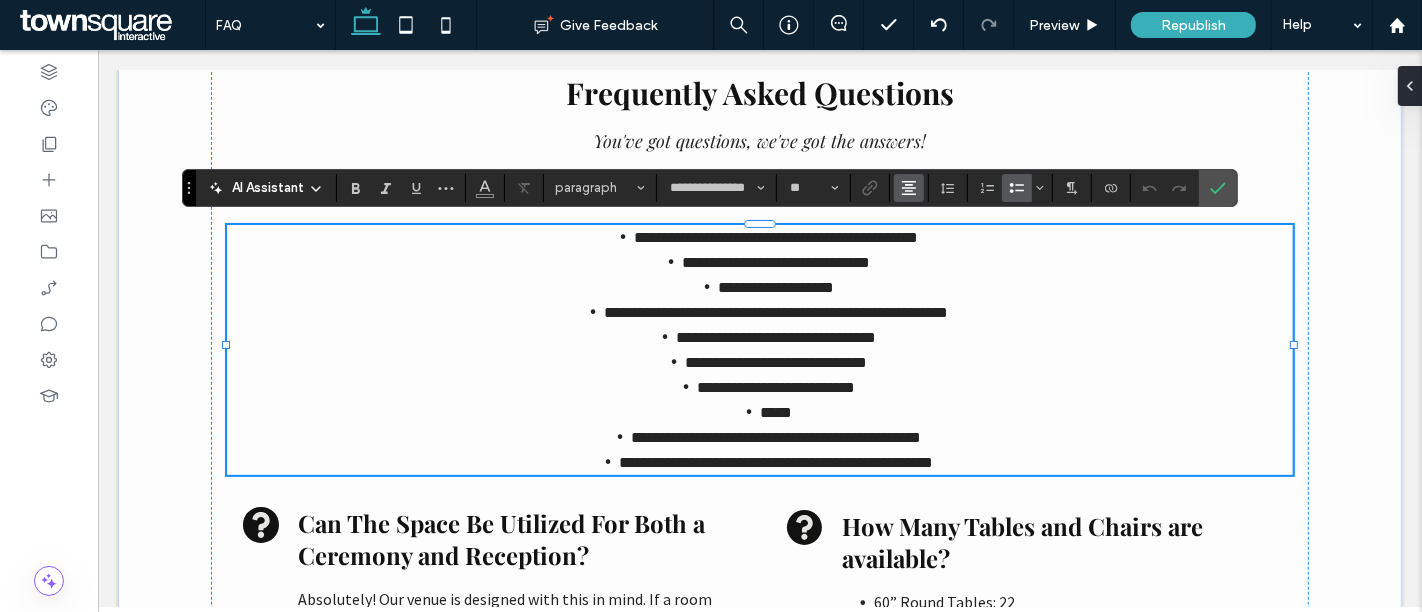 click at bounding box center (909, 188) 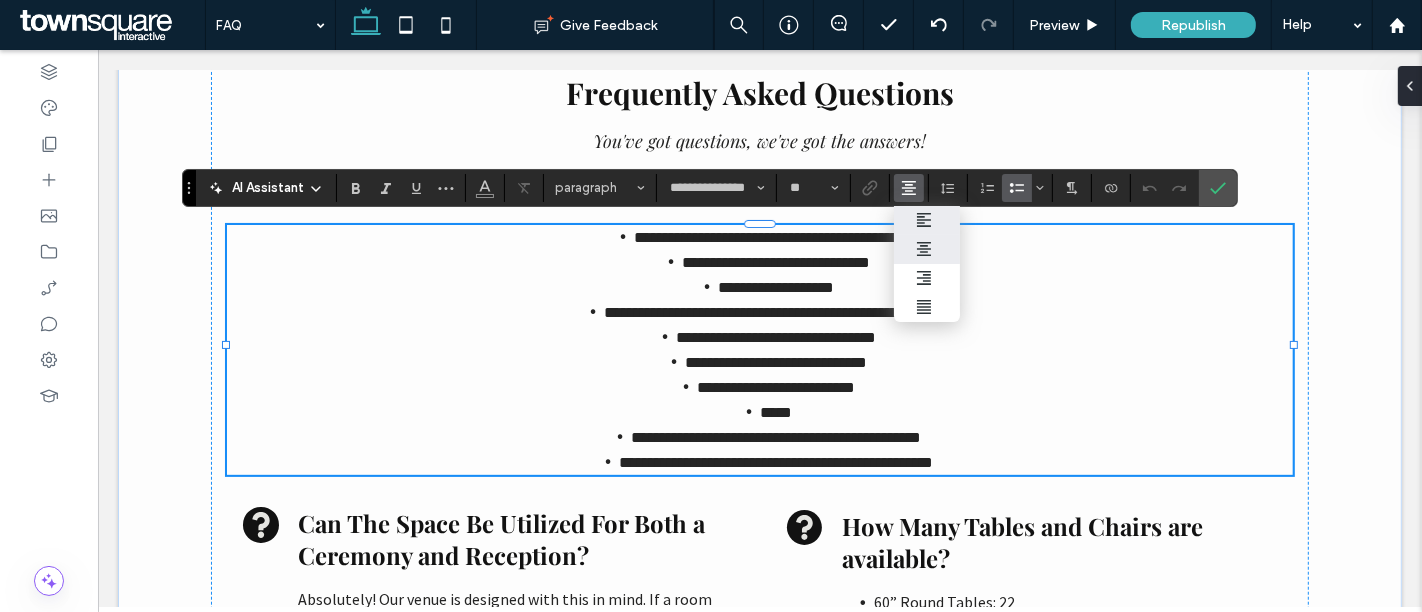 click 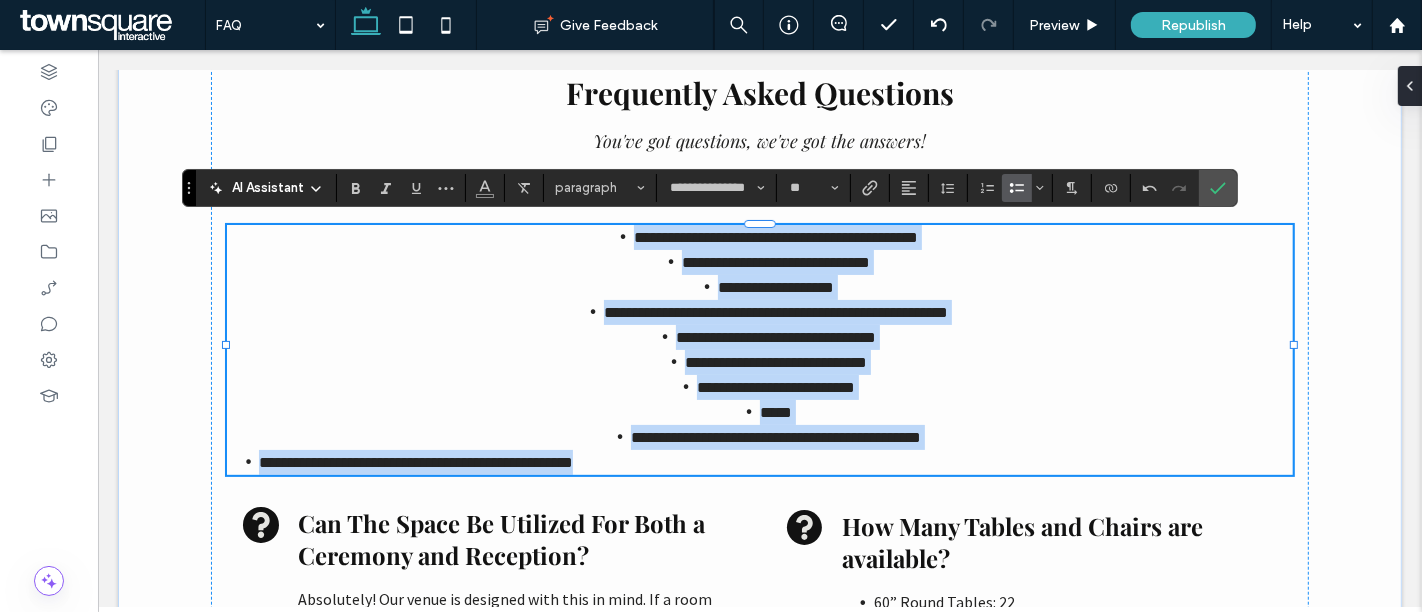 drag, startPoint x: 630, startPoint y: 453, endPoint x: 577, endPoint y: 230, distance: 229.21169 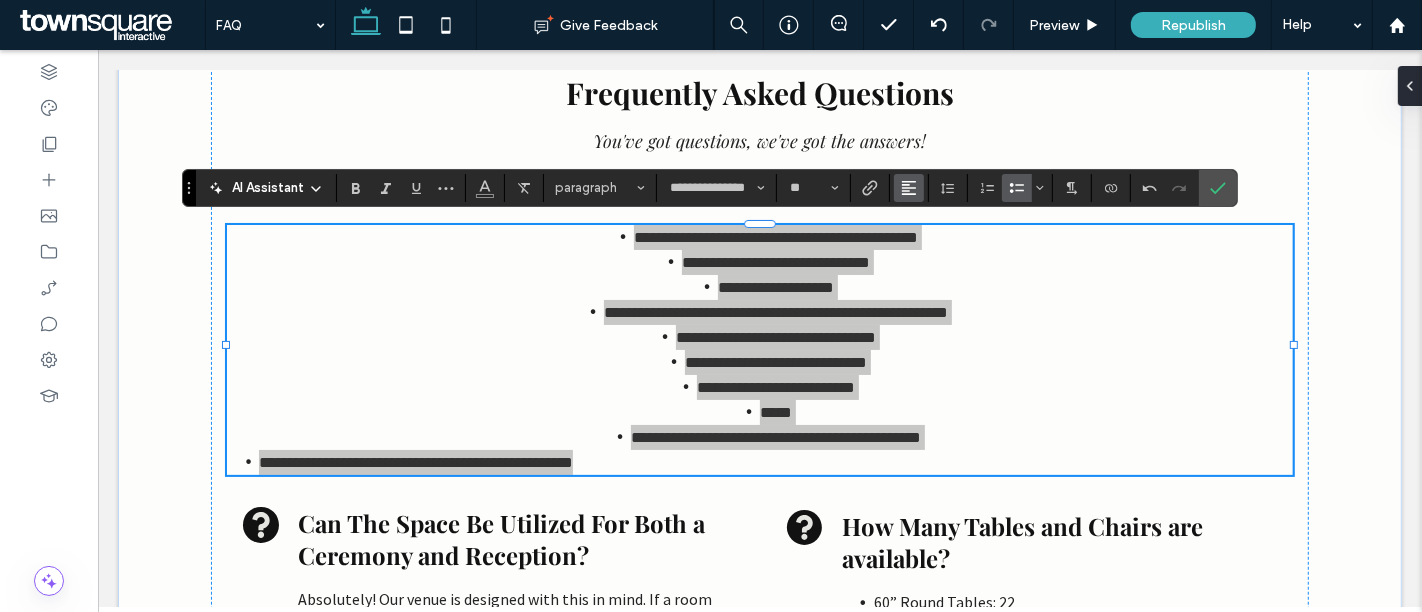 click 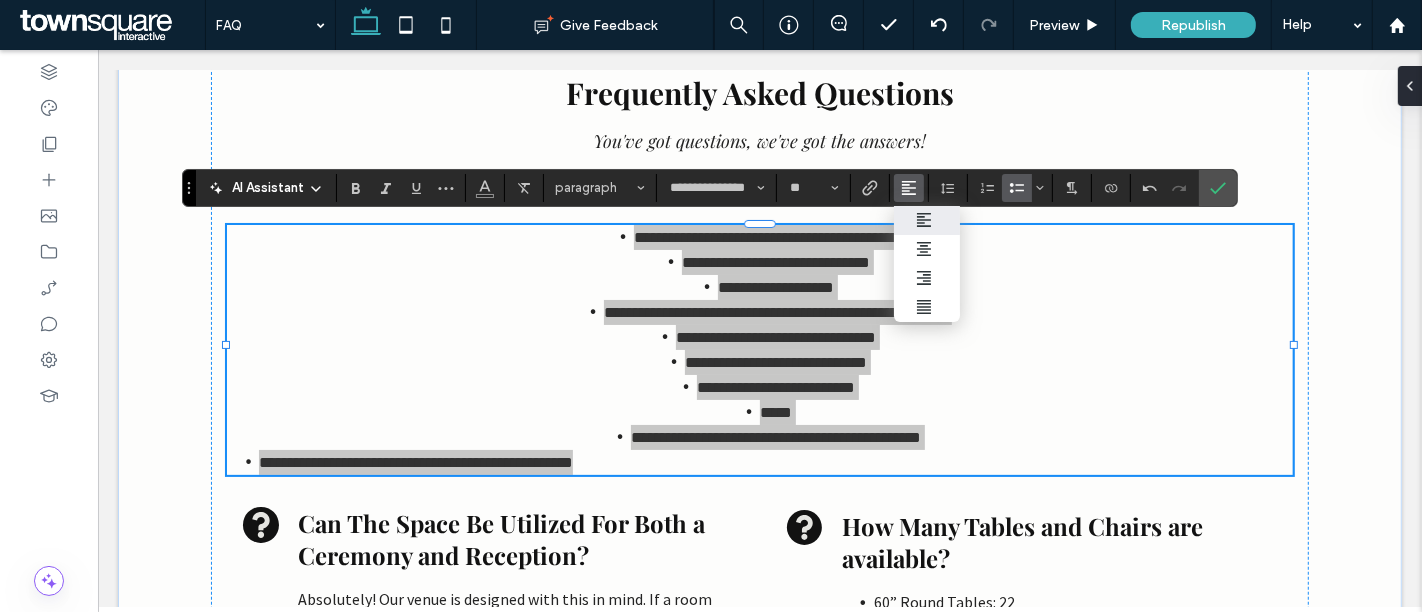 click 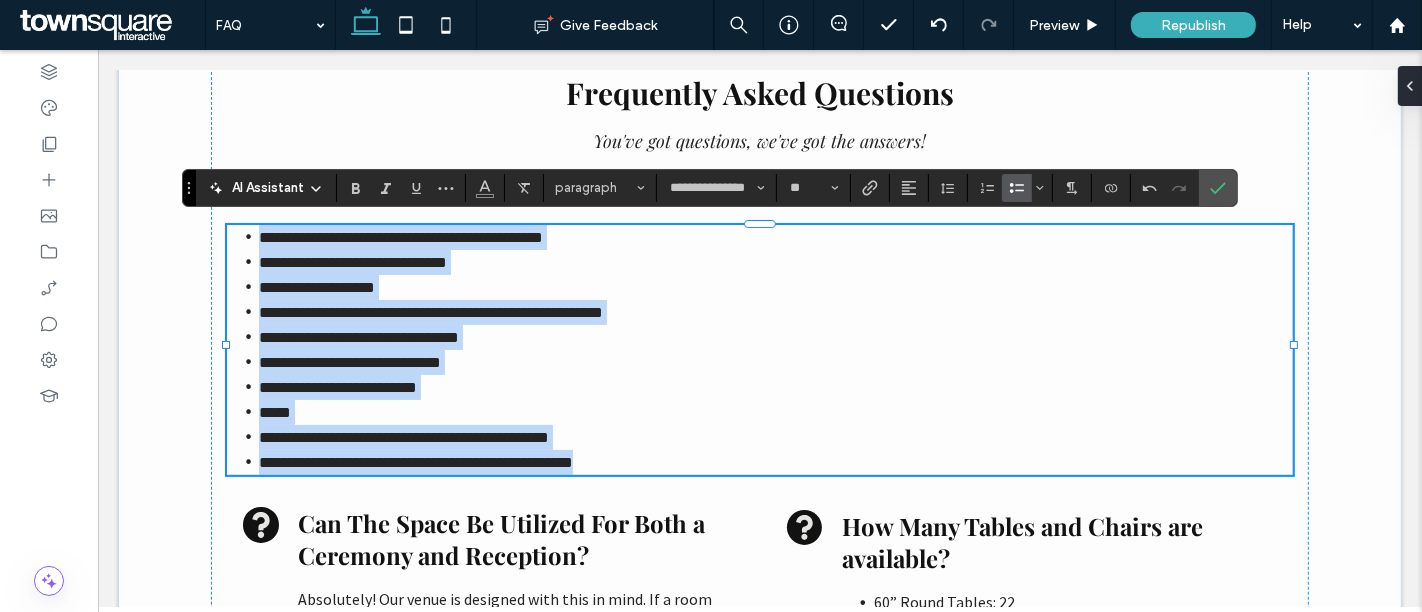 click on "**********" at bounding box center [774, 312] 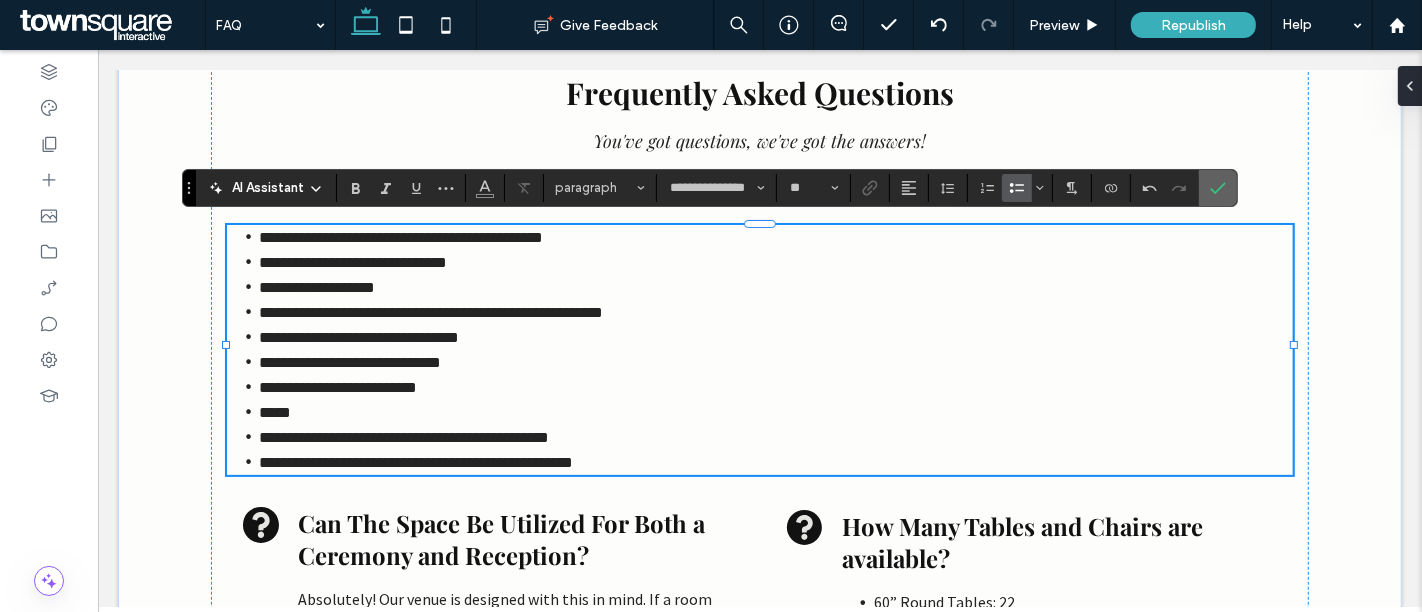 click 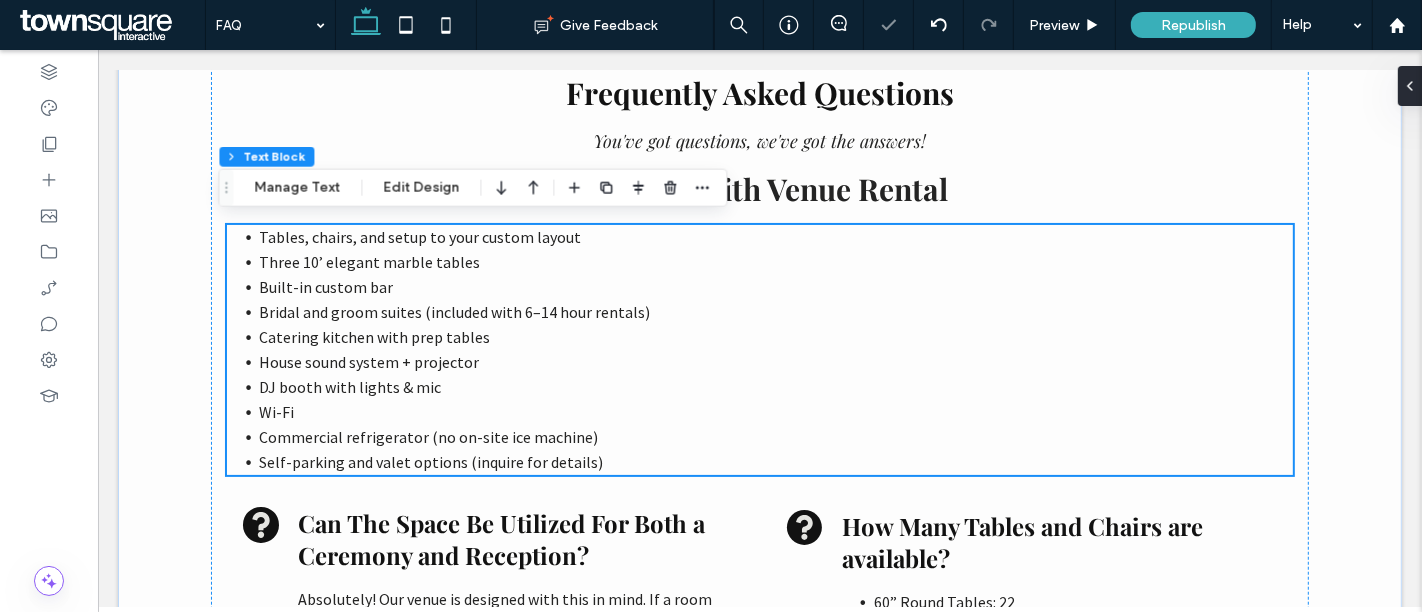 scroll, scrollTop: 171, scrollLeft: 0, axis: vertical 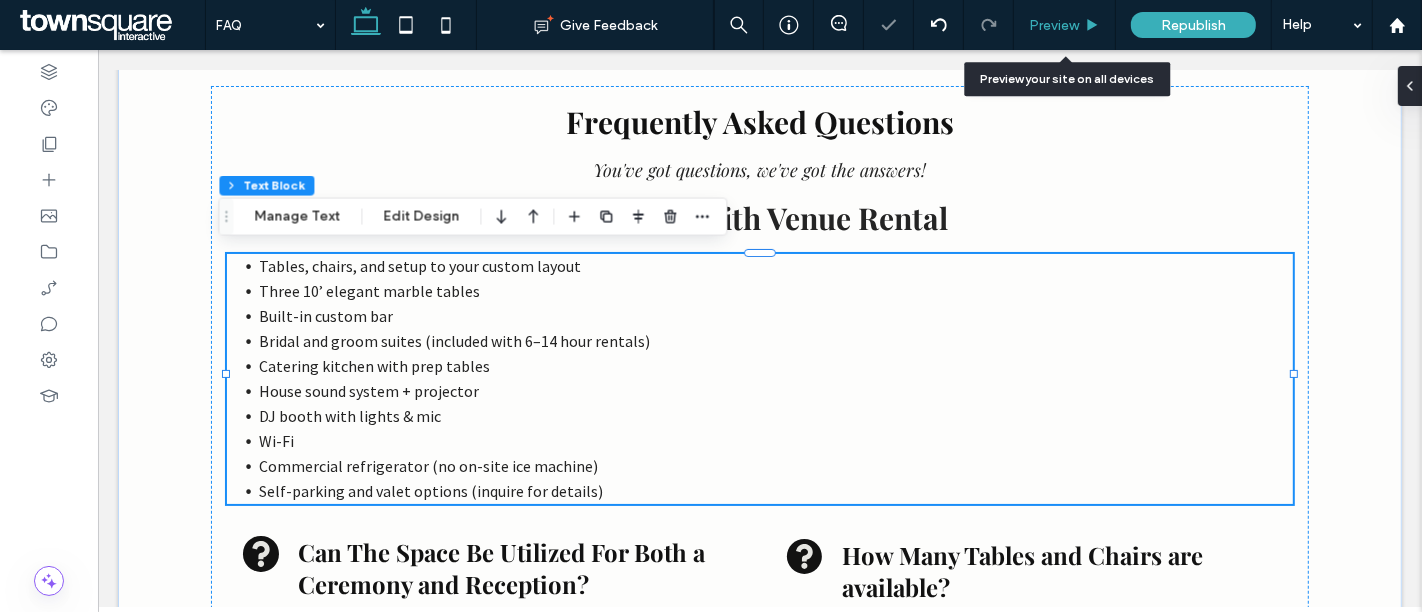 drag, startPoint x: 1087, startPoint y: 18, endPoint x: 980, endPoint y: 8, distance: 107.46627 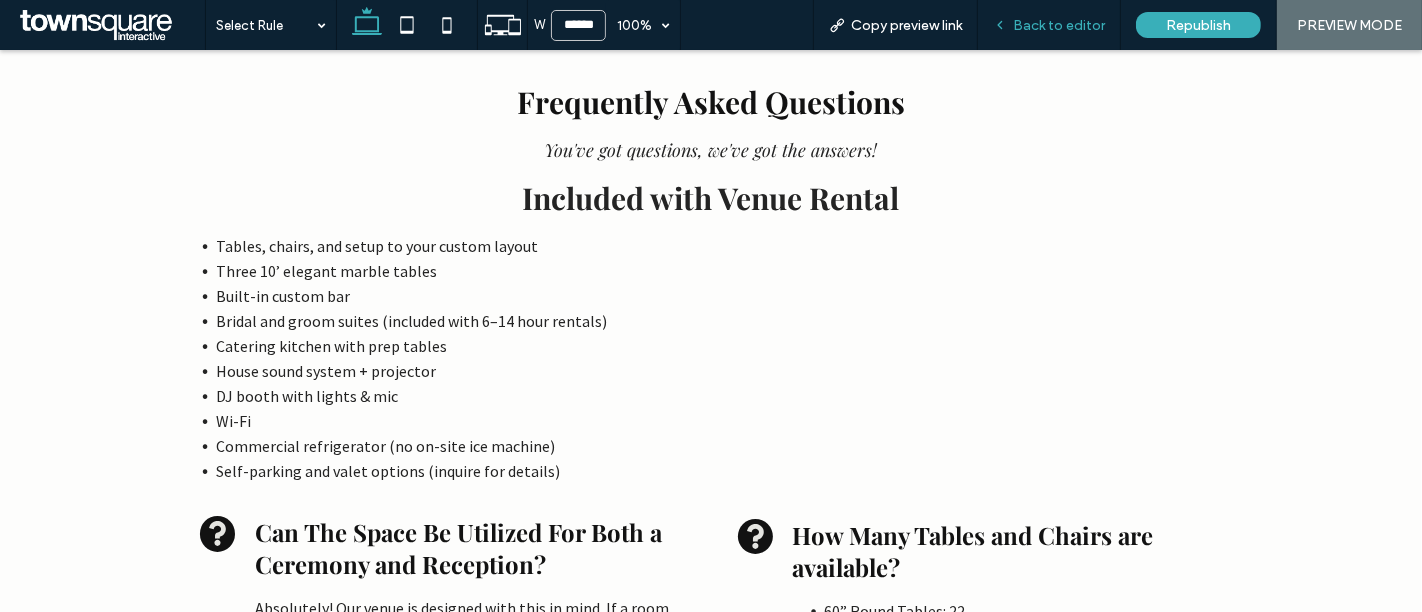 click on "Back to editor" at bounding box center [1059, 25] 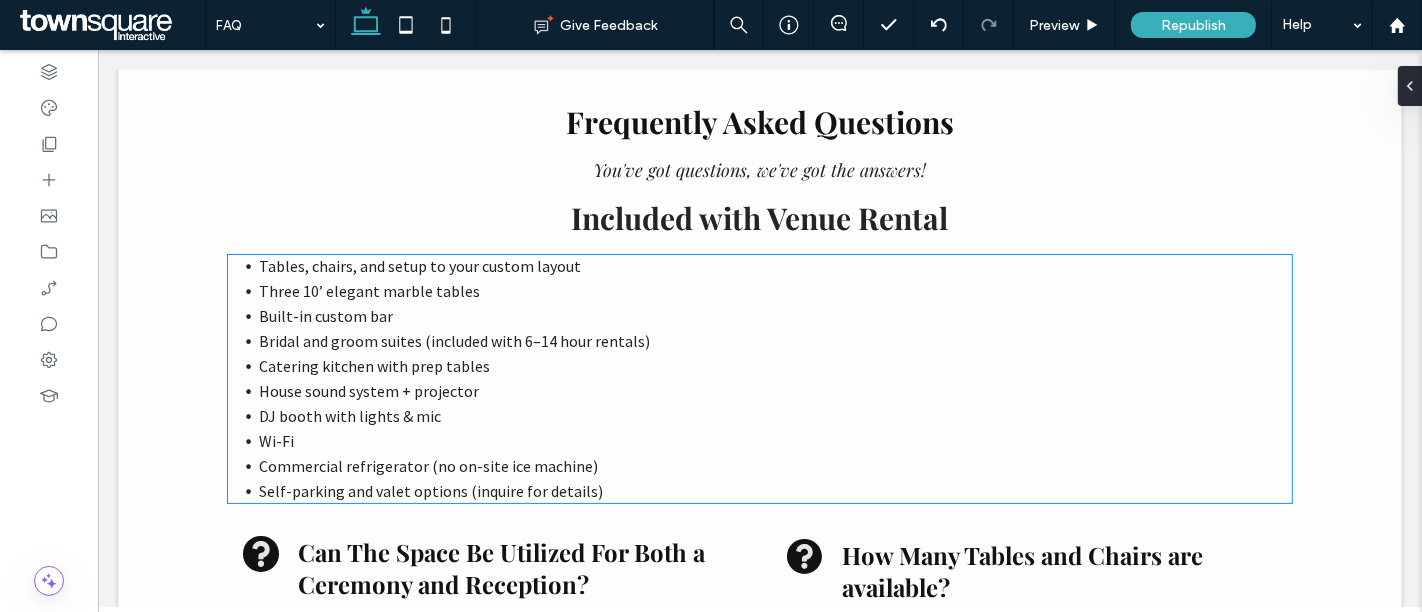click on "Catering kitchen with prep tables" at bounding box center [774, 366] 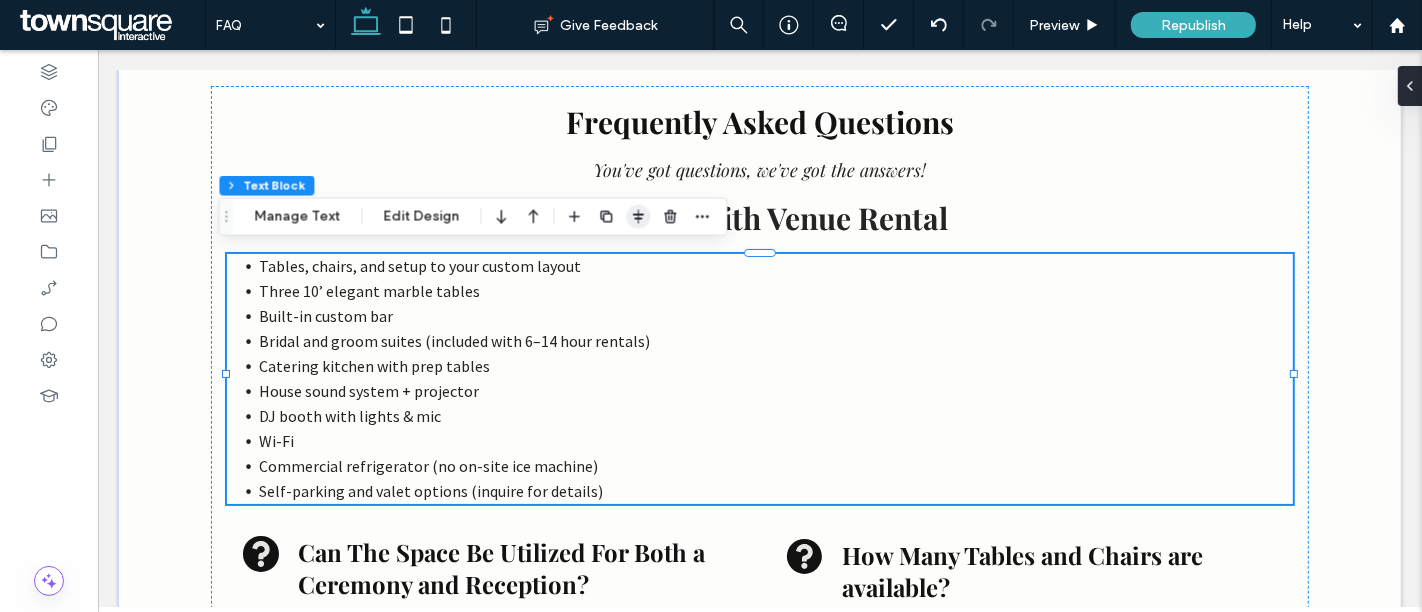 click 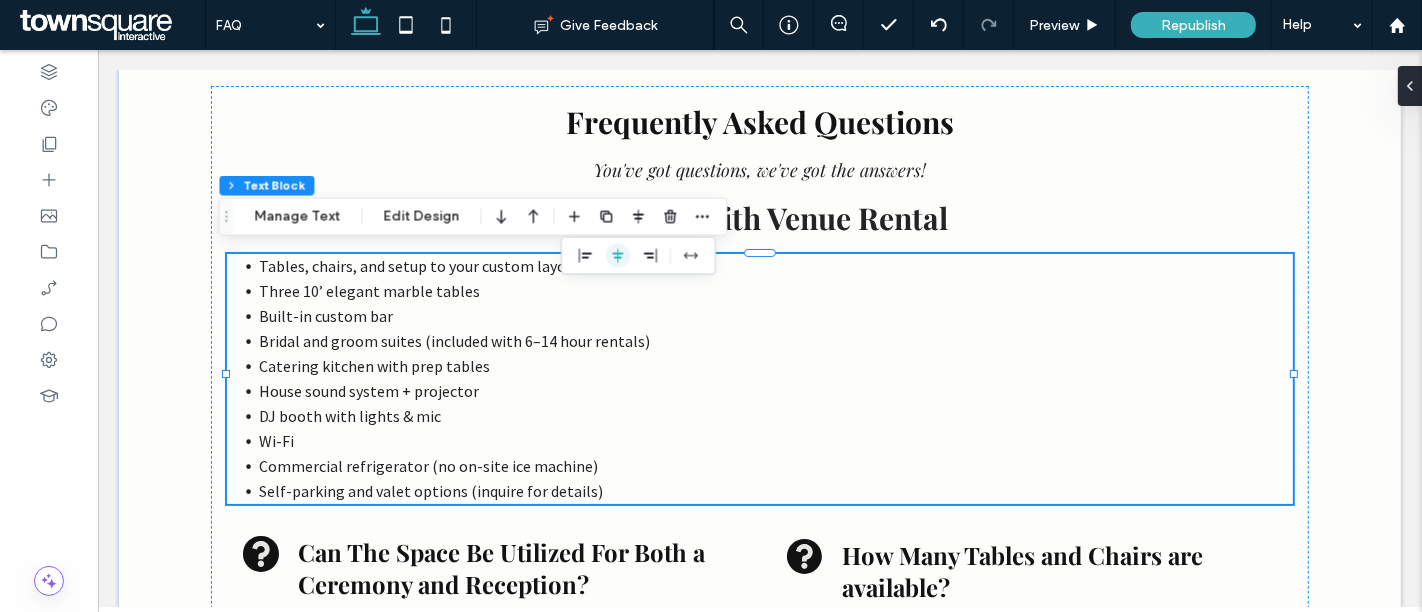 click 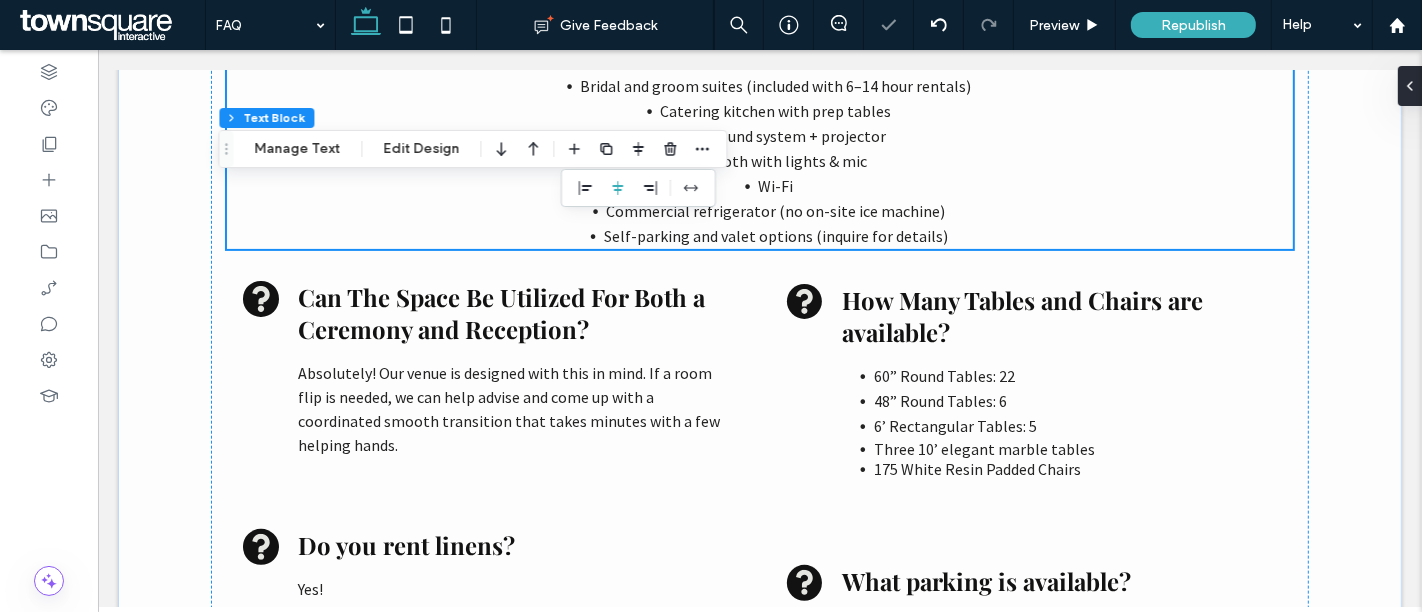 scroll, scrollTop: 465, scrollLeft: 0, axis: vertical 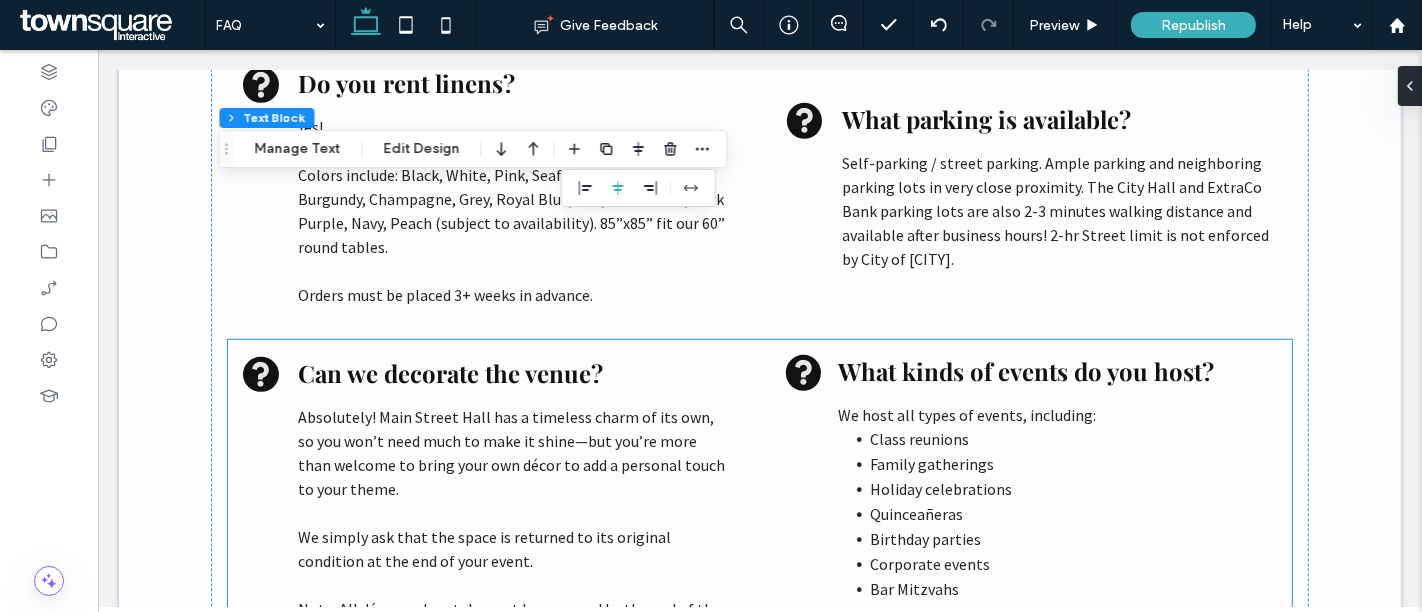 click on "We host all types of events, including:" at bounding box center (966, 415) 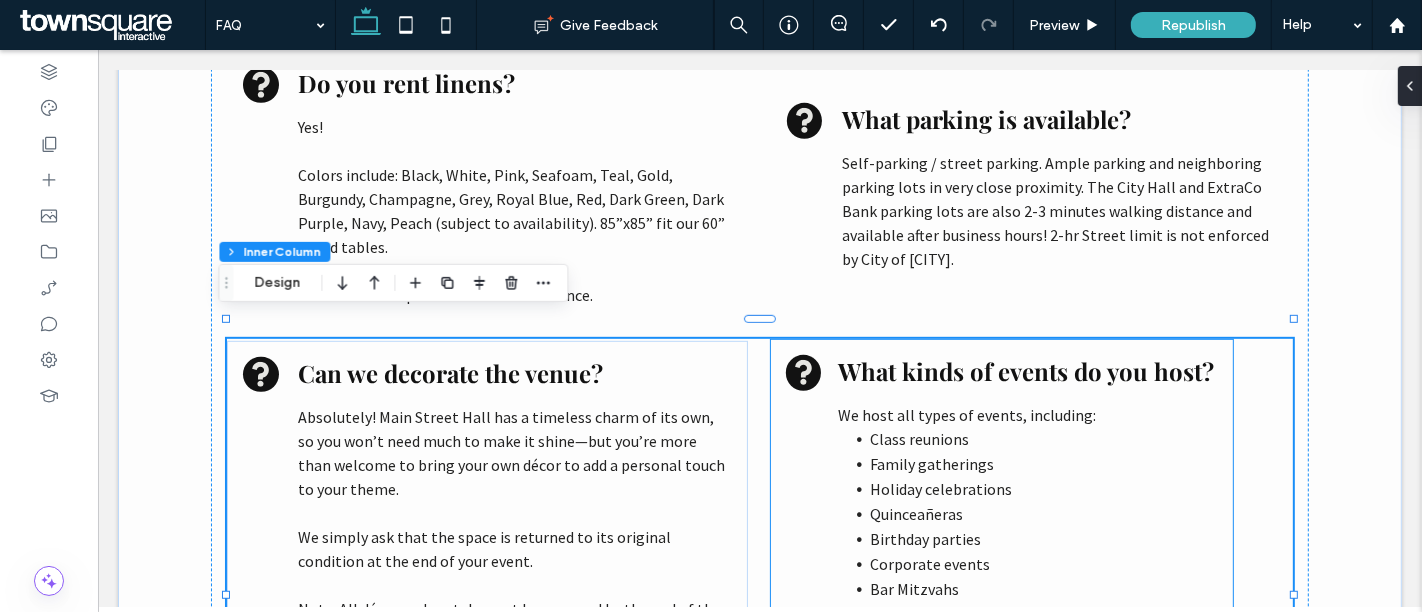 click on "What kinds of events do you host?
We host all types of events, including:   Class reunions Family gatherings Holiday celebrations Quinceañeras Birthday parties Corporate events Bar Mitzvahs Pharmaceutical dinners Sweet 16s Bridal showers Weddings Wedding receptions Gender reveal parties Casino nights Murder mystery dinners Funeral luncheons / Celebration of Life …and many more!" at bounding box center (1001, 615) 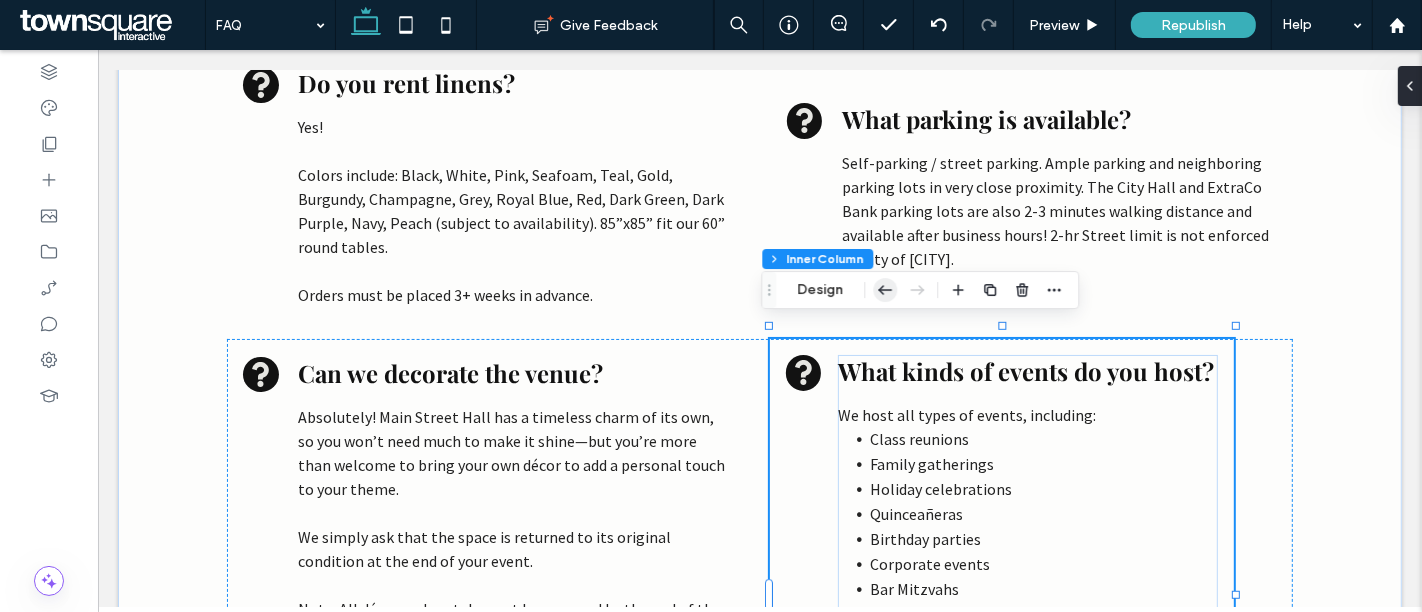 click 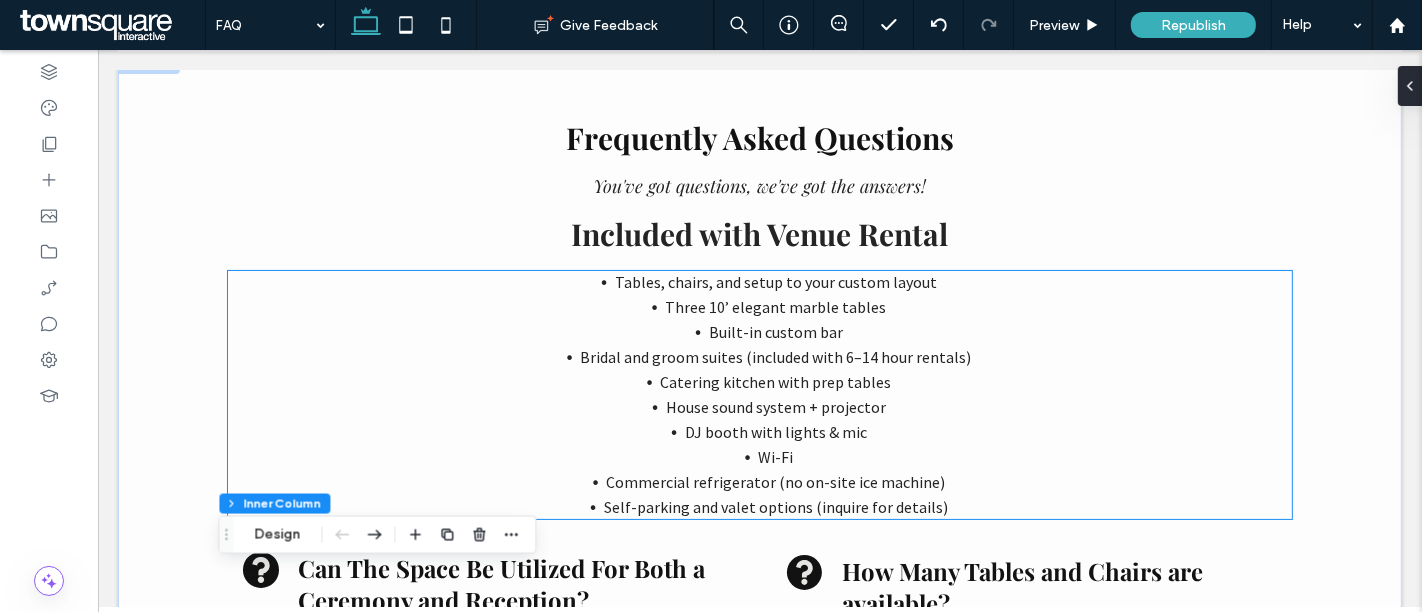scroll, scrollTop: 153, scrollLeft: 0, axis: vertical 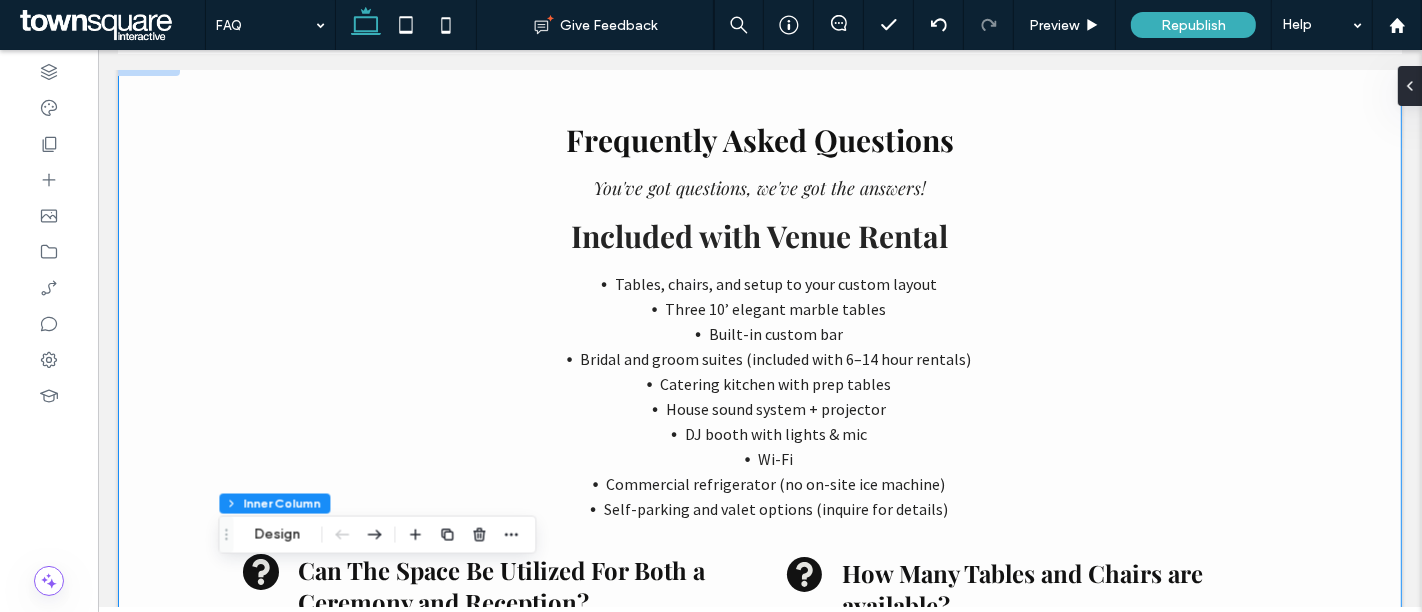 click on "Frequently Asked Questions
You've got questions, we've got the answers!
Included with Venue Rental
Tables, chairs, and setup to your custom layout Three 10’ elegant marble tables Built-in custom bar Bridal and groom suites (included with 6–14 hour rentals) Catering kitchen with prep tables House sound system + projector DJ booth with lights & mic Wi-Fi Commercial refrigerator (no on-site ice machine) Self-parking and valet options (inquire for details)
Can The Space Be Utilized For Both a Ceremony and Reception?
Absolutely! Our venue is designed with this in mind. If a room flip is needed, we can help advise and come up with a coordinated smooth transition that takes minutes with a few helping hands.
How Many Tables and Chairs are available?
﻿" at bounding box center [759, 1757] 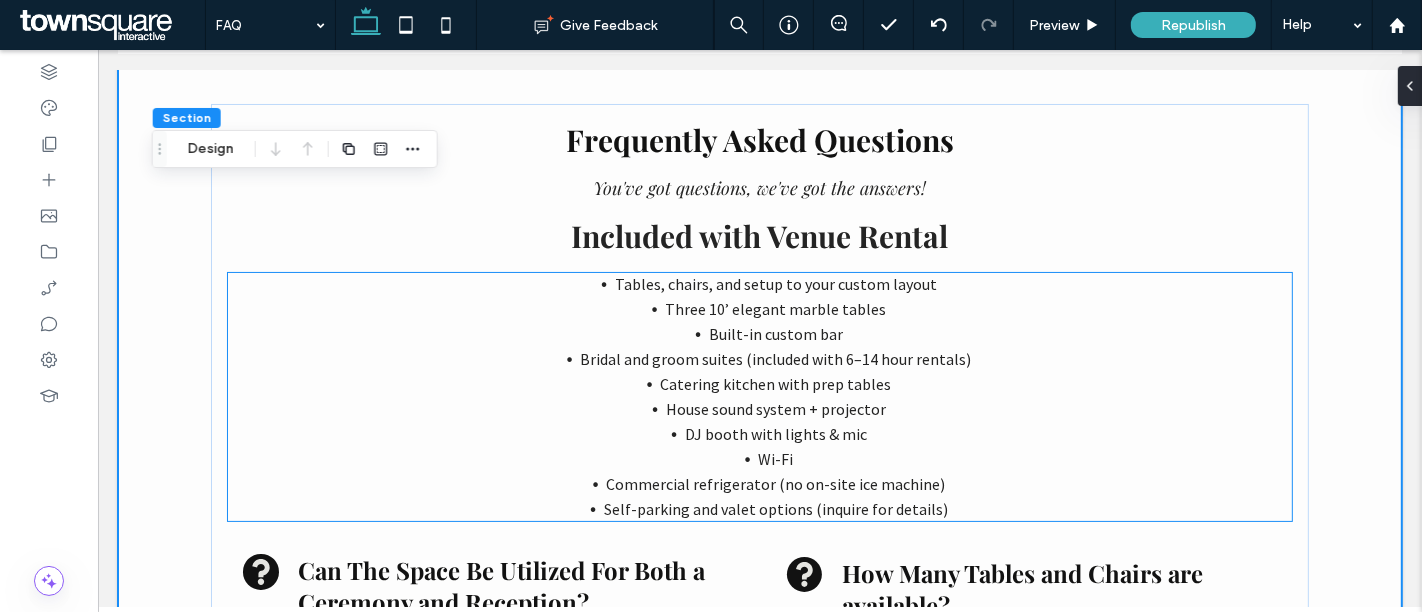 click on "Three 10’ elegant marble tables" at bounding box center (774, 309) 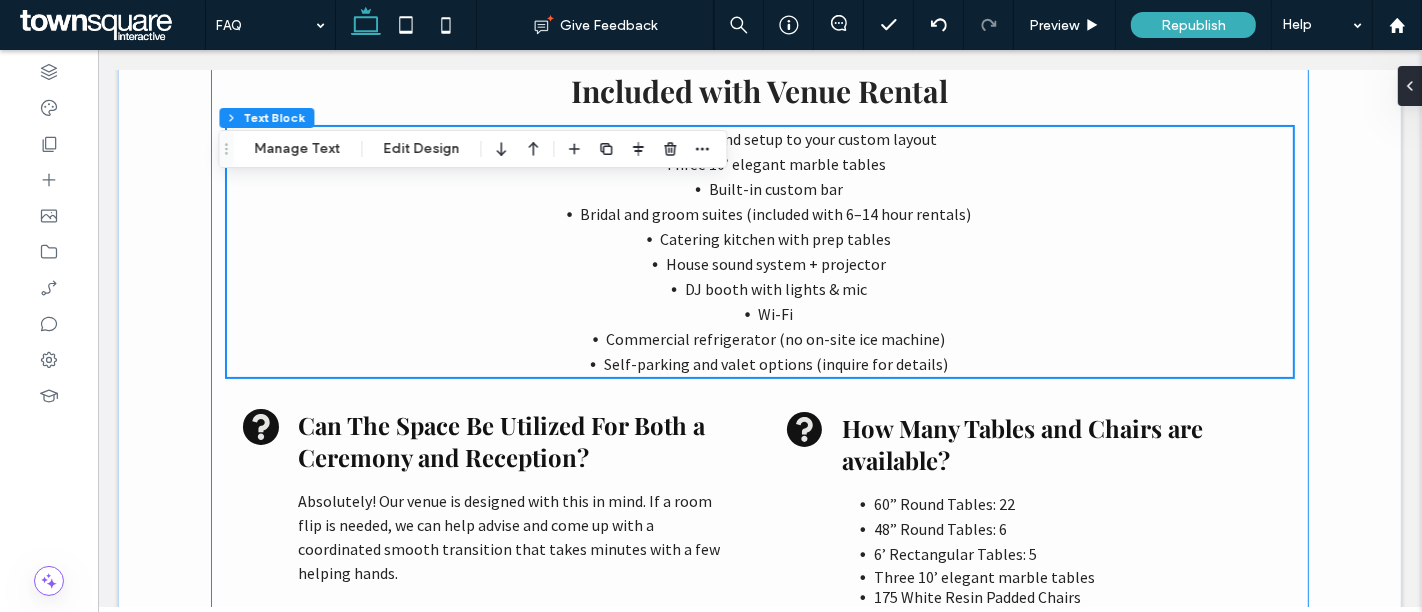 scroll, scrollTop: 300, scrollLeft: 0, axis: vertical 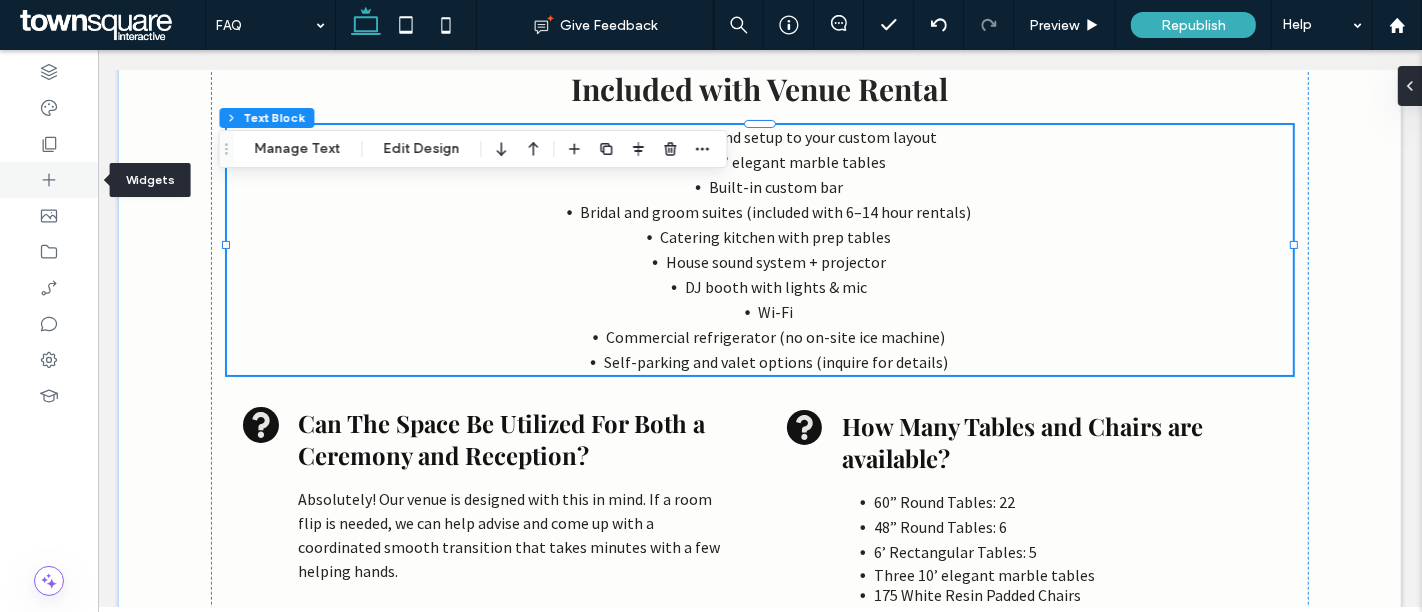 click at bounding box center [49, 180] 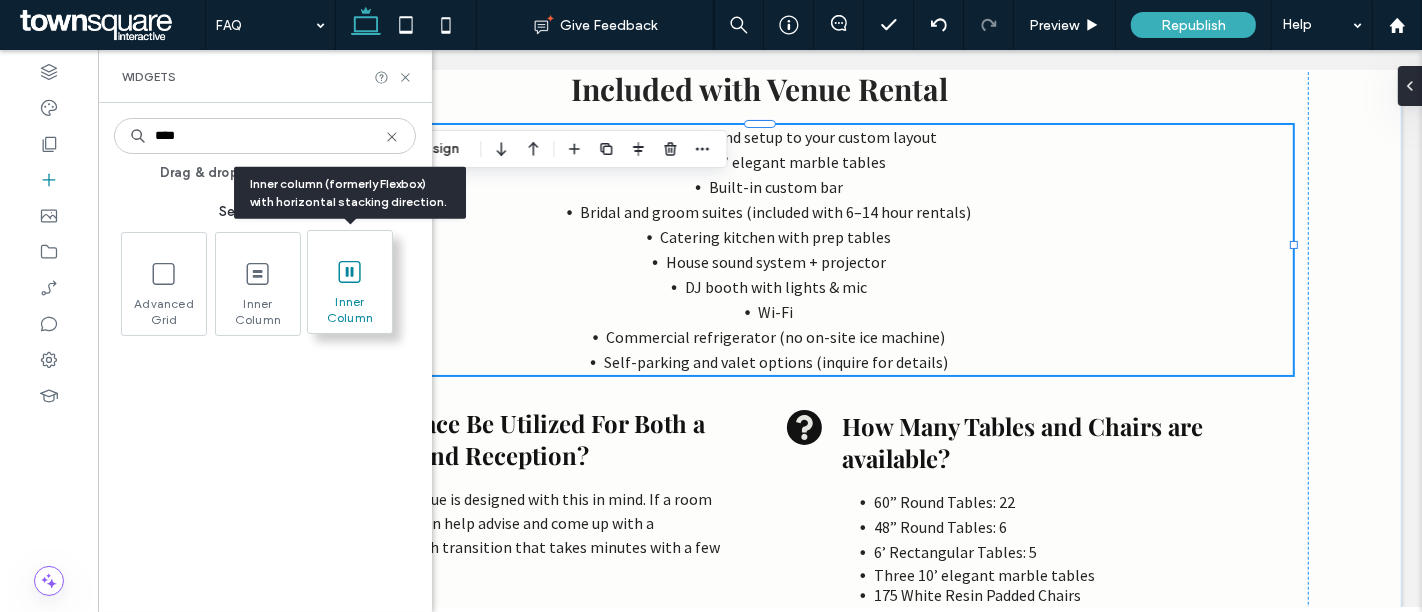 type on "****" 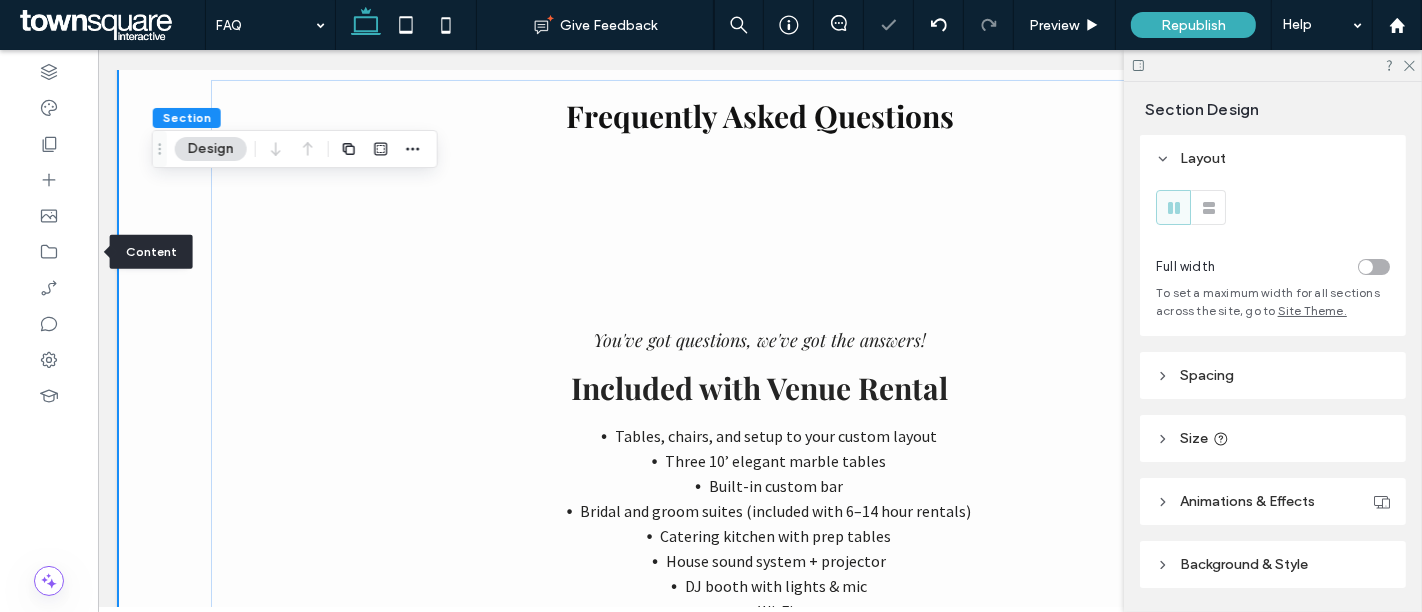 scroll, scrollTop: 354, scrollLeft: 0, axis: vertical 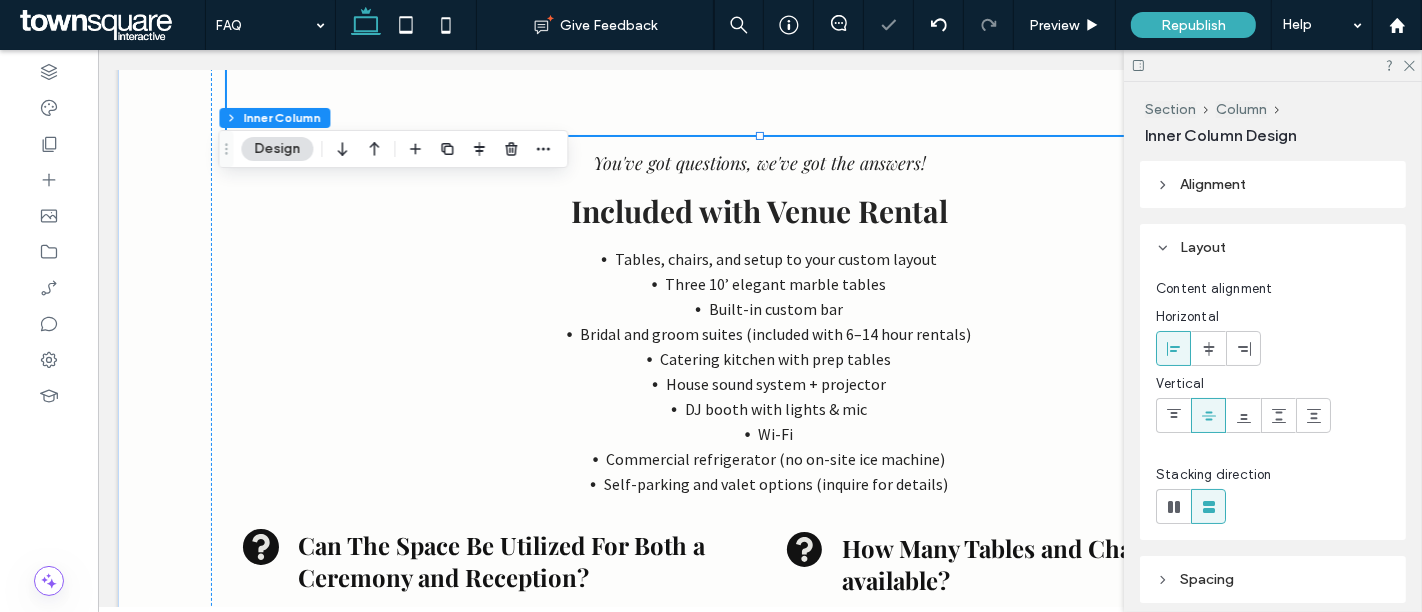 click at bounding box center (1273, 65) 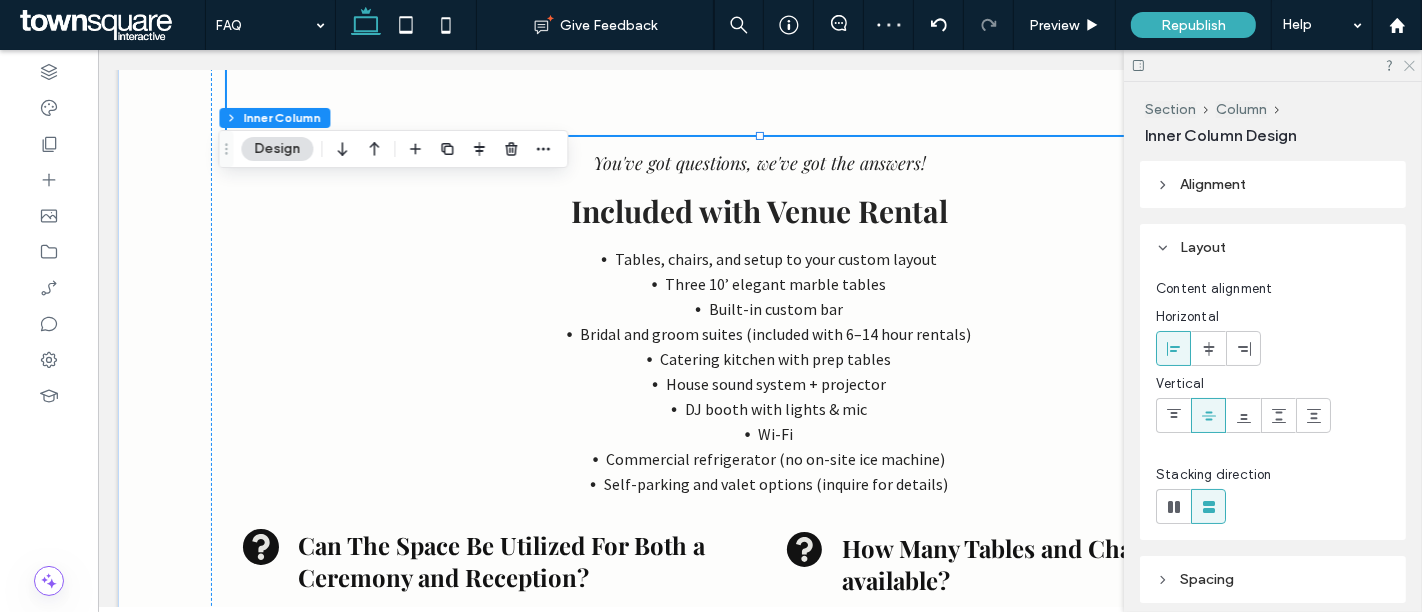click 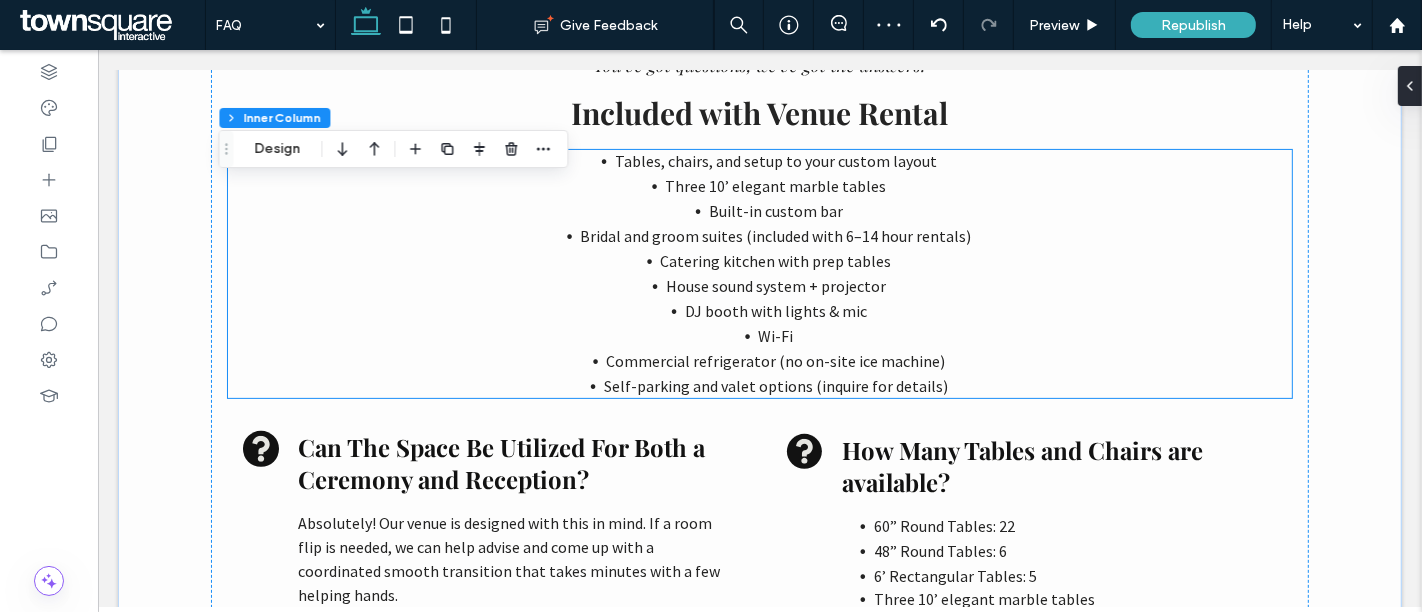 scroll, scrollTop: 456, scrollLeft: 0, axis: vertical 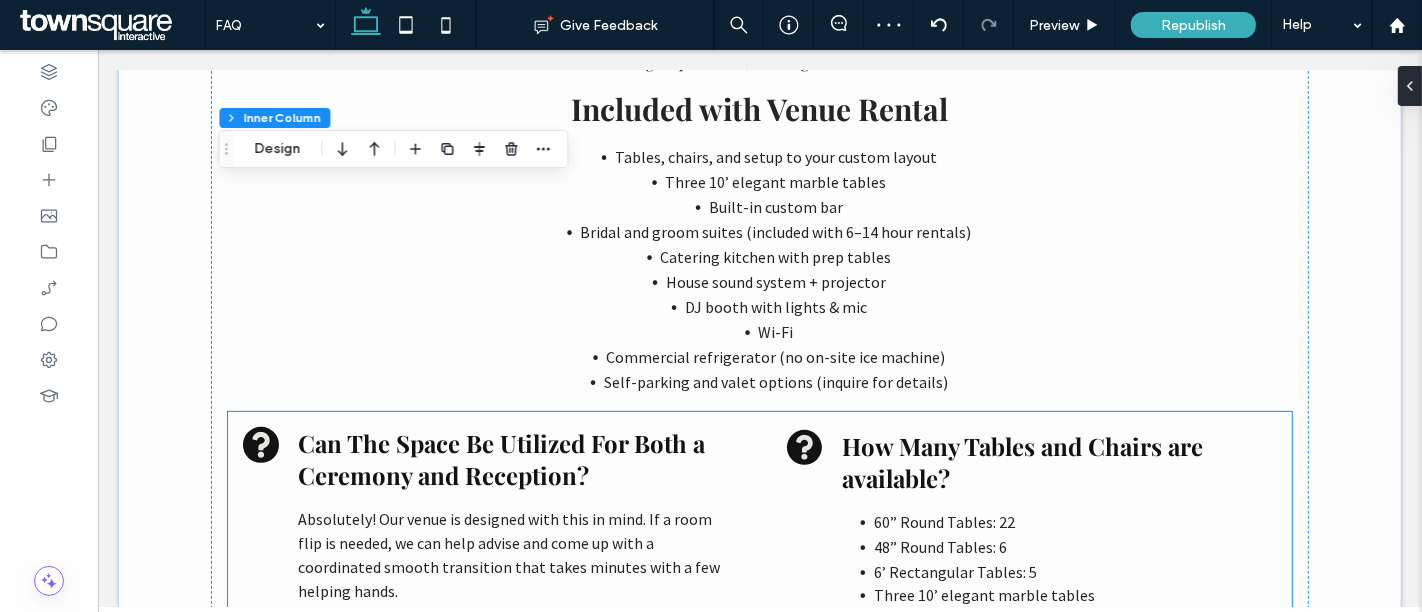click on "Can The Space Be Utilized For Both a Ceremony and Reception?
Absolutely! Our venue is designed with this in mind. If a room flip is needed, we can help advise and come up with a coordinated smooth transition that takes minutes with a few helping hands.
How Many Tables and Chairs are available?
60” Round Tables: 22 48” Round Tables: 6 6’ Rectangular Tables: 5 Three 10’ elegant marble tables 175 White Resin Padded Chairs ﻿" at bounding box center [758, 527] 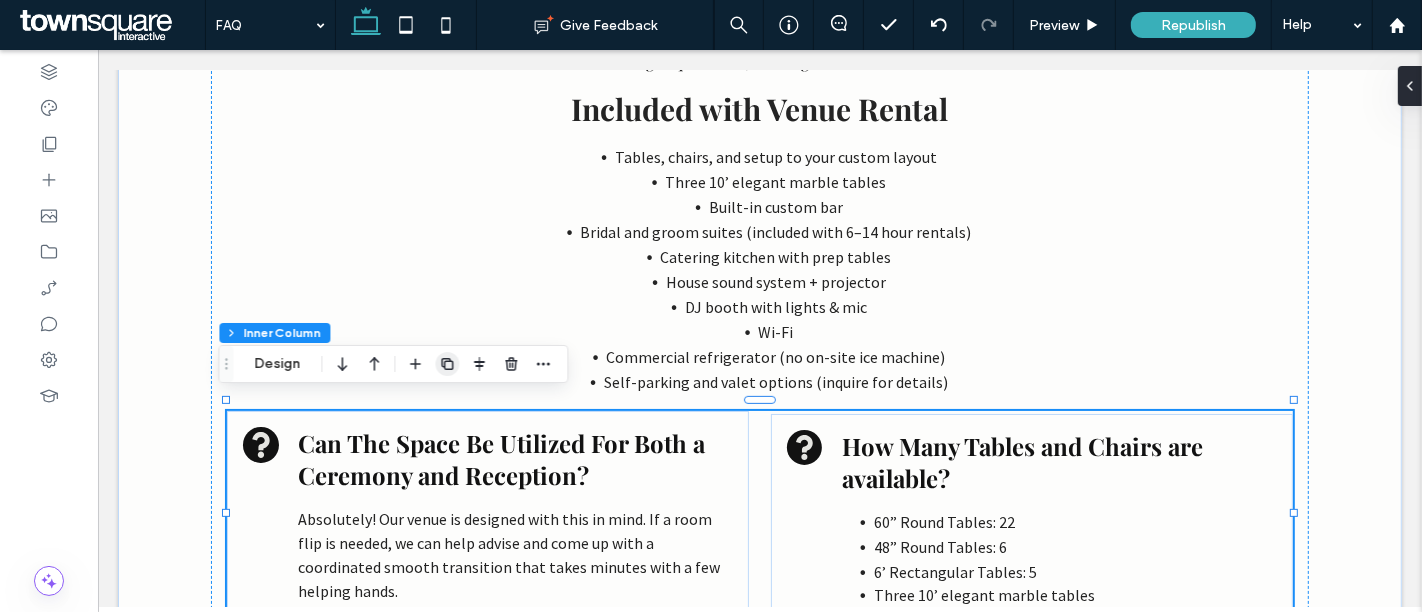 click 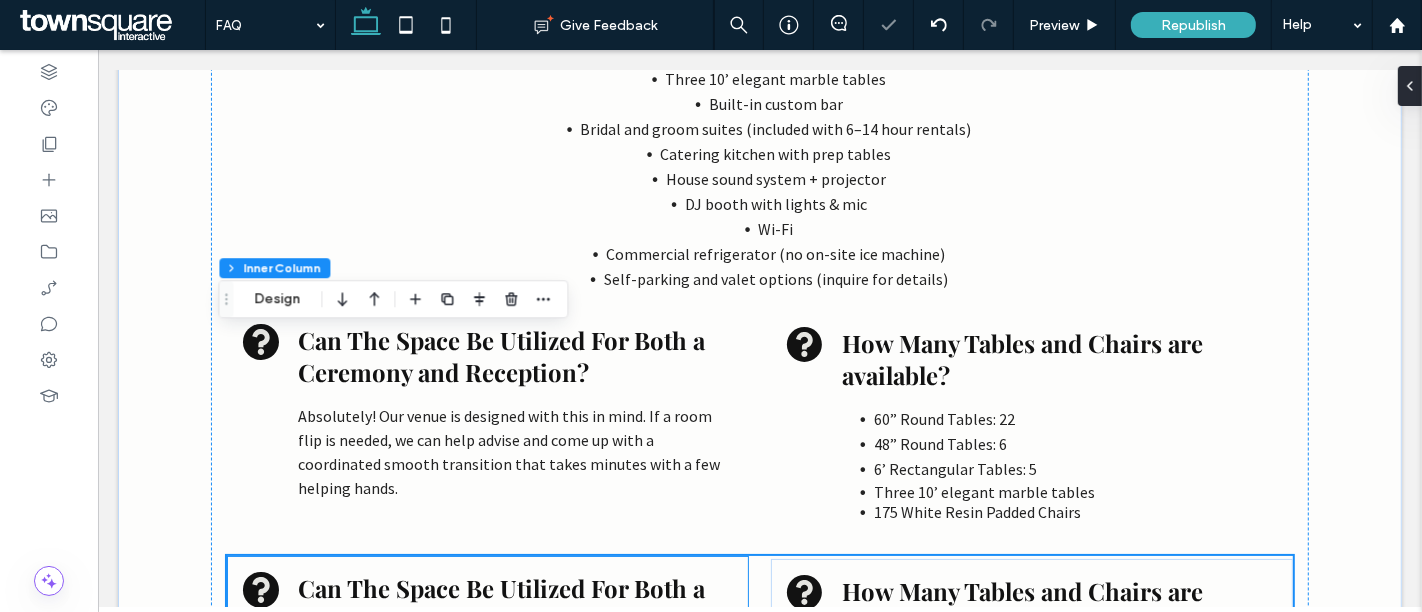 scroll, scrollTop: 548, scrollLeft: 0, axis: vertical 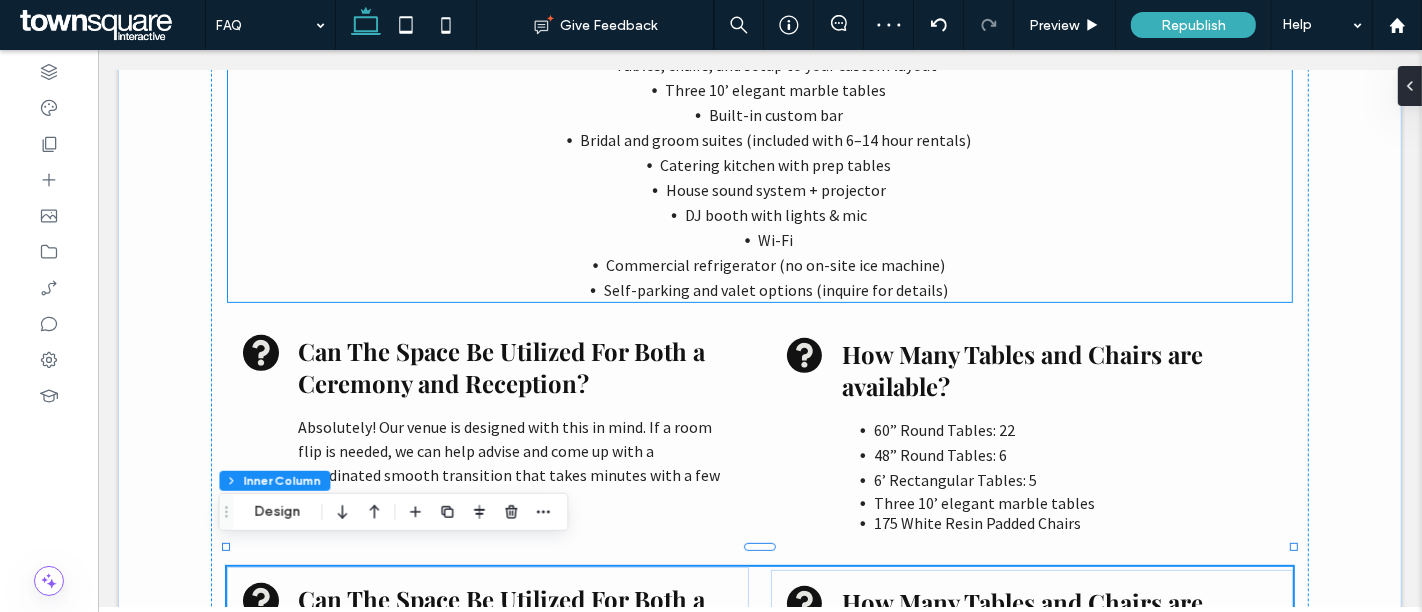 click on "DJ booth with lights & mic" at bounding box center [774, 215] 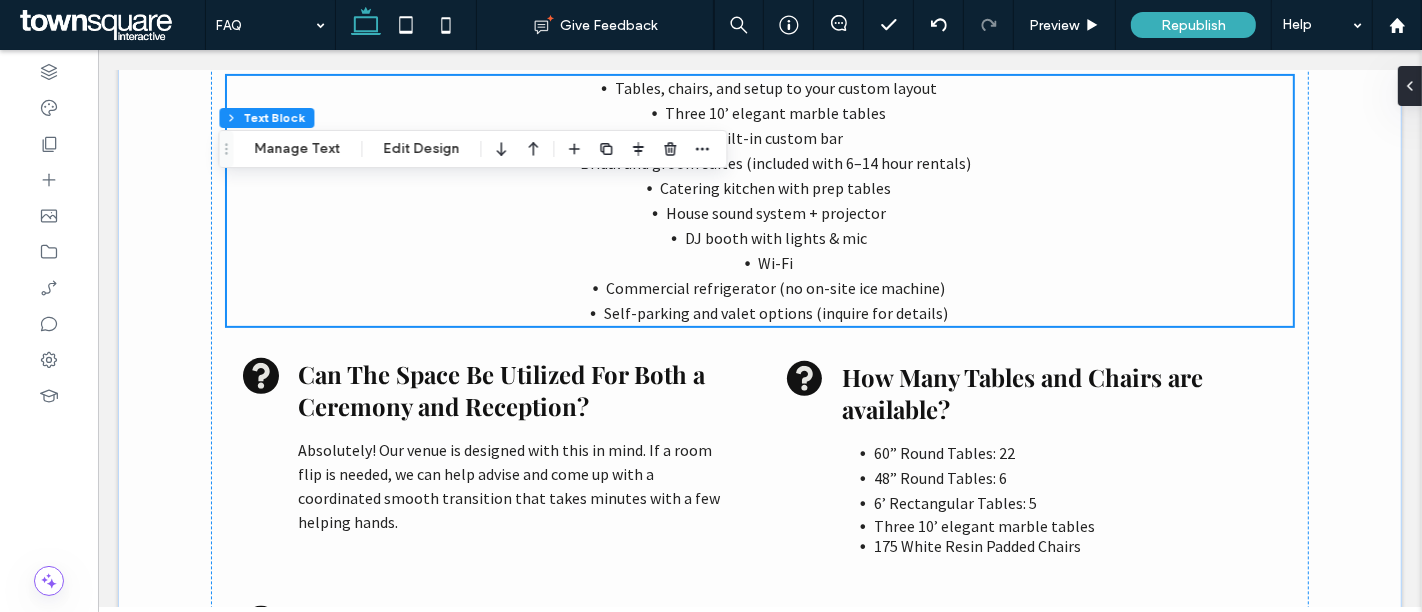scroll, scrollTop: 526, scrollLeft: 0, axis: vertical 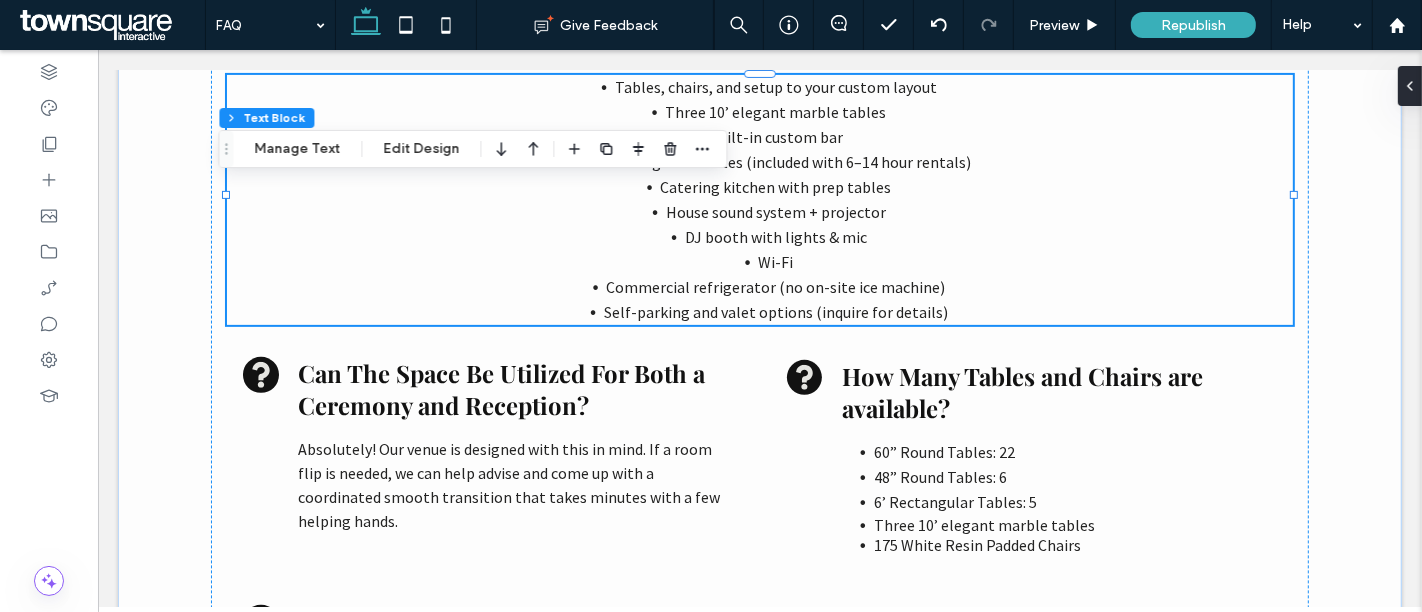 click on "DJ booth with lights & mic" at bounding box center (775, 237) 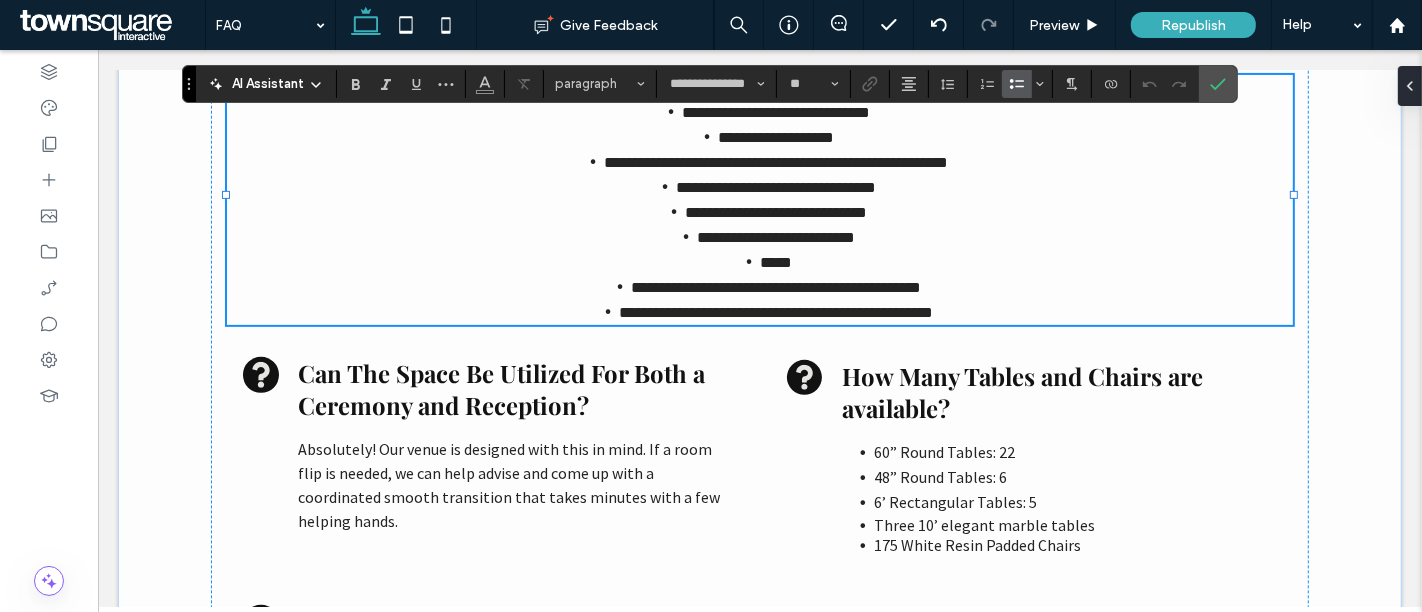 click on "**********" at bounding box center [775, 212] 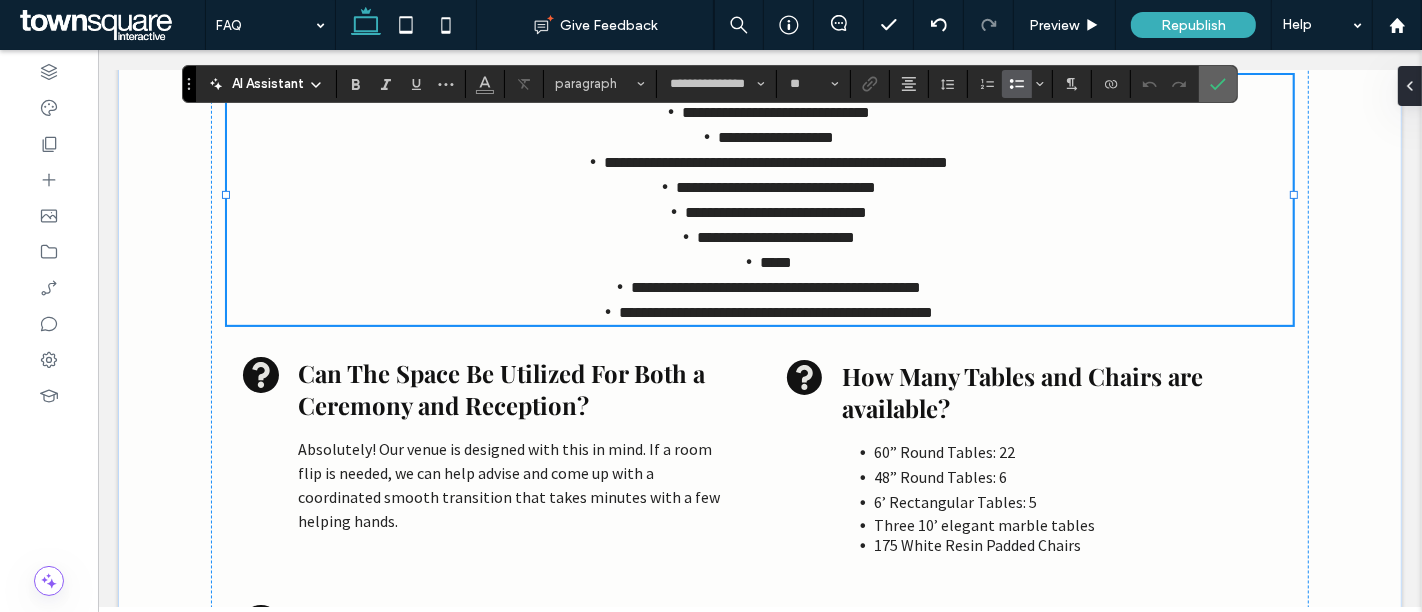 click 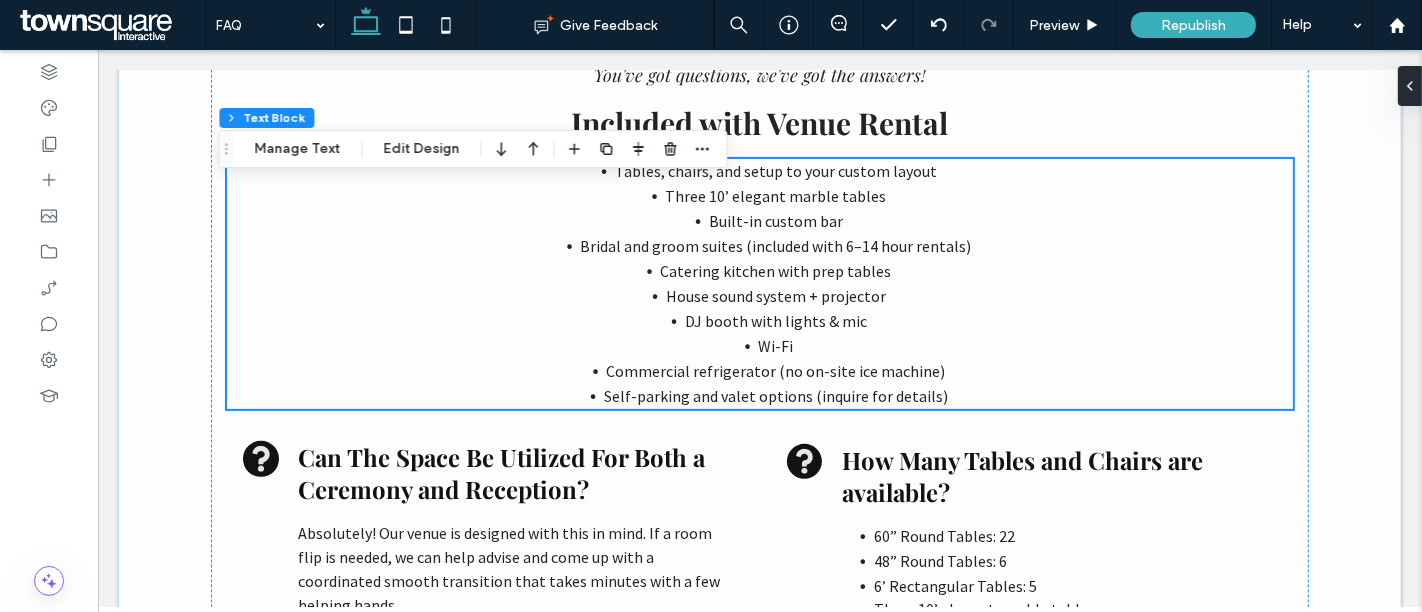 scroll, scrollTop: 515, scrollLeft: 0, axis: vertical 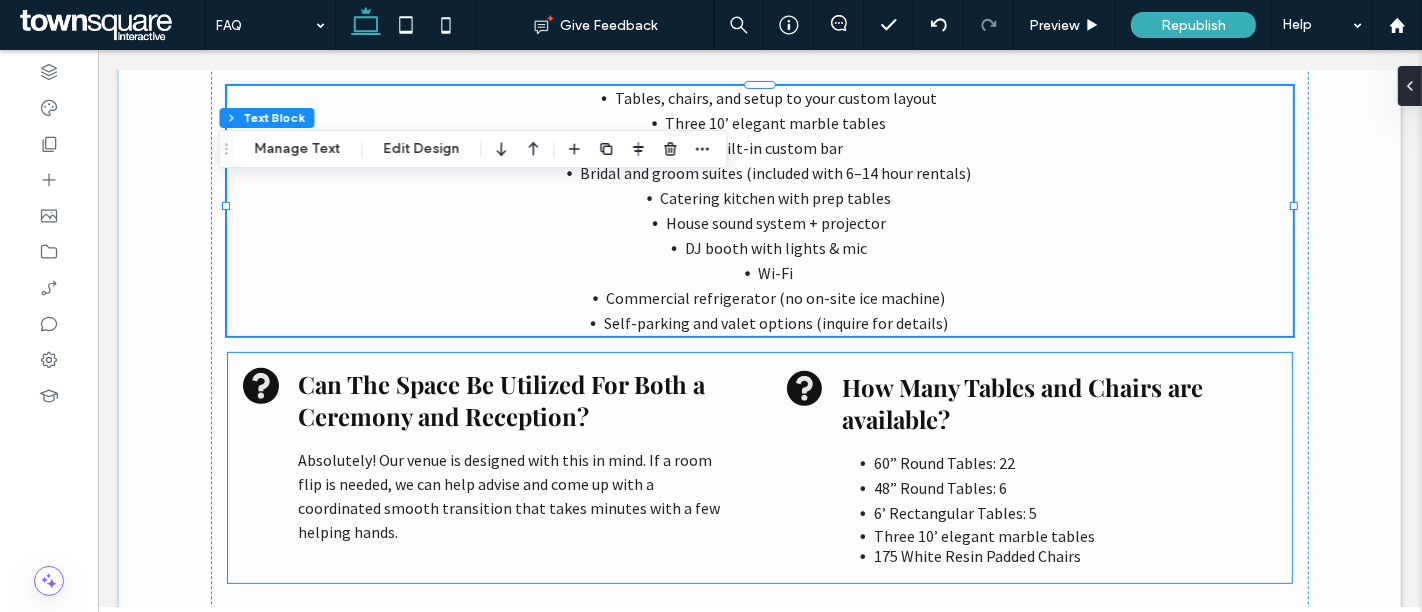 click on "Absolutely! Our venue is designed with this in mind. If a room flip is needed, we can help advise and come up with a coordinated smooth transition that takes minutes with a few helping hands." at bounding box center [508, 496] 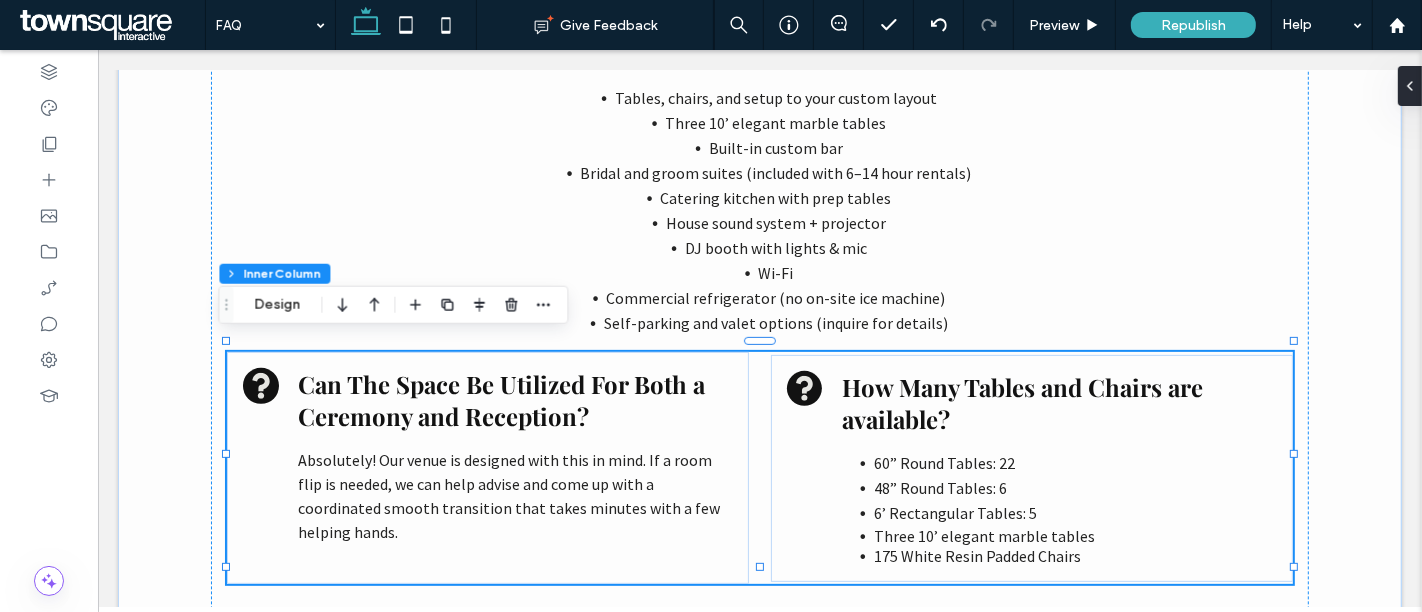 click on "Absolutely! Our venue is designed with this in mind. If a room flip is needed, we can help advise and come up with a coordinated smooth transition that takes minutes with a few helping hands." at bounding box center (508, 496) 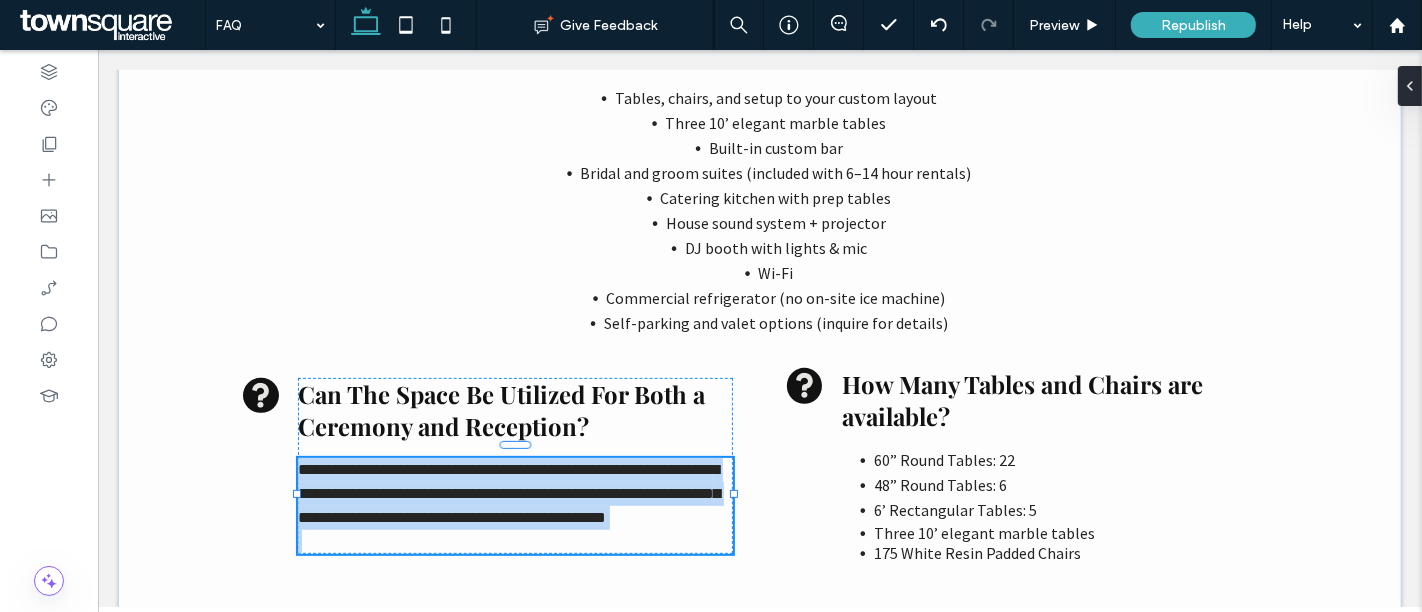 type on "**********" 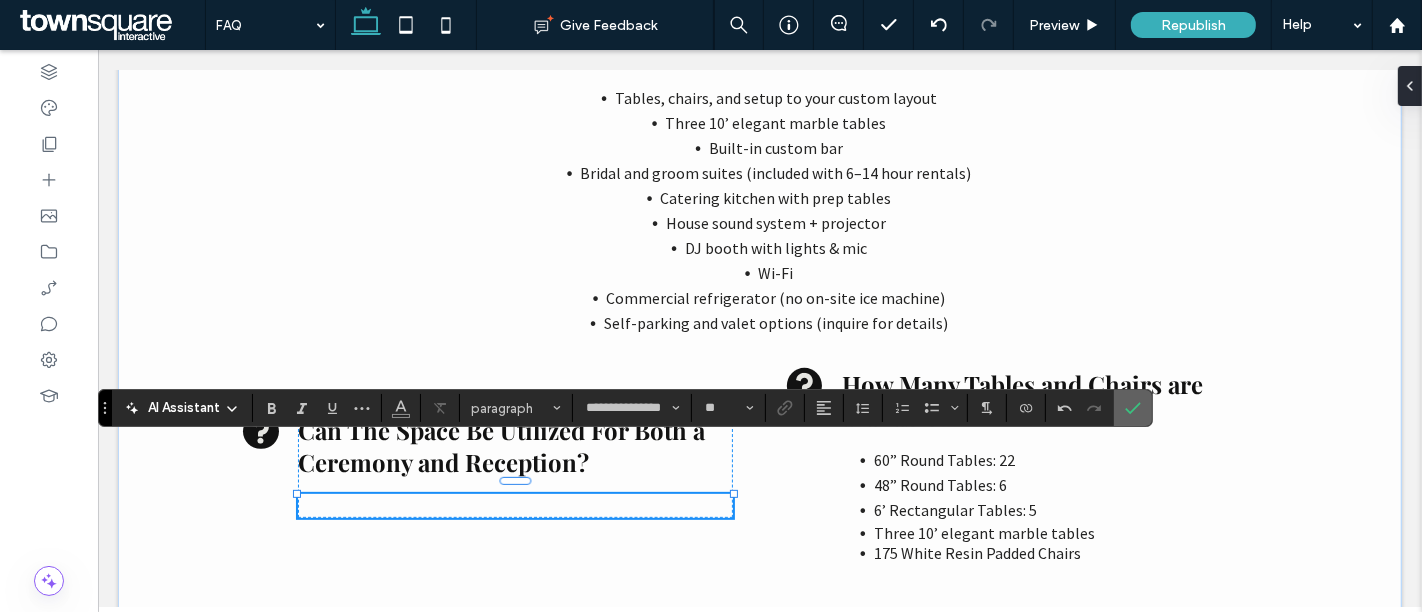 click 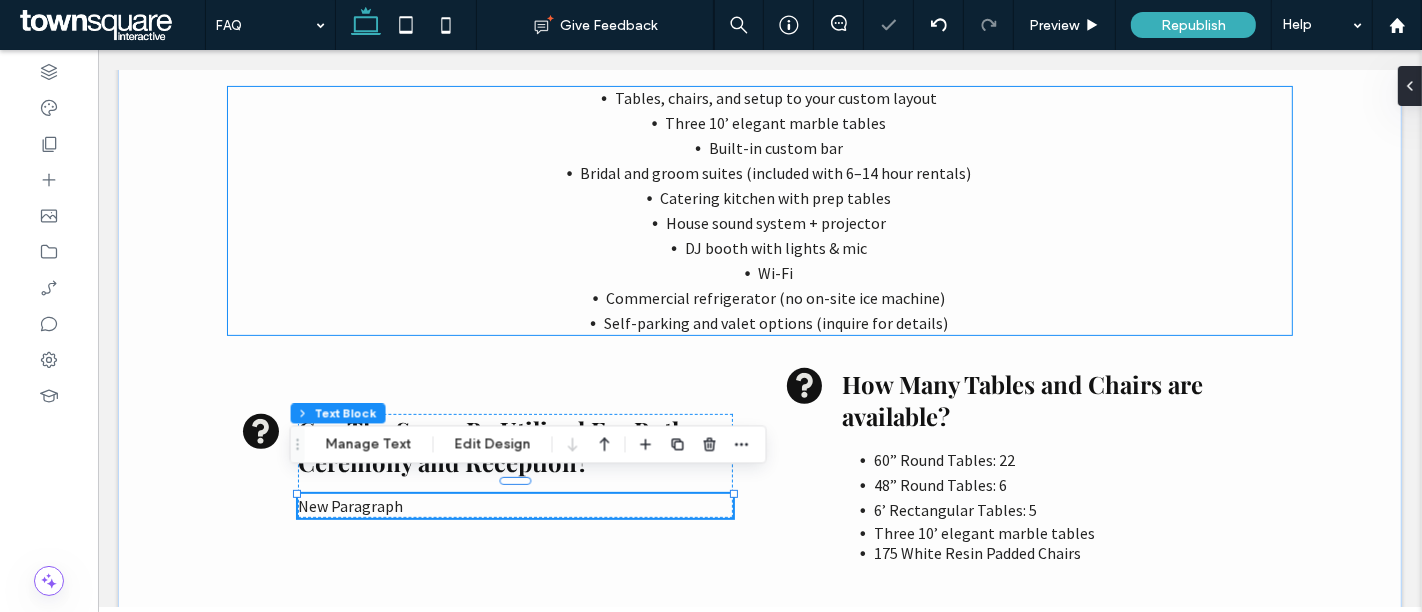 click on "DJ booth with lights & mic" at bounding box center [775, 248] 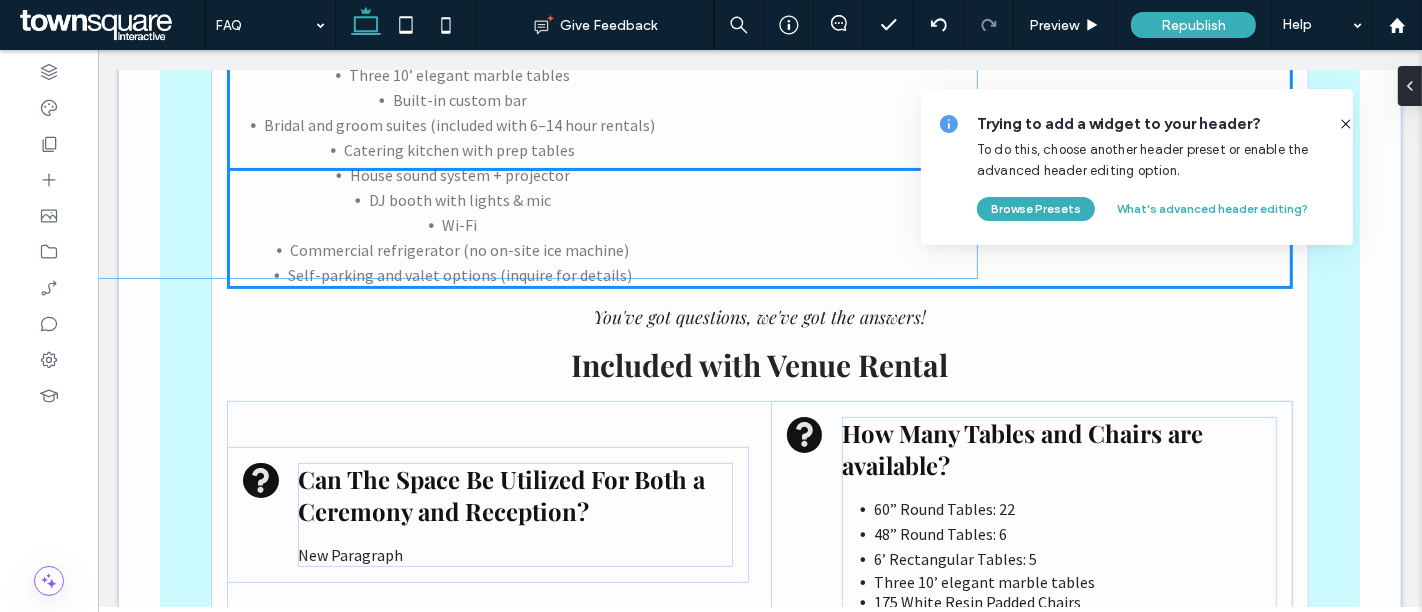scroll, scrollTop: 0, scrollLeft: 0, axis: both 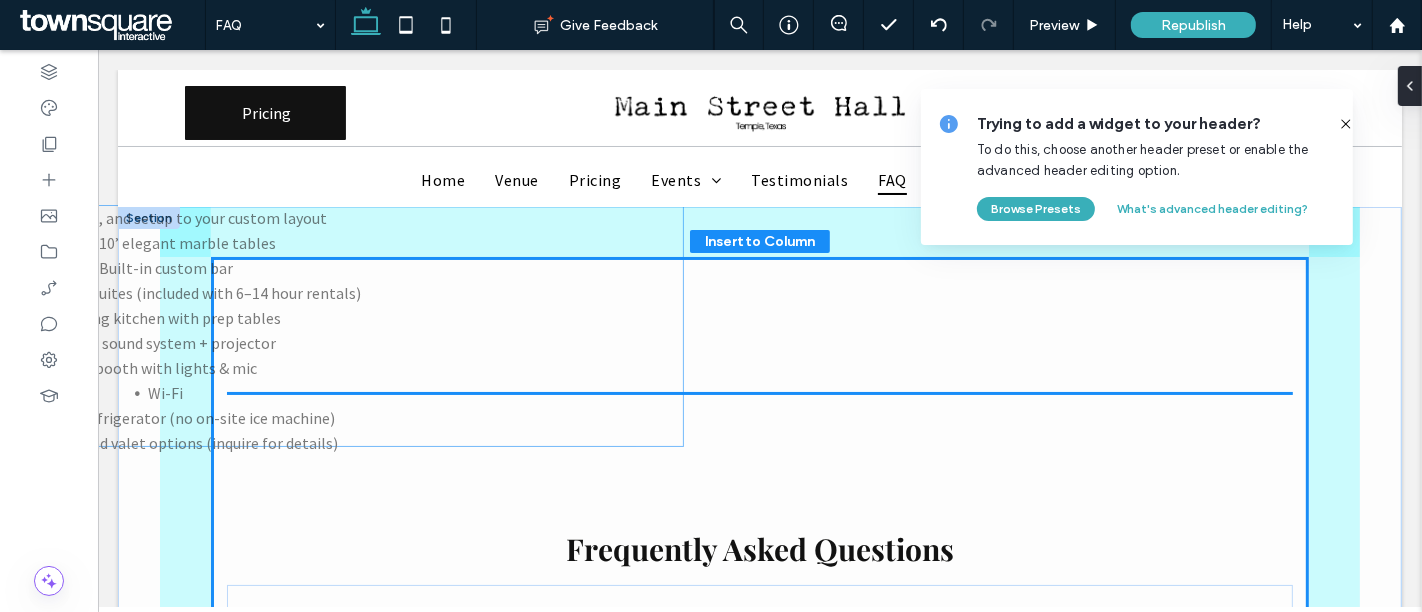 drag, startPoint x: 793, startPoint y: 224, endPoint x: 191, endPoint y: 347, distance: 614.43713 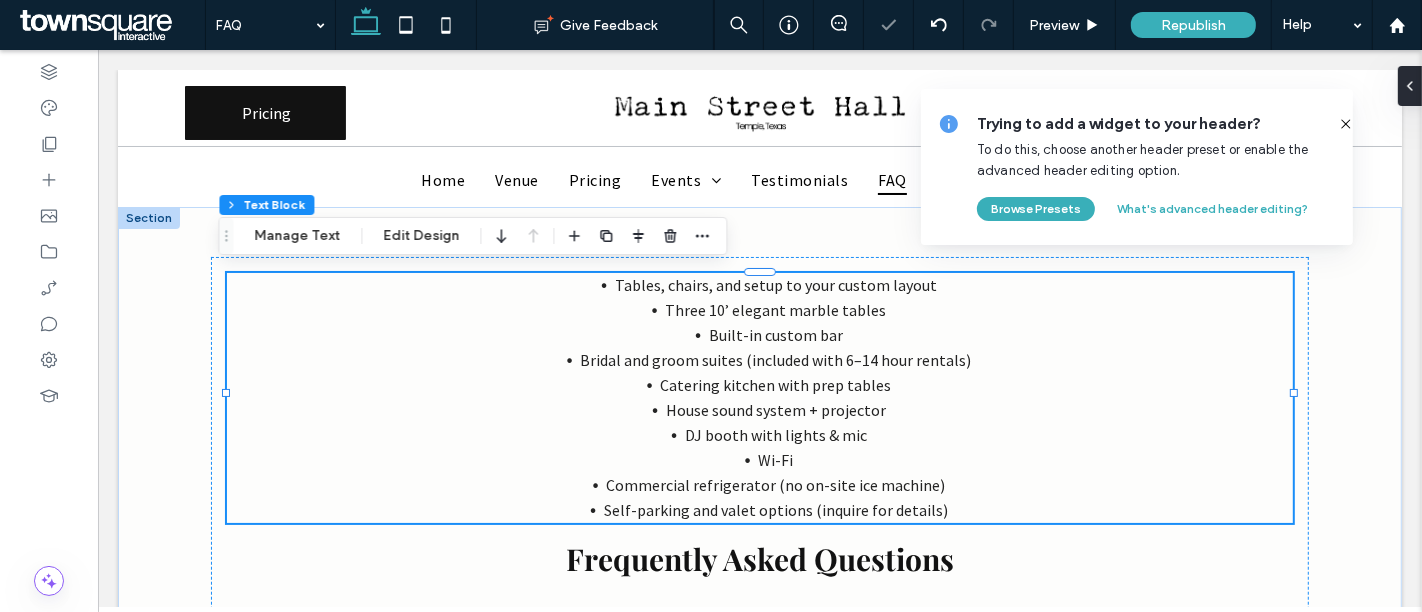 click 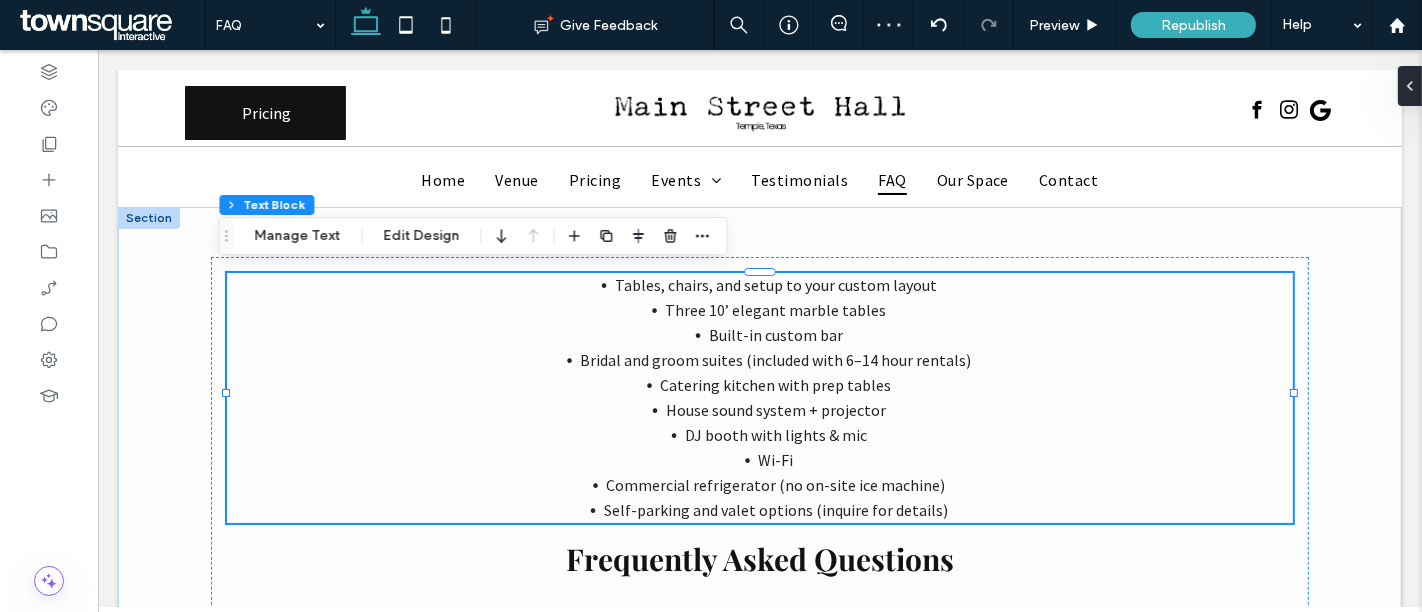 click on "DJ booth with lights & mic" at bounding box center [775, 435] 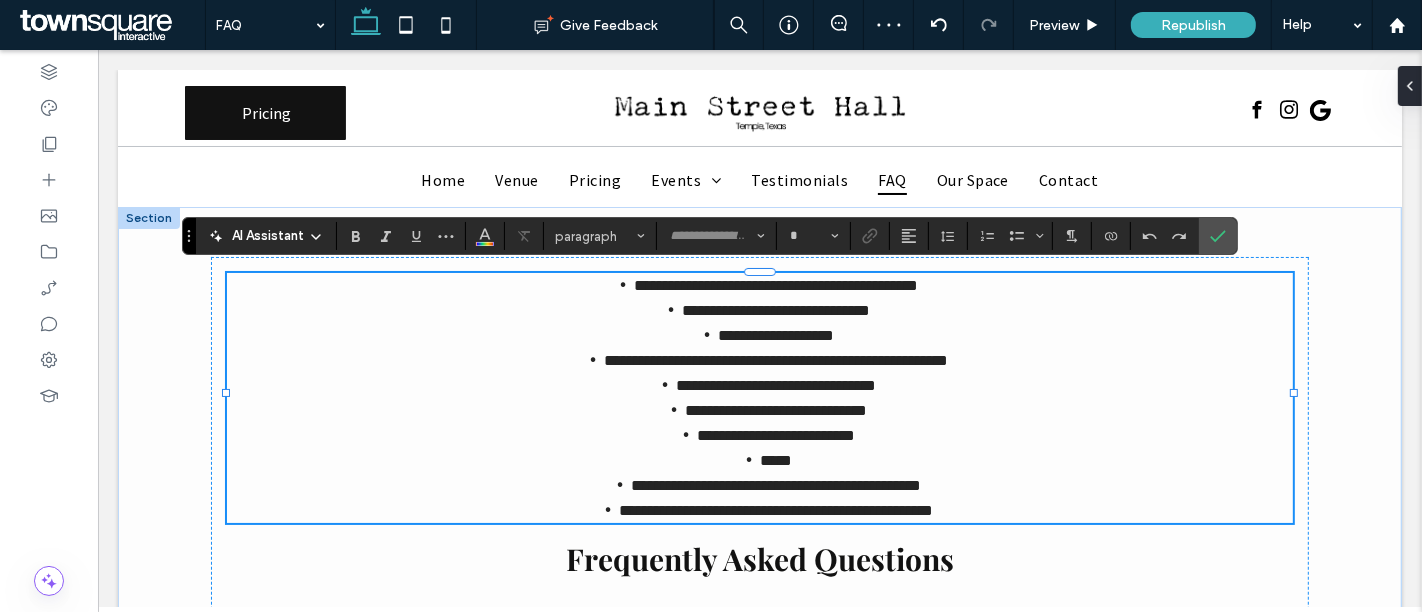 type on "**********" 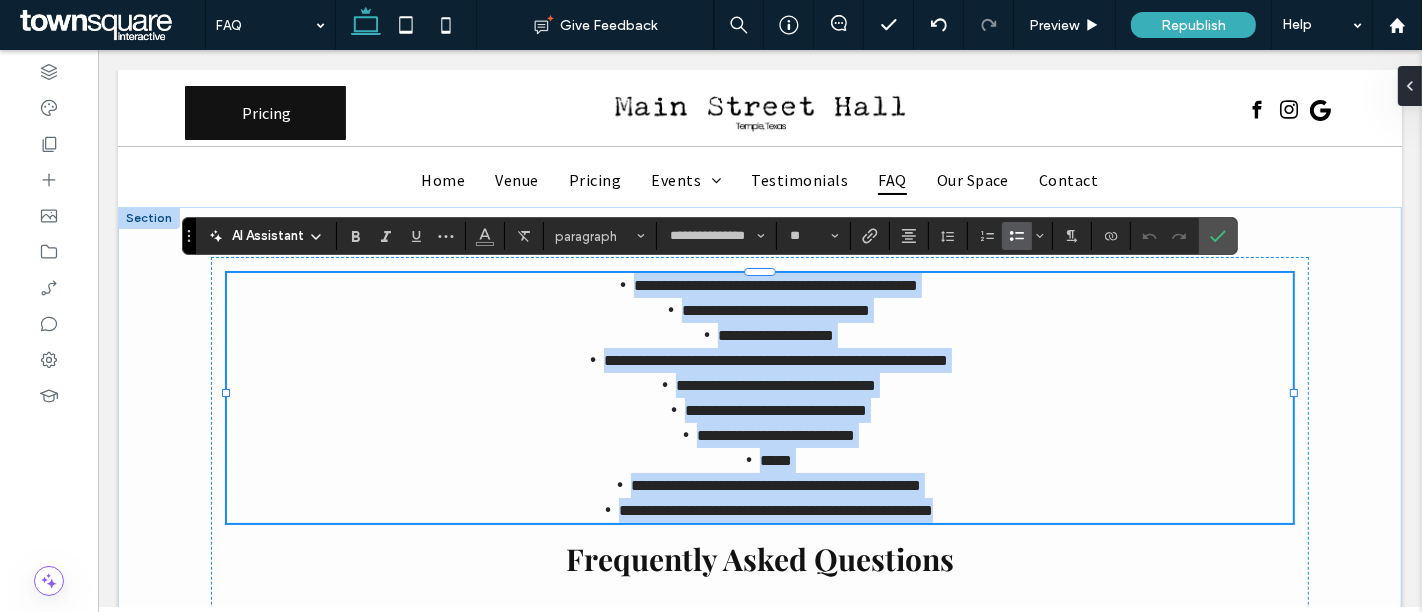 drag, startPoint x: 954, startPoint y: 495, endPoint x: 603, endPoint y: 281, distance: 411.09244 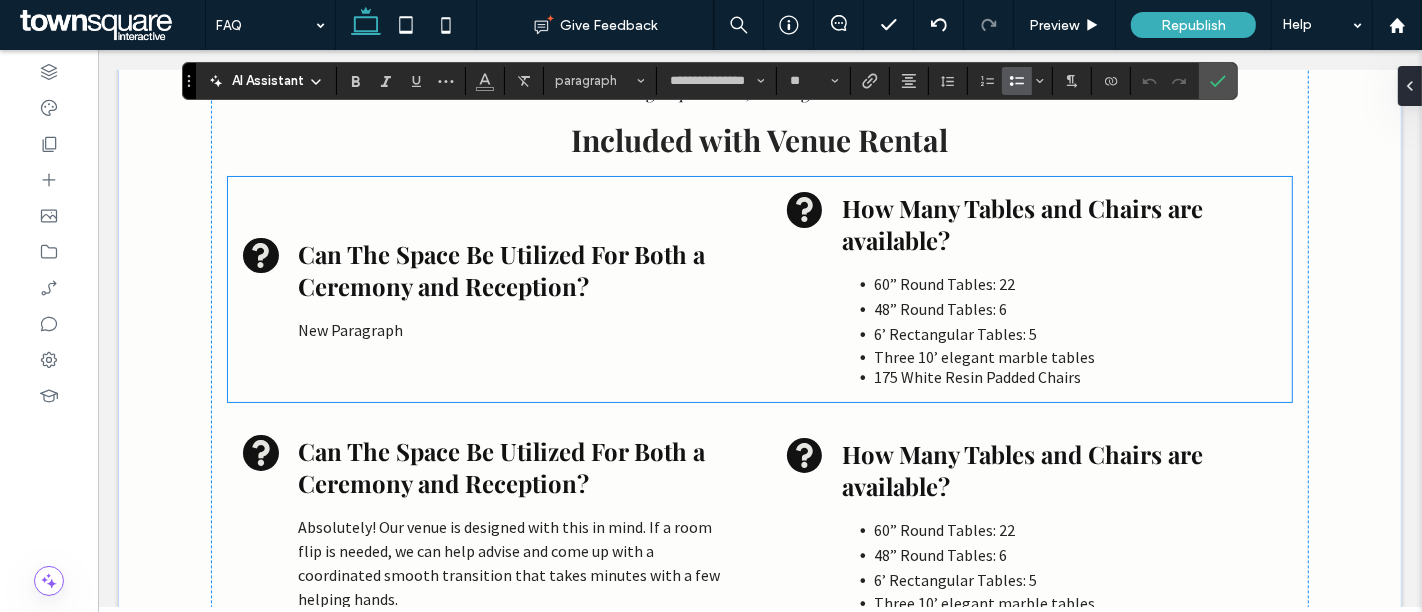 scroll, scrollTop: 692, scrollLeft: 0, axis: vertical 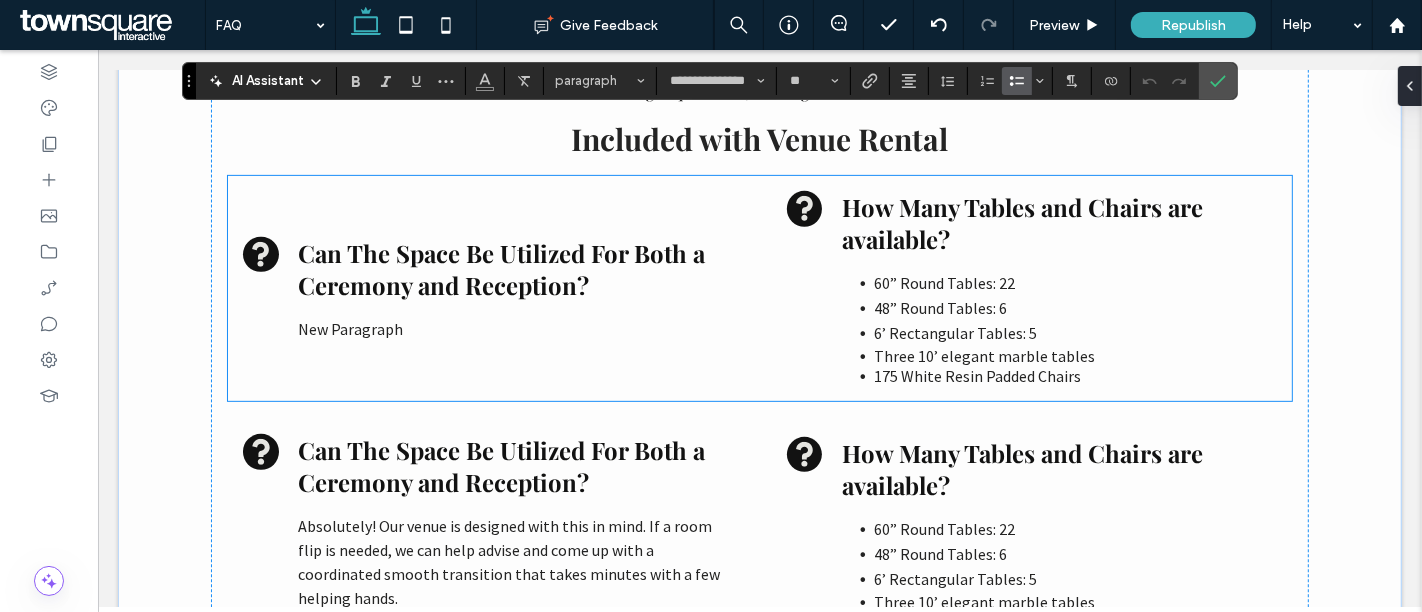 click on "Can The Space Be Utilized For Both a Ceremony and Reception?
New Paragraph" at bounding box center [487, 289] 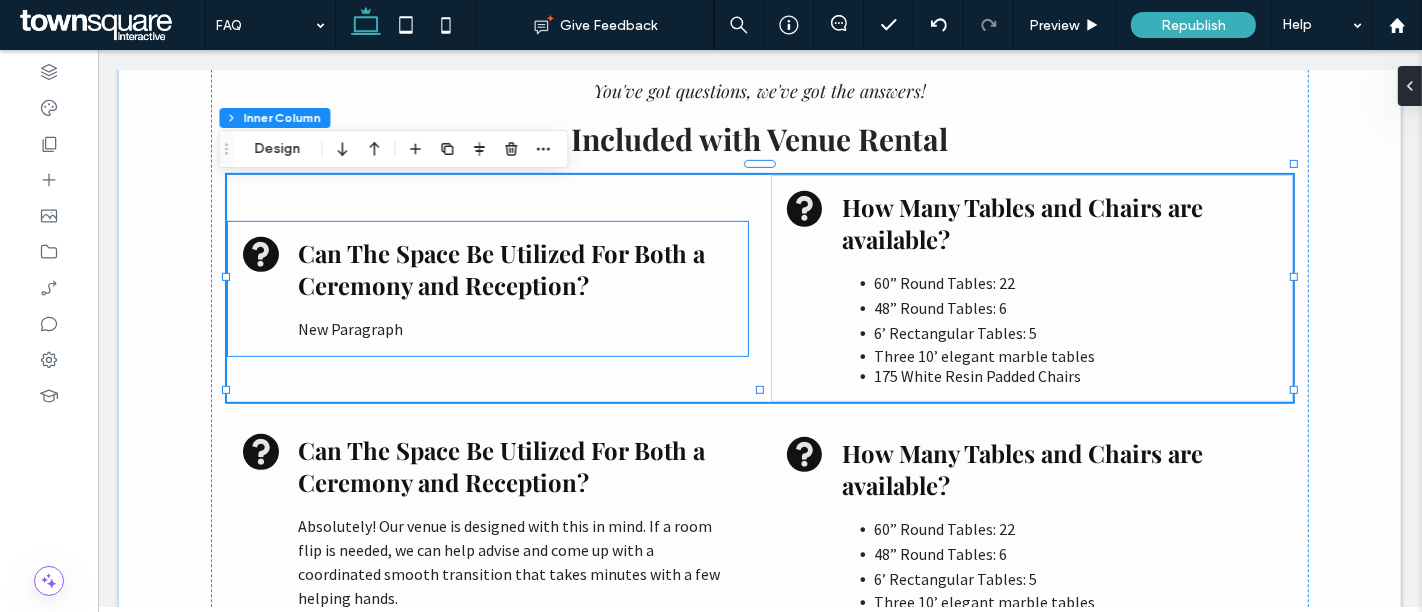 click on "New Paragraph" at bounding box center [514, 329] 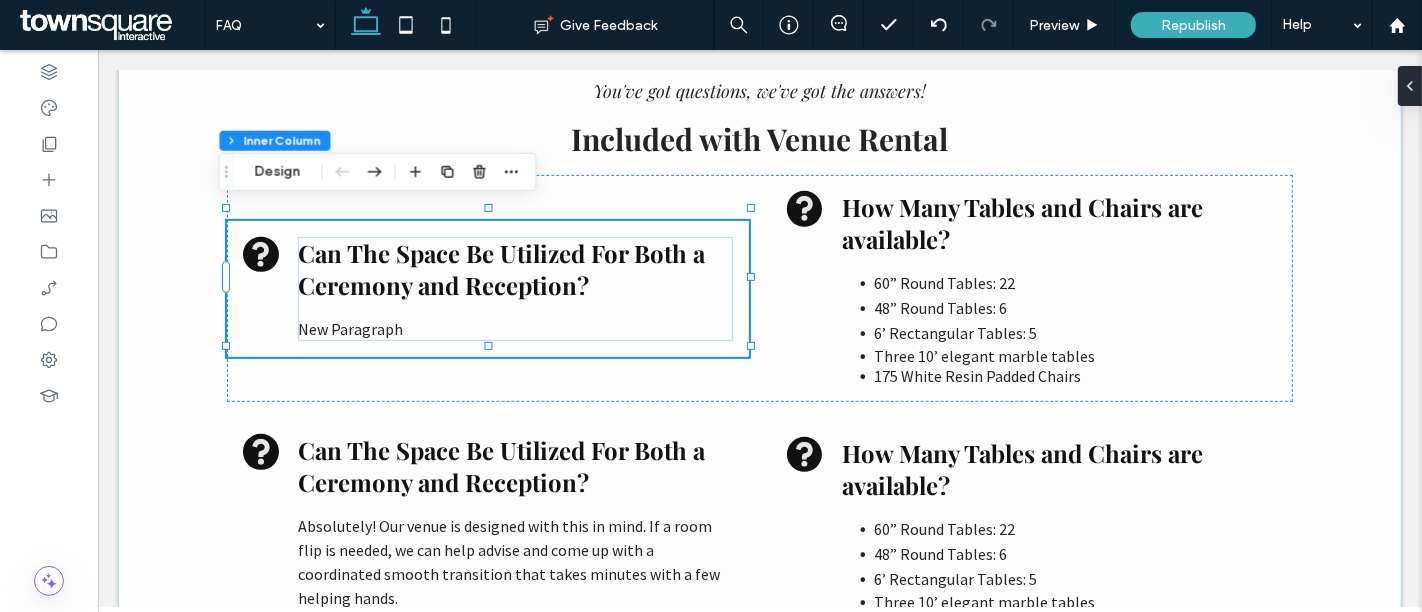 click on "New Paragraph" at bounding box center [514, 329] 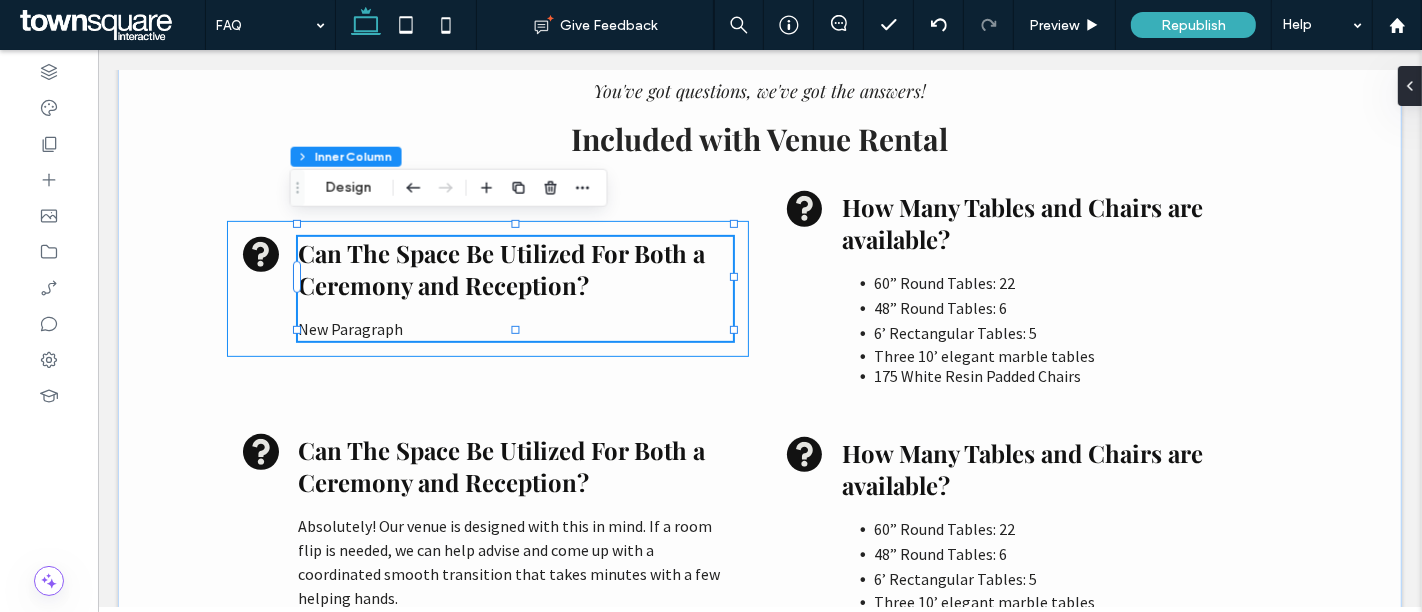 click on "New Paragraph" at bounding box center (514, 329) 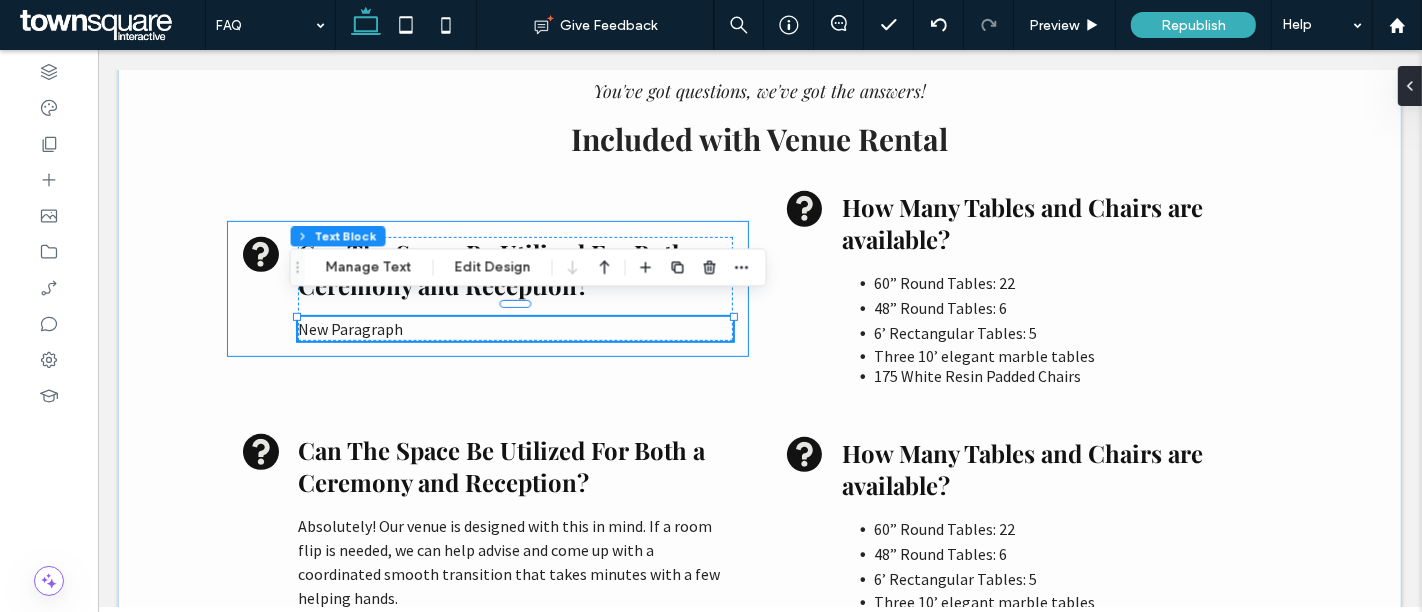 click on "New Paragraph" at bounding box center [514, 329] 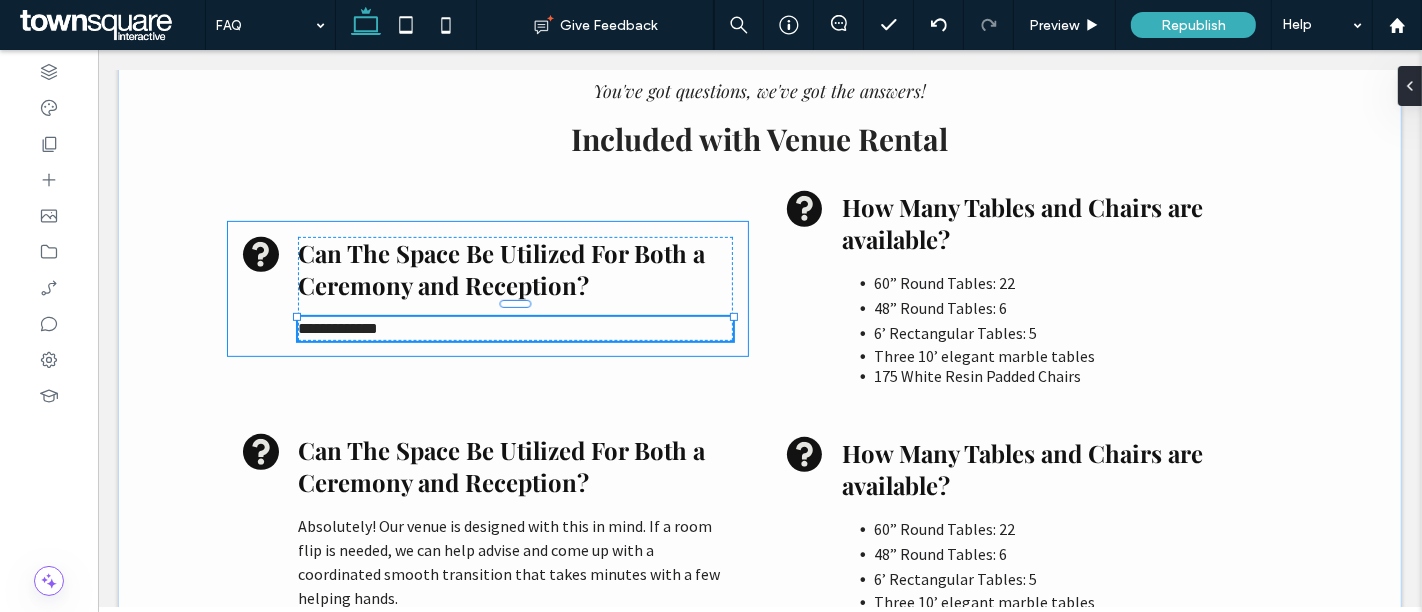 type on "**********" 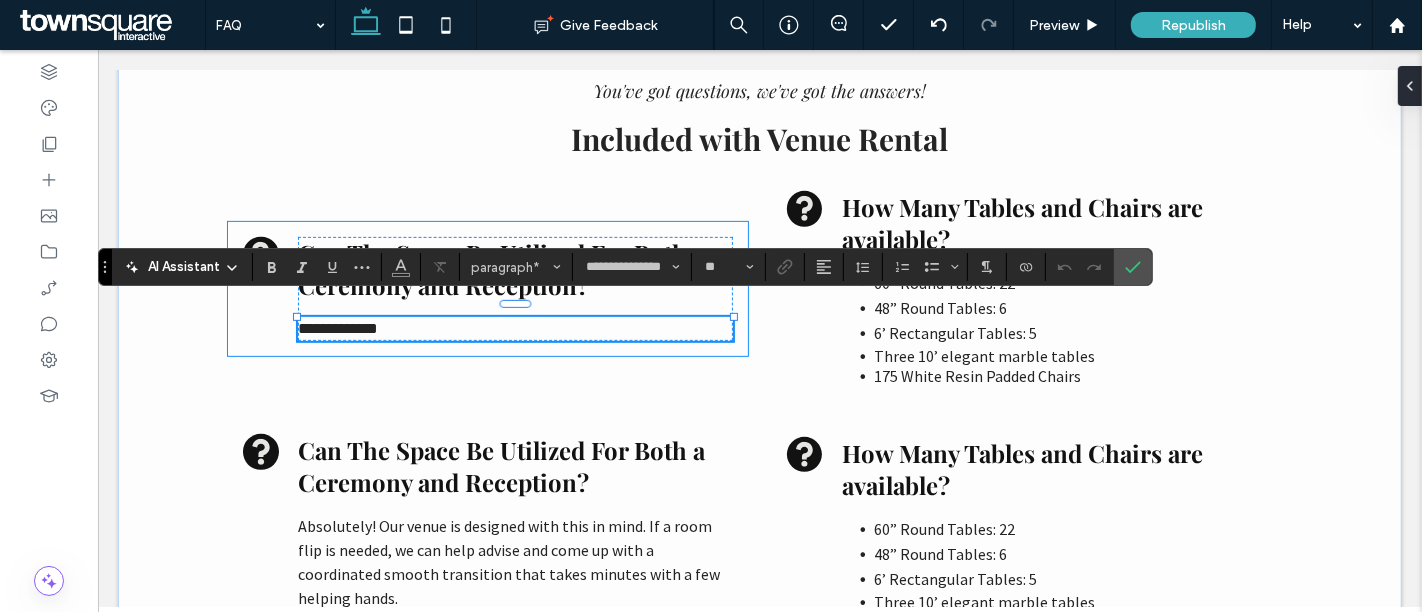 click on "**********" at bounding box center [337, 328] 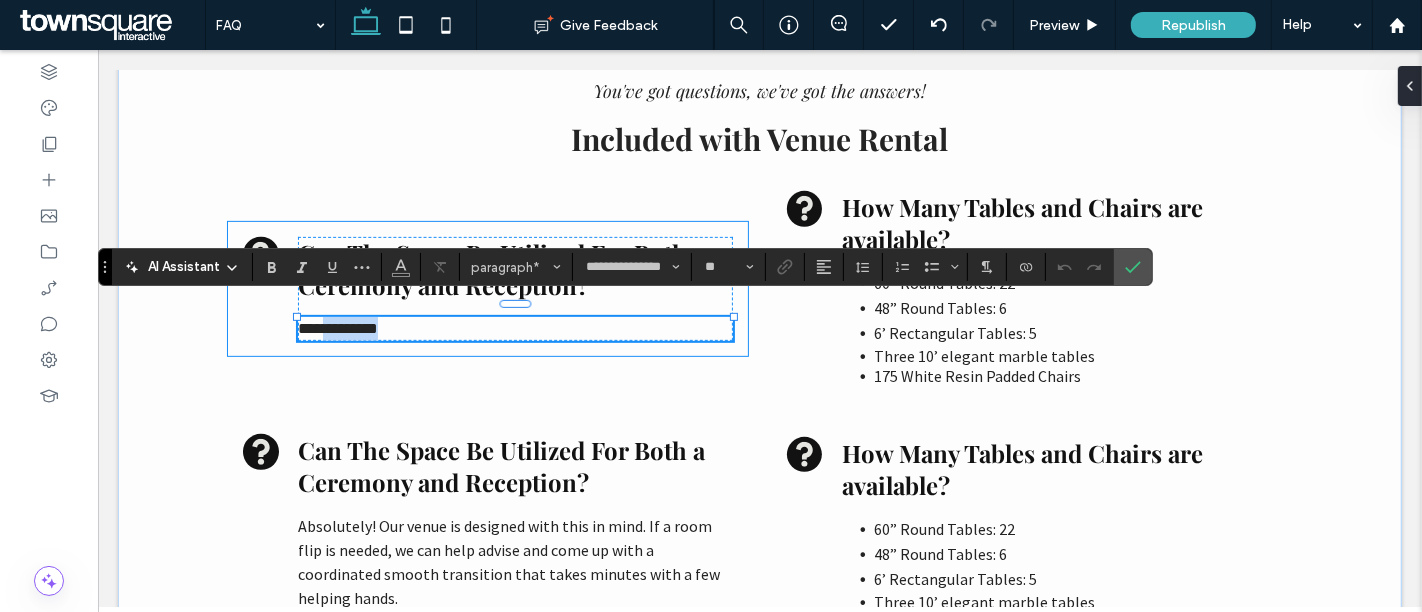 click on "**********" at bounding box center [337, 328] 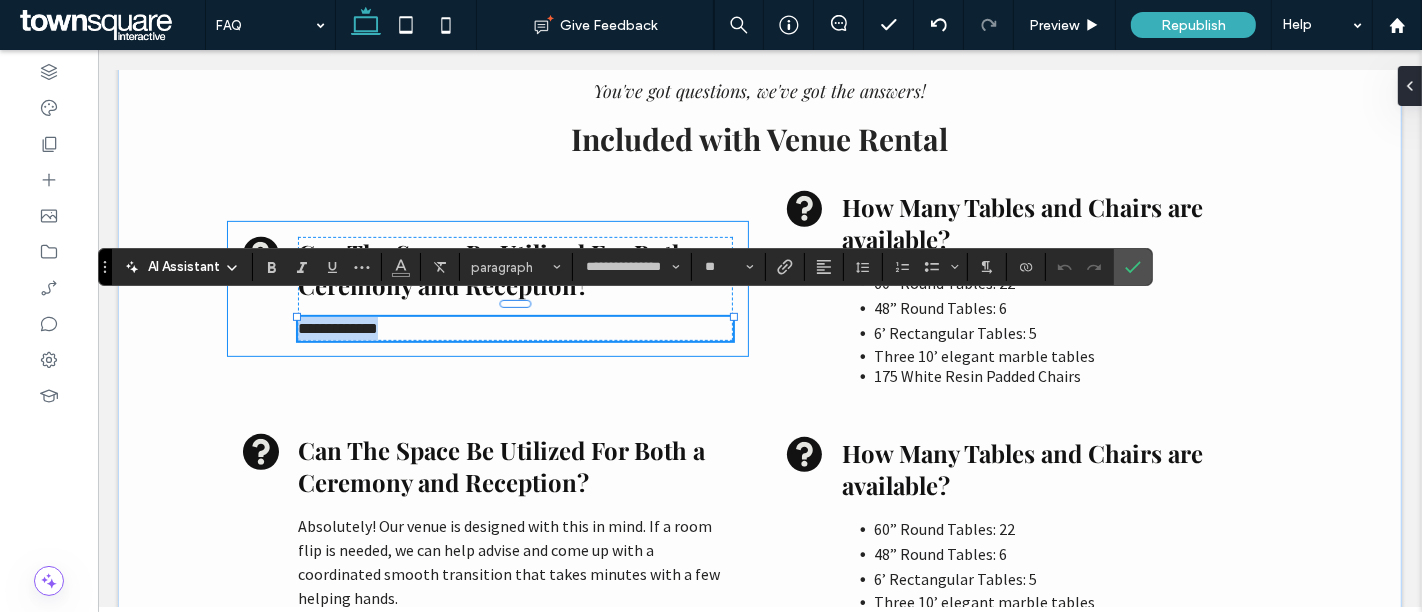 click on "**********" at bounding box center [337, 328] 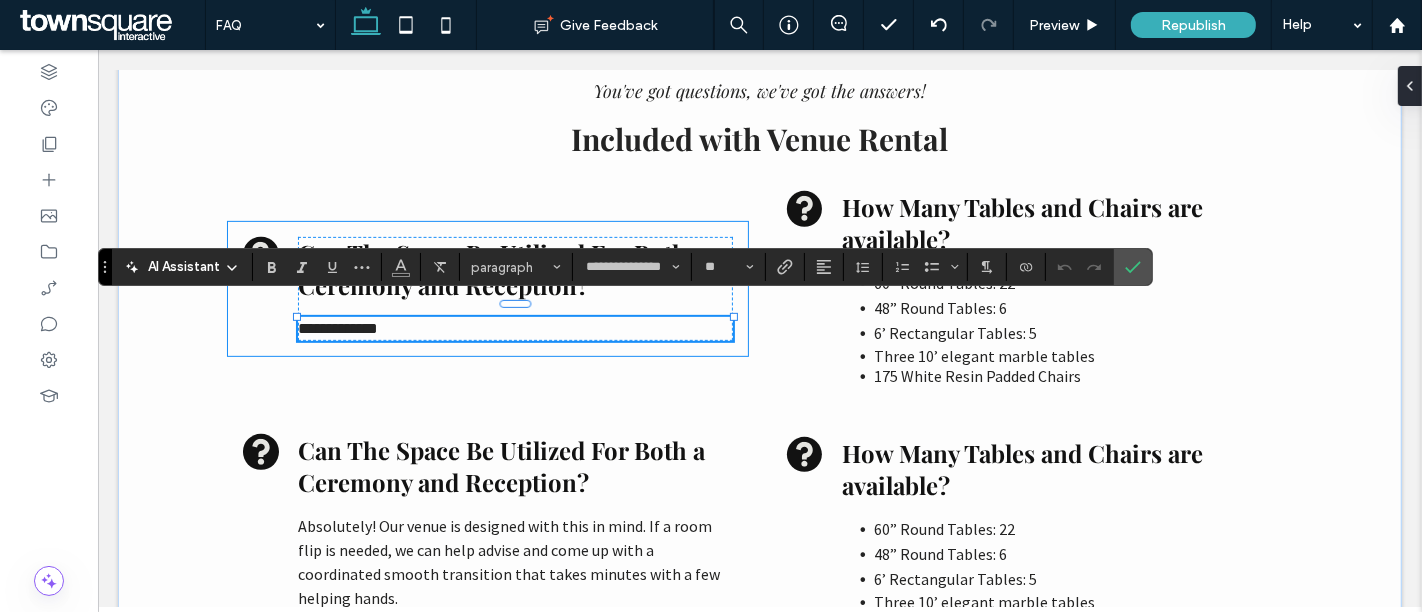 scroll, scrollTop: 217, scrollLeft: 0, axis: vertical 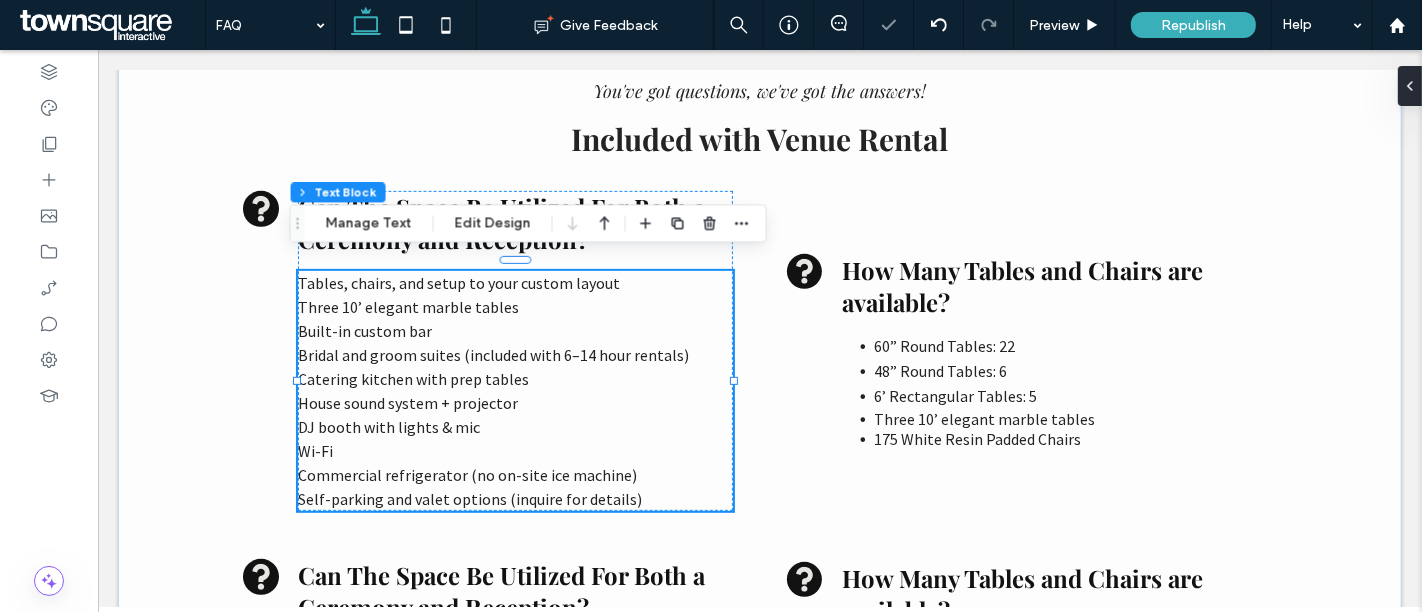 click on "Catering kitchen with prep tables" at bounding box center [514, 379] 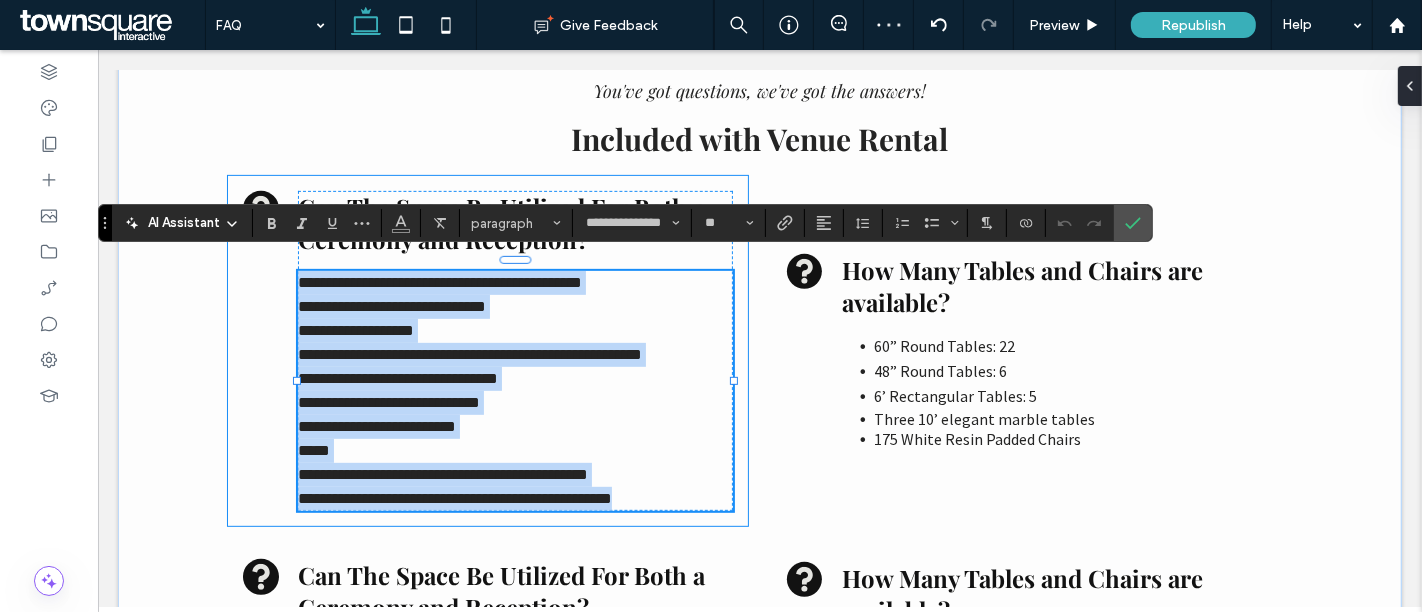 drag, startPoint x: 624, startPoint y: 486, endPoint x: 268, endPoint y: 259, distance: 422.2144 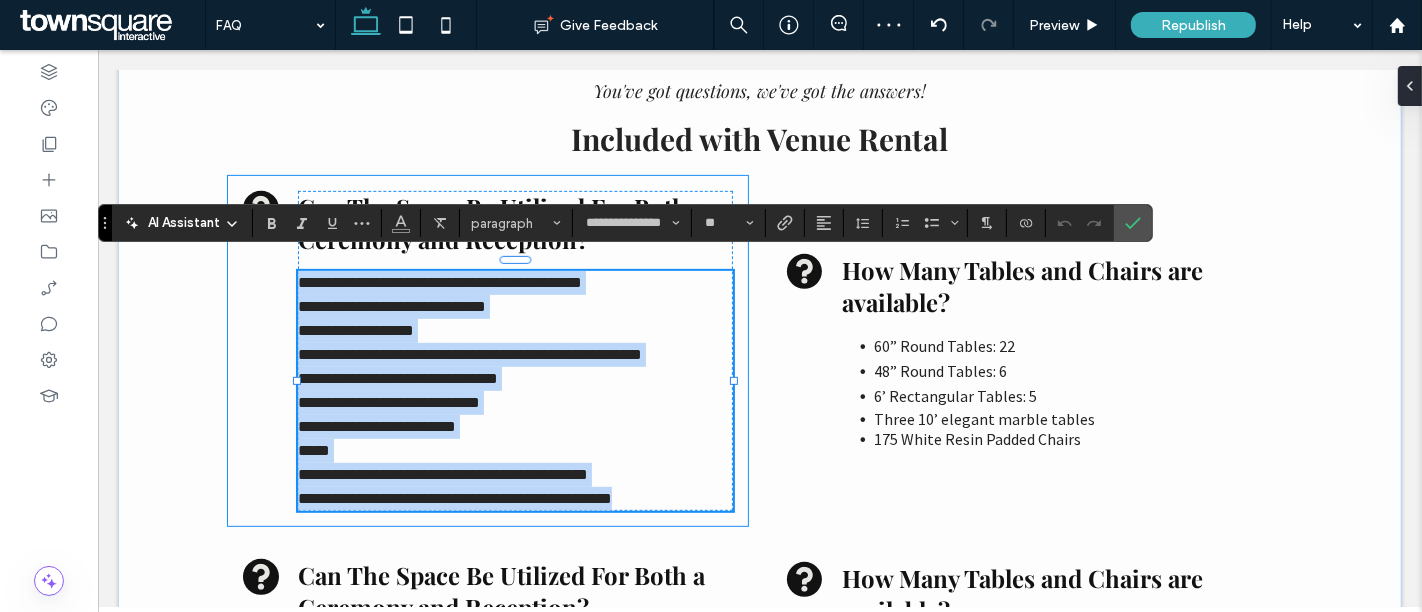 click on "**********" at bounding box center (487, 351) 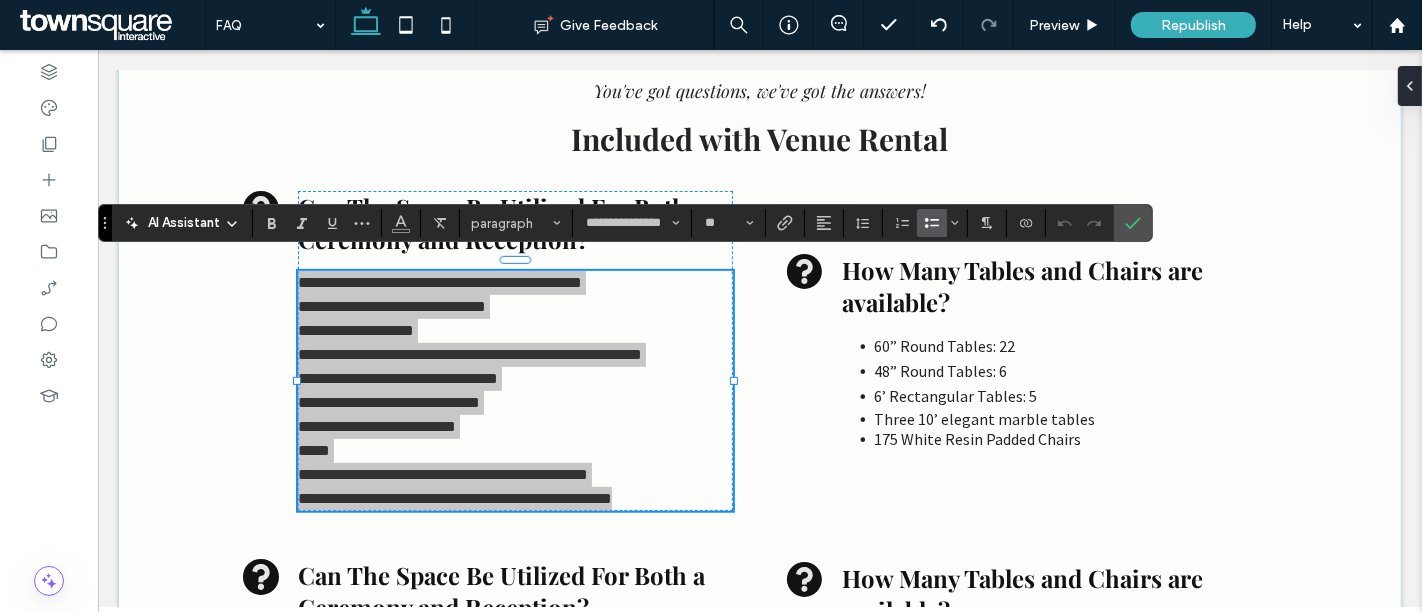 click at bounding box center (932, 223) 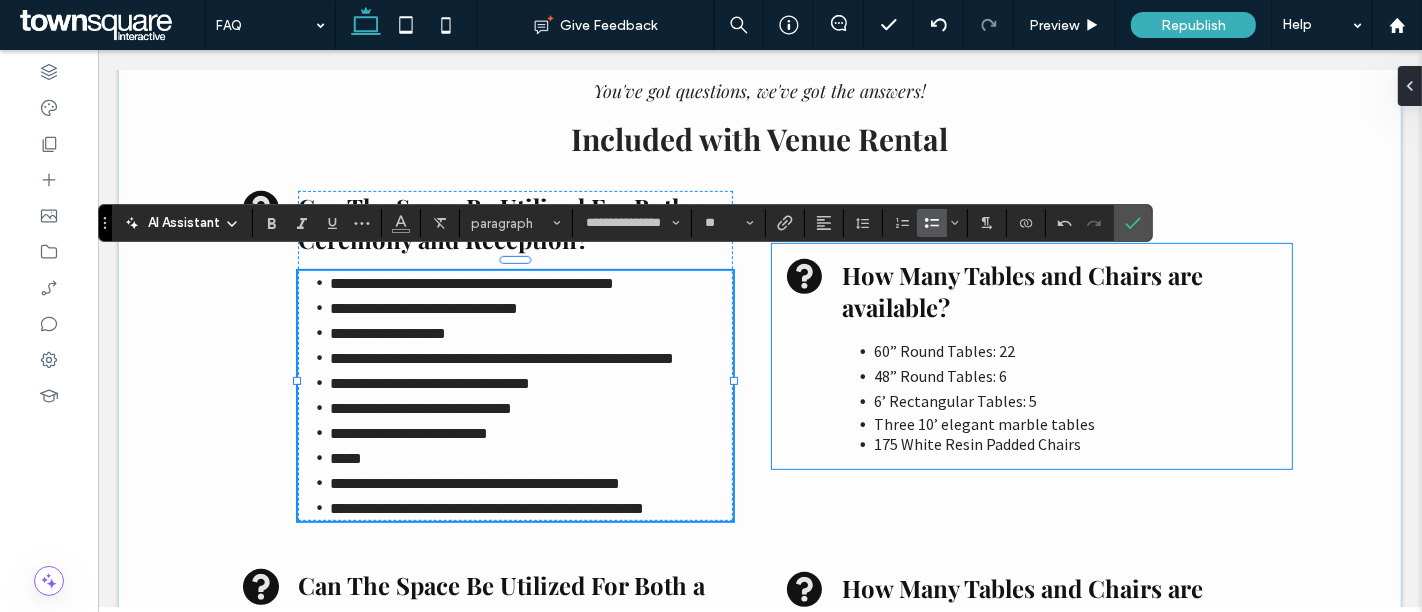 click on "How Many Tables and Chairs are available?
60” Round Tables: 22 48” Round Tables: 6 6’ Rectangular Tables: 5 Three 10’ elegant marble tables 175 White Resin Padded Chairs ﻿" at bounding box center [1031, 356] 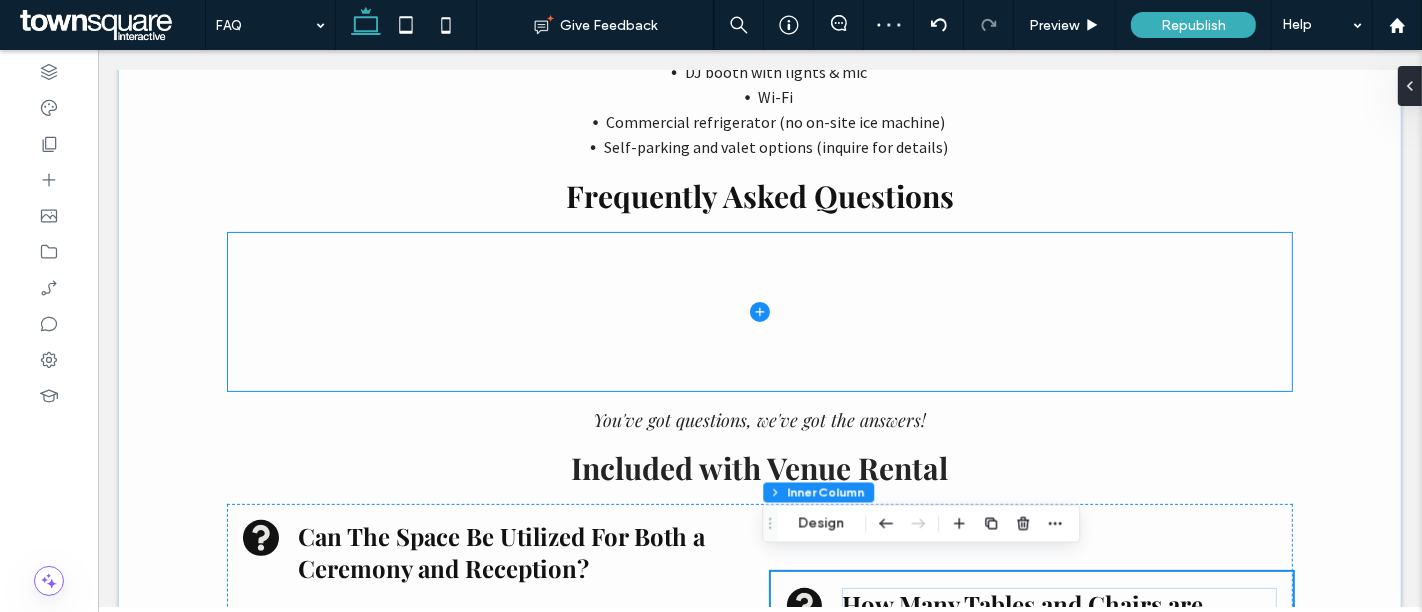 scroll, scrollTop: 359, scrollLeft: 0, axis: vertical 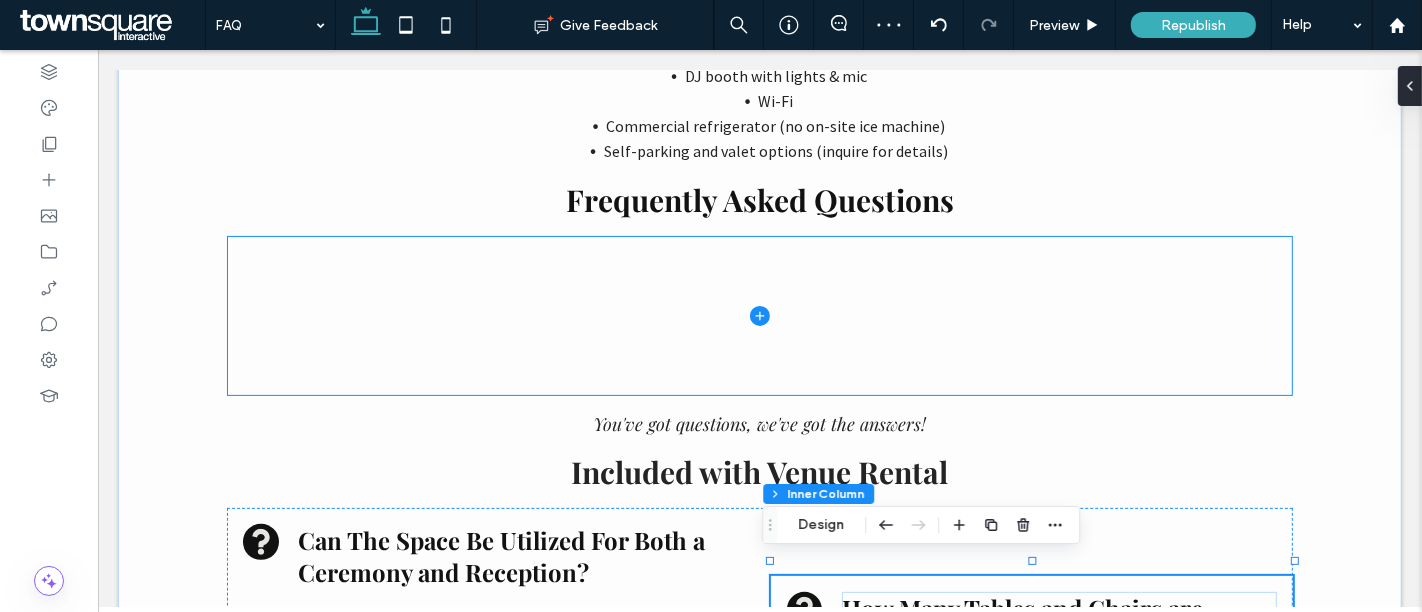 click at bounding box center [758, 316] 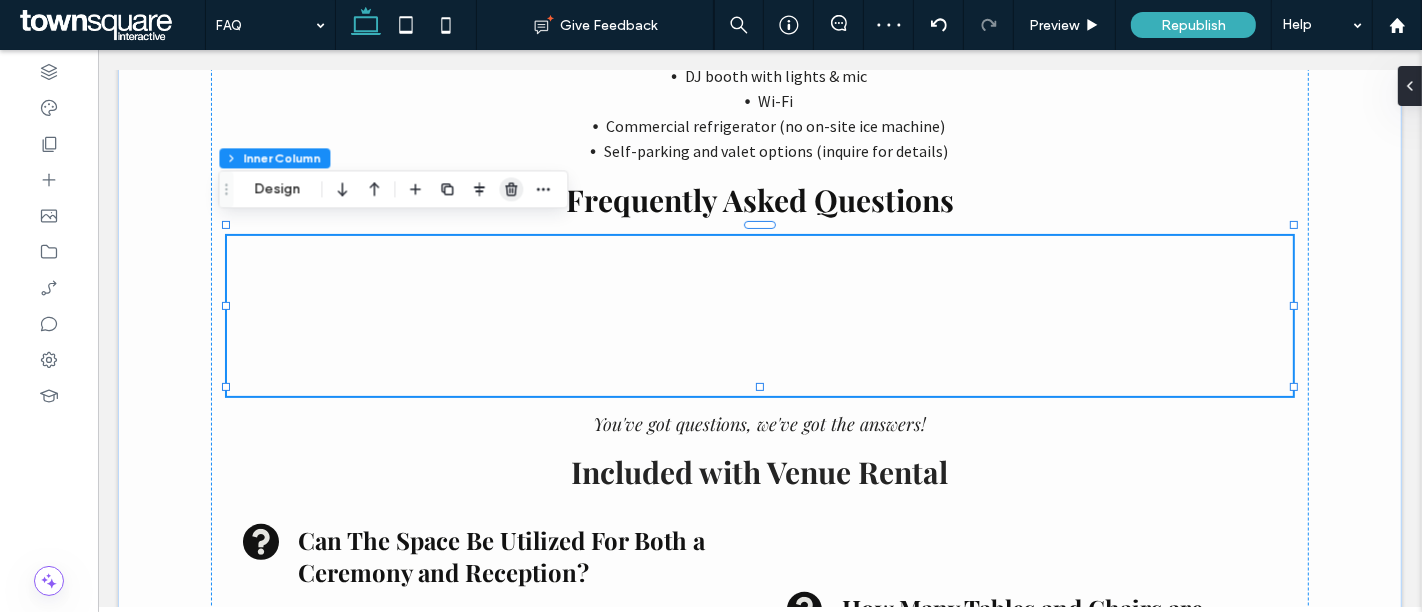 click 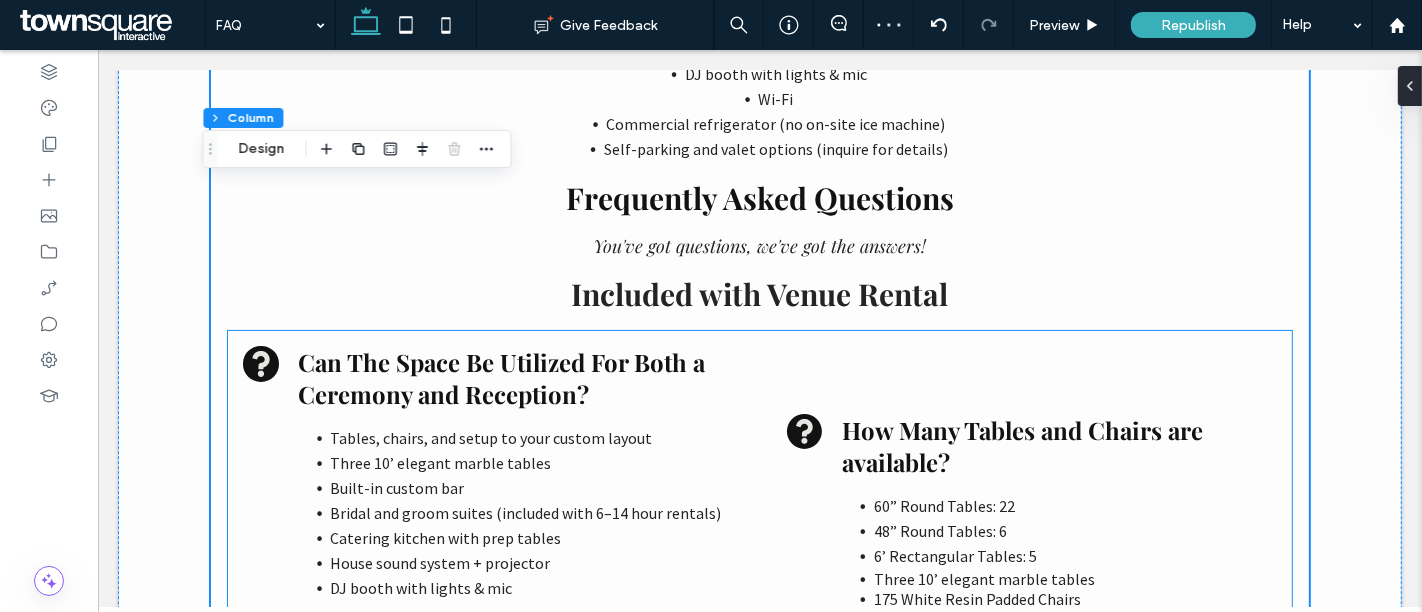 scroll, scrollTop: 368, scrollLeft: 0, axis: vertical 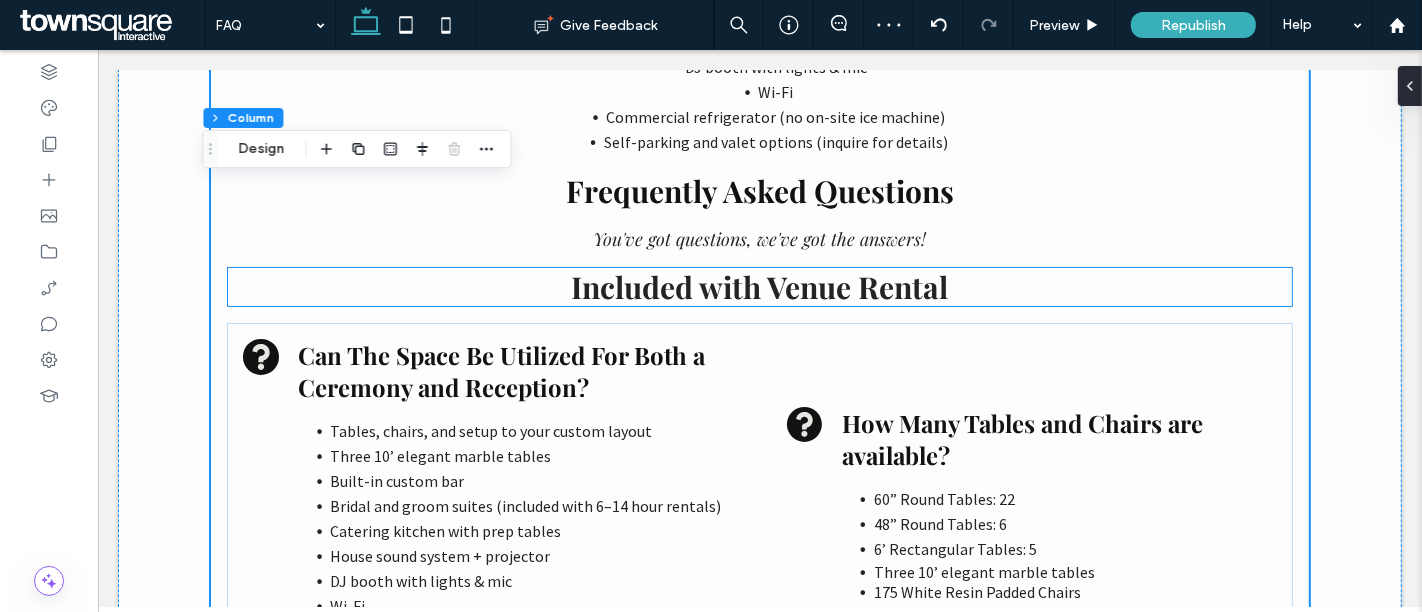 click on "Included with Venue Rental" at bounding box center (758, 287) 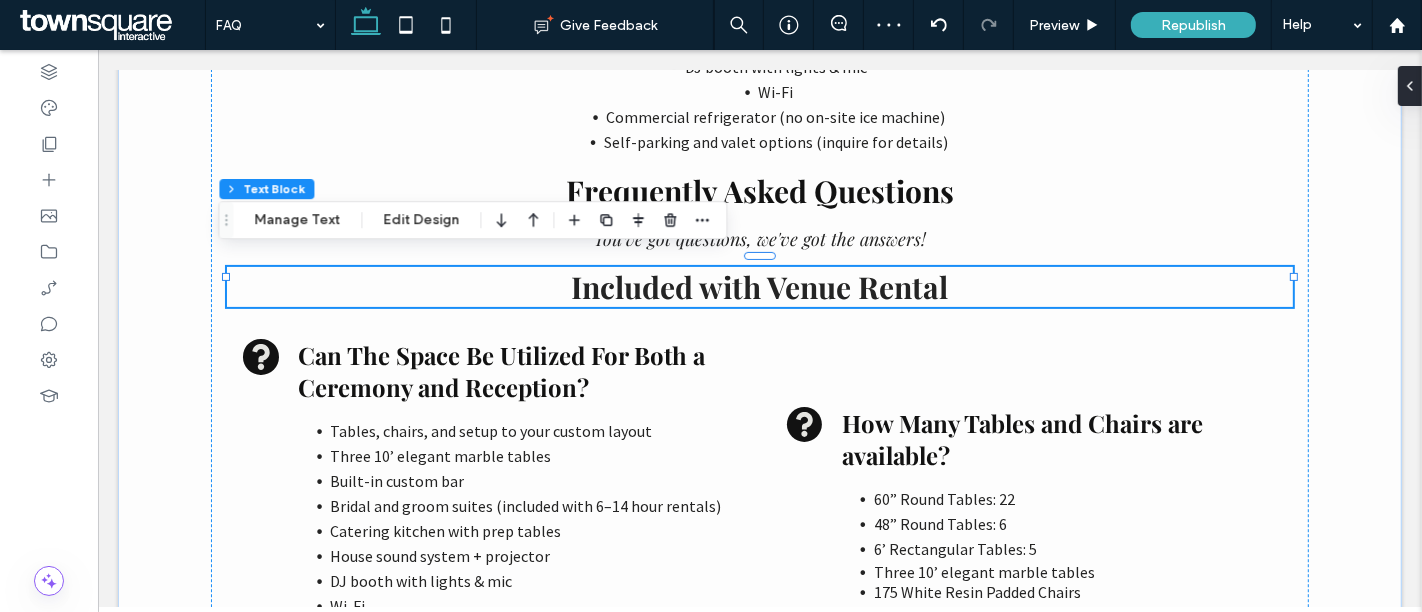 click on "Included with Venue Rental" at bounding box center (758, 287) 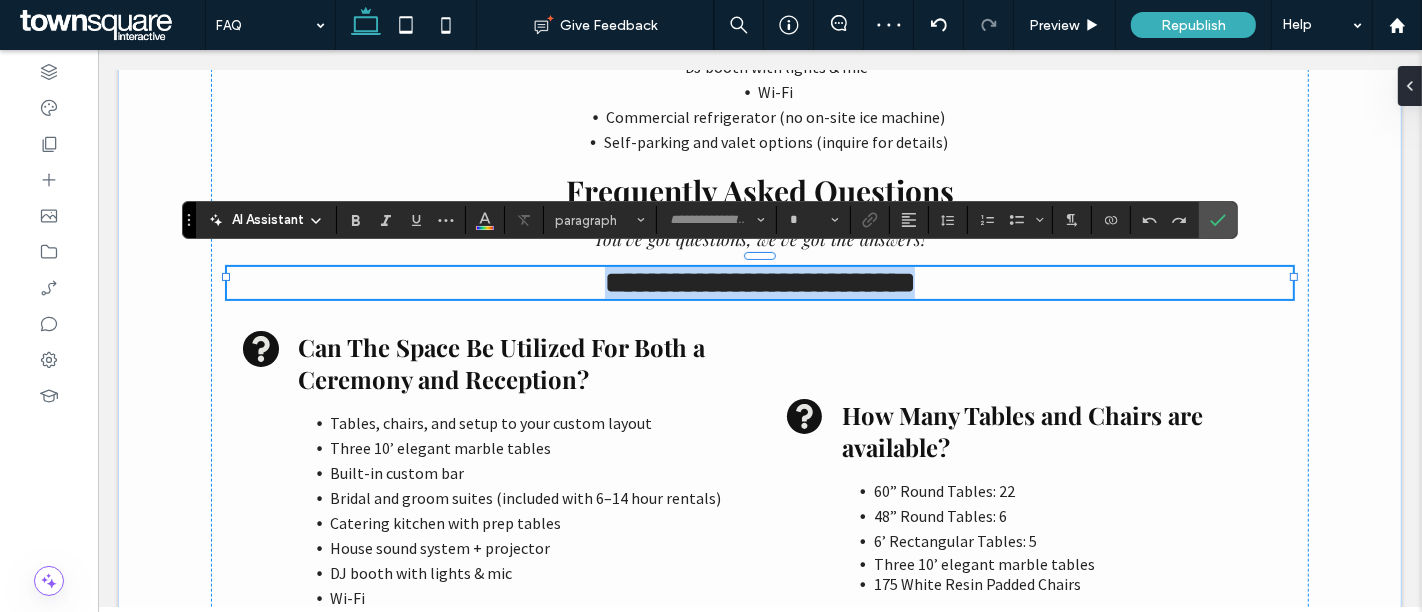 type on "**********" 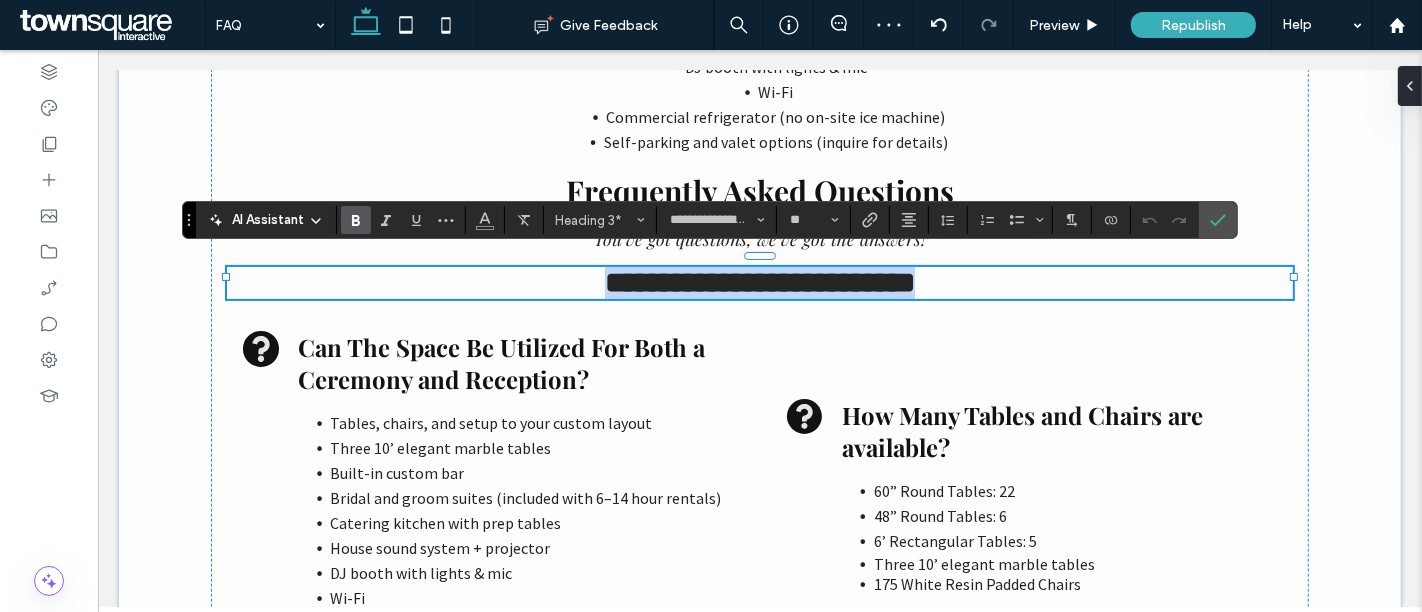copy on "**********" 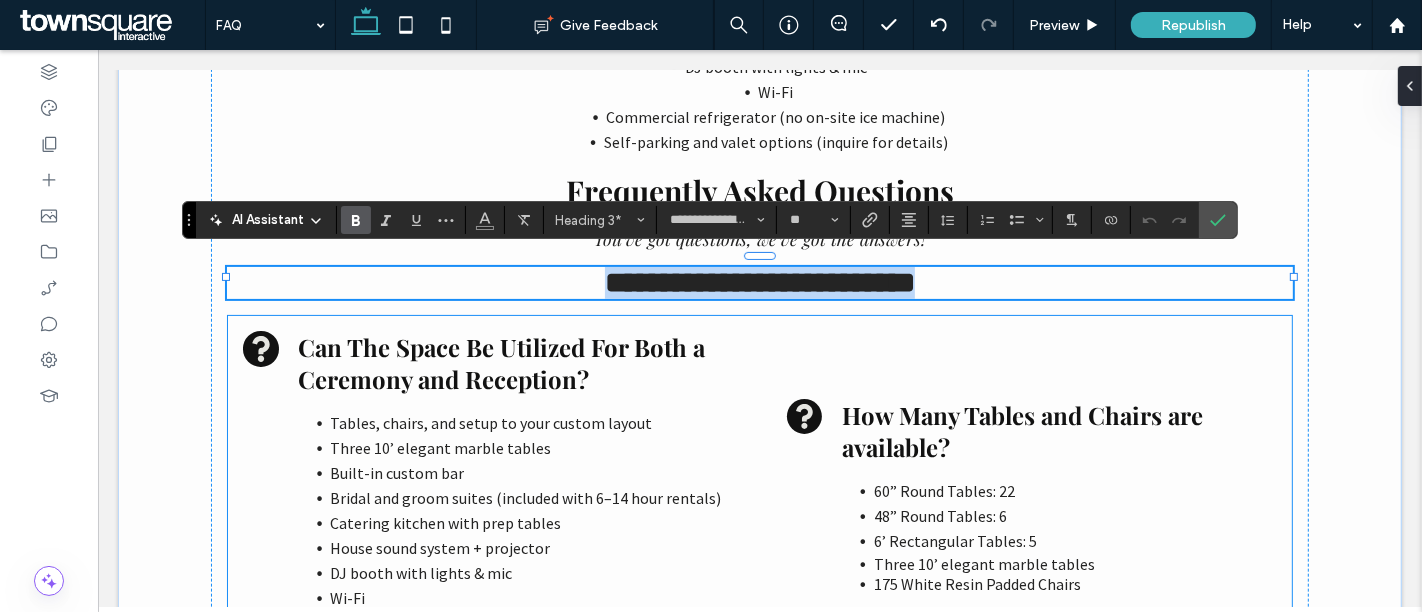 click on "Can The Space Be Utilized For Both a Ceremony and Reception?" at bounding box center [500, 363] 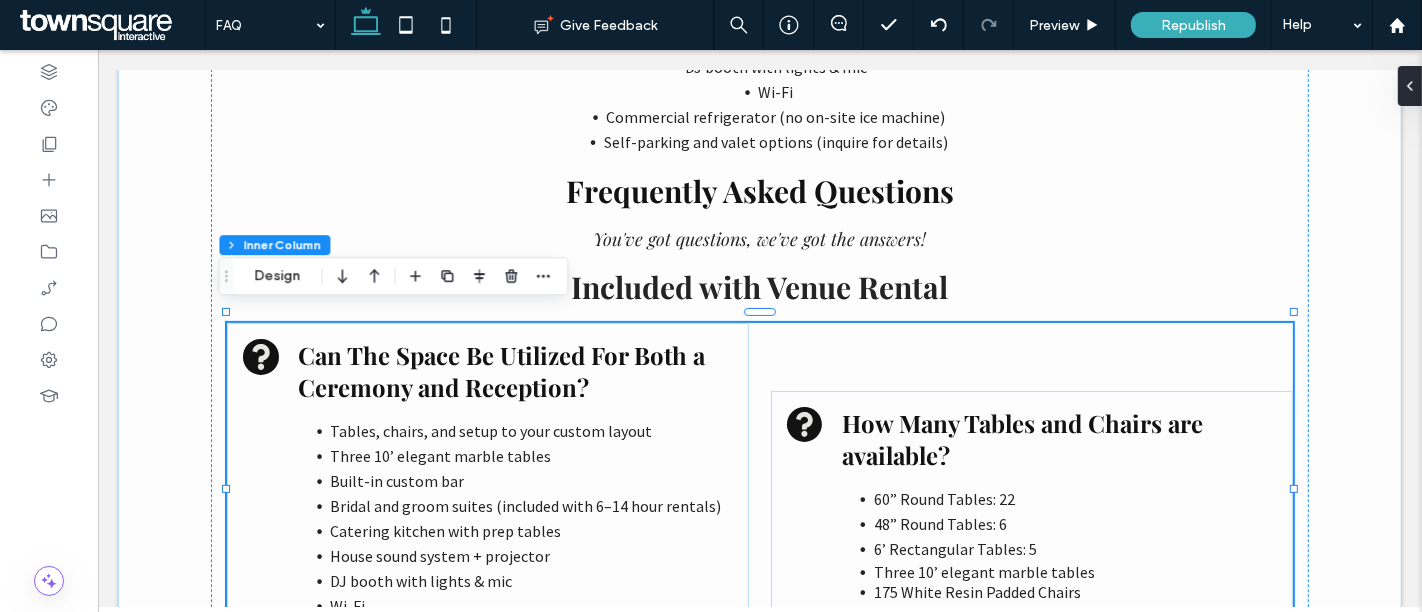 click on "Can The Space Be Utilized For Both a Ceremony and Reception?" at bounding box center [500, 371] 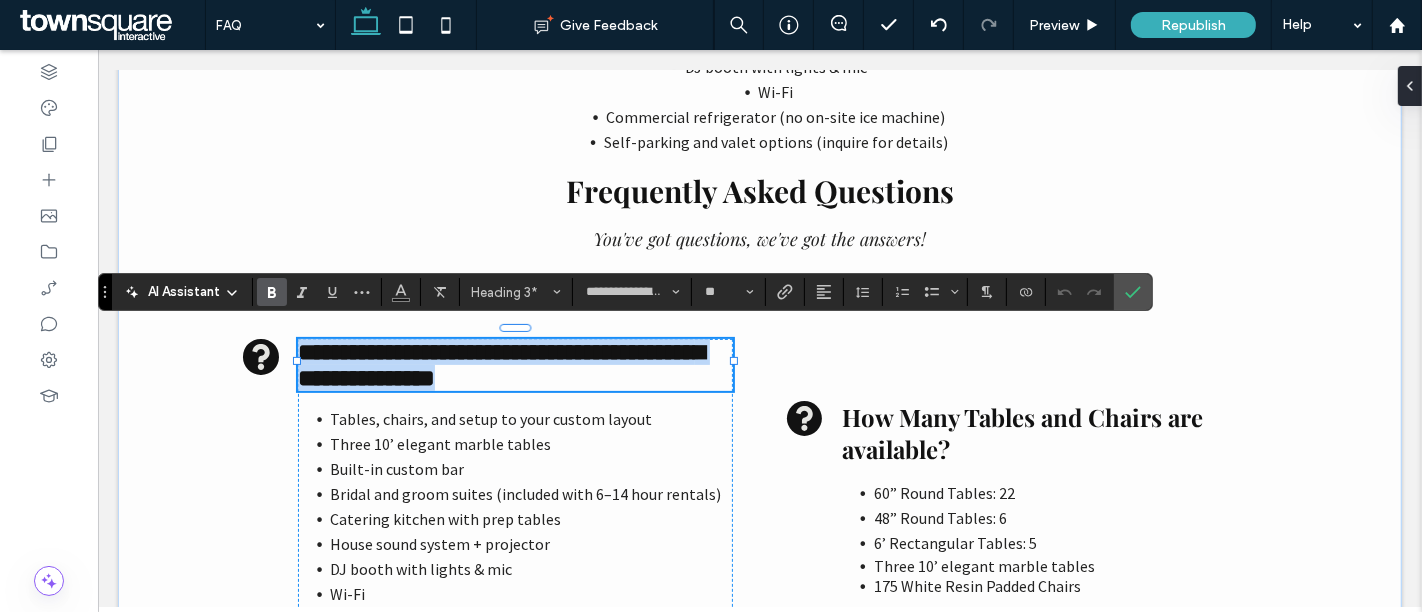 paste 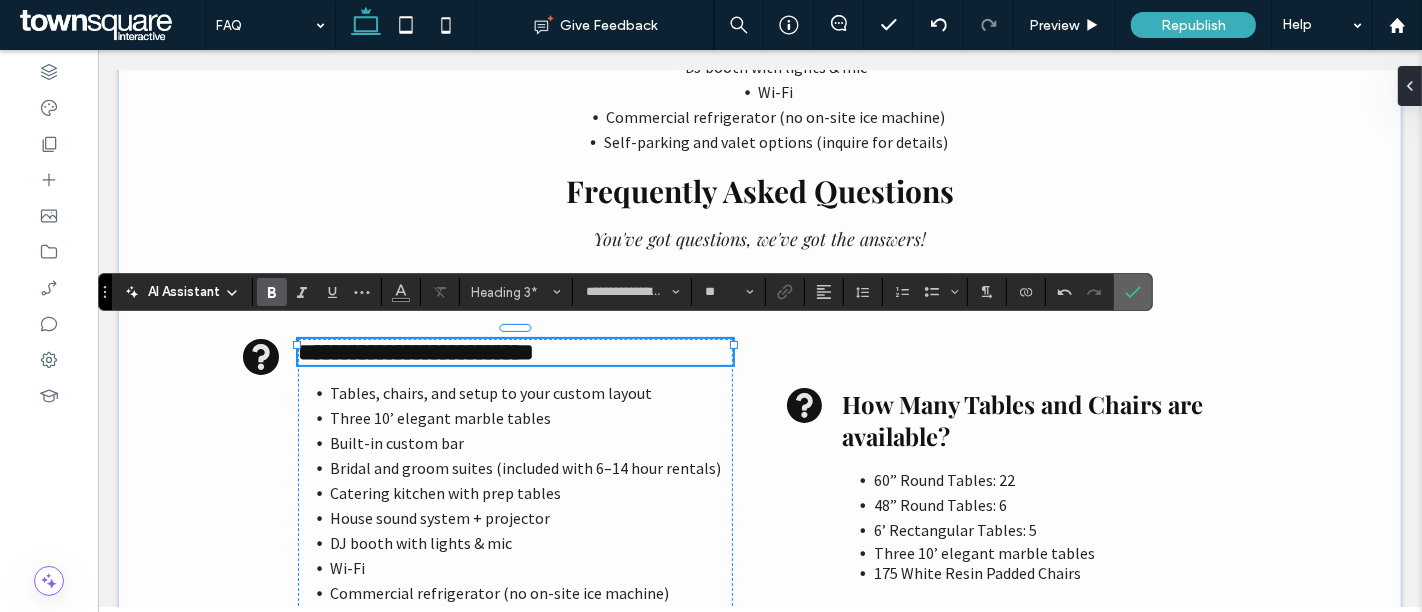 click 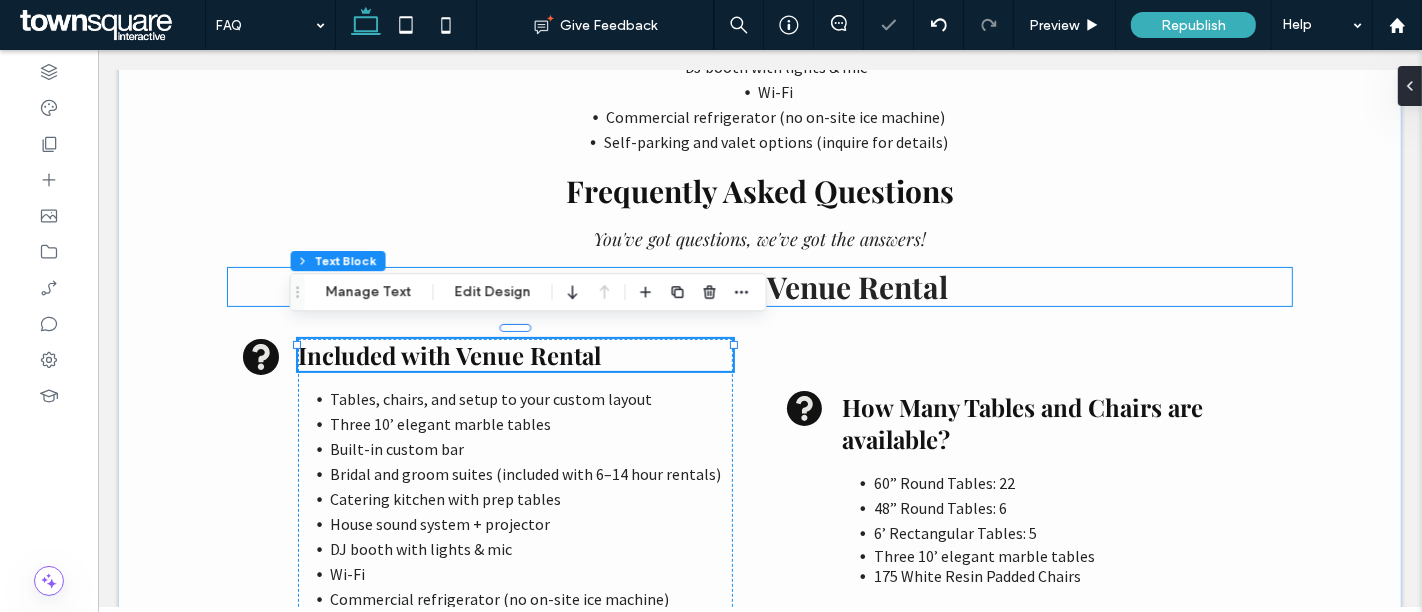 click on "Included with Venue Rental" at bounding box center [758, 287] 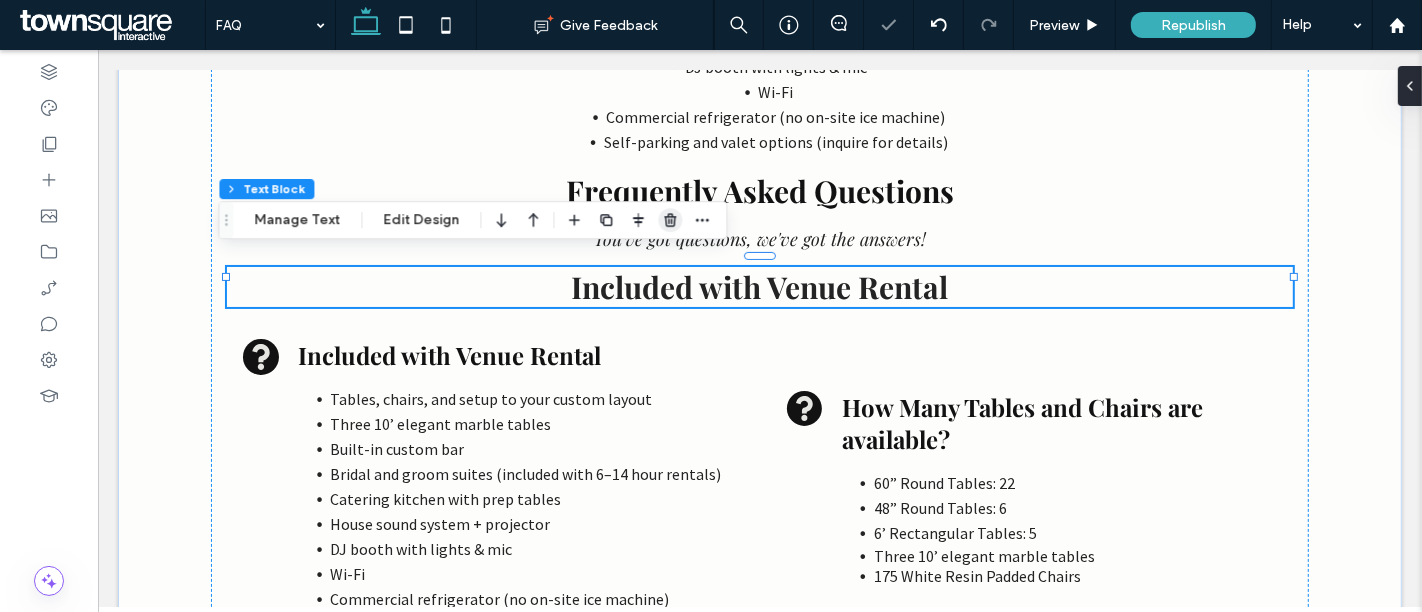 click 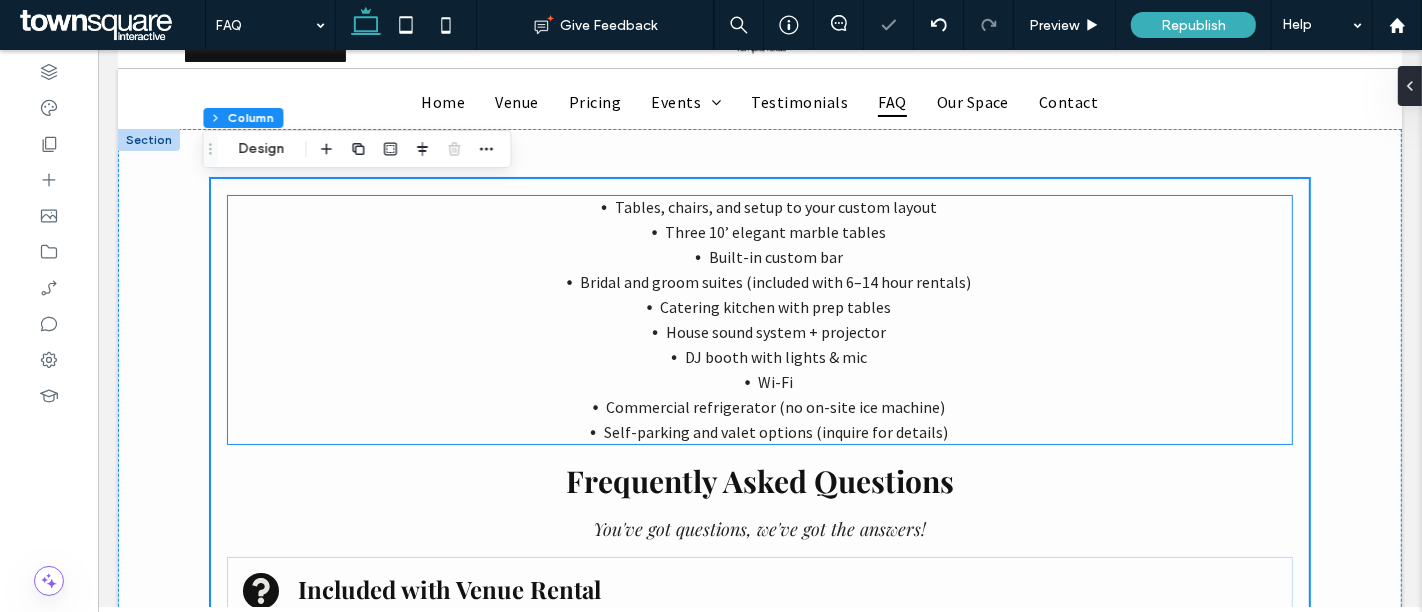 scroll, scrollTop: 77, scrollLeft: 0, axis: vertical 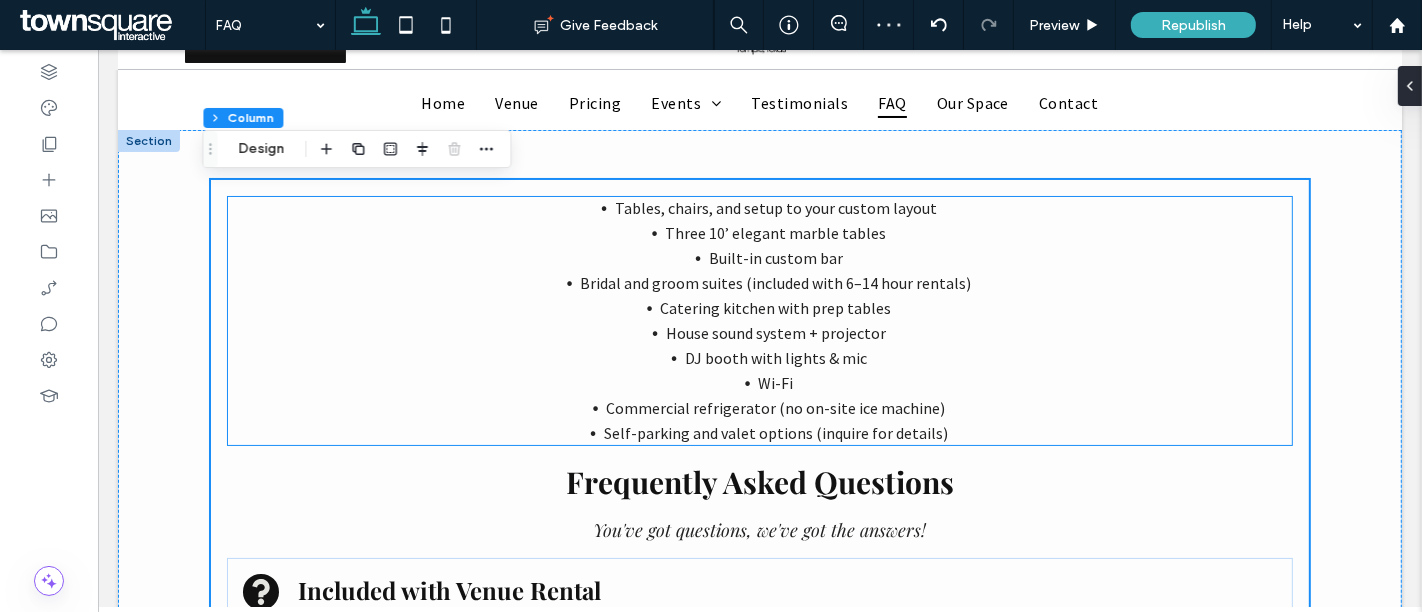 click on "Built-in custom bar" at bounding box center [774, 258] 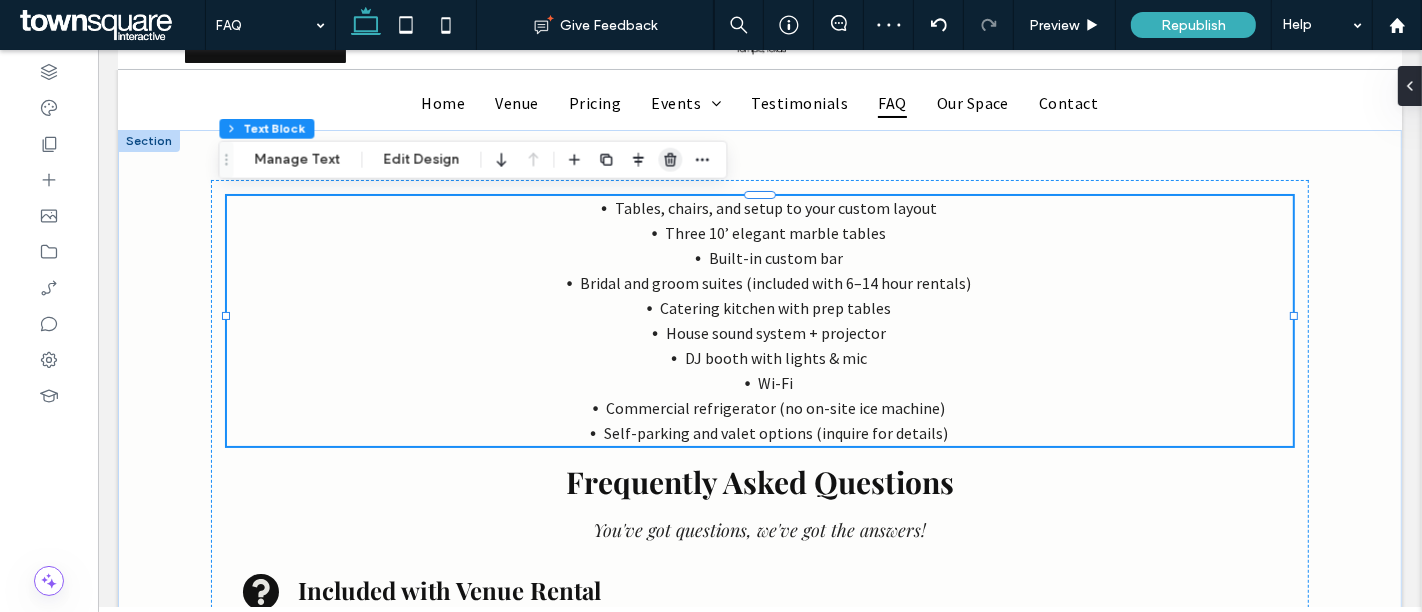 click 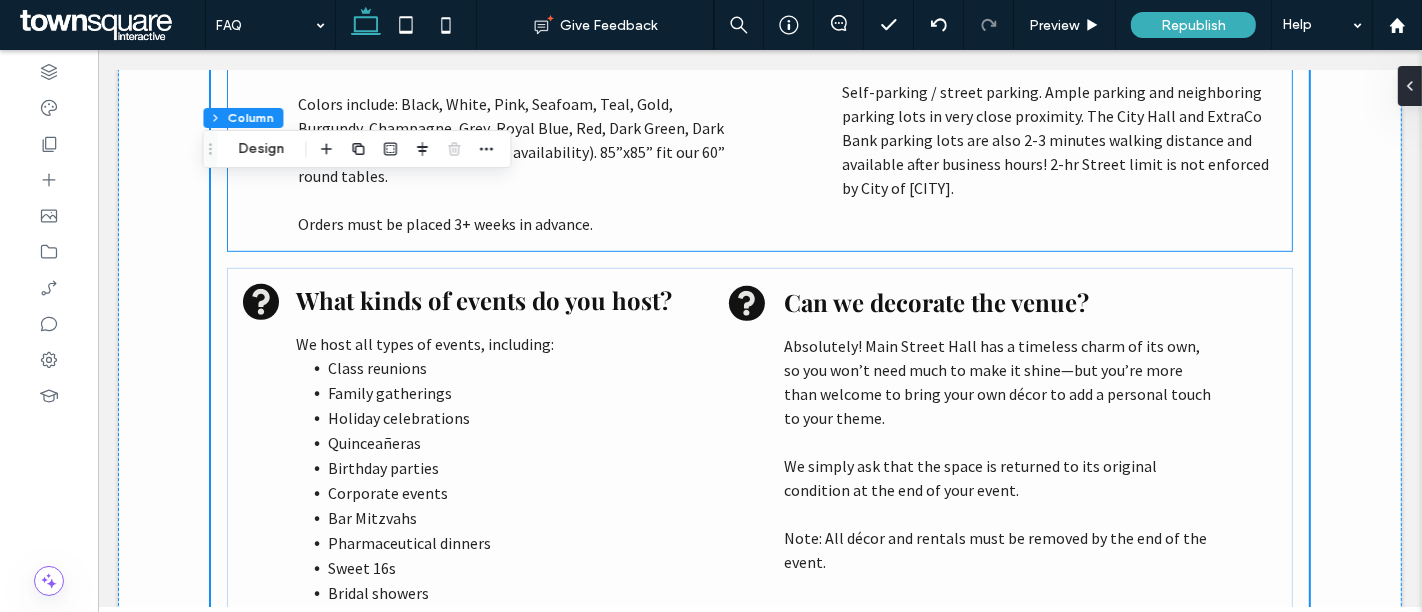 scroll, scrollTop: 985, scrollLeft: 0, axis: vertical 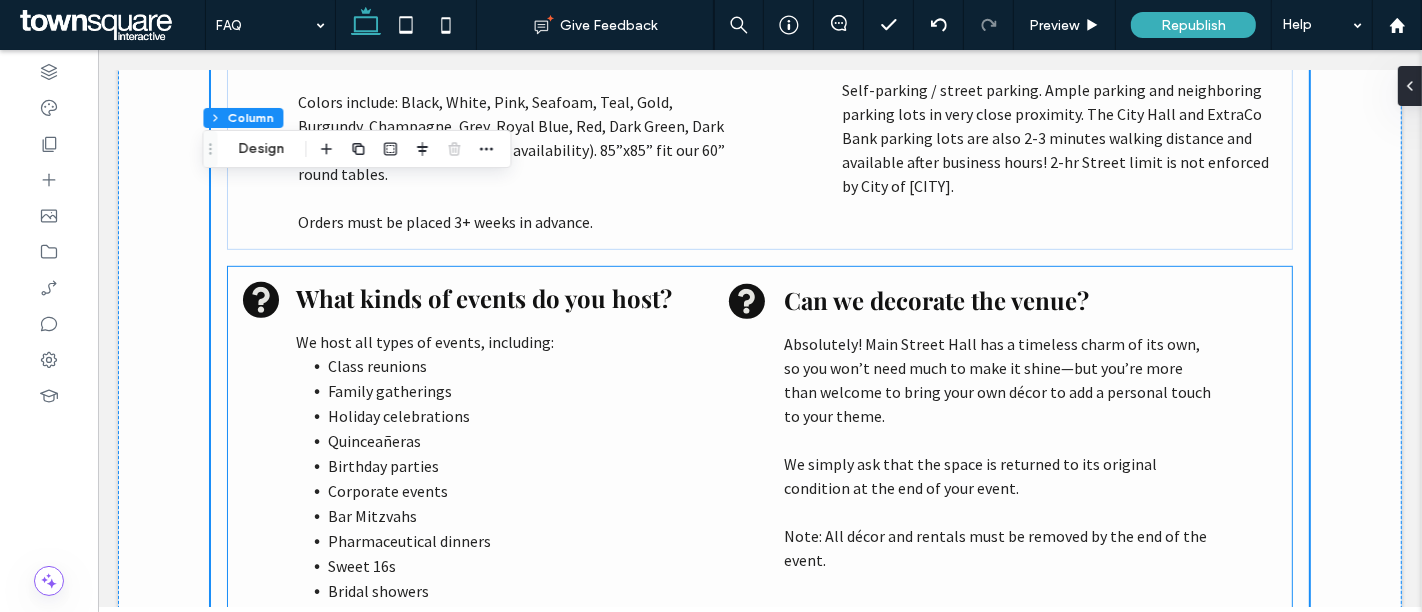 click on "What kinds of events do you host?" at bounding box center (483, 298) 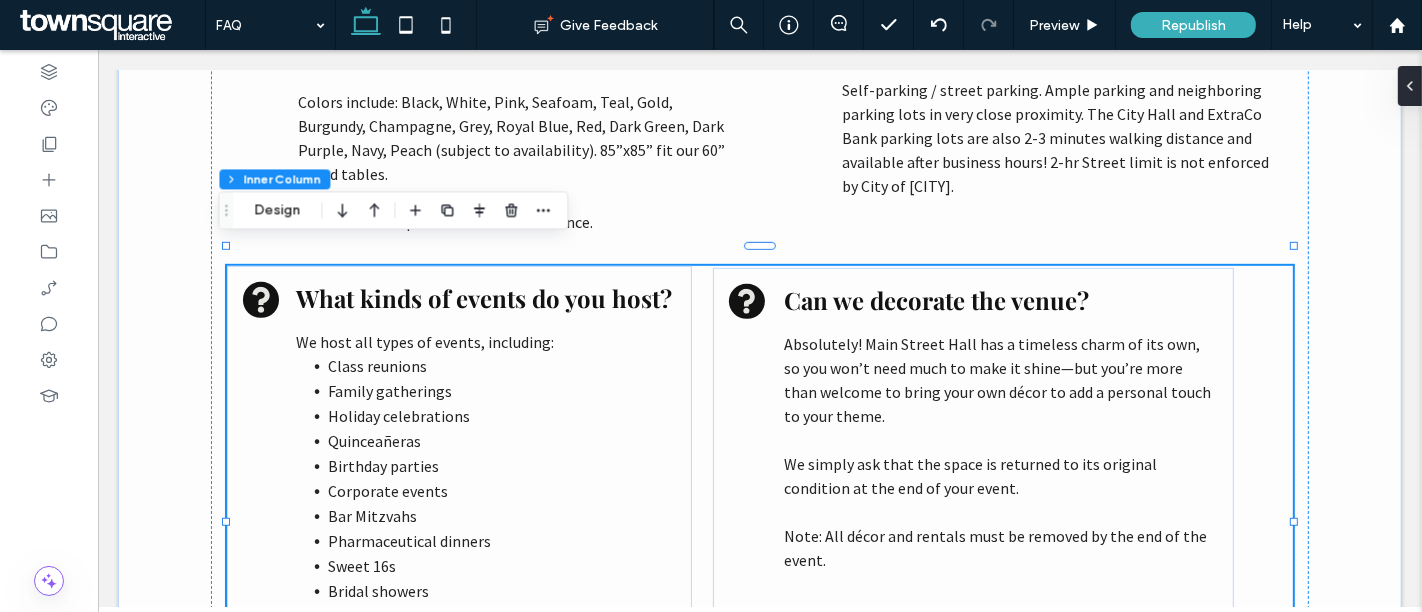click on "What kinds of events do you host?" at bounding box center (483, 298) 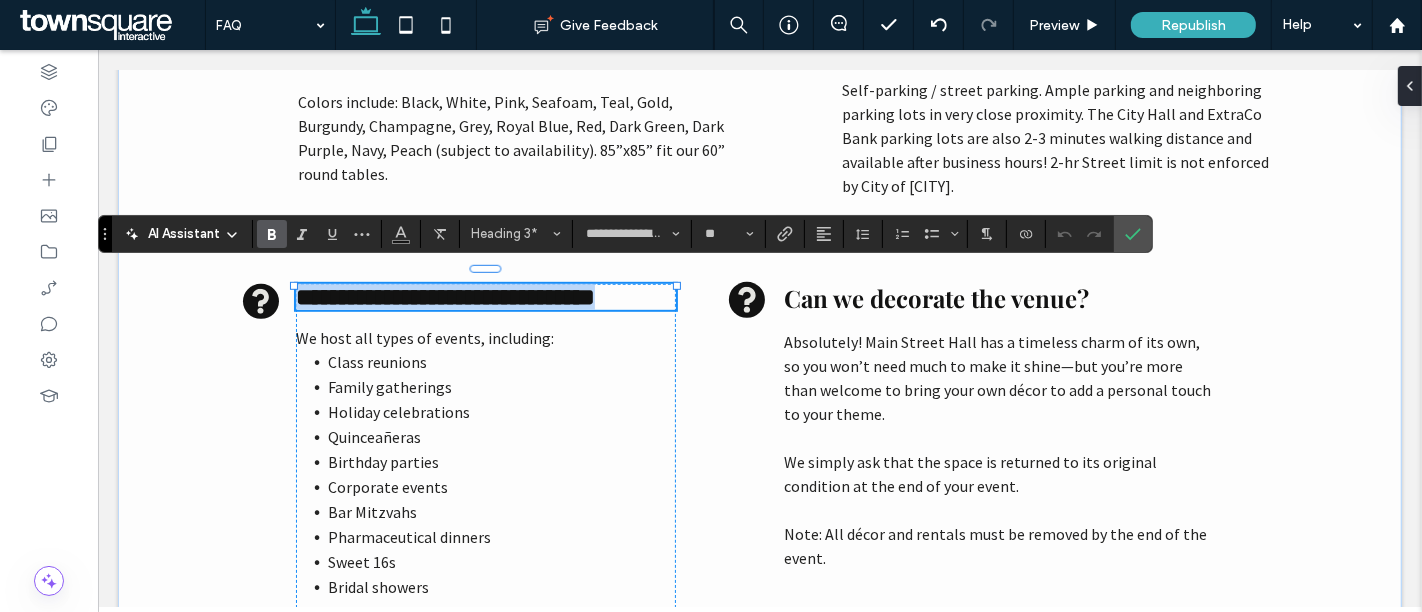 copy on "**********" 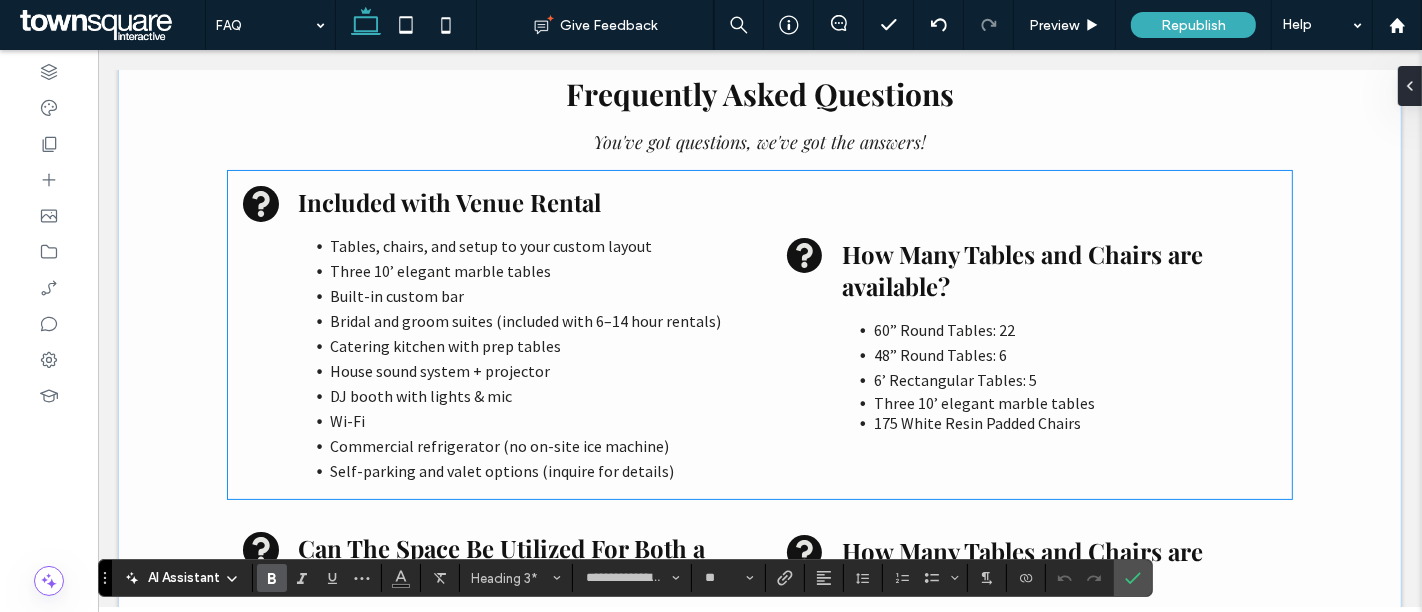 scroll, scrollTop: 194, scrollLeft: 0, axis: vertical 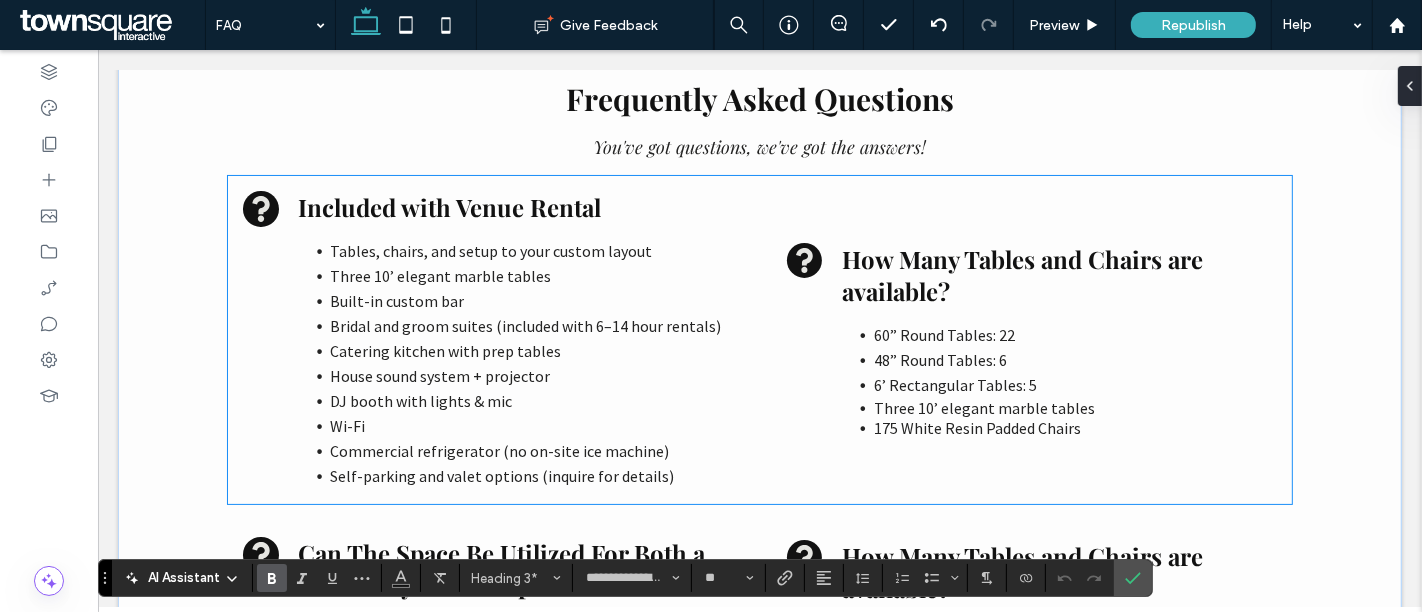 click on "How Many Tables and Chairs are available?" at bounding box center [1021, 275] 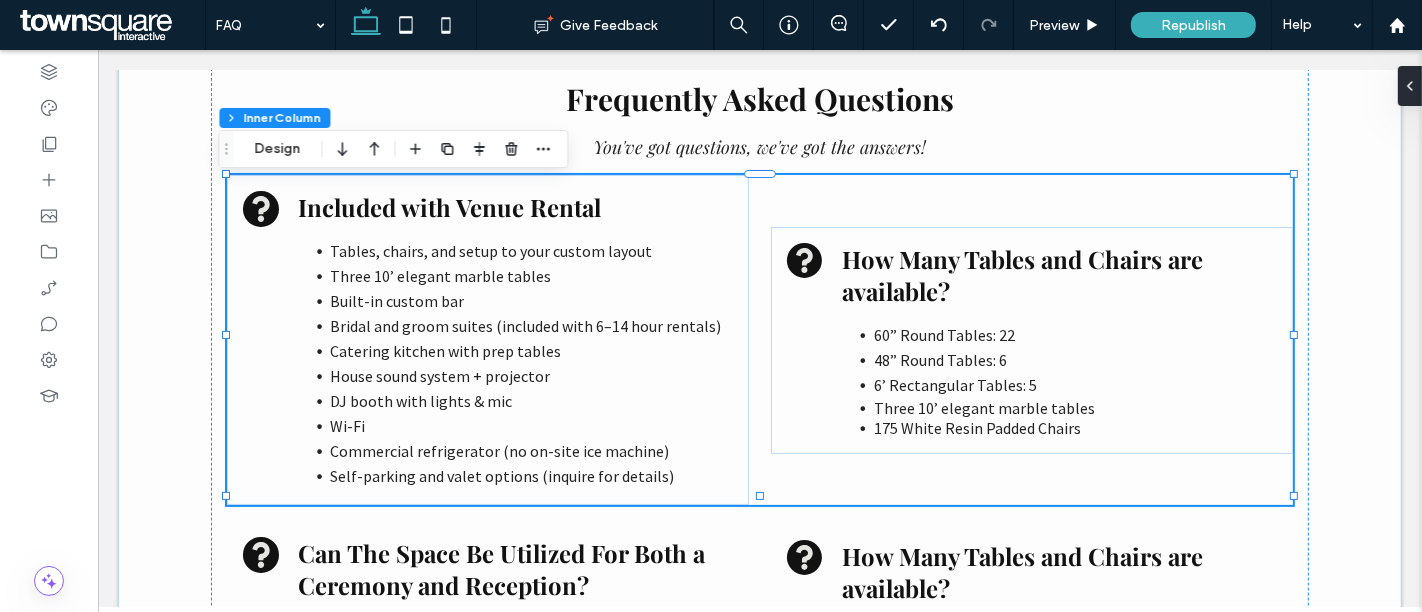 click on "How Many Tables and Chairs are available?" at bounding box center (1021, 275) 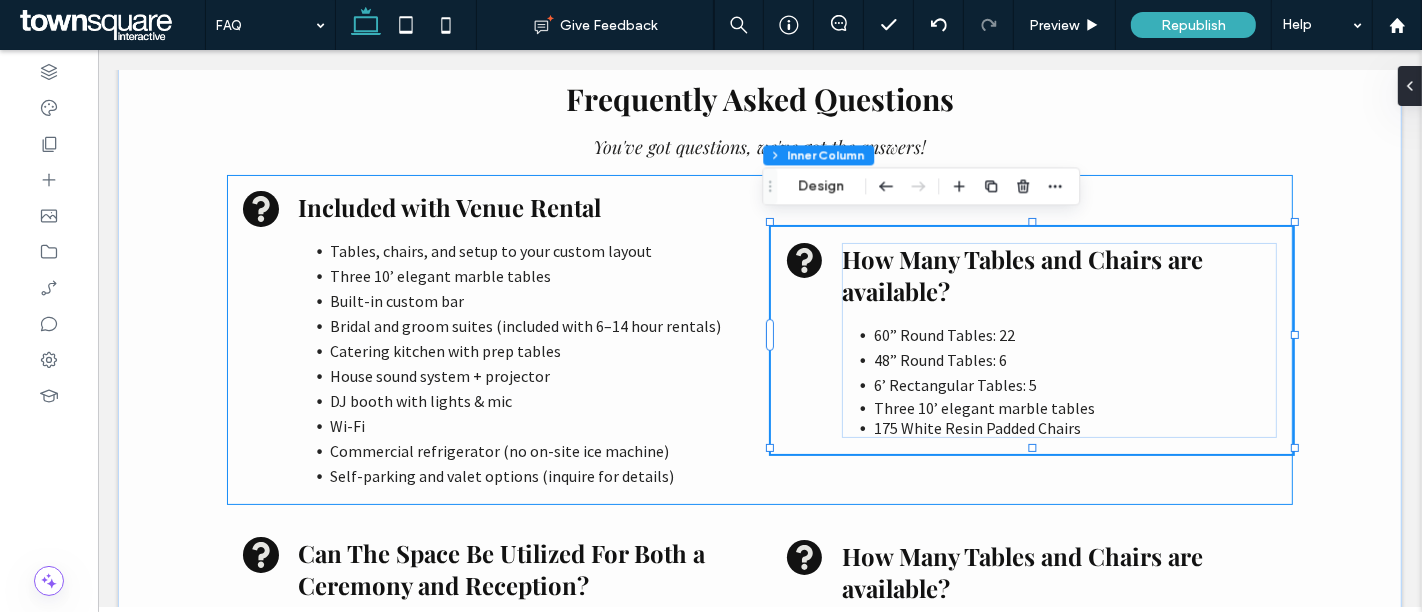 click on "How Many Tables and Chairs are available?" at bounding box center (1021, 275) 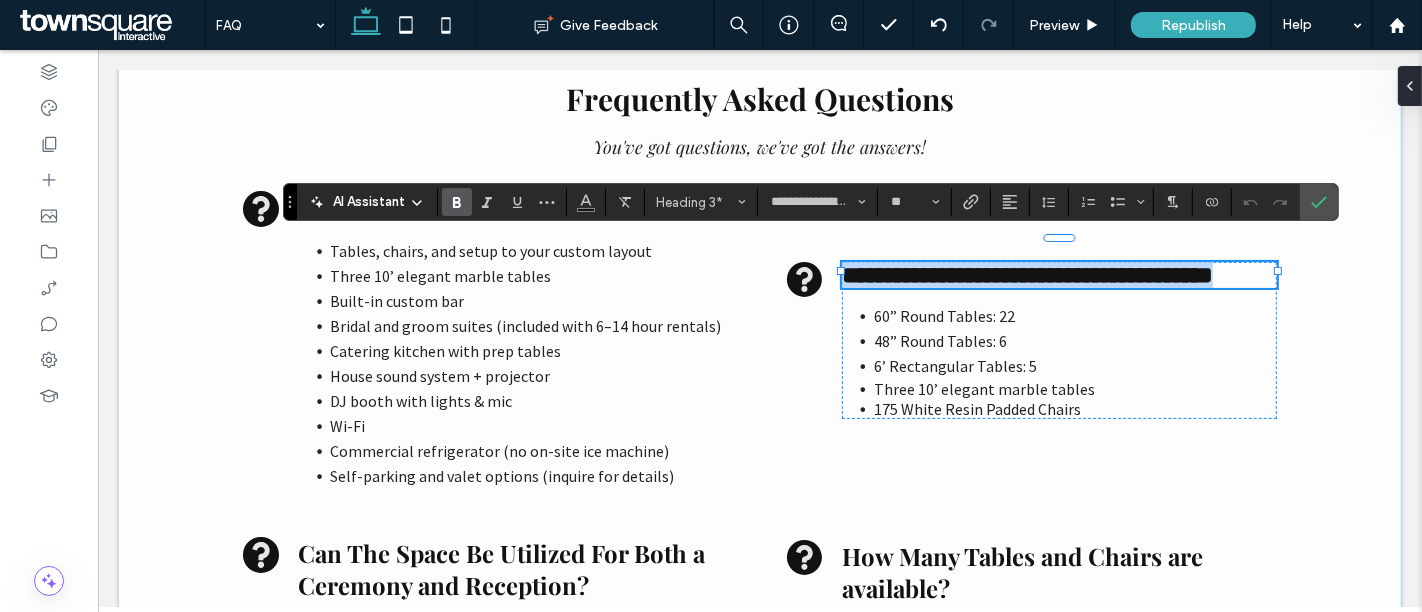 paste 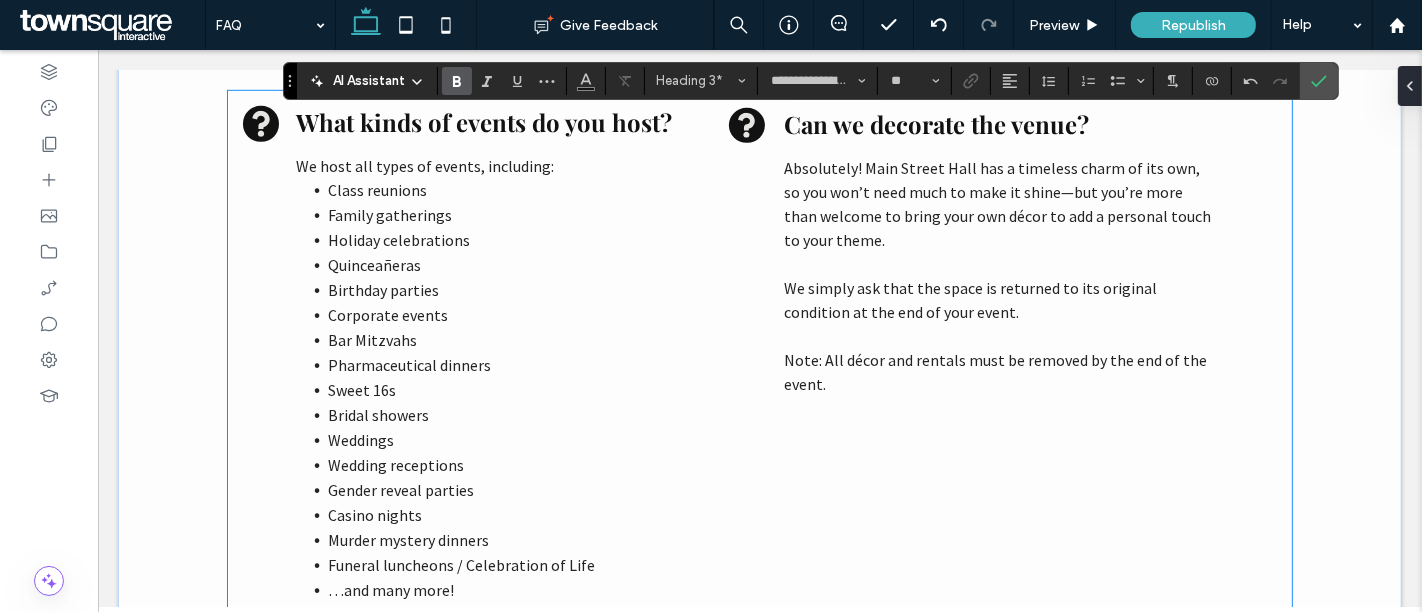scroll, scrollTop: 1162, scrollLeft: 0, axis: vertical 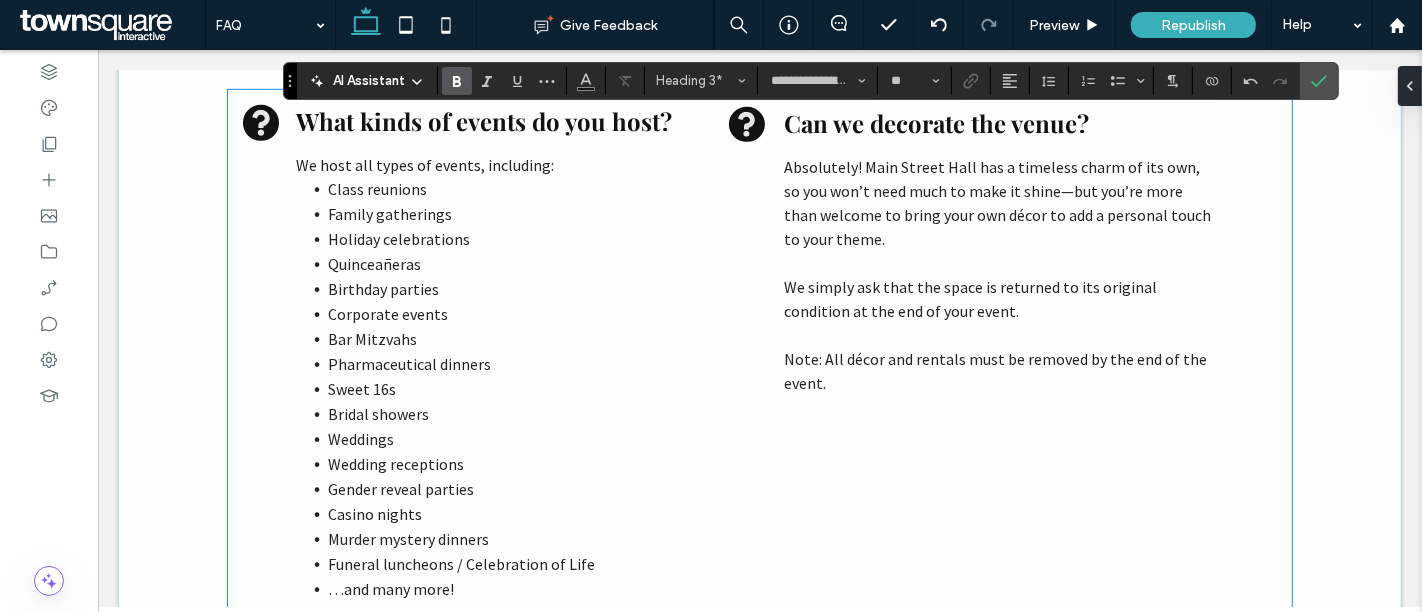 click on "Bar Mitzvahs" at bounding box center (501, 339) 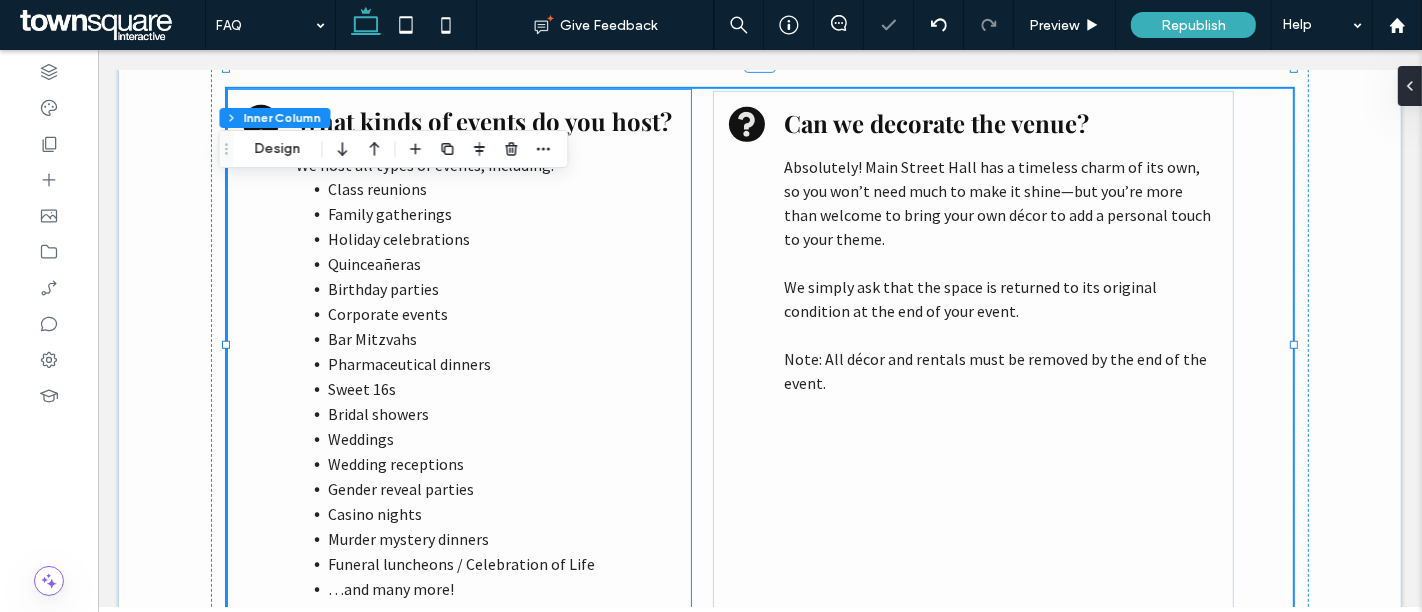 click on "Bar Mitzvahs" at bounding box center (501, 339) 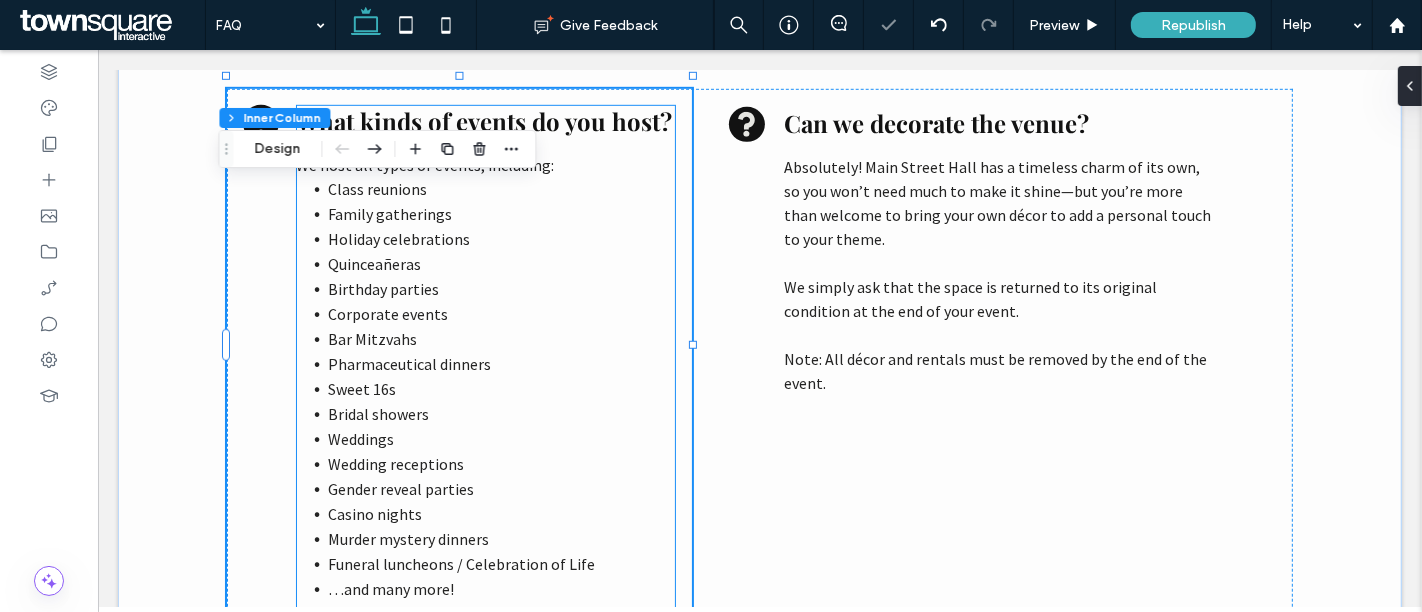 click on "Murder mystery dinners" at bounding box center [407, 539] 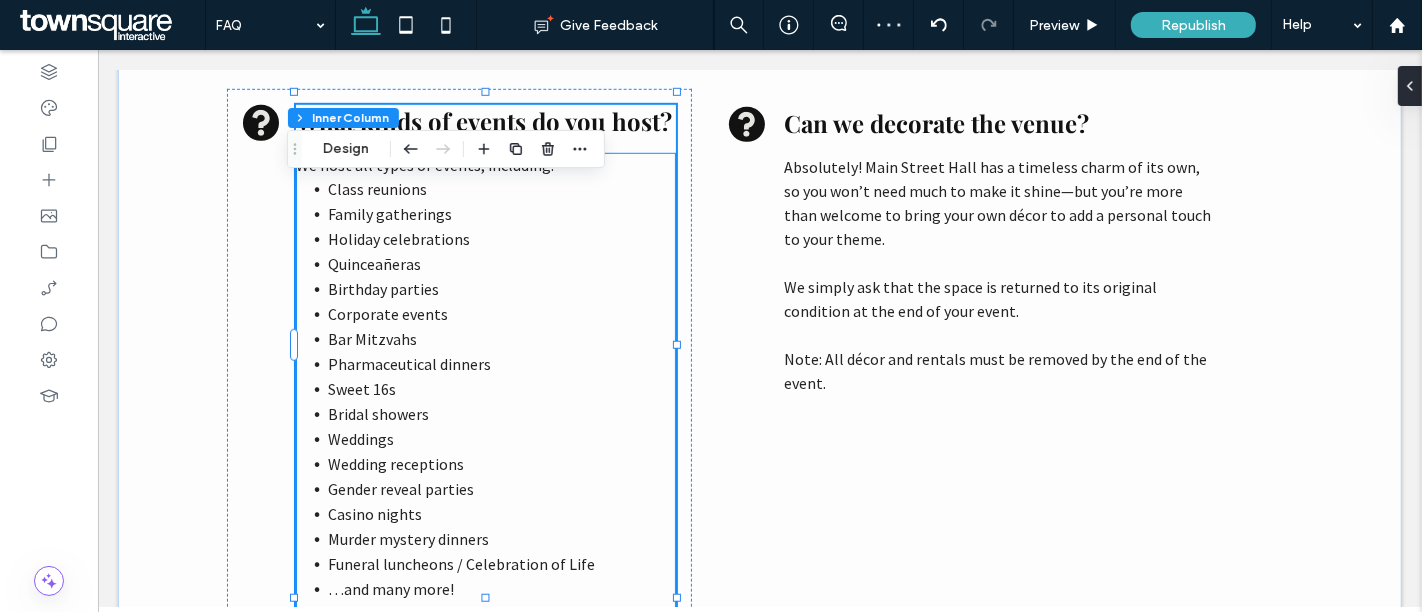 click on "…and many more!" at bounding box center [501, 589] 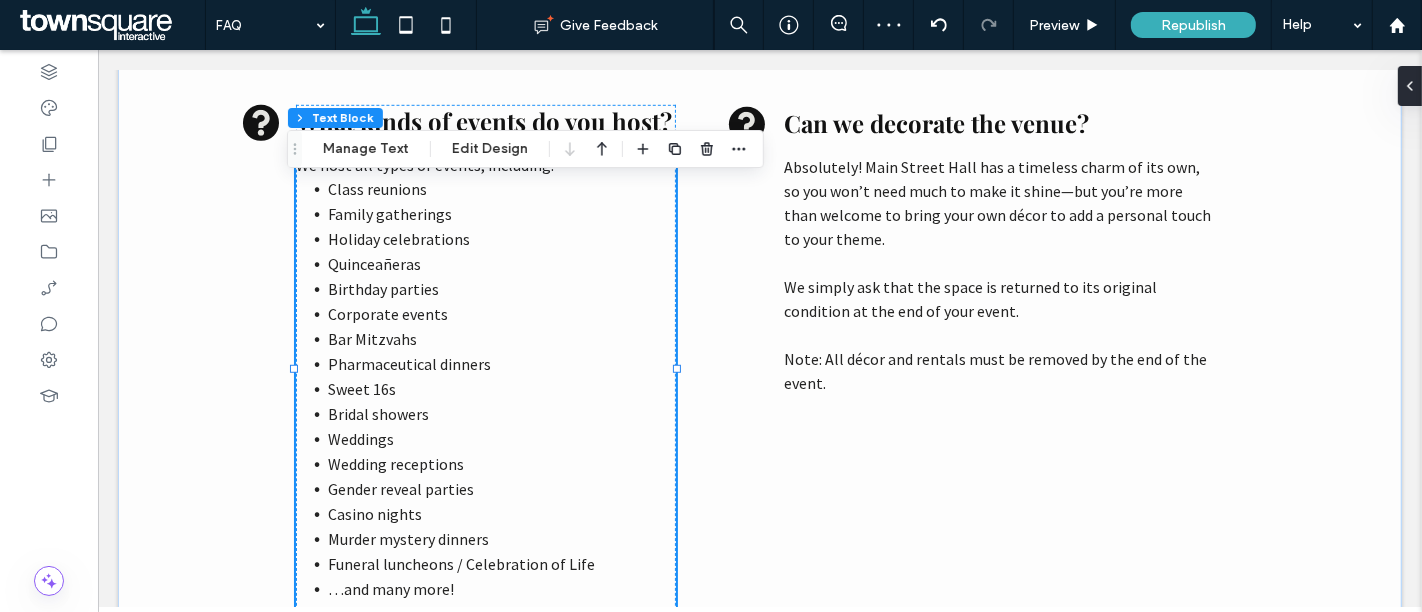 click on "…and many more!" at bounding box center (501, 589) 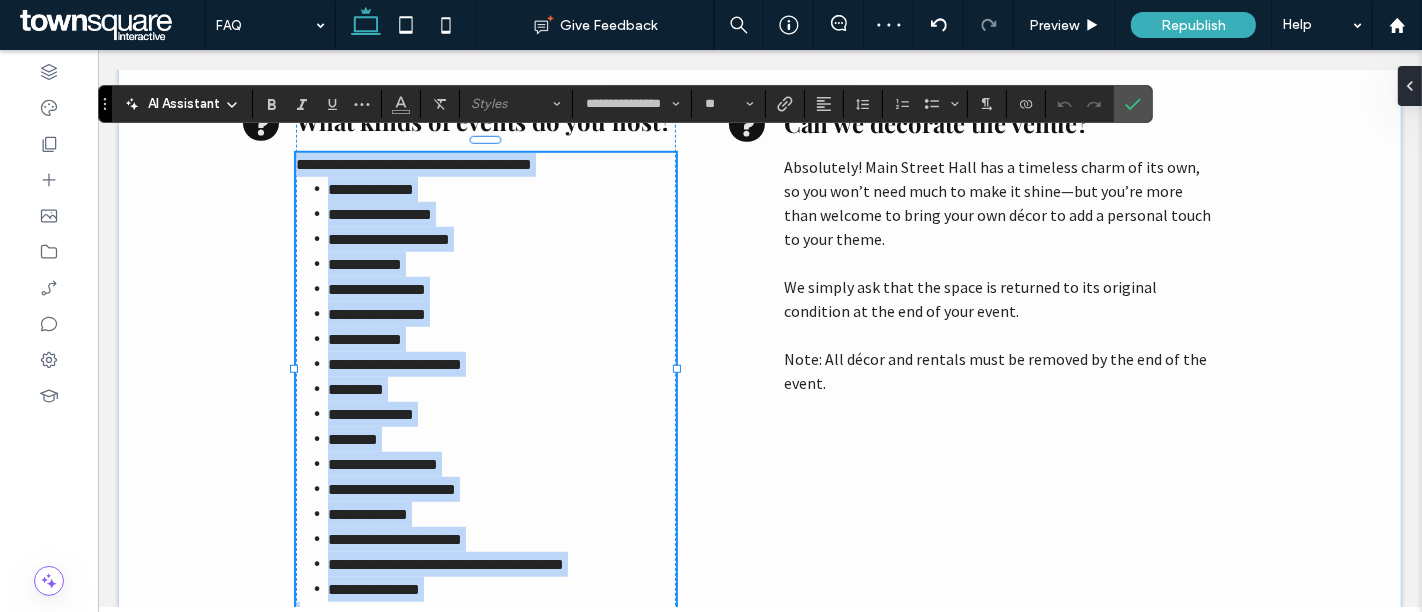 copy on "**********" 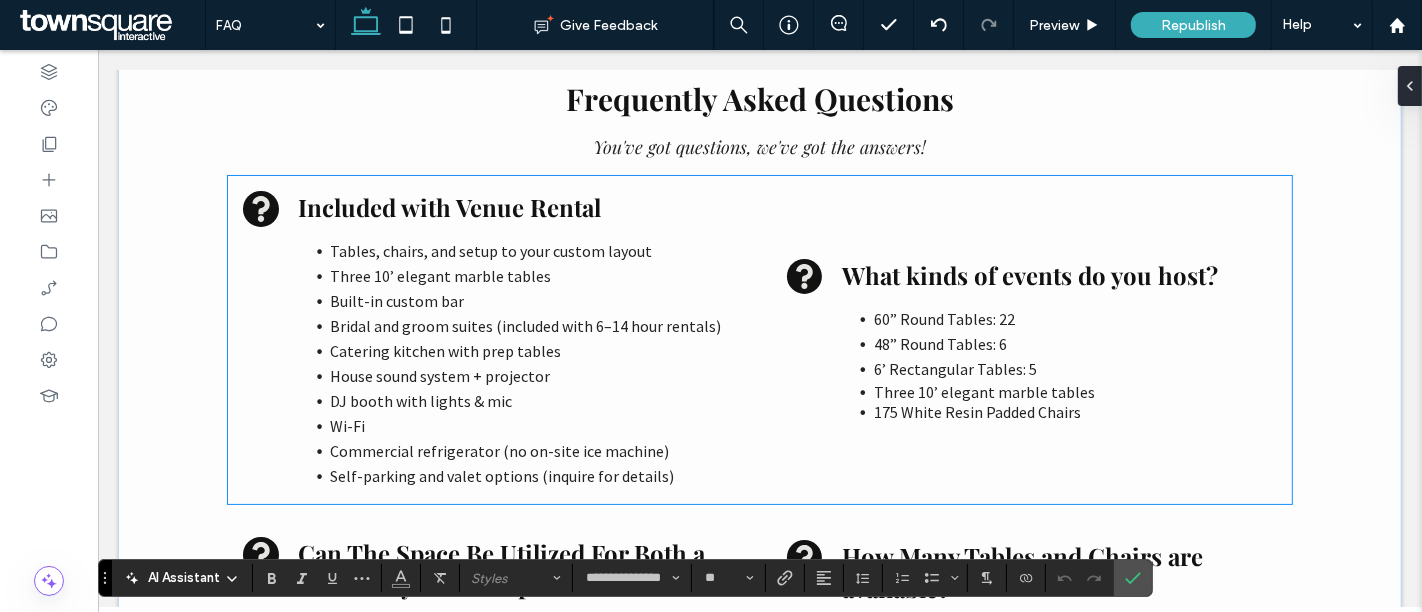scroll, scrollTop: 247, scrollLeft: 0, axis: vertical 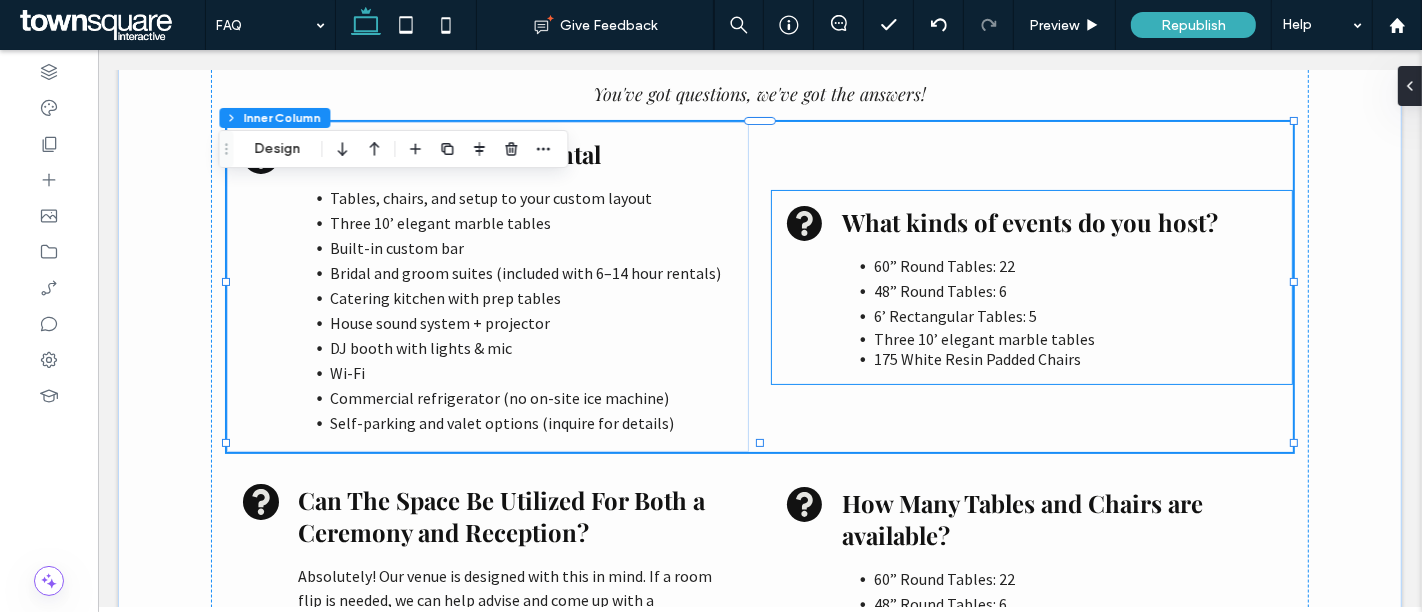click on "48” Round Tables: 6" at bounding box center [939, 291] 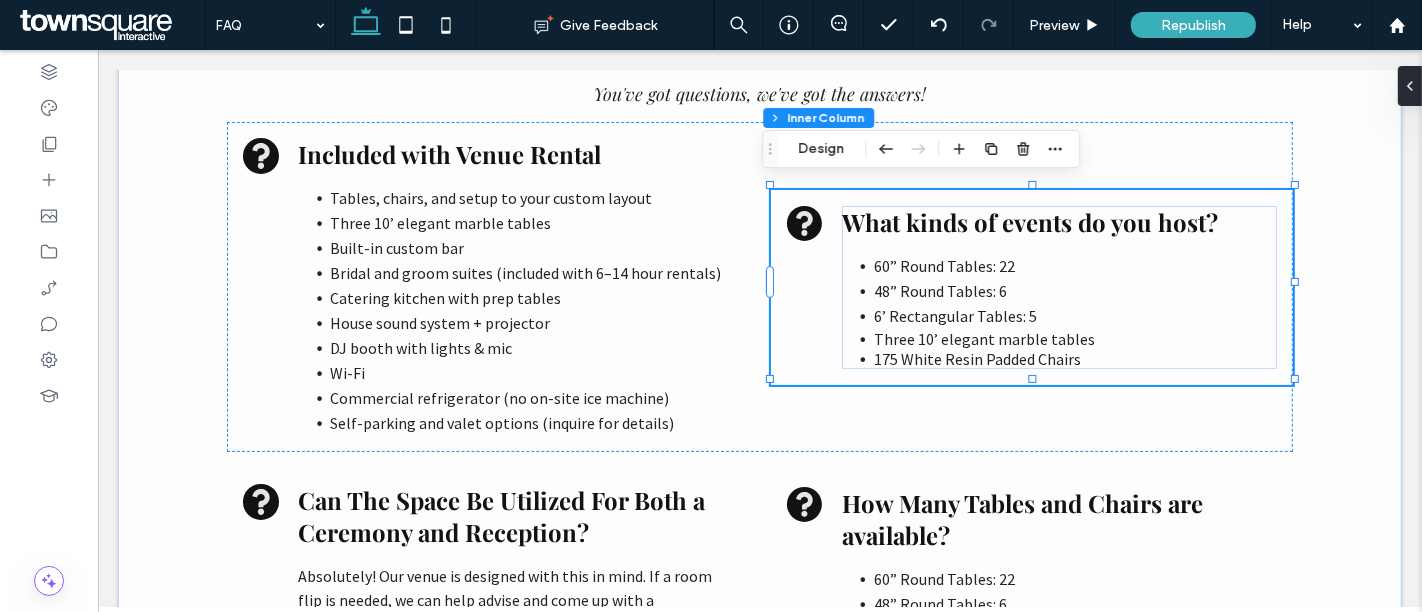 click on "48” Round Tables: 6" at bounding box center [939, 291] 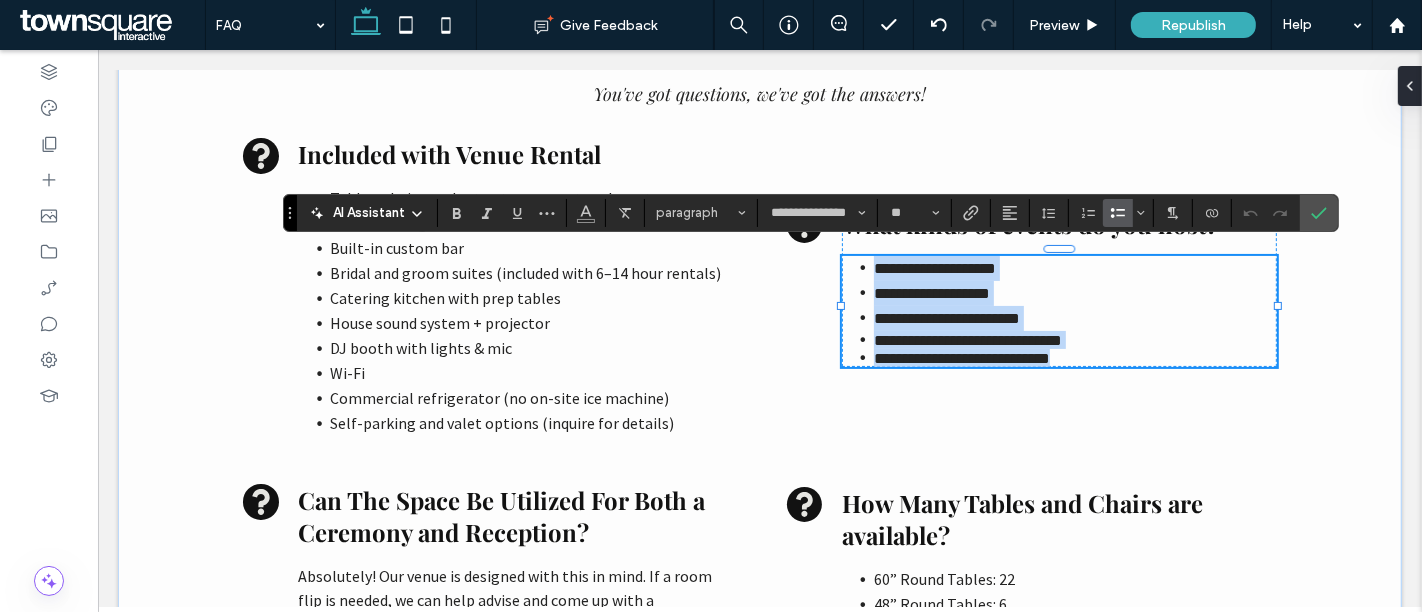 paste 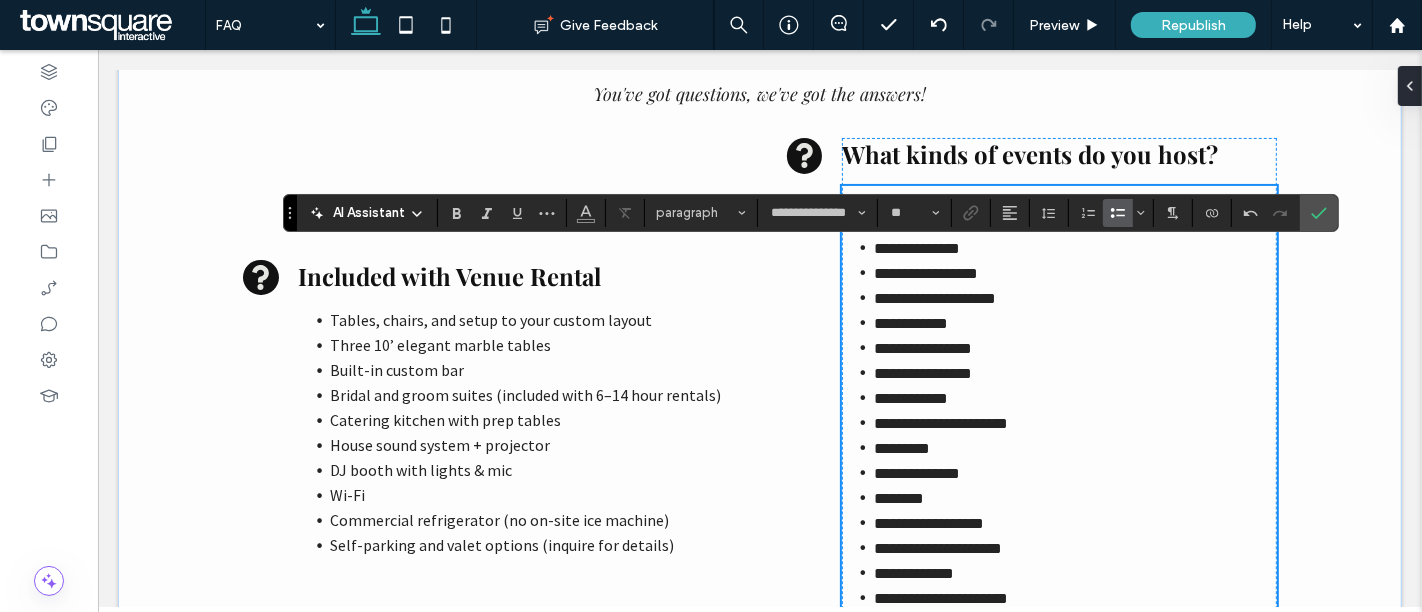 scroll, scrollTop: 567, scrollLeft: 0, axis: vertical 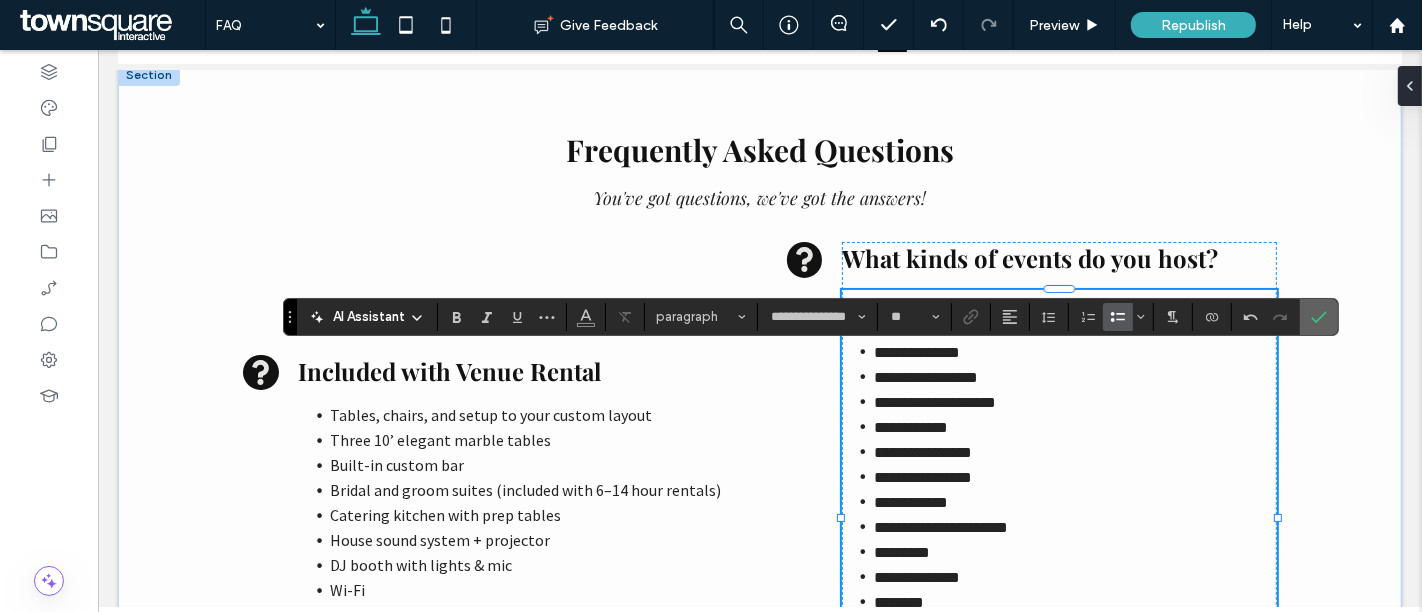 drag, startPoint x: 1320, startPoint y: 301, endPoint x: 1194, endPoint y: 258, distance: 133.13527 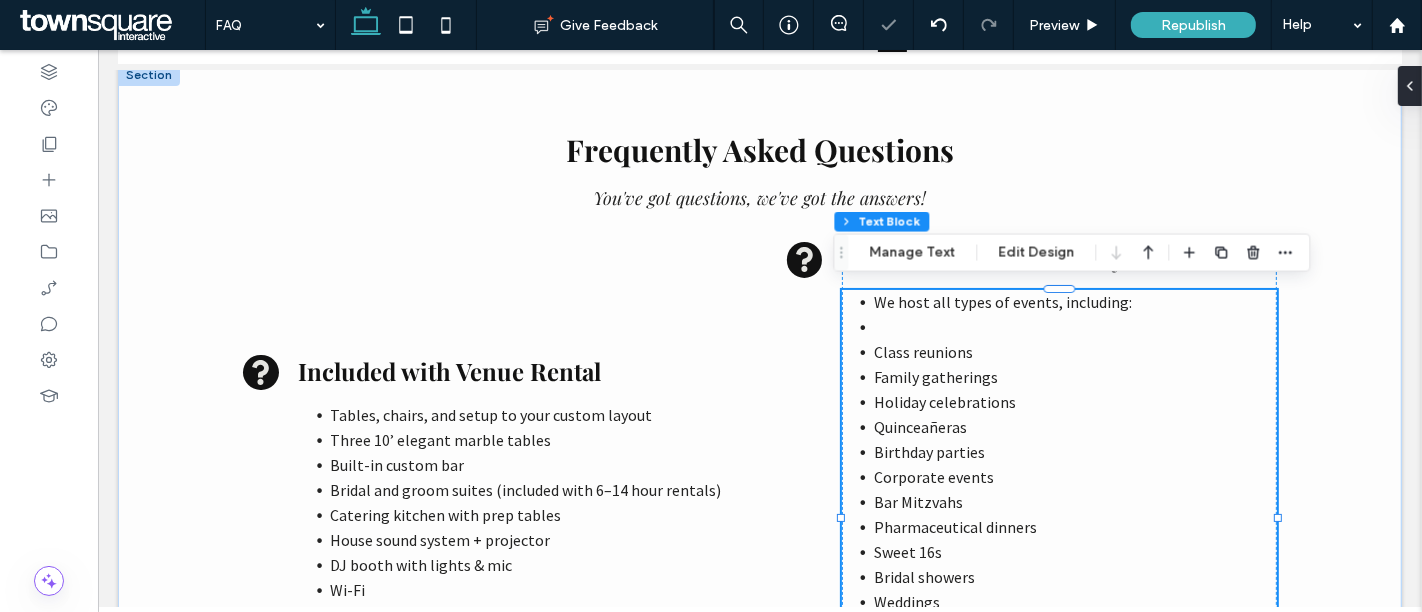 click at bounding box center [1074, 327] 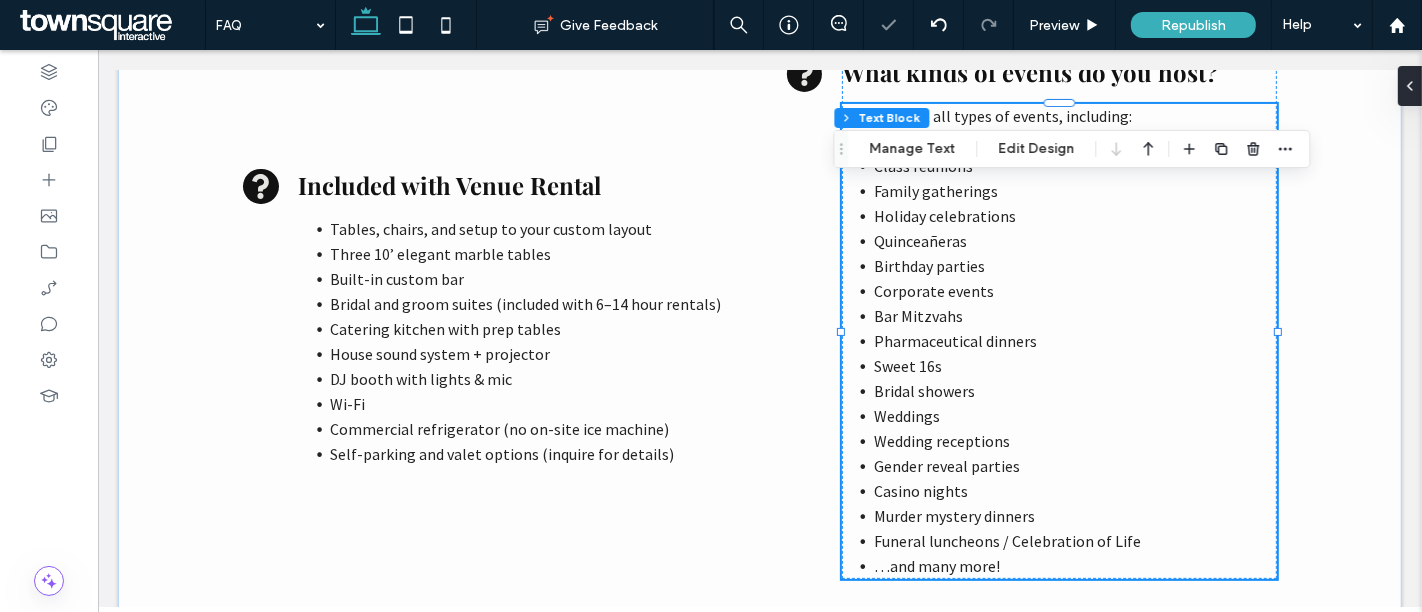 type on "**********" 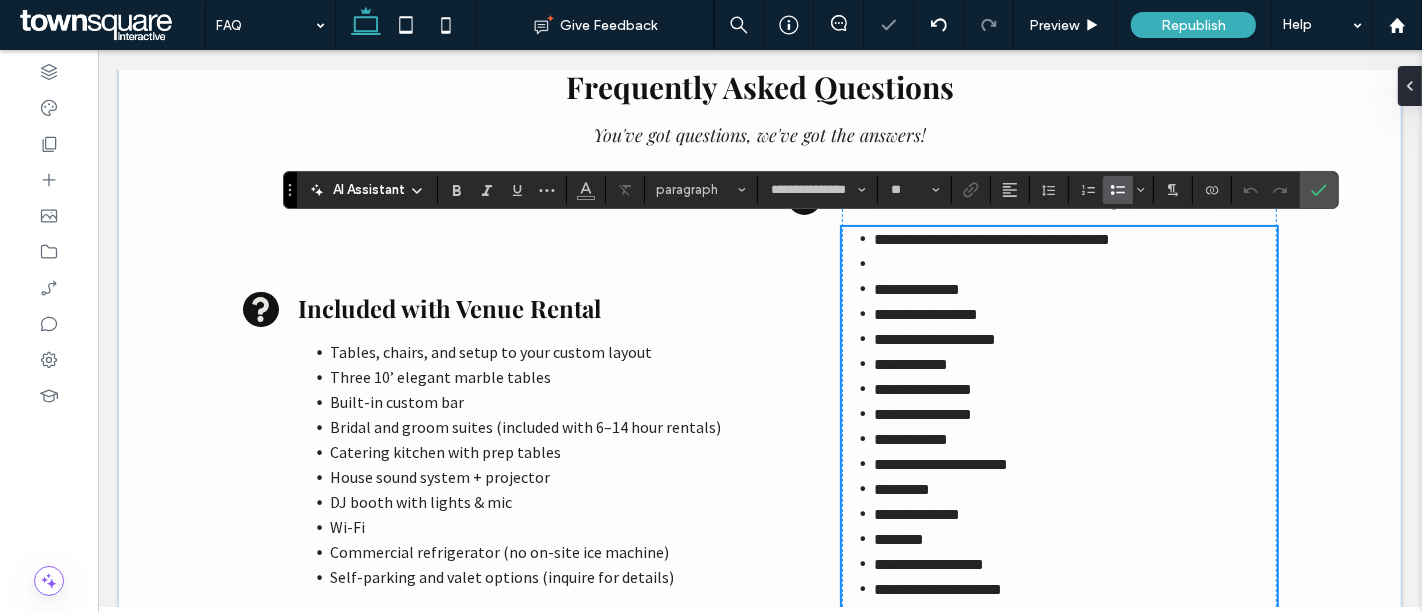 scroll, scrollTop: 204, scrollLeft: 0, axis: vertical 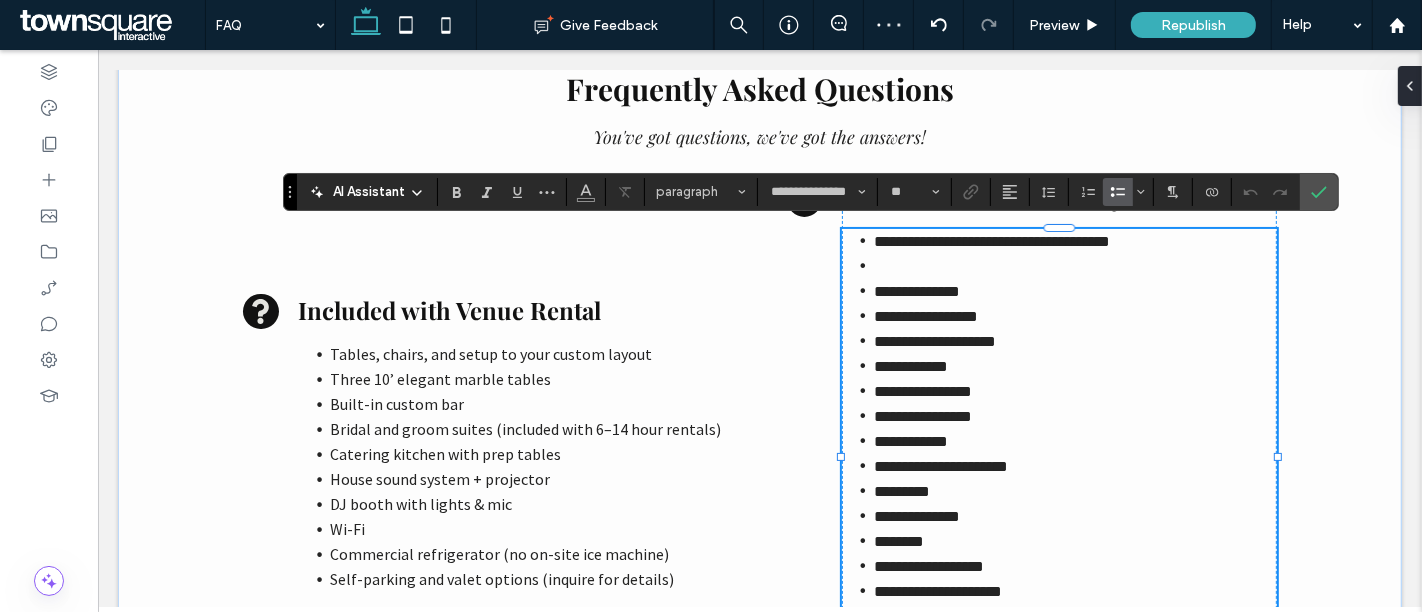 click at bounding box center (1074, 266) 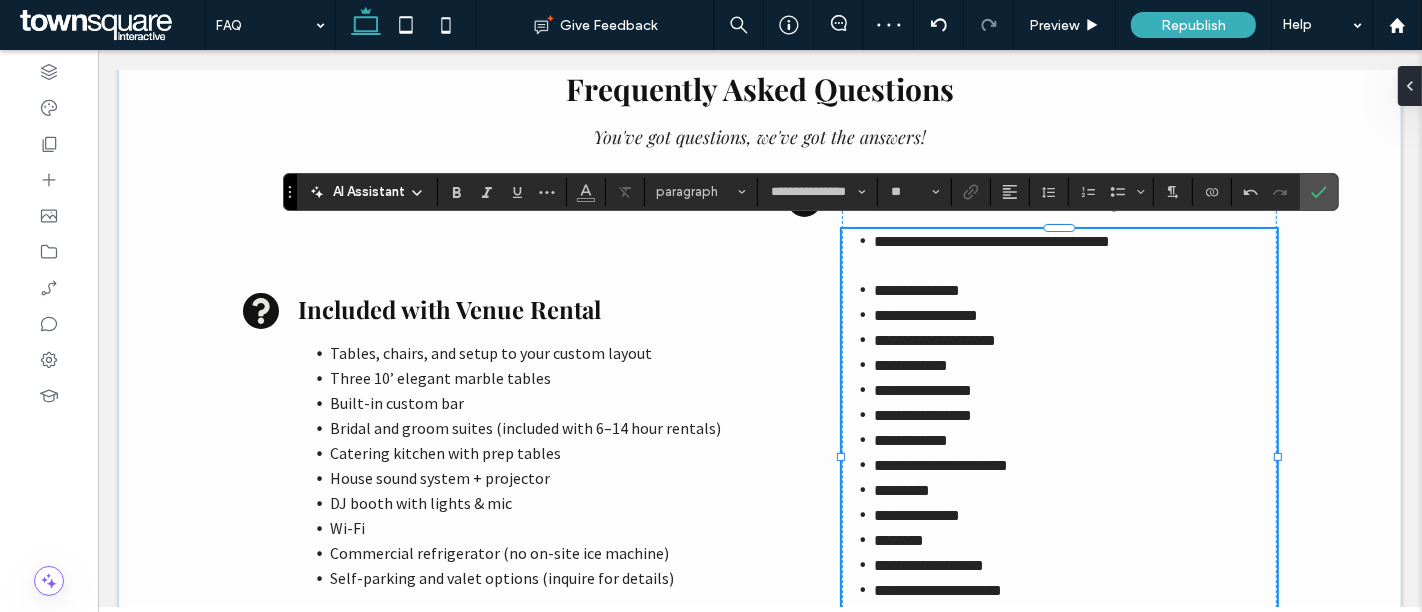click on "**********" at bounding box center (991, 241) 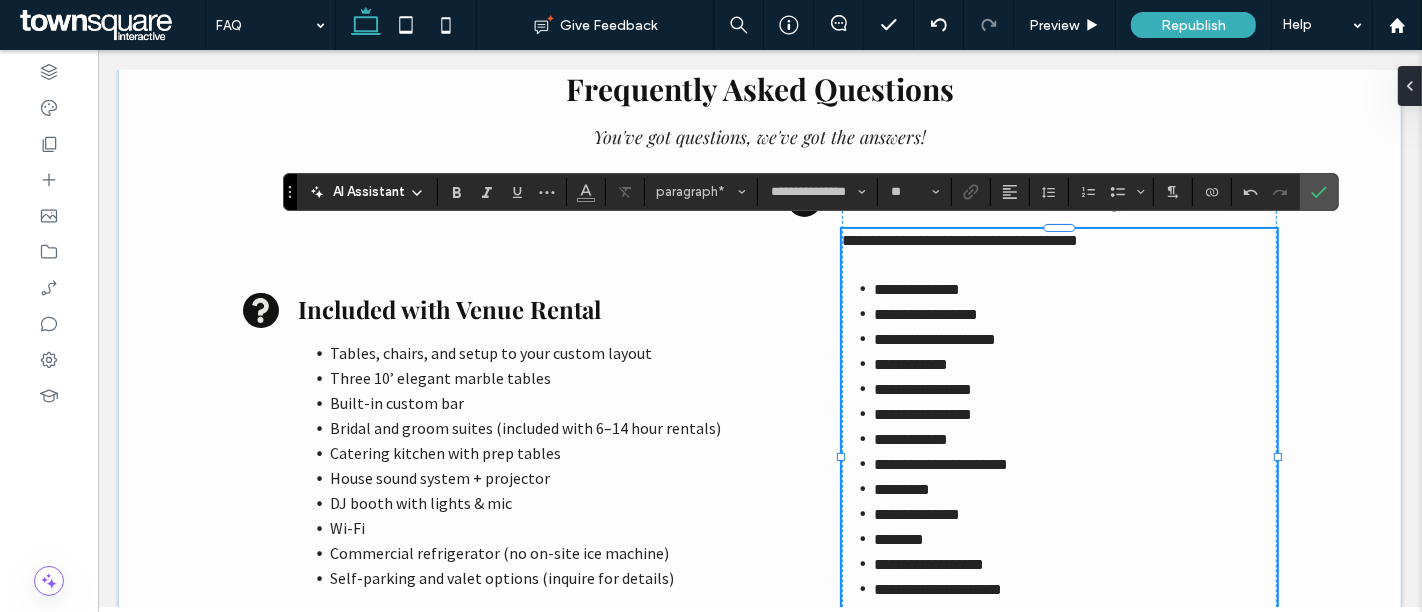 click at bounding box center [1058, 265] 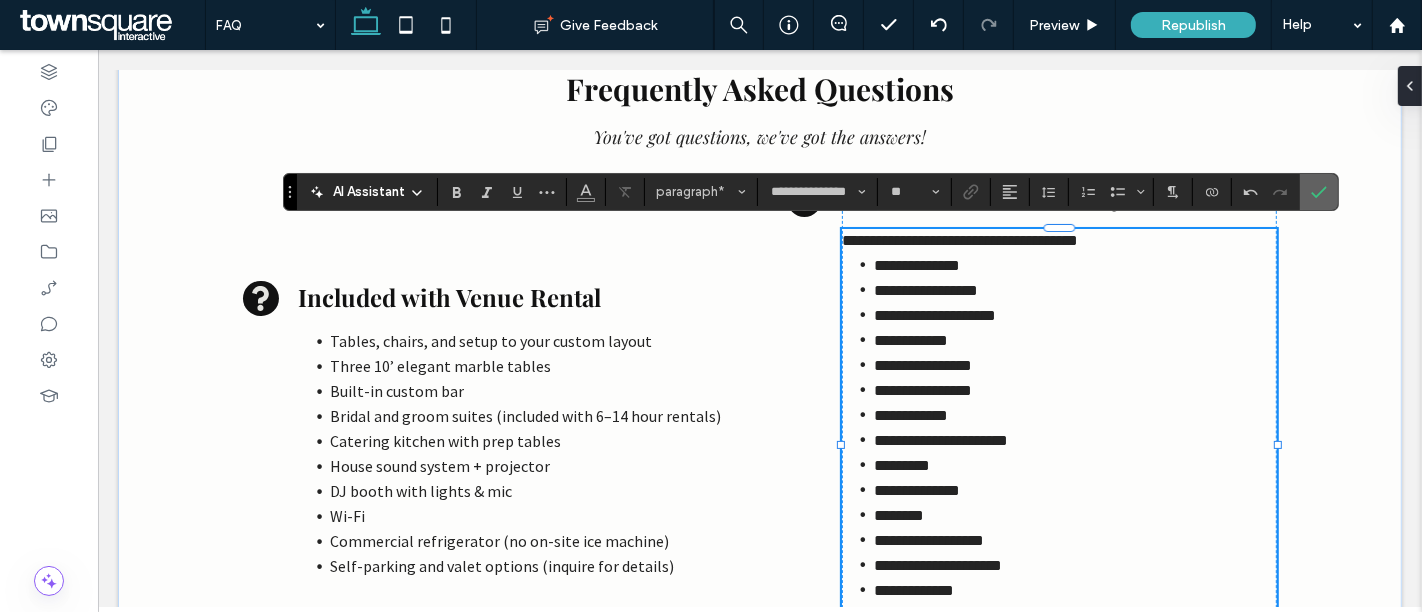 click at bounding box center [1319, 192] 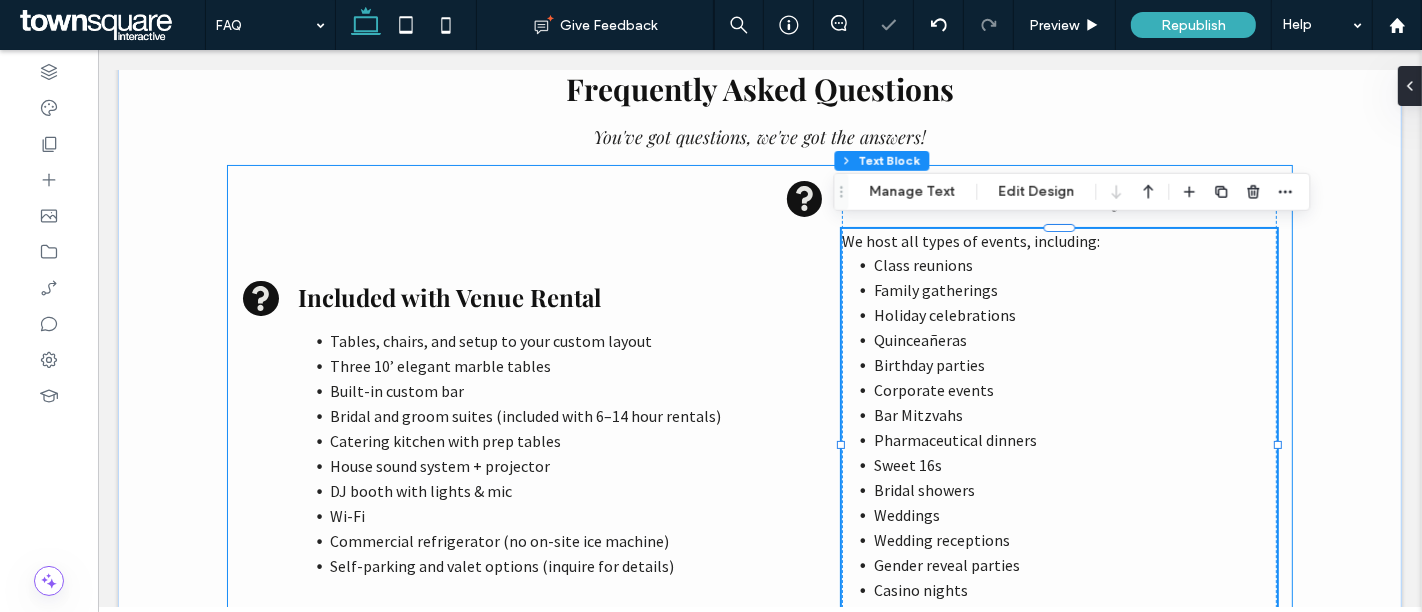 click on "Included with Venue Rental
Tables, chairs, and setup to your custom layout Three 10’ elegant marble tables Built-in custom bar Bridal and groom suites (included with 6–14 hour rentals) Catering kitchen with prep tables House sound system + projector DJ booth with lights & mic Wi-Fi Commercial refrigerator (no on-site ice machine) Self-parking and valet options (inquire for details)
What kinds of events do you host?
We host all types of events, including: Class reunions Family gatherings Holiday celebrations Quinceañeras Birthday parties Corporate events Bar Mitzvahs Pharmaceutical dinners Sweet 16s Bridal showers Weddings Wedding receptions Gender reveal parties Casino nights Murder mystery dinners Funeral luncheons / Celebration of Life …and many more!" at bounding box center [758, 429] 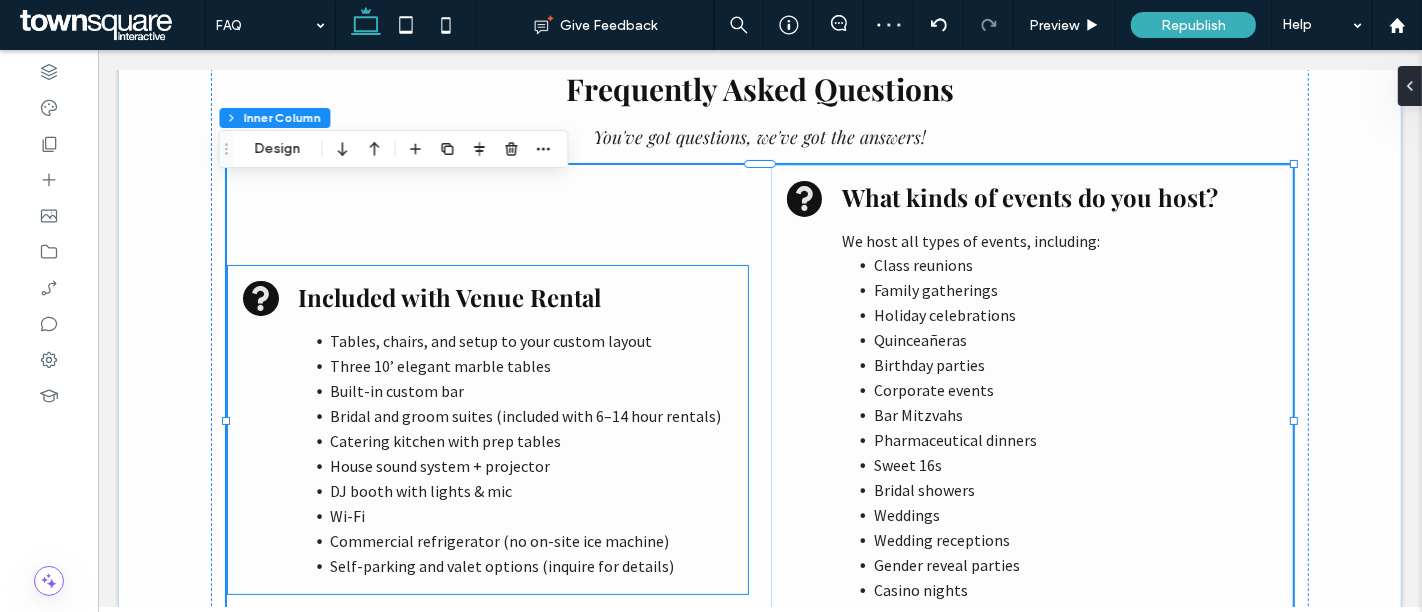 click on "Included with Venue Rental
Tables, chairs, and setup to your custom layout Three 10’ elegant marble tables Built-in custom bar Bridal and groom suites (included with 6–14 hour rentals) Catering kitchen with prep tables House sound system + projector DJ booth with lights & mic Wi-Fi Commercial refrigerator (no on-site ice machine) Self-parking and valet options (inquire for details)" at bounding box center [487, 430] 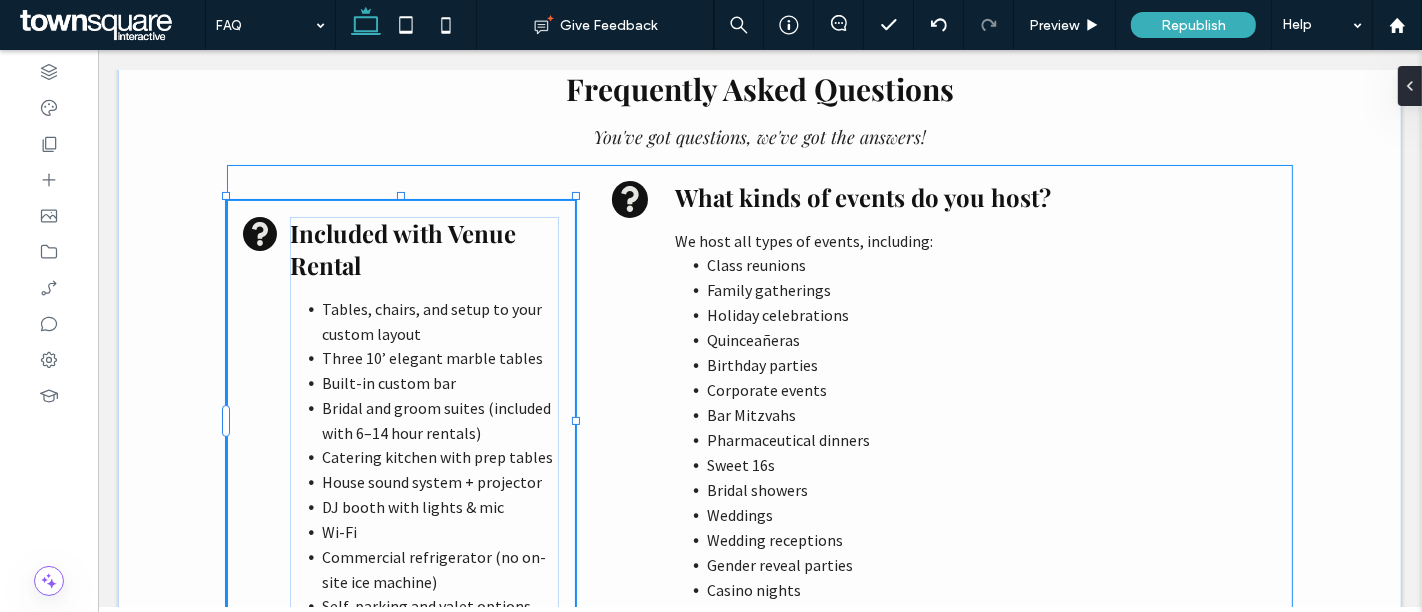 drag, startPoint x: 479, startPoint y: 253, endPoint x: 481, endPoint y: 215, distance: 38.052597 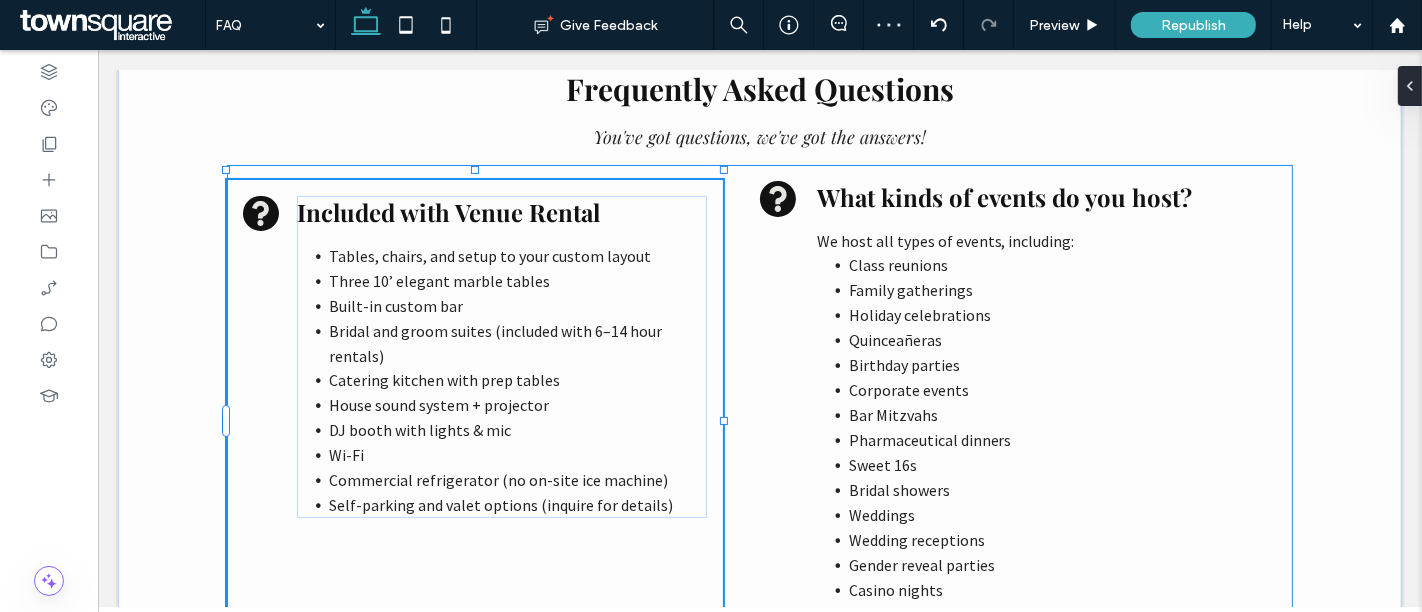 drag, startPoint x: 532, startPoint y: 206, endPoint x: 540, endPoint y: 178, distance: 29.12044 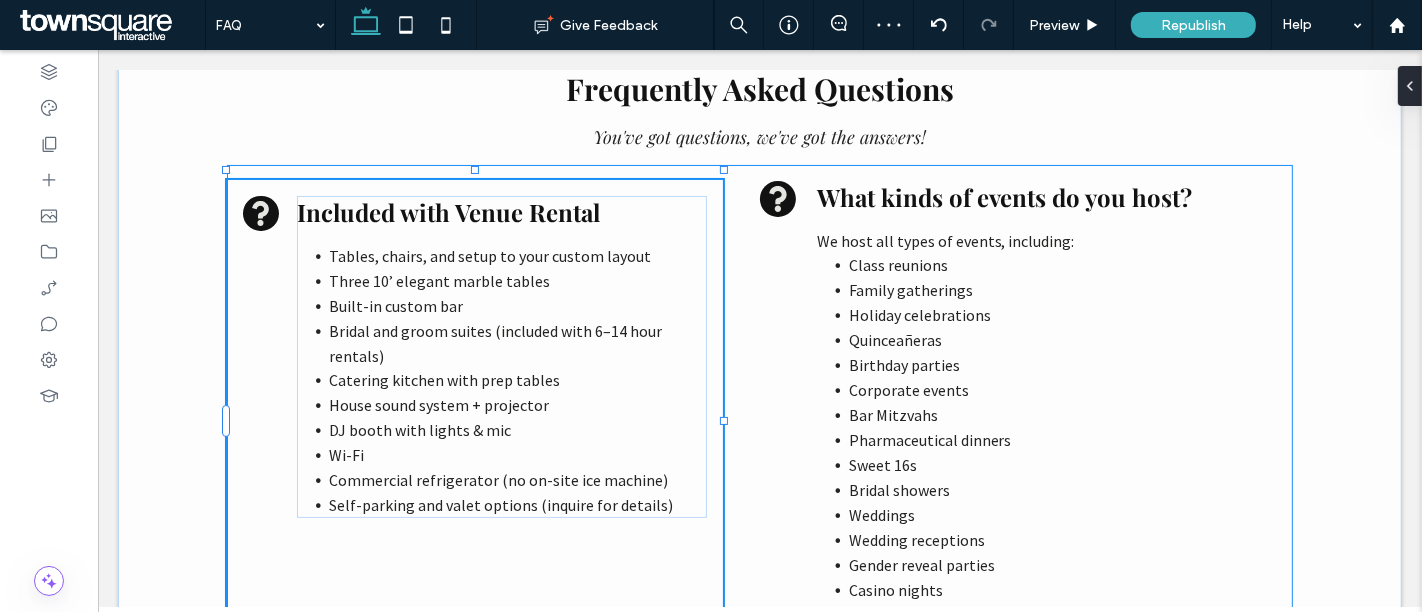 click on "Frequently Asked Questions
You've got questions, we've got the answers!
Included with Venue Rental
Tables, chairs, and setup to your custom layout Three 10’ elegant marble tables Built-in custom bar Bridal and groom suites (included with 6–14 hour rentals) Catering kitchen with prep tables House sound system + projector DJ booth with lights & mic Wi-Fi Commercial refrigerator (no on-site ice machine) Self-parking and valet options (inquire for details)
59% , 500px
What kinds of events do you host?
We host all types of events, including: Class reunions Family gatherings Holiday celebrations Quinceañeras Birthday parties Corporate events Bar Mitzvahs Pharmaceutical dinners Sweet 16s Bridal showers Weddings Wedding receptions Gender reveal parties Casino nights Murder mystery dinners" at bounding box center (759, 1818) 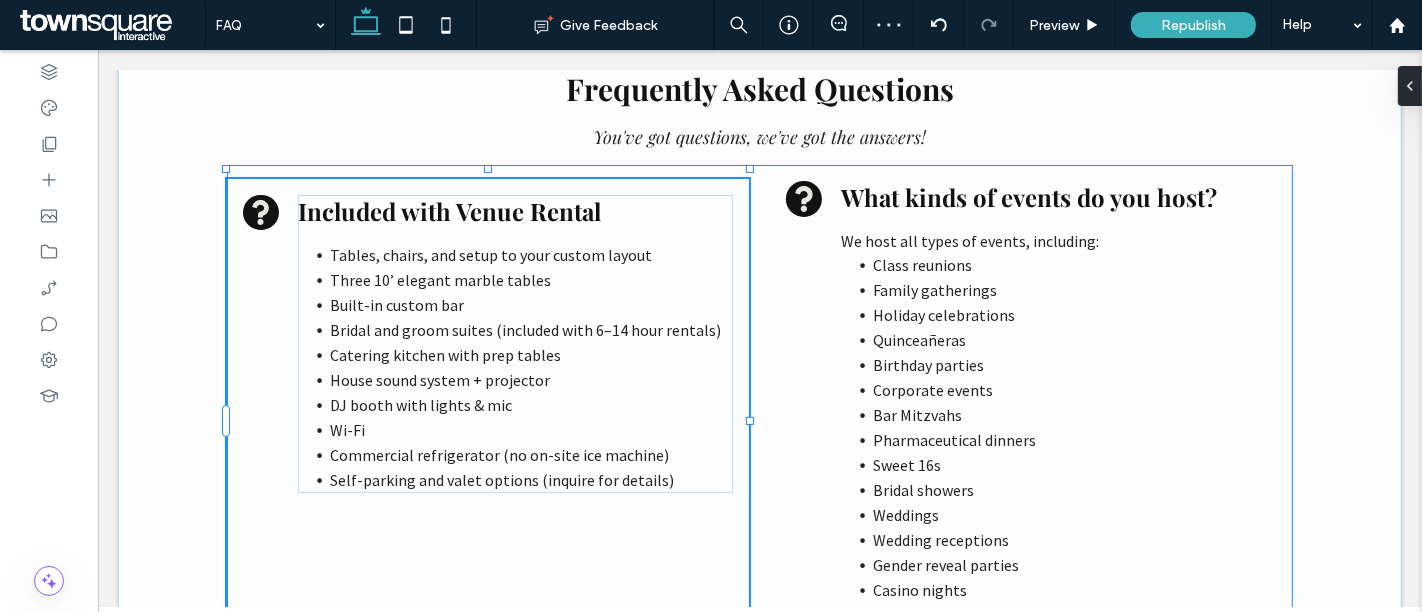 drag, startPoint x: 904, startPoint y: 449, endPoint x: 766, endPoint y: 428, distance: 139.58868 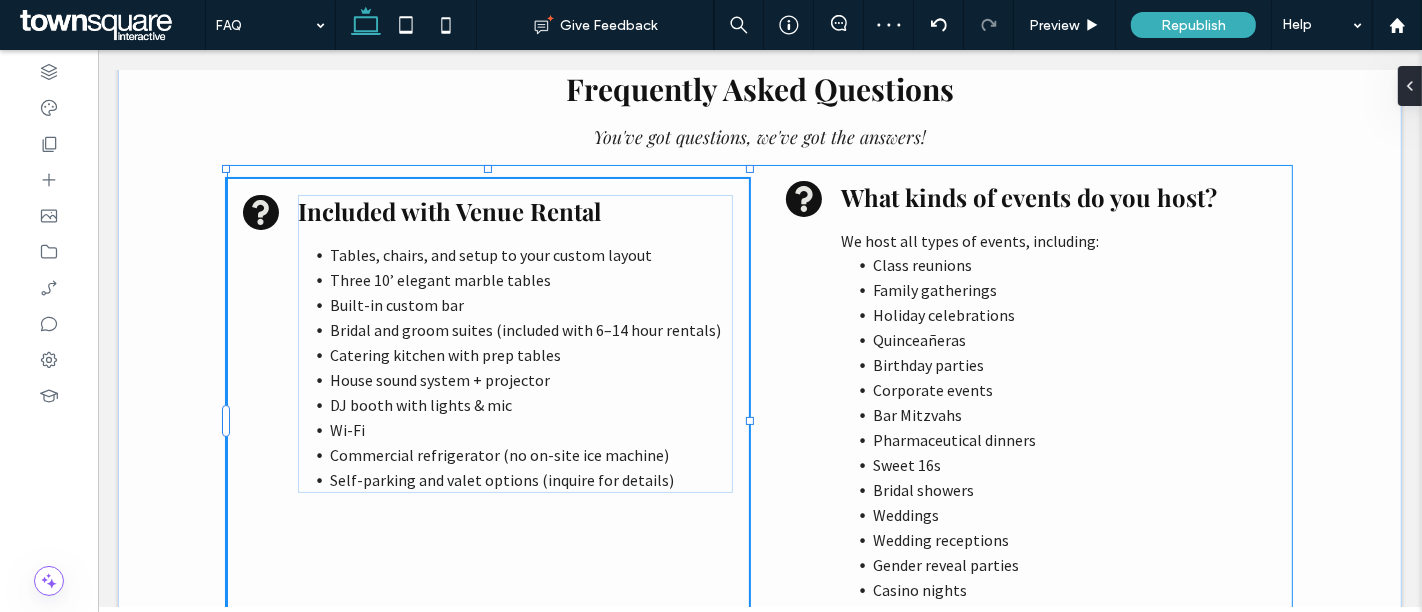 click on "Frequently Asked Questions
You've got questions, we've got the answers!
Included with Venue Rental
Tables, chairs, and setup to your custom layout Three 10’ elegant marble tables Built-in custom bar Bridal and groom suites (included with 6–14 hour rentals) Catering kitchen with prep tables House sound system + projector DJ booth with lights & mic Wi-Fi Commercial refrigerator (no on-site ice machine) Self-parking and valet options (inquire for details)
51% , 502px
What kinds of events do you host?
We host all types of events, including: Class reunions Family gatherings Holiday celebrations Quinceañeras Birthday parties Corporate events Bar Mitzvahs Pharmaceutical dinners Sweet 16s Bridal showers Weddings Wedding receptions Gender reveal parties Casino nights Murder mystery dinners" at bounding box center [759, 1818] 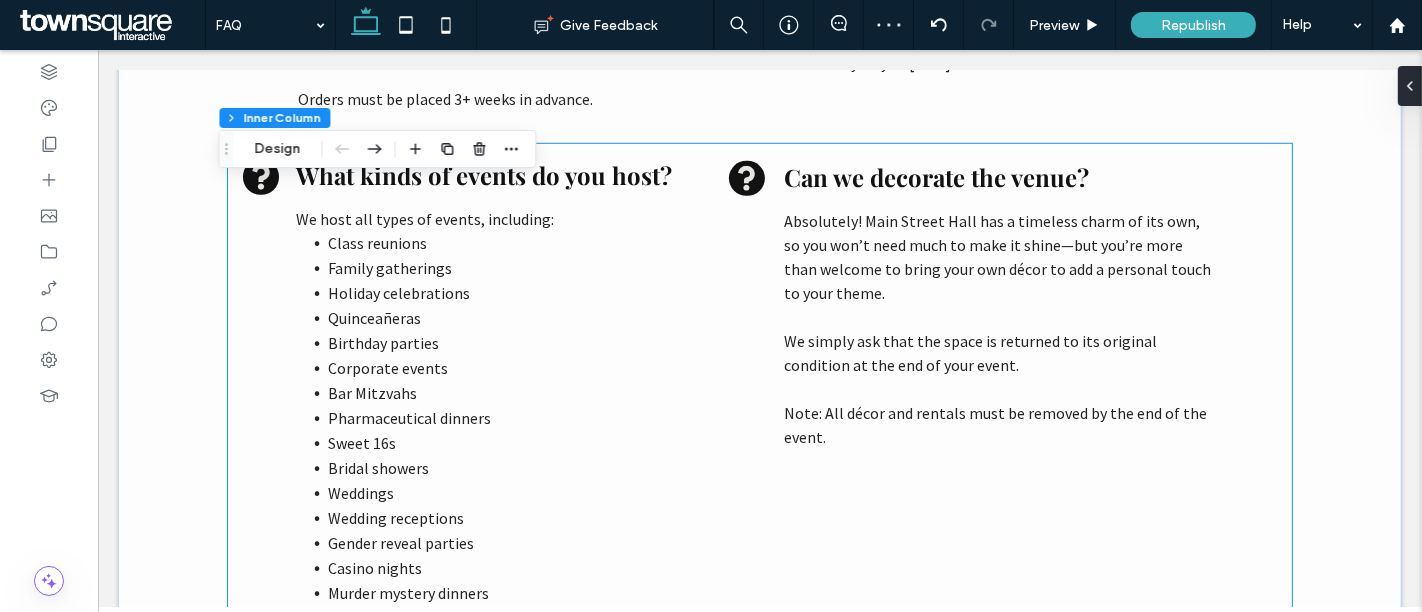 scroll, scrollTop: 1308, scrollLeft: 0, axis: vertical 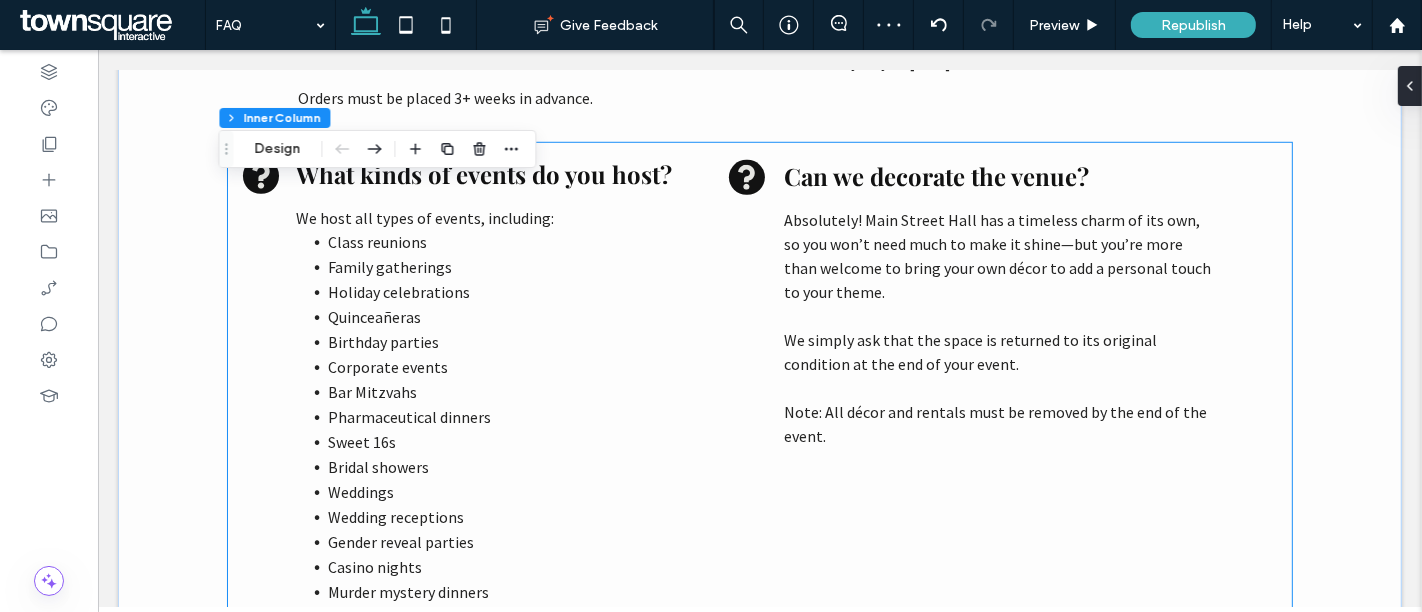 click on "Family gatherings" at bounding box center (501, 267) 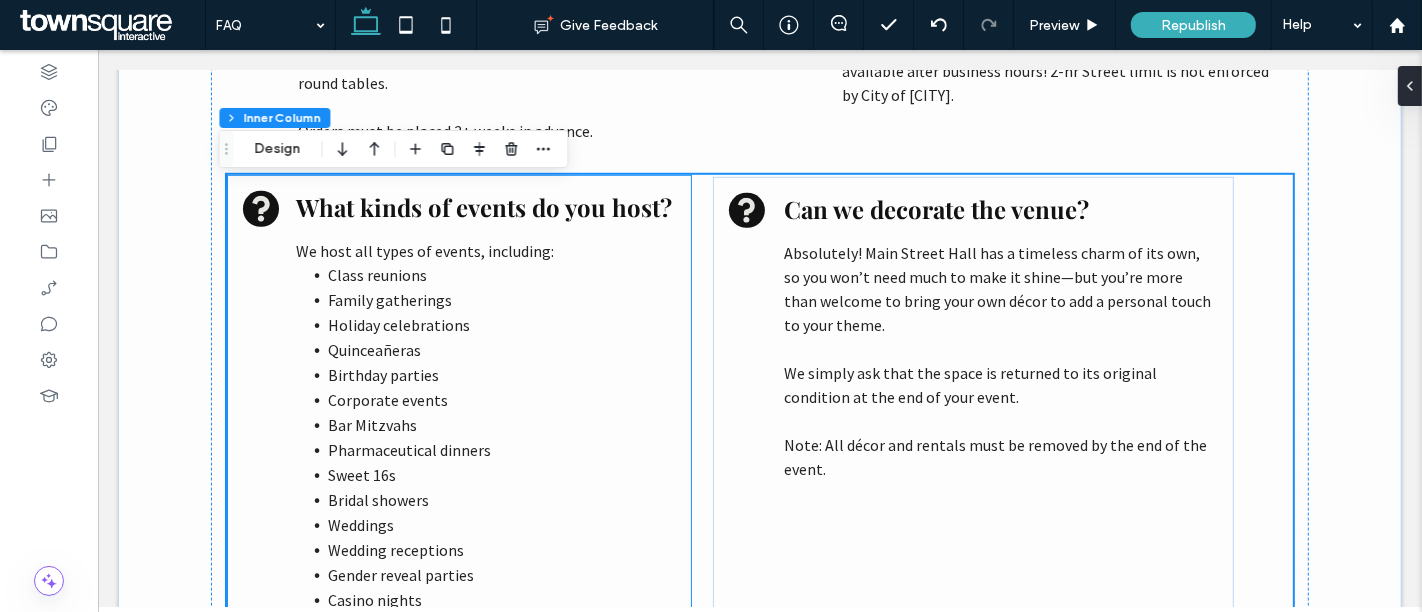scroll, scrollTop: 1274, scrollLeft: 0, axis: vertical 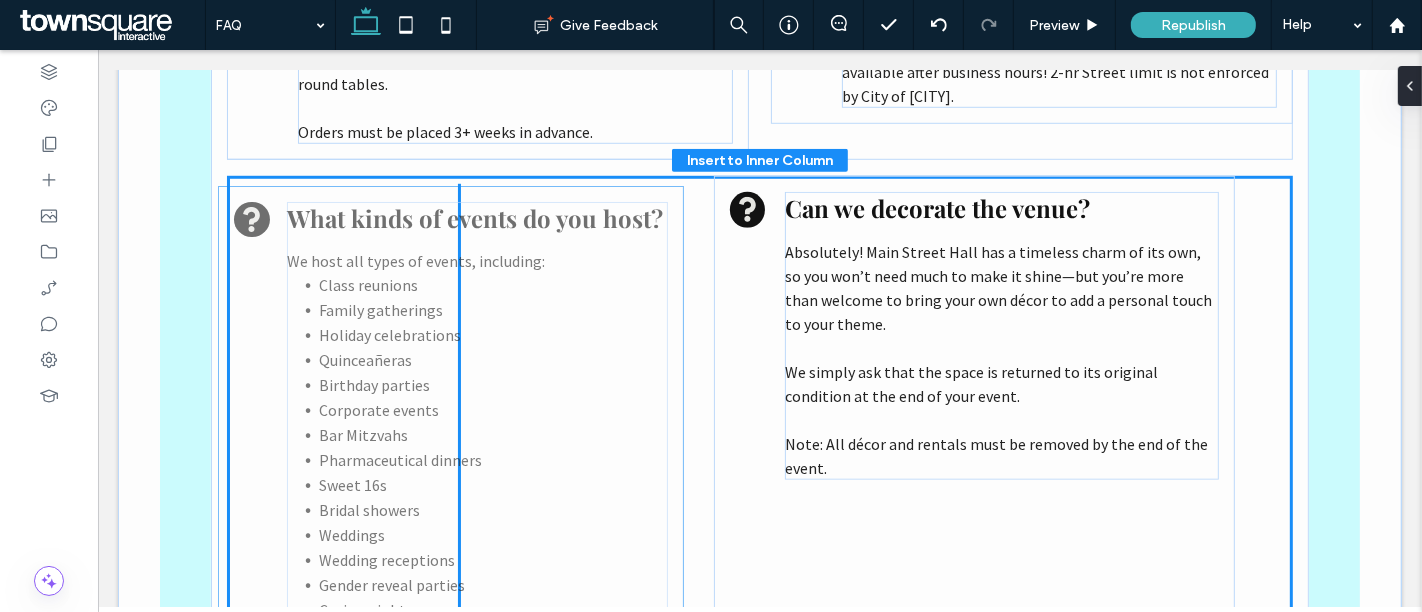 drag, startPoint x: 586, startPoint y: 258, endPoint x: 586, endPoint y: 287, distance: 29 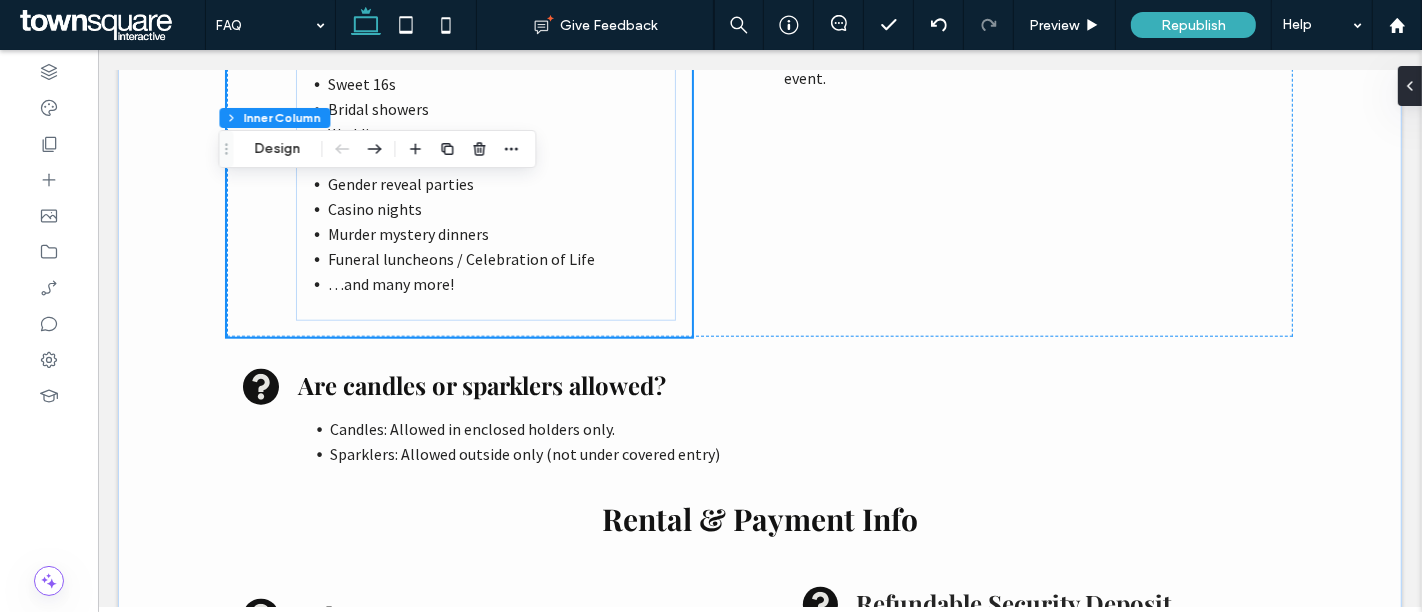 scroll, scrollTop: 1667, scrollLeft: 0, axis: vertical 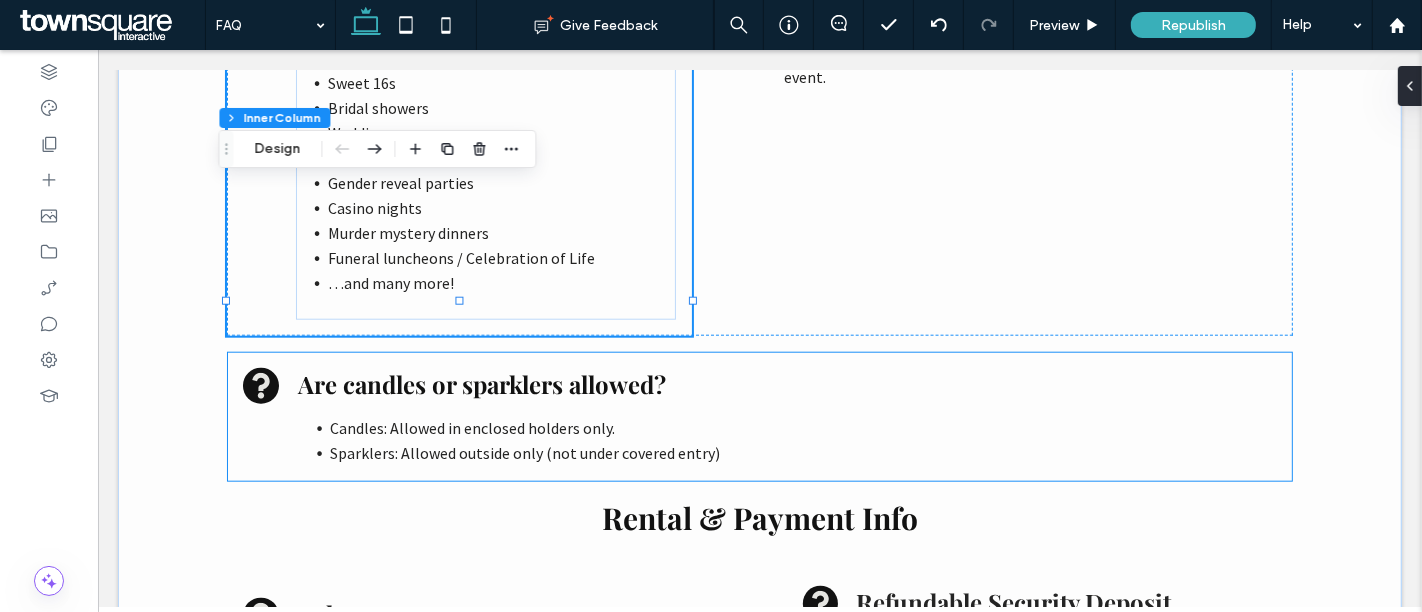 click on "Are candles or sparklers allowed?" at bounding box center [481, 384] 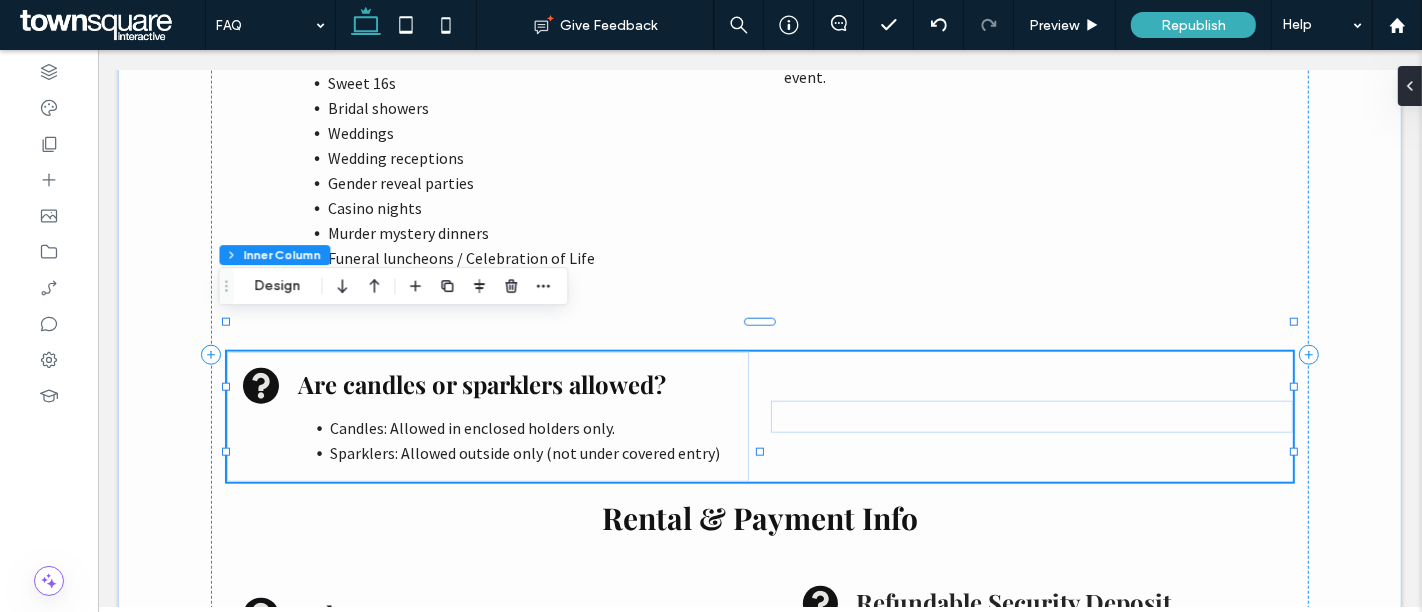 click on "Are candles or sparklers allowed?" at bounding box center (481, 384) 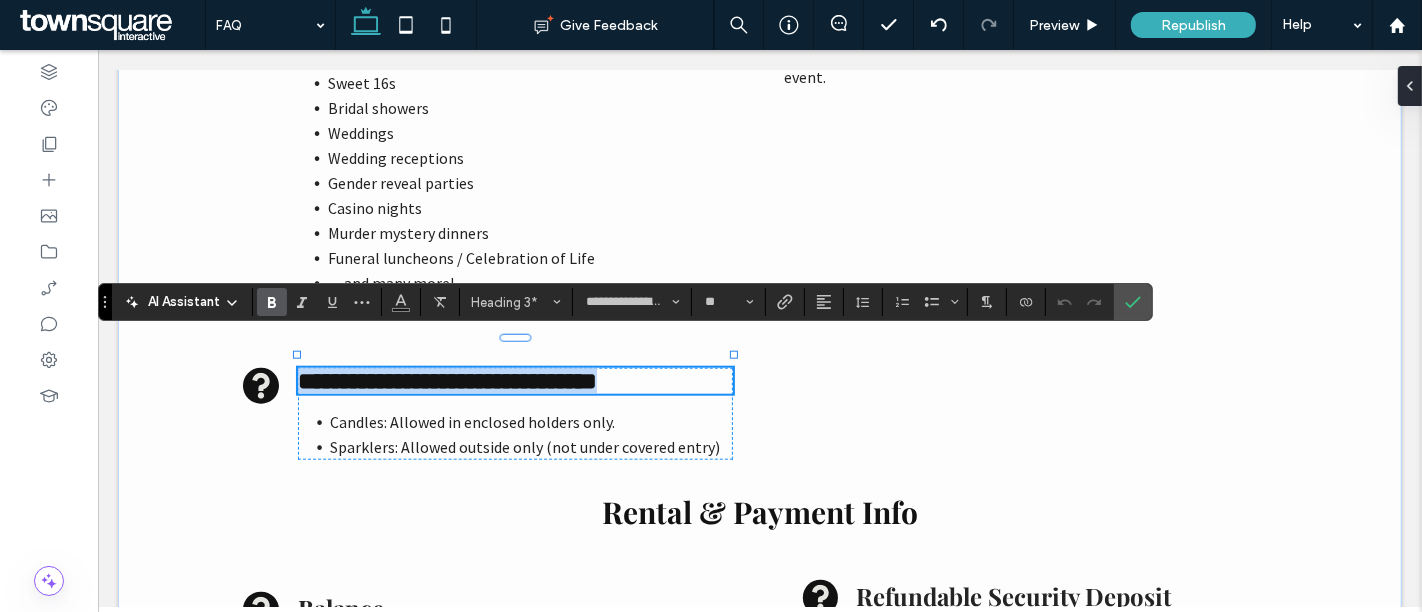 copy on "**********" 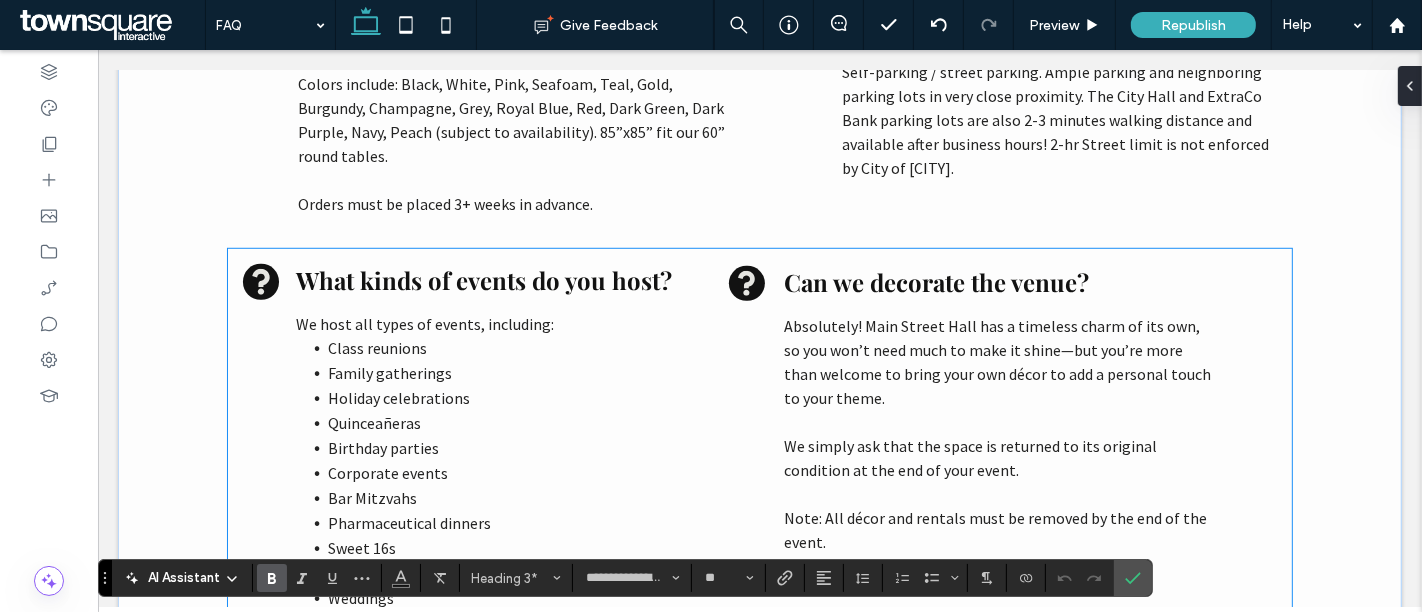 scroll, scrollTop: 1200, scrollLeft: 0, axis: vertical 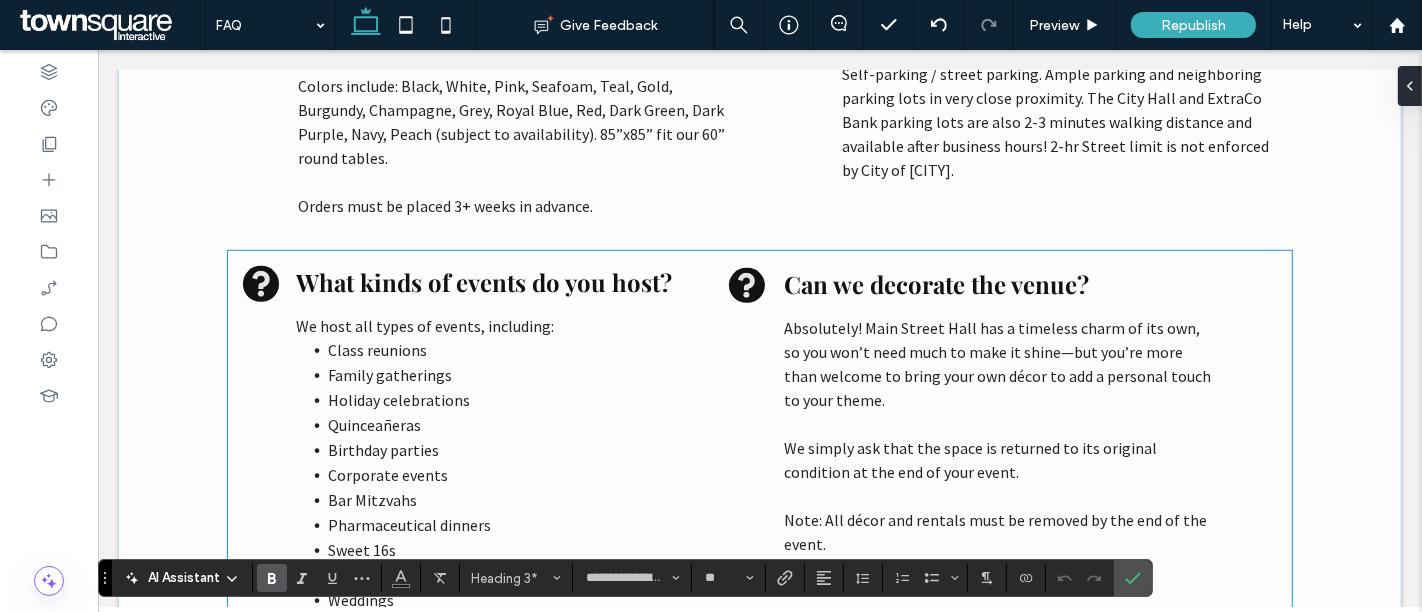 click on "What kinds of events do you host?
We host all types of events, including: Class reunions Family gatherings Holiday celebrations Quinceañeras Birthday parties Corporate events Bar Mitzvahs Pharmaceutical dinners Sweet 16s Bridal showers Weddings Wedding receptions Gender reveal parties Casino nights Murder mystery dinners Funeral luncheons / Celebration of Life …and many more!" at bounding box center (485, 526) 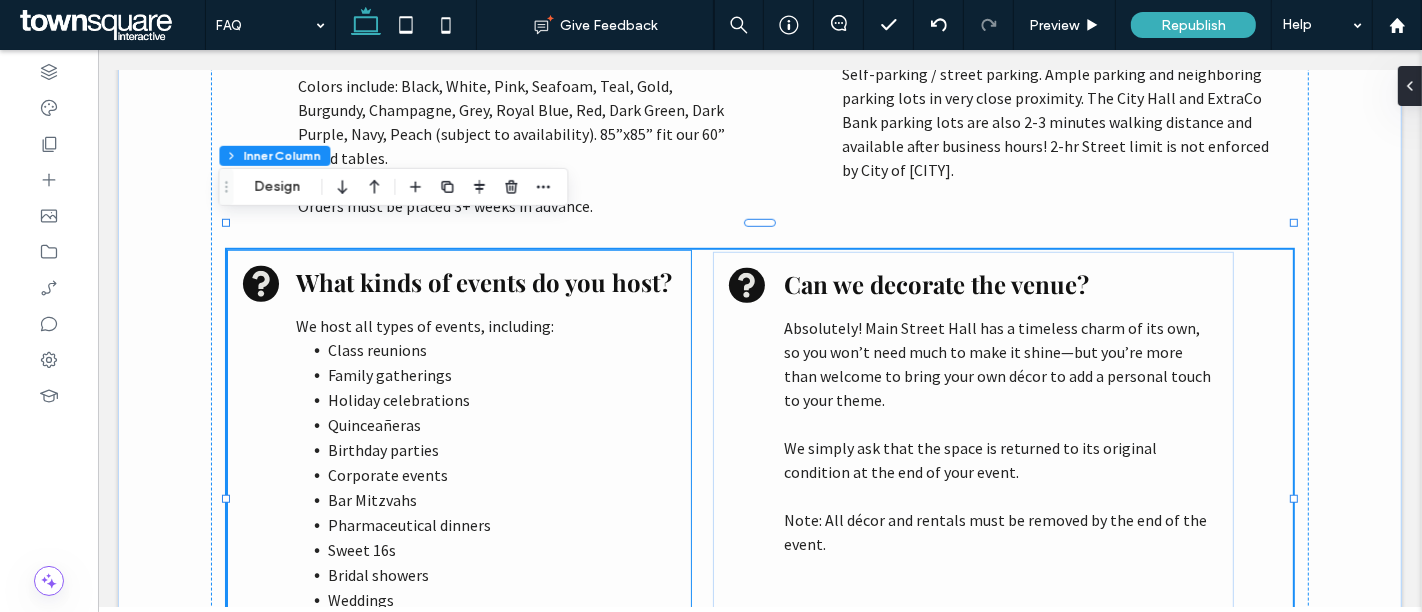 click on "What kinds of events do you host?" at bounding box center [483, 282] 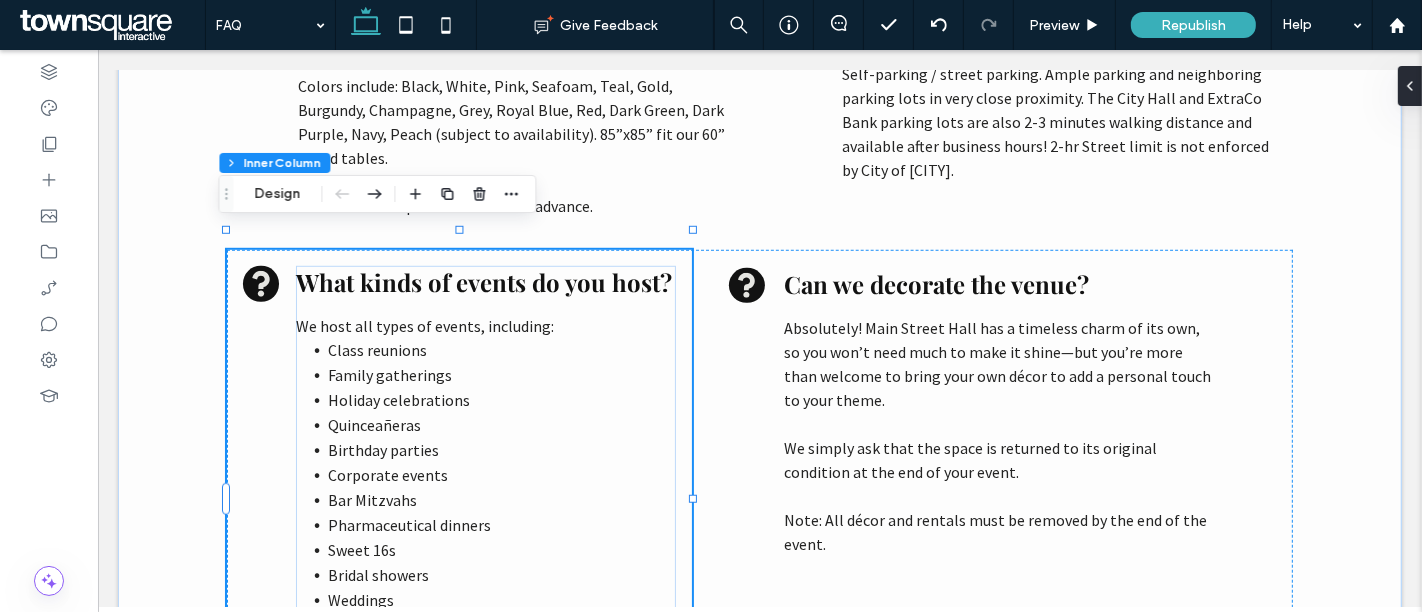 click on "What kinds of events do you host?" at bounding box center (483, 282) 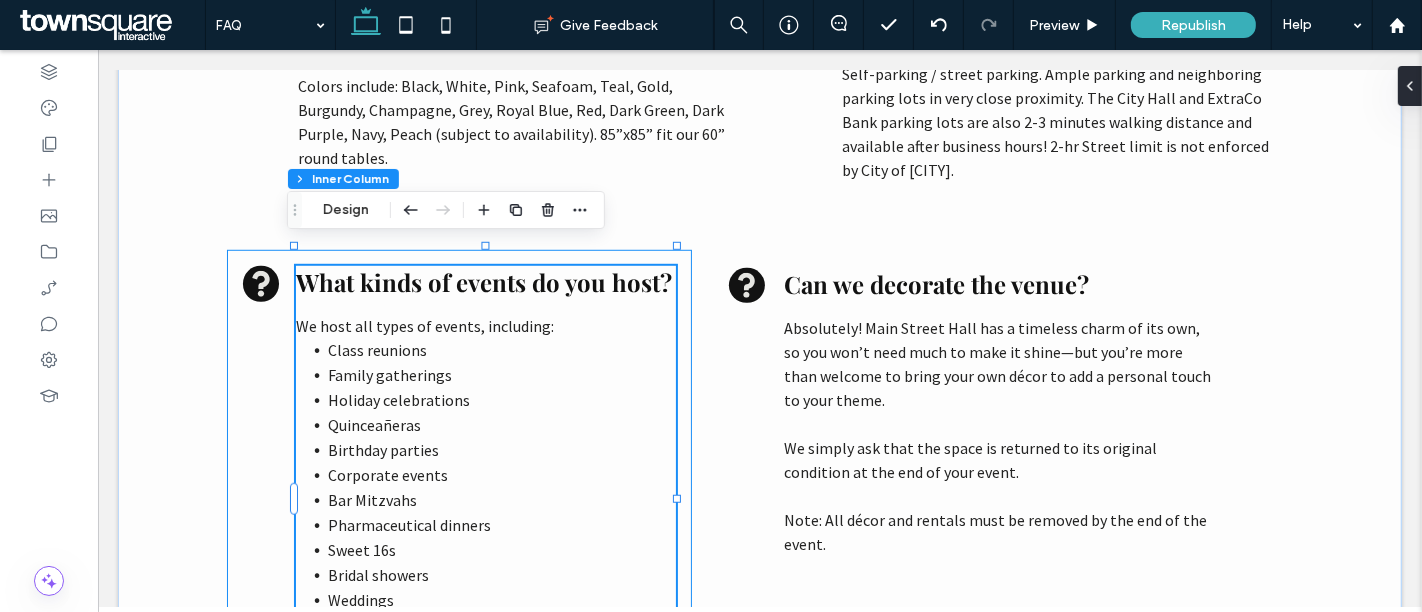 click on "What kinds of events do you host?" at bounding box center [483, 282] 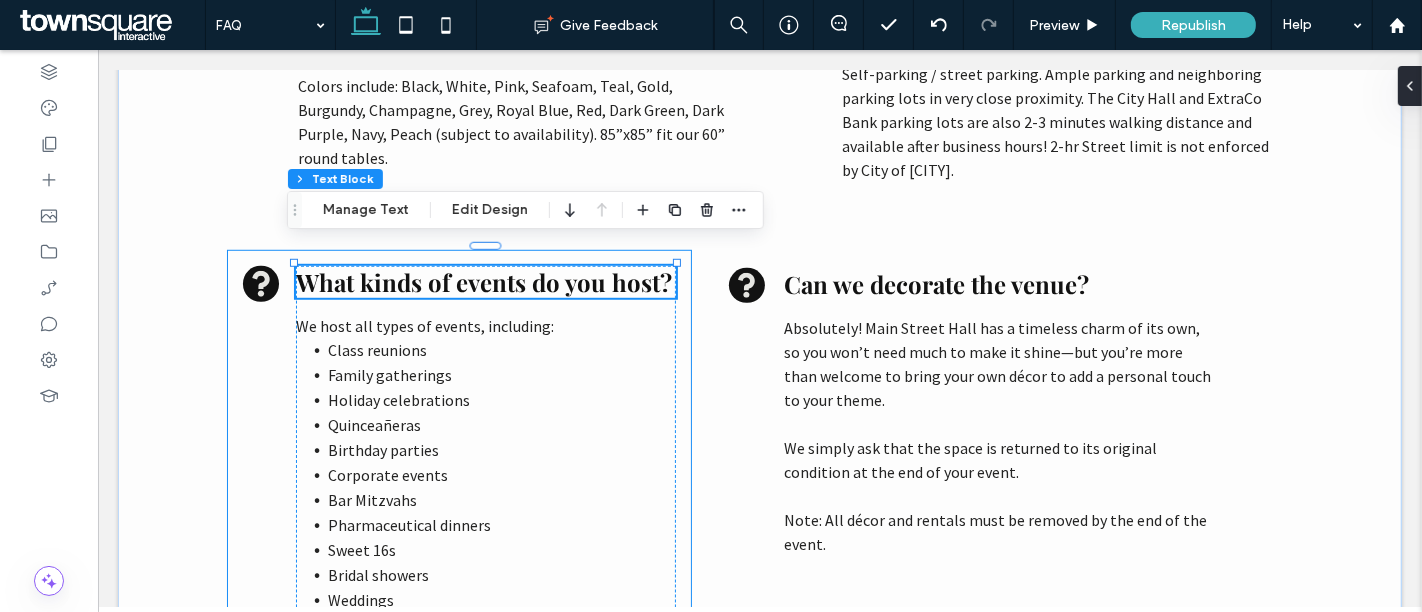 click on "What kinds of events do you host?" at bounding box center (483, 282) 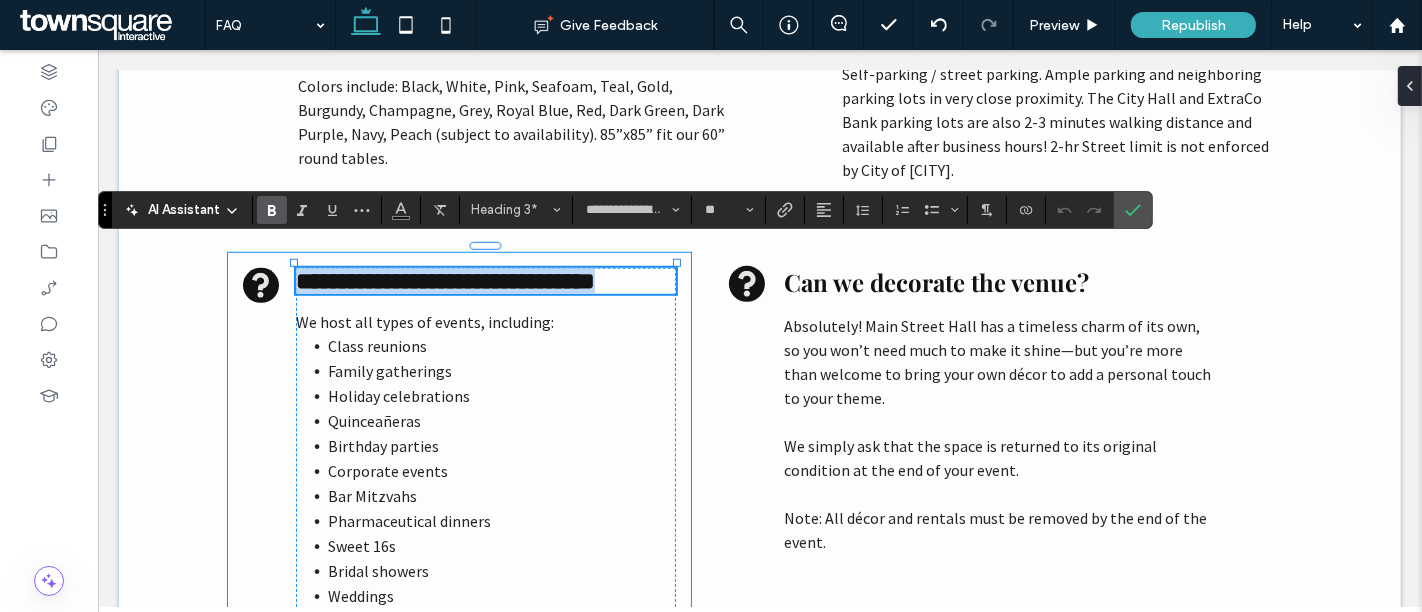 paste 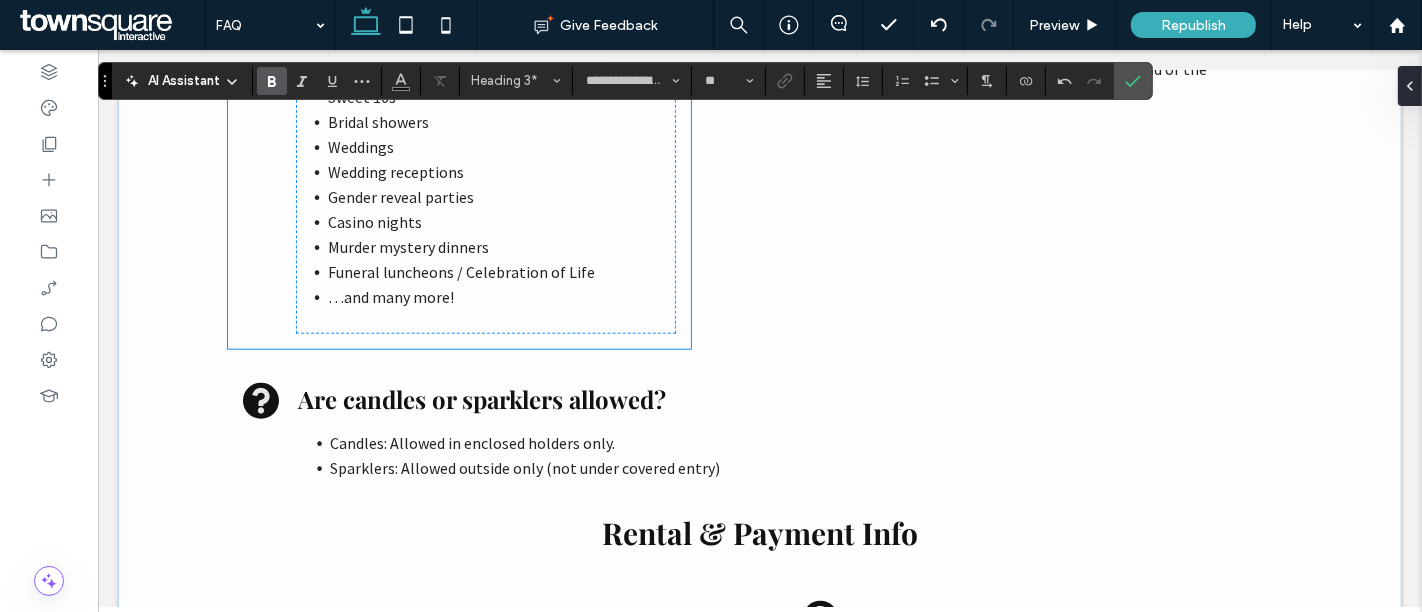 scroll, scrollTop: 1653, scrollLeft: 0, axis: vertical 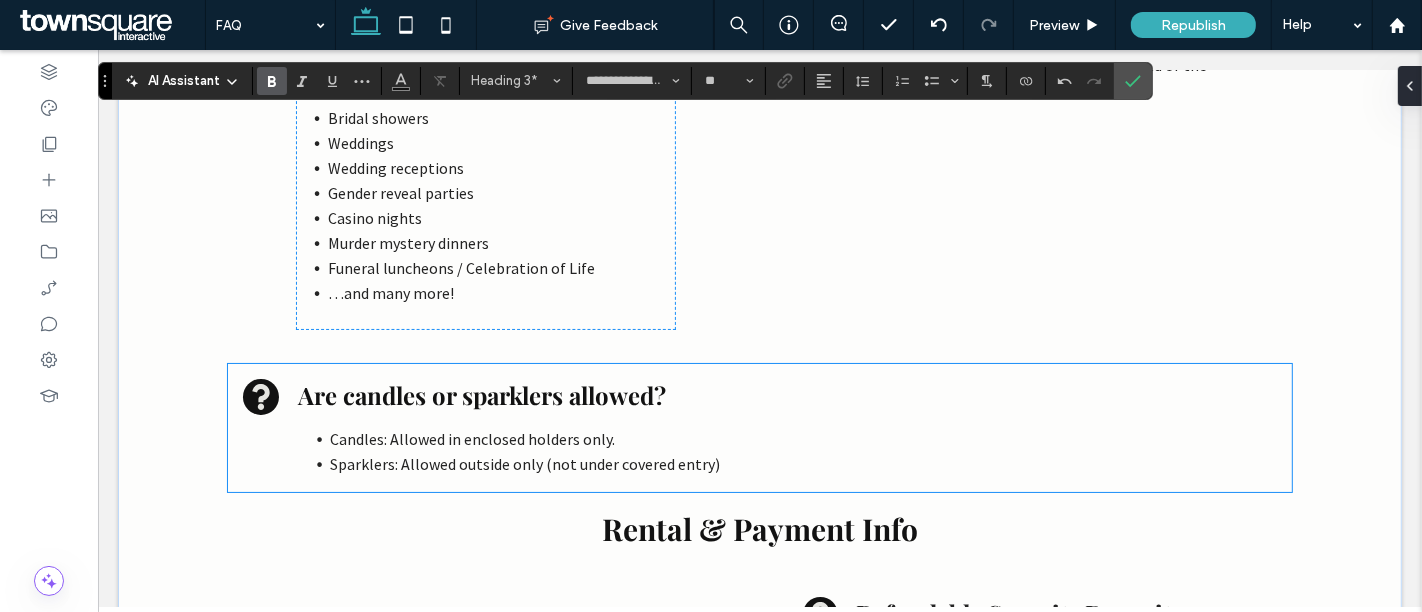 click on "Candles: Allowed in enclosed holders only." at bounding box center (471, 439) 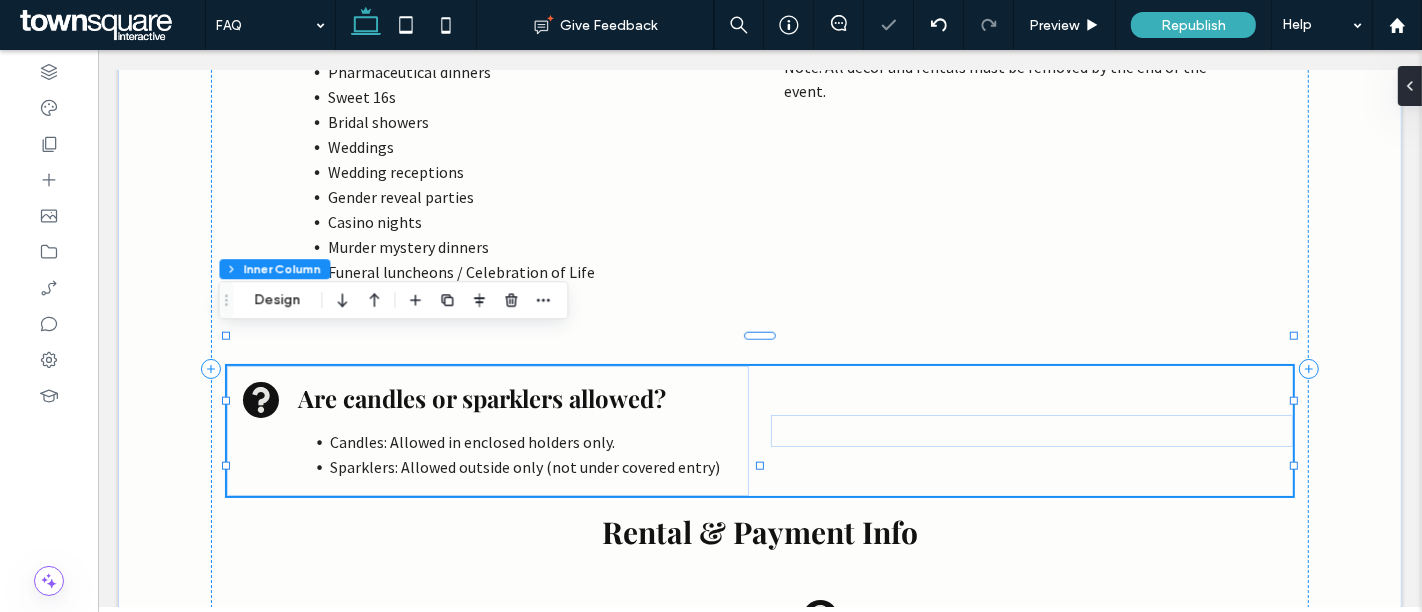 click on "Candles: Allowed in enclosed holders only." at bounding box center (471, 442) 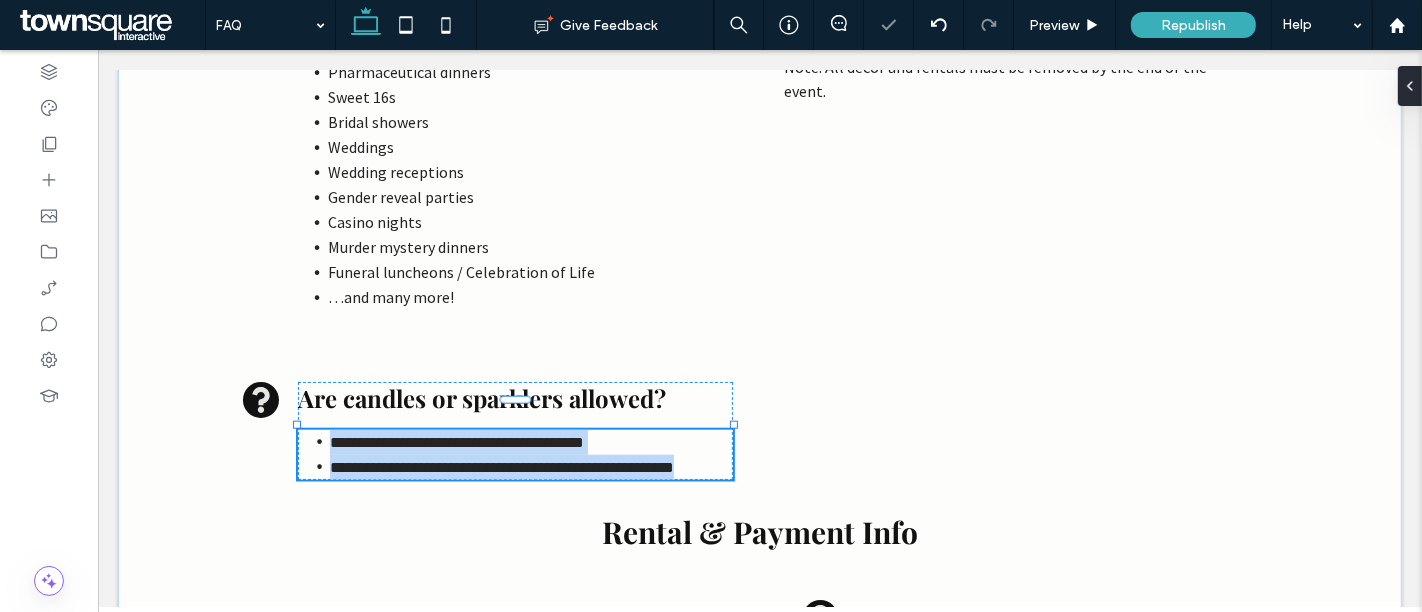 type on "**********" 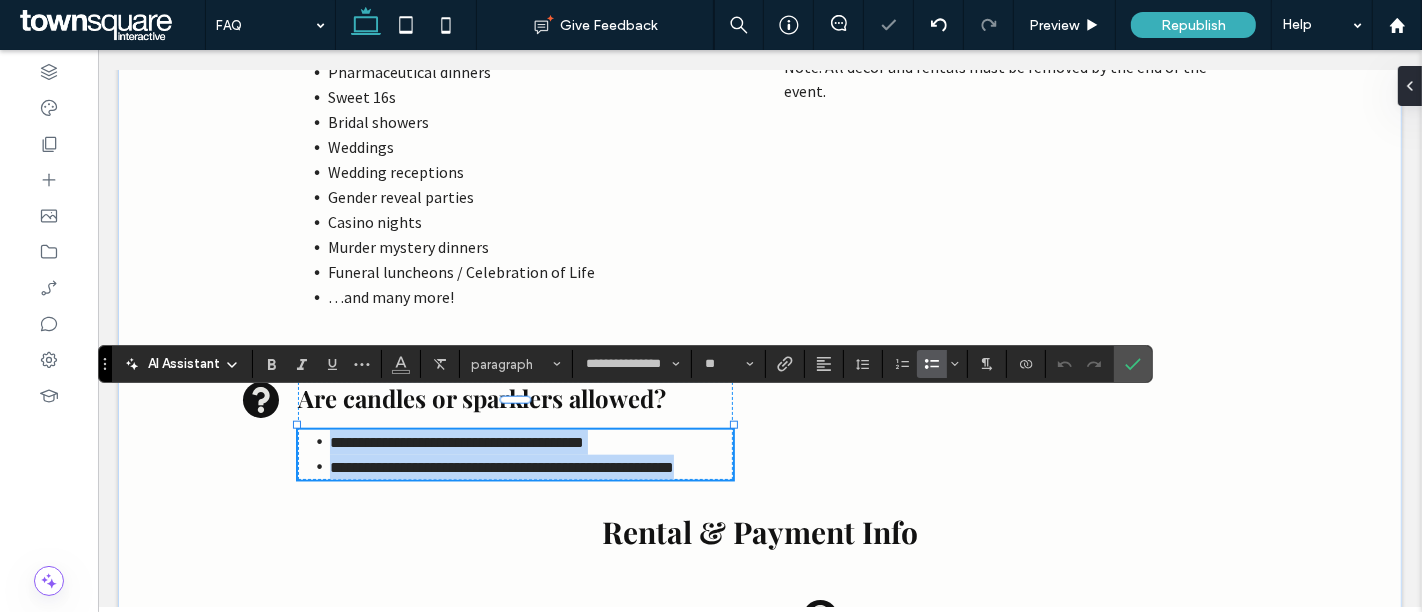 copy on "**********" 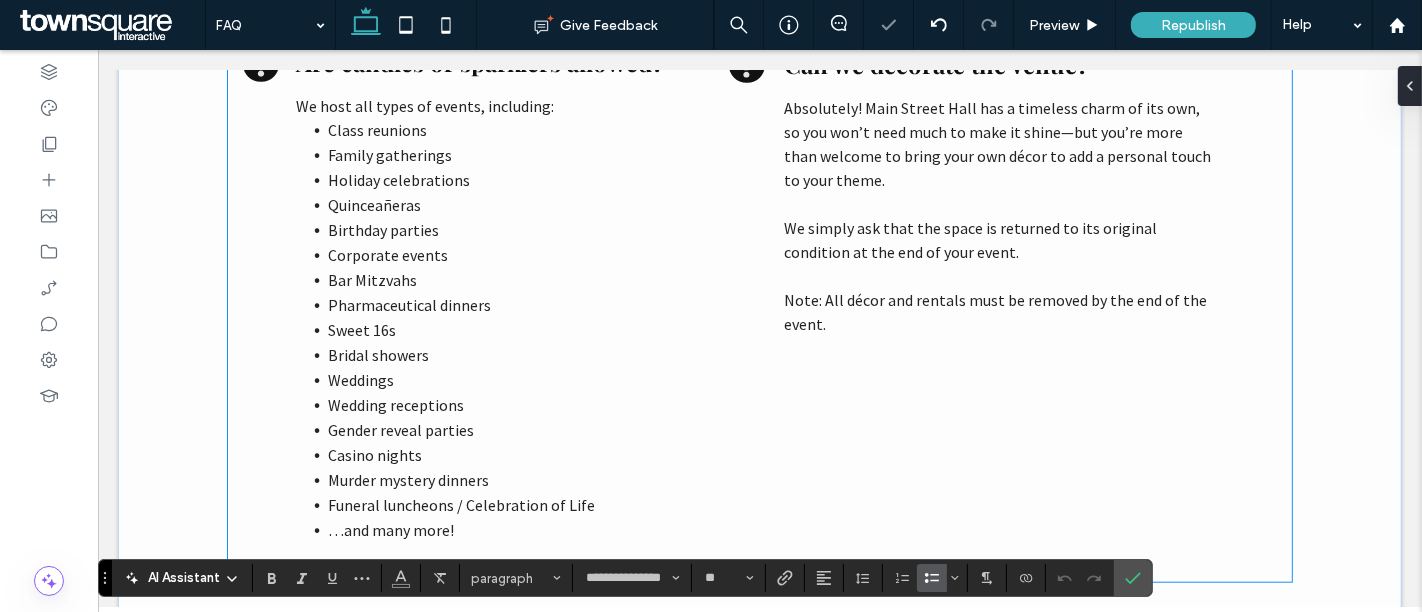 scroll, scrollTop: 1418, scrollLeft: 0, axis: vertical 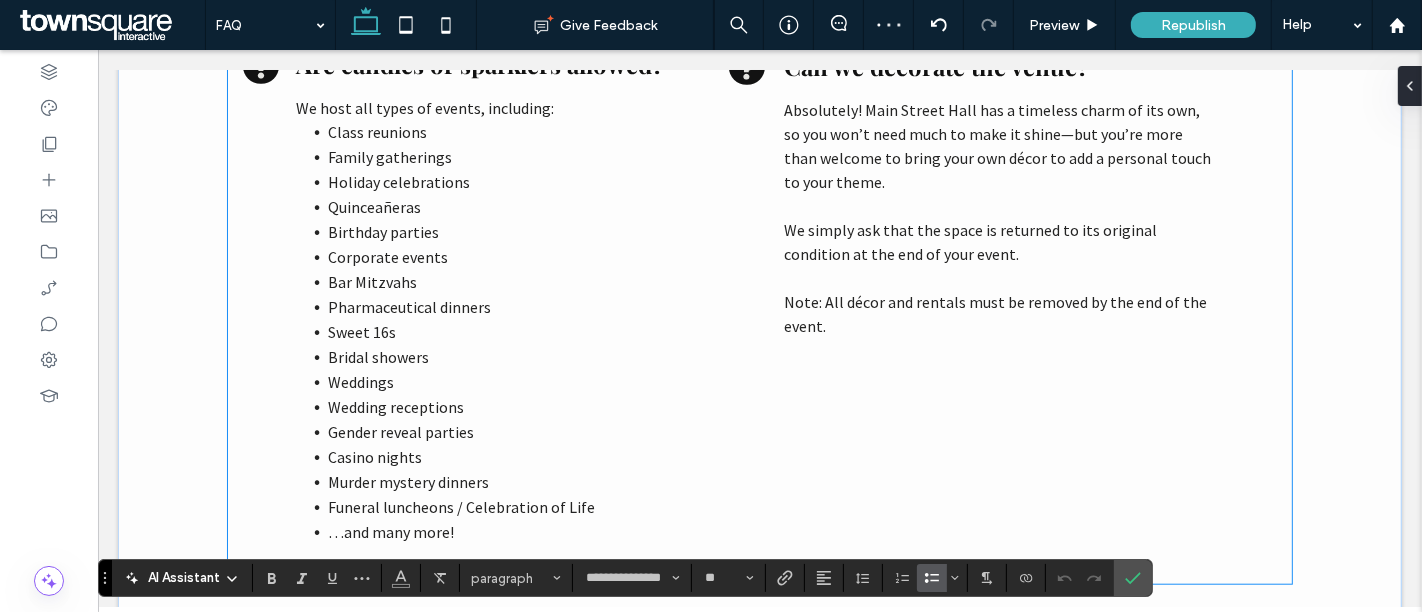 click on "Corporate events" at bounding box center (387, 257) 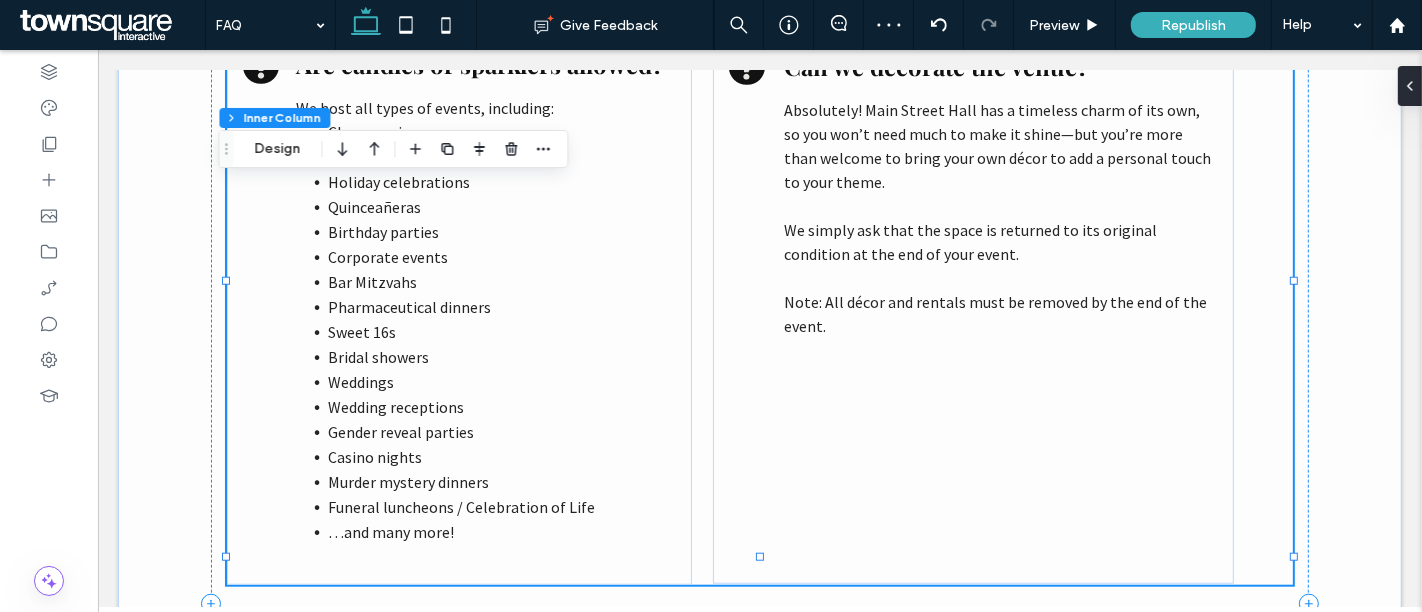 click on "Corporate events" at bounding box center (387, 257) 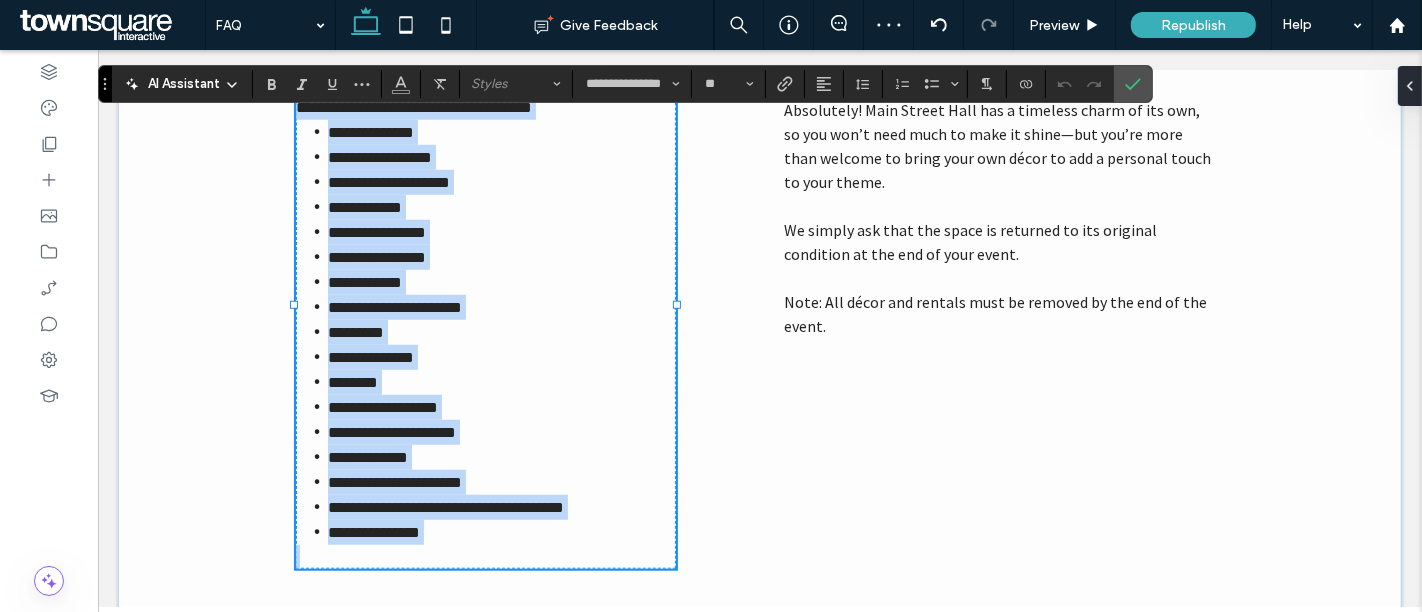 paste 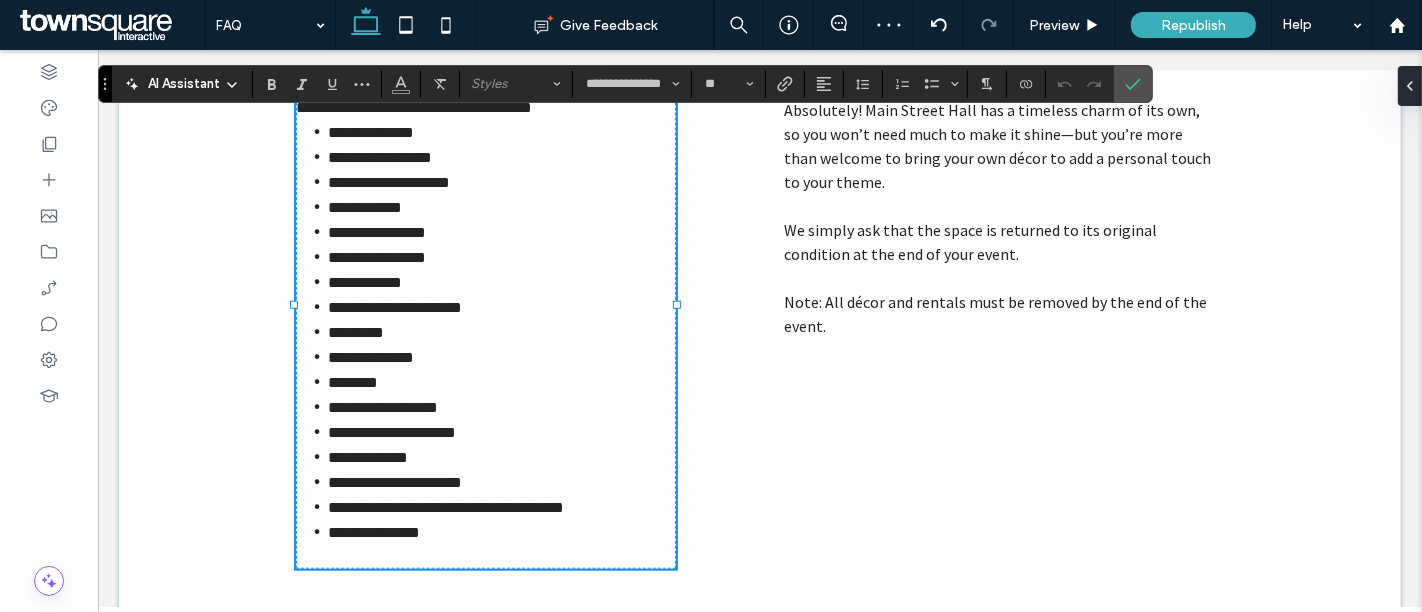 scroll, scrollTop: 25, scrollLeft: 0, axis: vertical 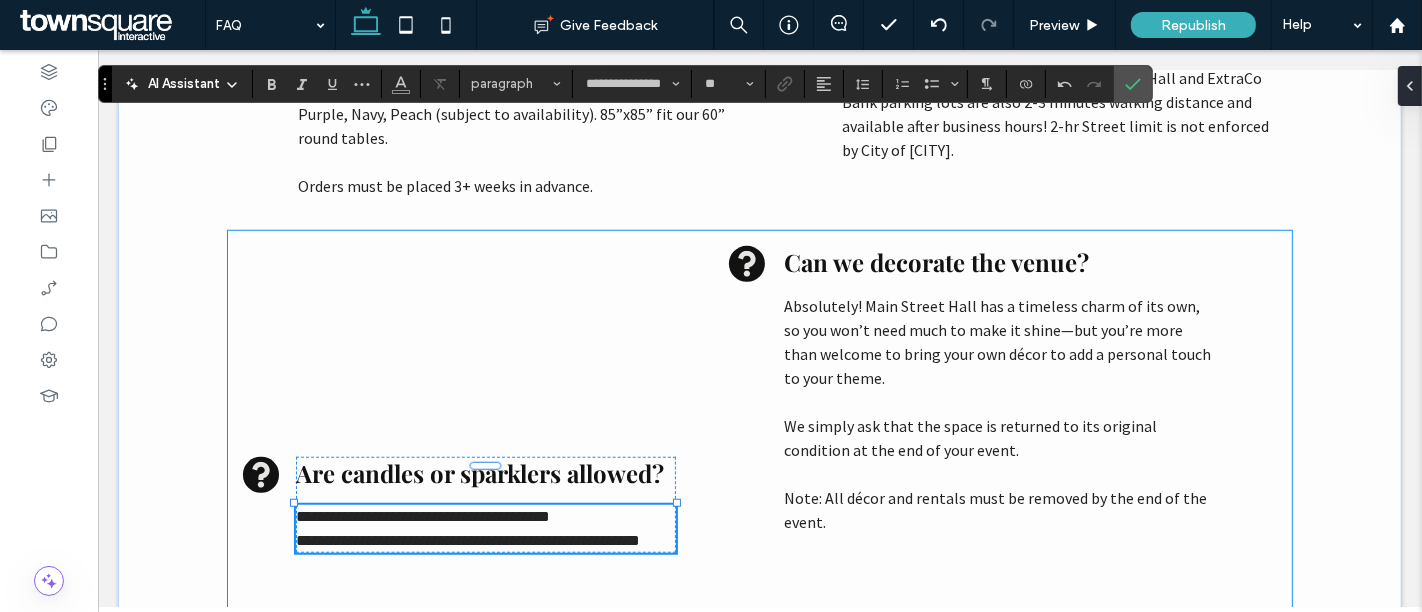 click on "**********" at bounding box center (758, 505) 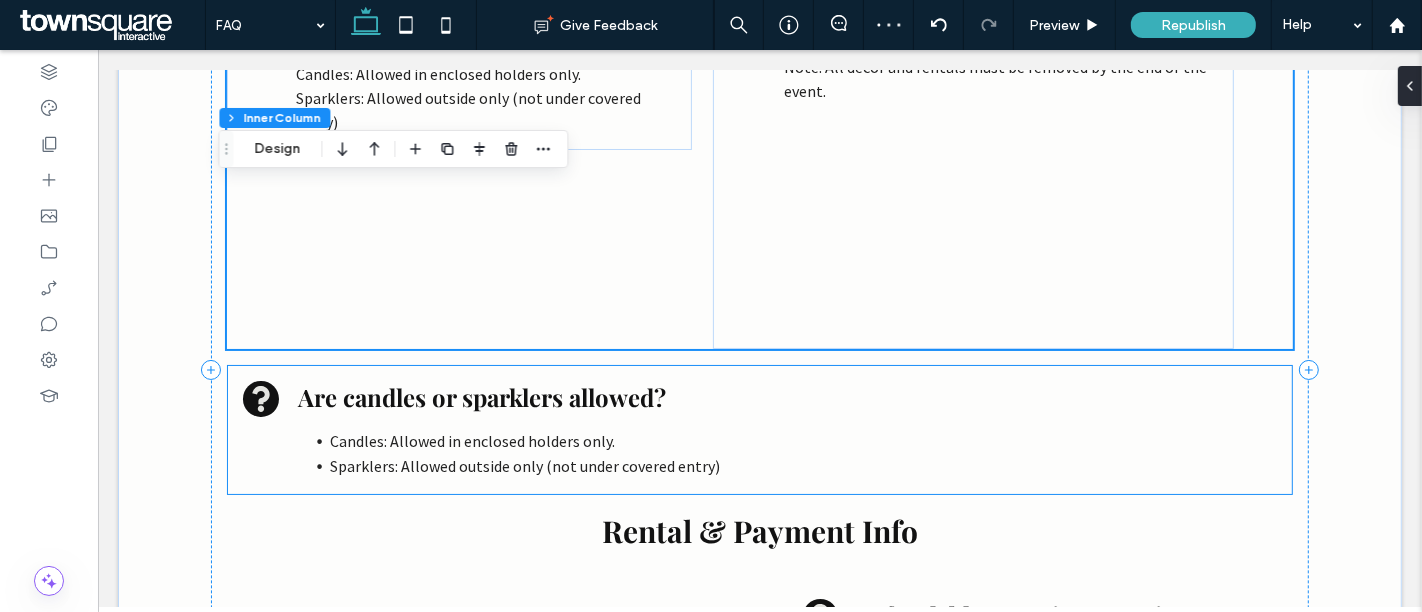 scroll, scrollTop: 1394, scrollLeft: 0, axis: vertical 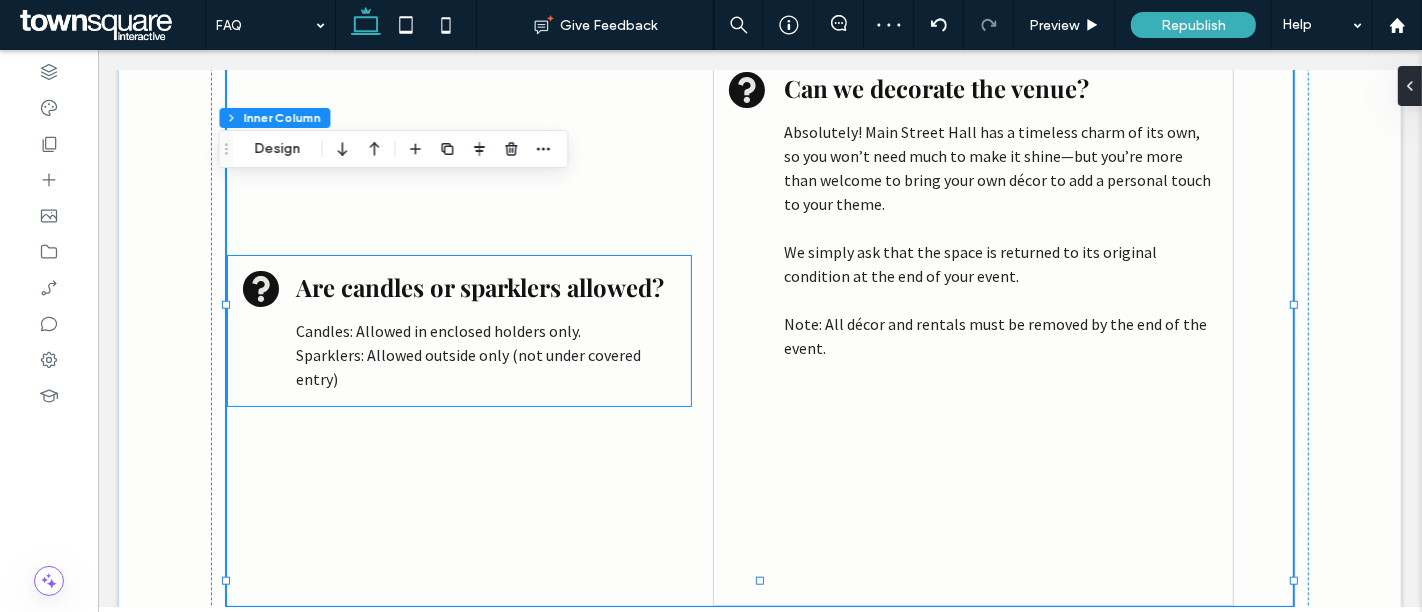 click on "Sparklers: Allowed outside only (not under covered entry)" at bounding box center (467, 367) 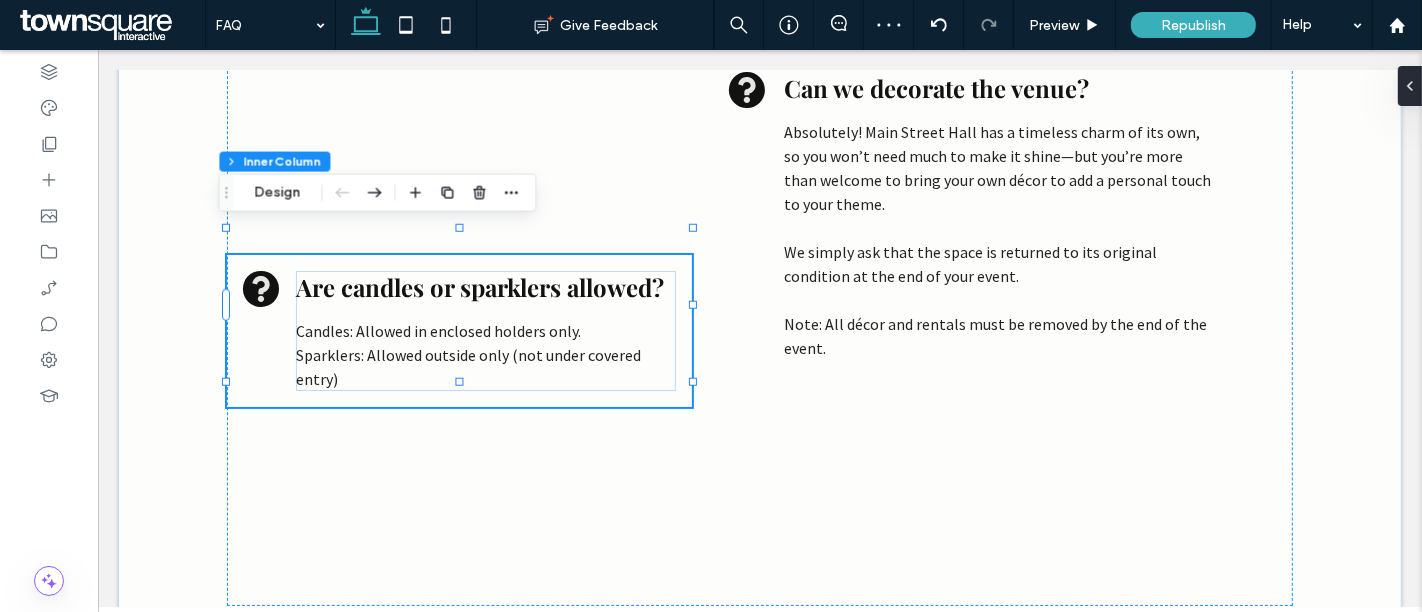 click on "Sparklers: Allowed outside only (not under covered entry)" at bounding box center [467, 367] 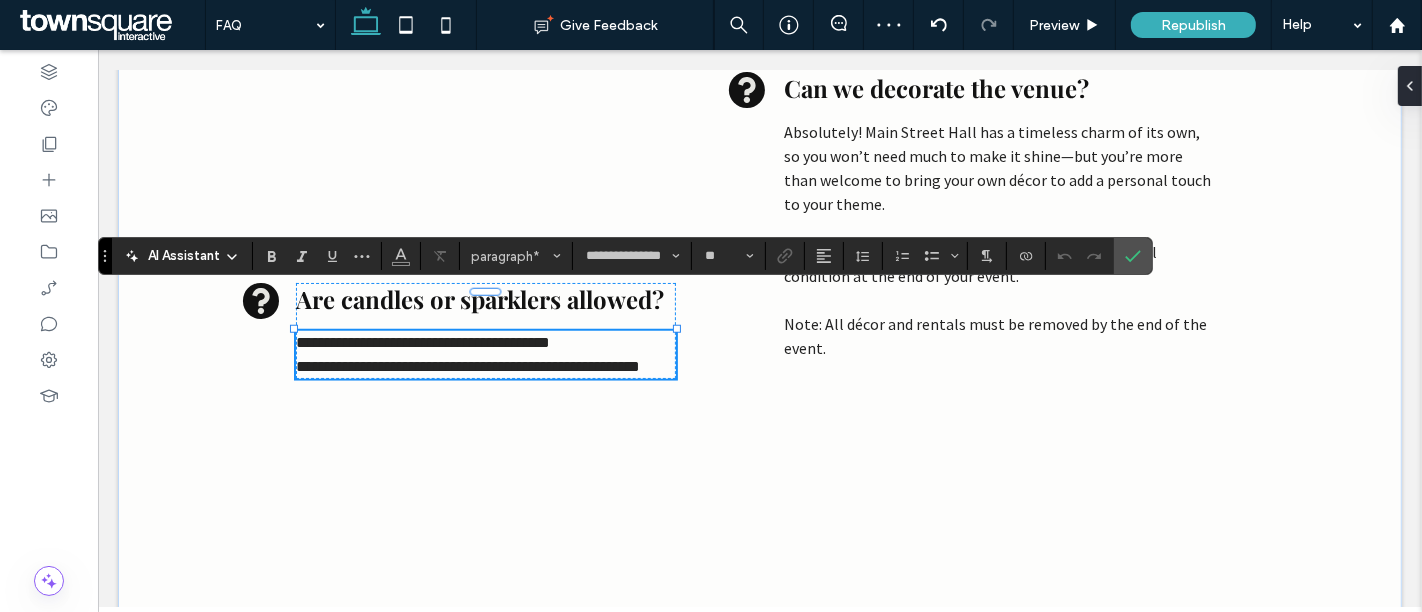 click on "**********" at bounding box center [467, 366] 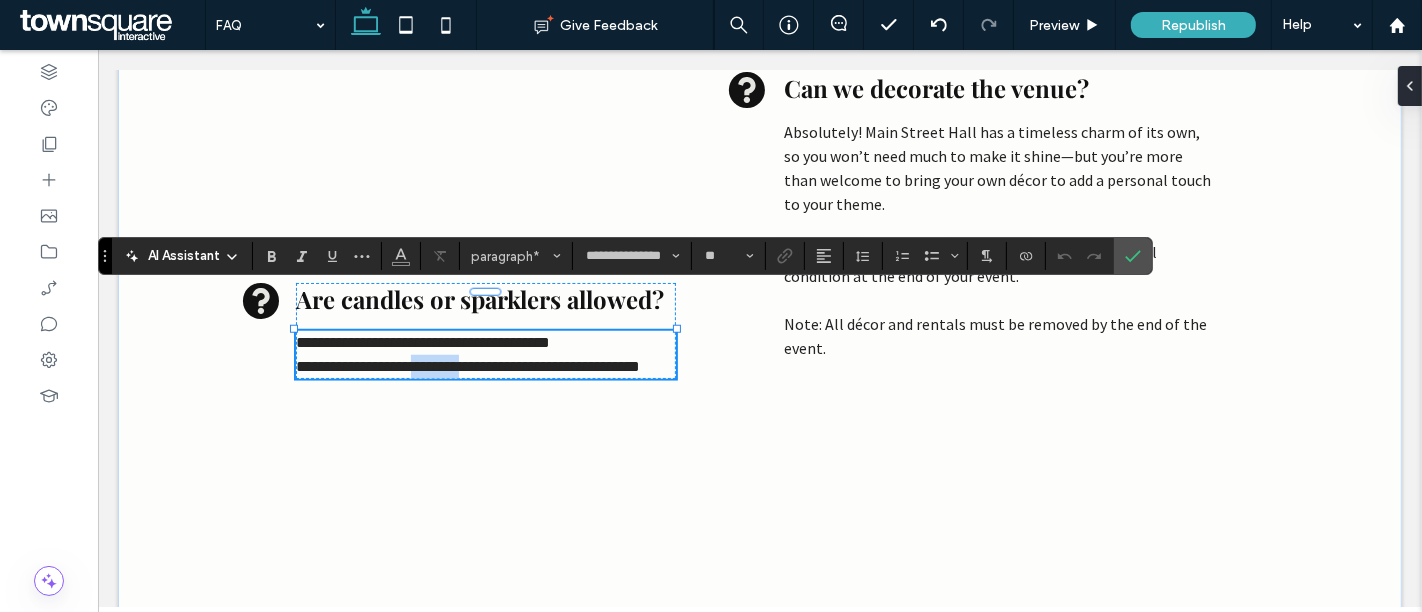click on "**********" at bounding box center [467, 366] 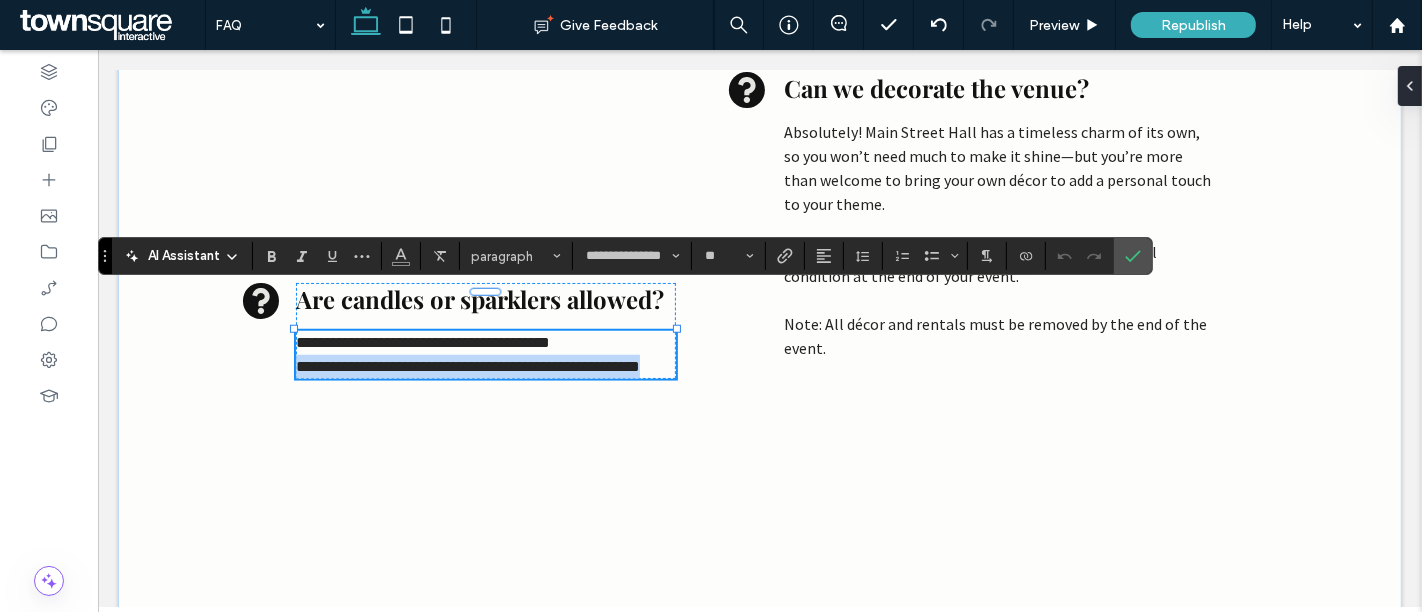click on "**********" at bounding box center [467, 366] 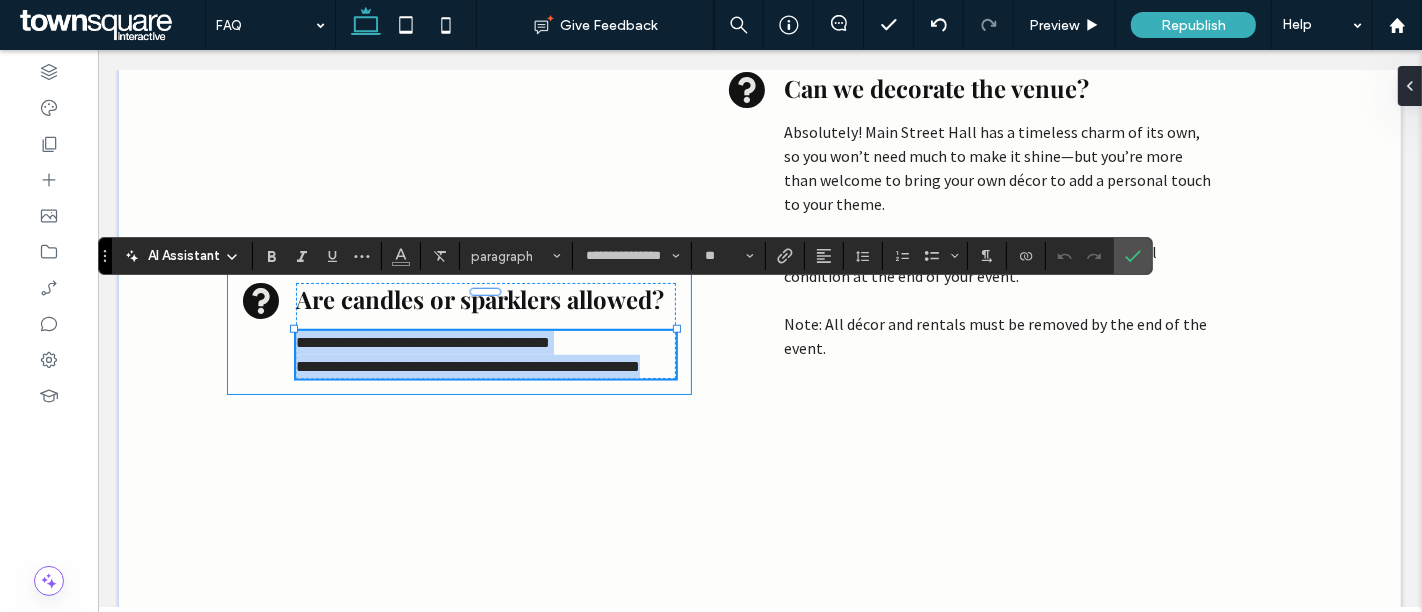 drag, startPoint x: 338, startPoint y: 347, endPoint x: 271, endPoint y: 296, distance: 84.20214 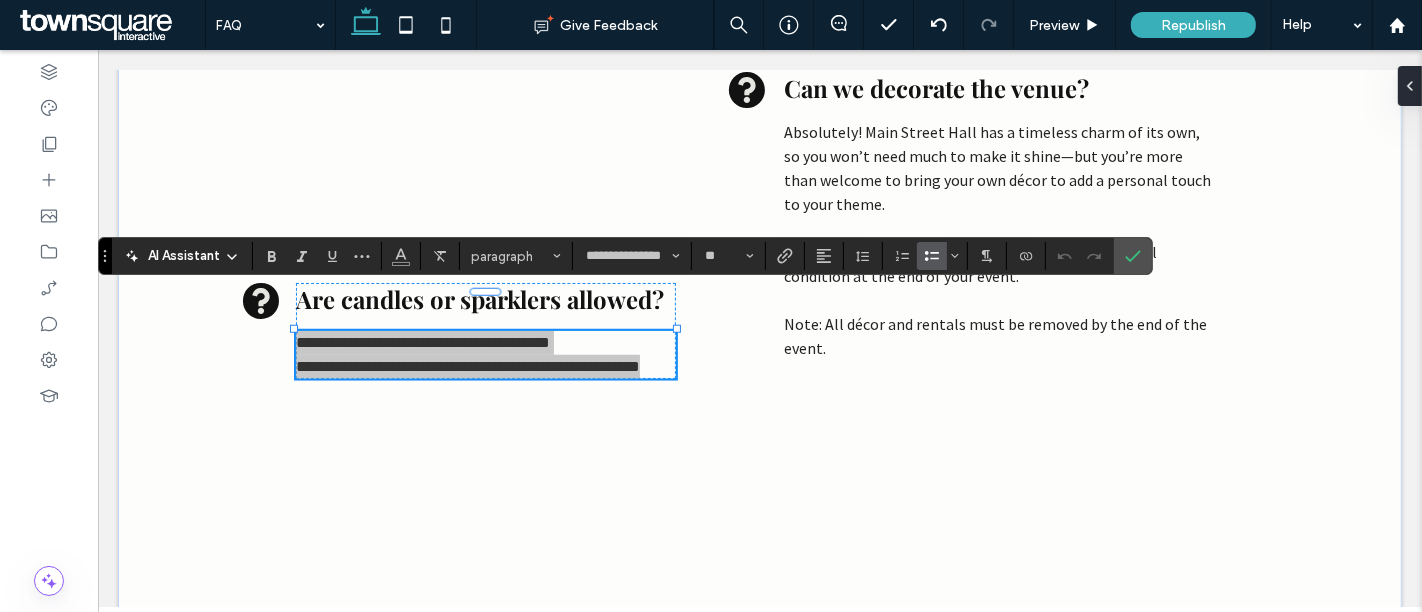 click 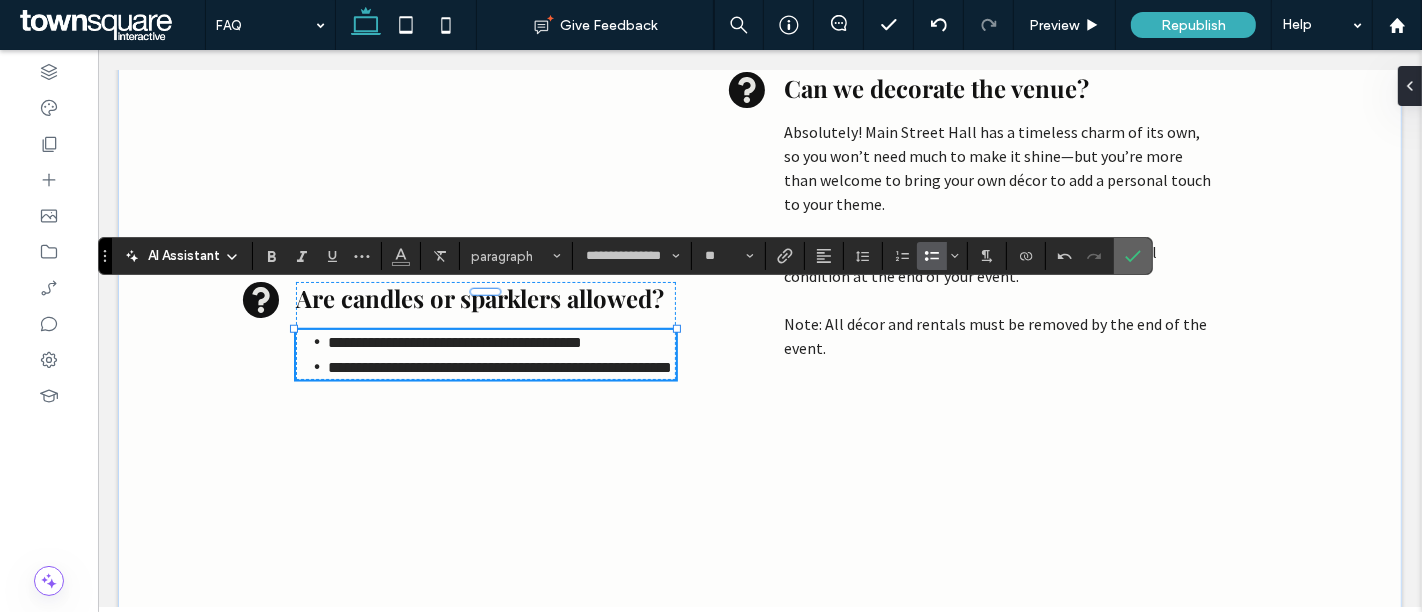 drag, startPoint x: 1138, startPoint y: 258, endPoint x: 1040, endPoint y: 207, distance: 110.47624 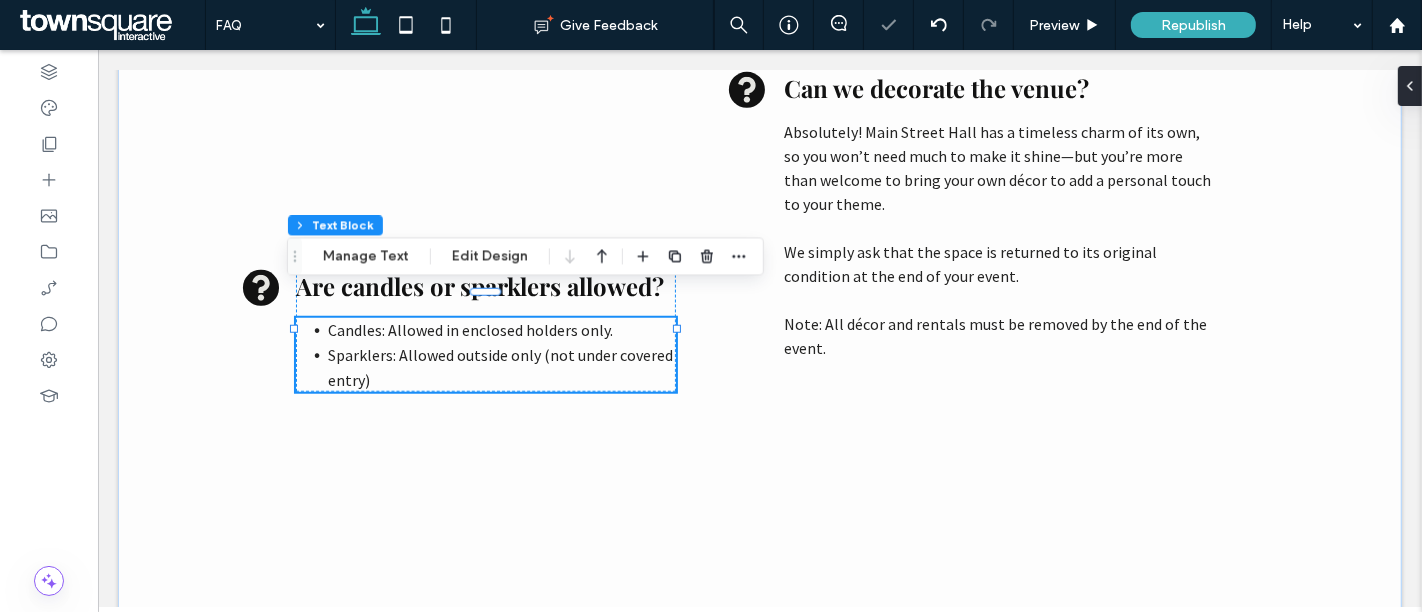click on "Are candles or sparklers allowed?
Candles: Allowed in enclosed holders only. Sparklers: Allowed outside only (not under covered entry)
Can we decorate the venue?
Absolutely! Main Street Hall has a timeless charm of its own, so you won’t need much to make it shine—but you’re more than welcome to bring your own décor to add a personal touch to your theme. We simply ask that the space is returned to its original condition at the end of your event. ﻿ Note: All décor and rentals must be removed by the end of the event." at bounding box center [758, 331] 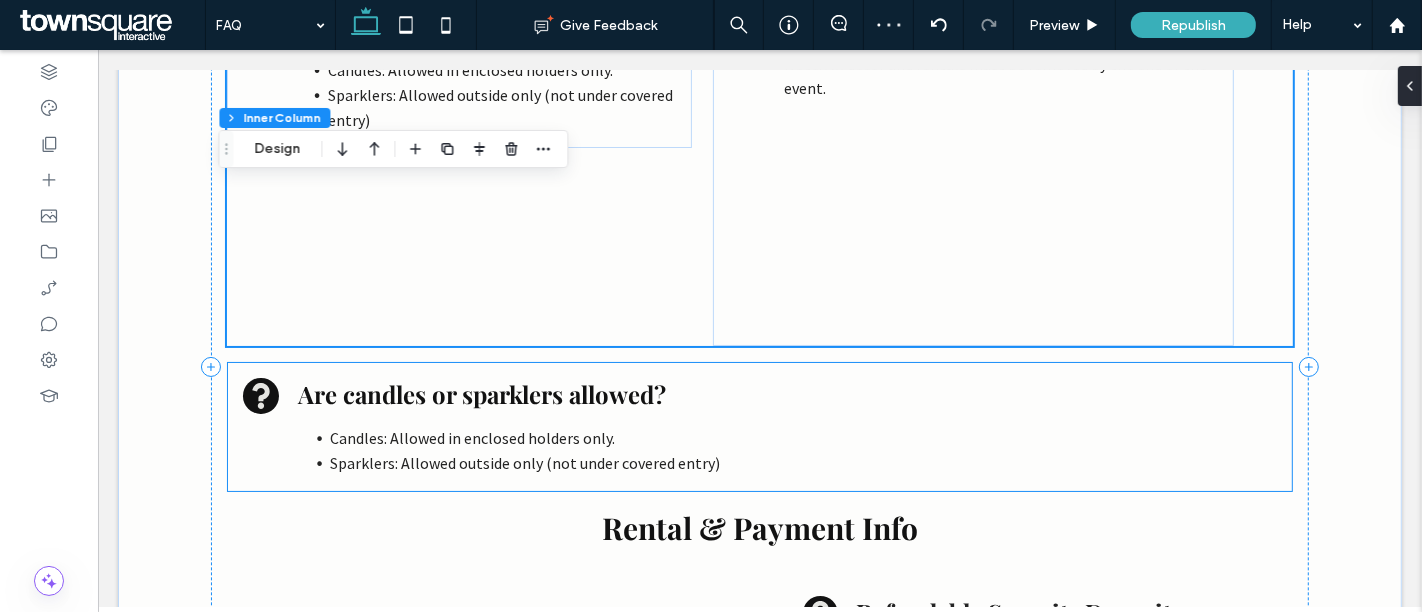scroll, scrollTop: 1655, scrollLeft: 0, axis: vertical 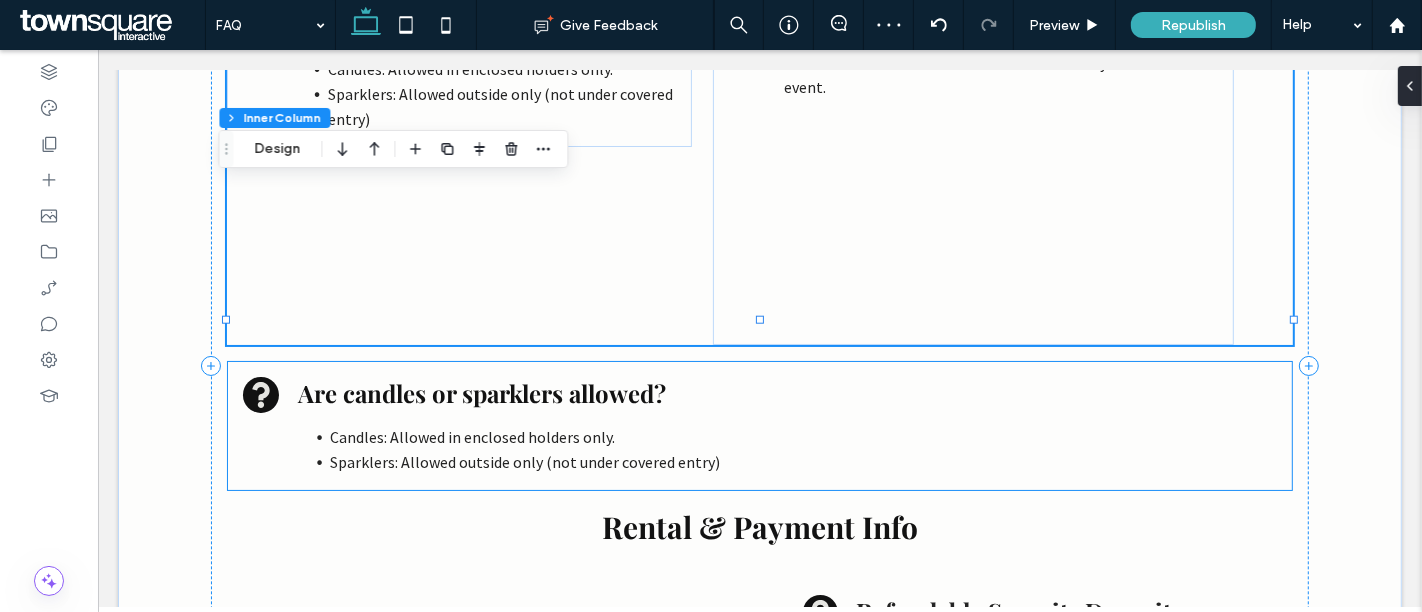 click on "Are candles or sparklers allowed?" at bounding box center [514, 393] 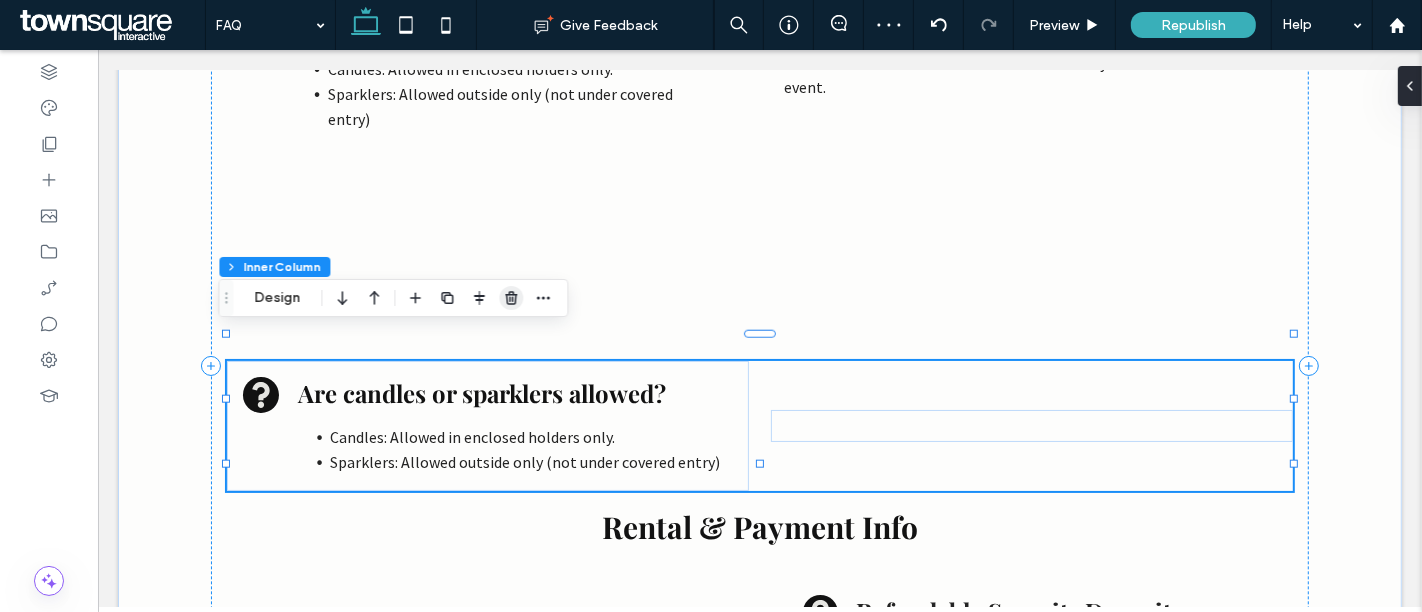 click 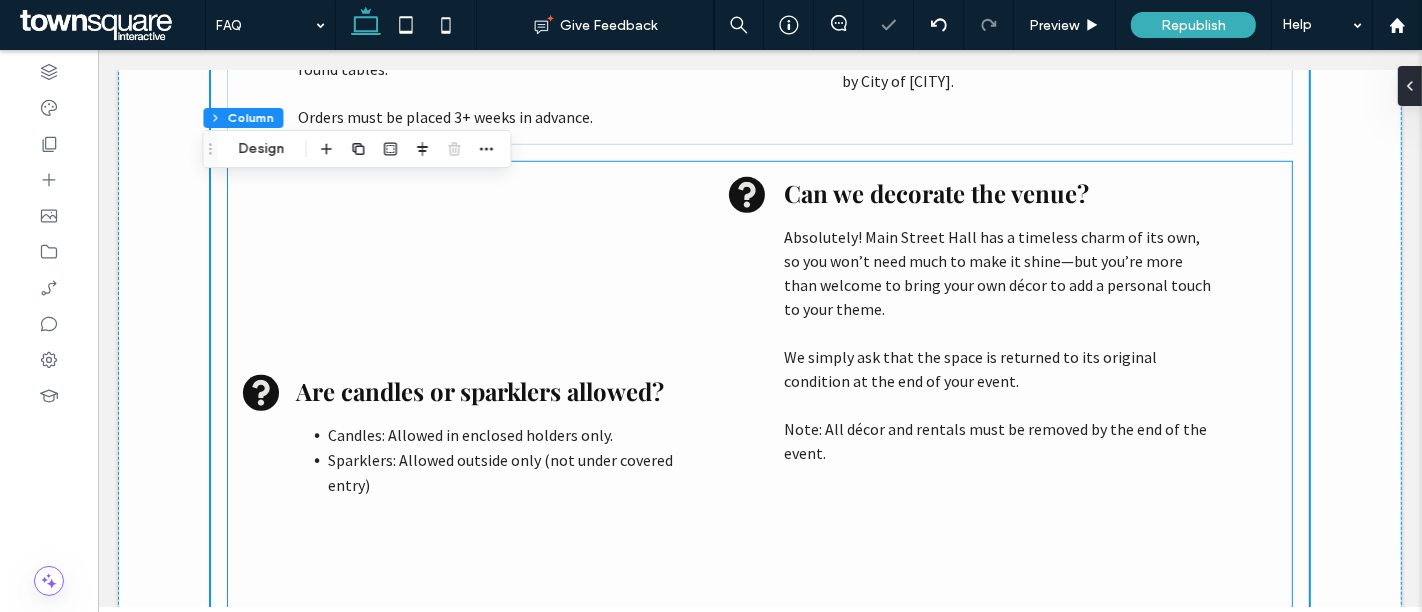 scroll, scrollTop: 1287, scrollLeft: 0, axis: vertical 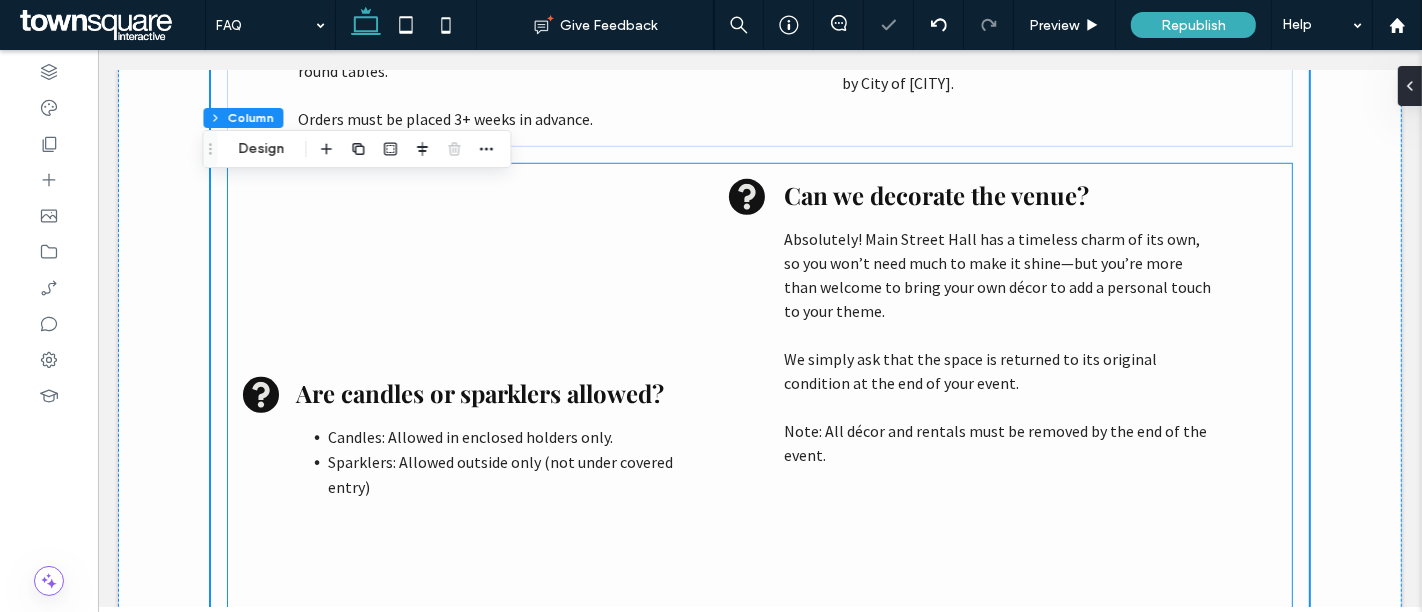 click on "Are candles or sparklers allowed?
Candles: Allowed in enclosed holders only. Sparklers: Allowed outside only (not under covered entry)
Can we decorate the venue?
Absolutely! Main Street Hall has a timeless charm of its own, so you won’t need much to make it shine—but you’re more than welcome to bring your own décor to add a personal touch to your theme. We simply ask that the space is returned to its original condition at the end of your event. ﻿ Note: All décor and rentals must be removed by the end of the event." at bounding box center (758, 438) 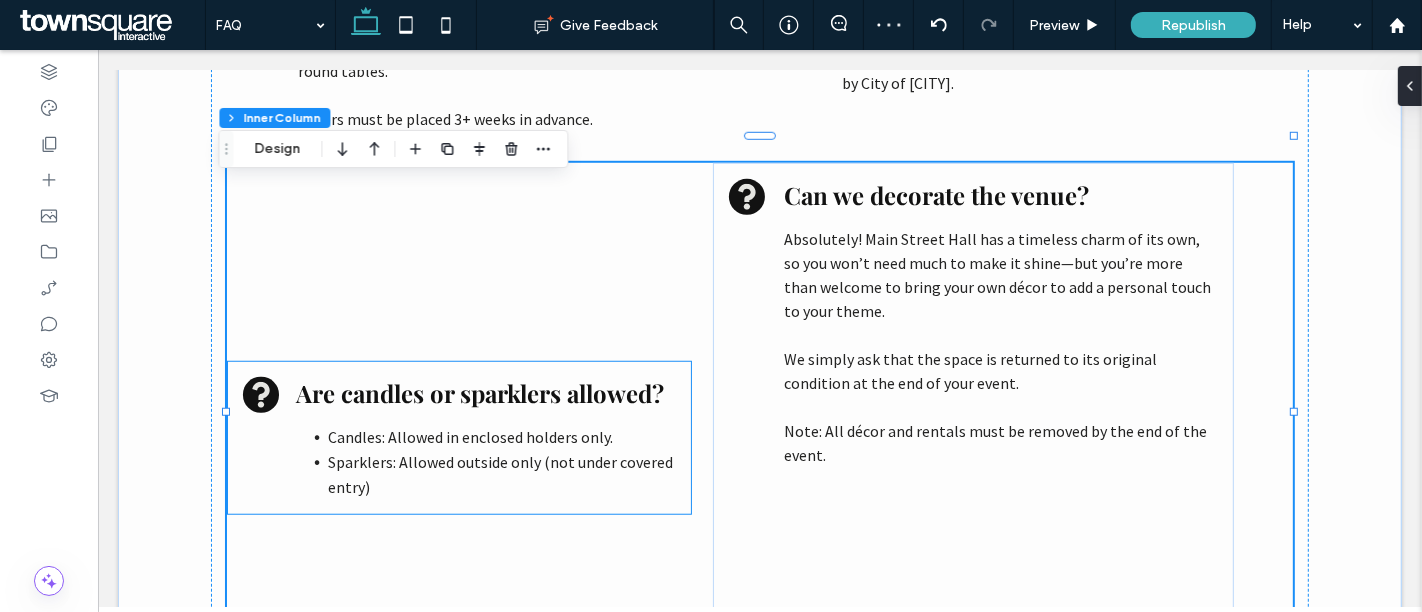 click on "Are candles or sparklers allowed?
Candles: Allowed in enclosed holders only. Sparklers: Allowed outside only (not under covered entry)" at bounding box center (458, 438) 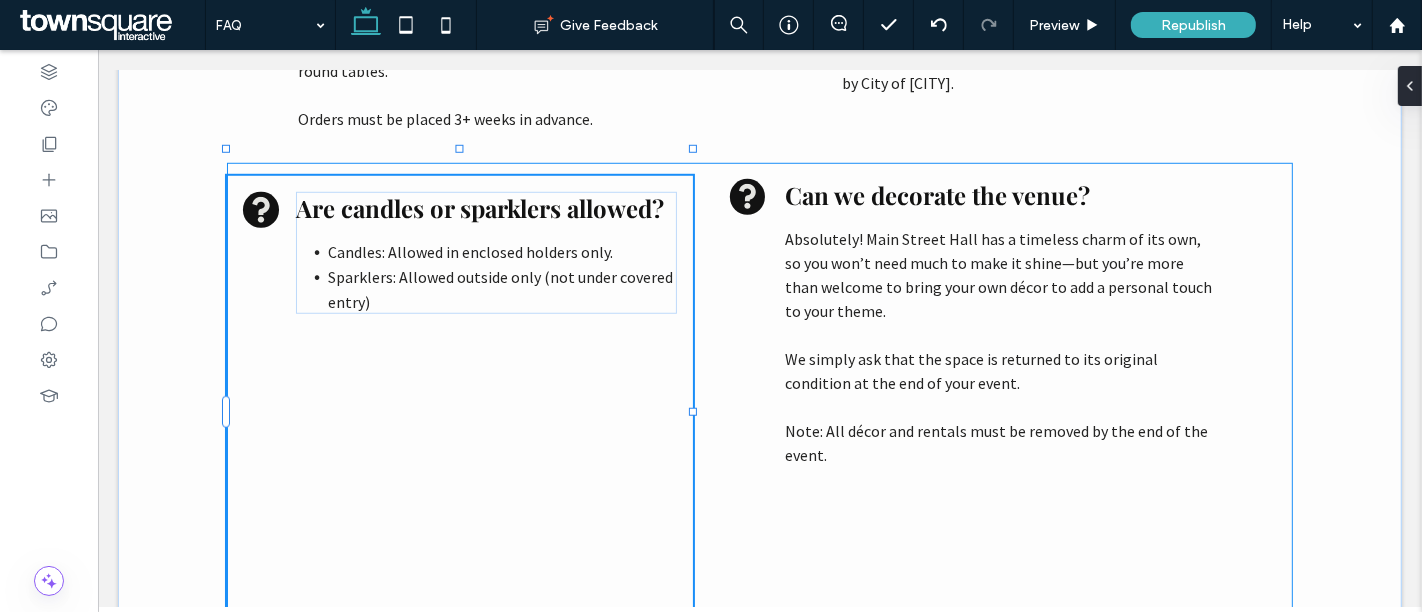 drag, startPoint x: 450, startPoint y: 333, endPoint x: 461, endPoint y: 147, distance: 186.32498 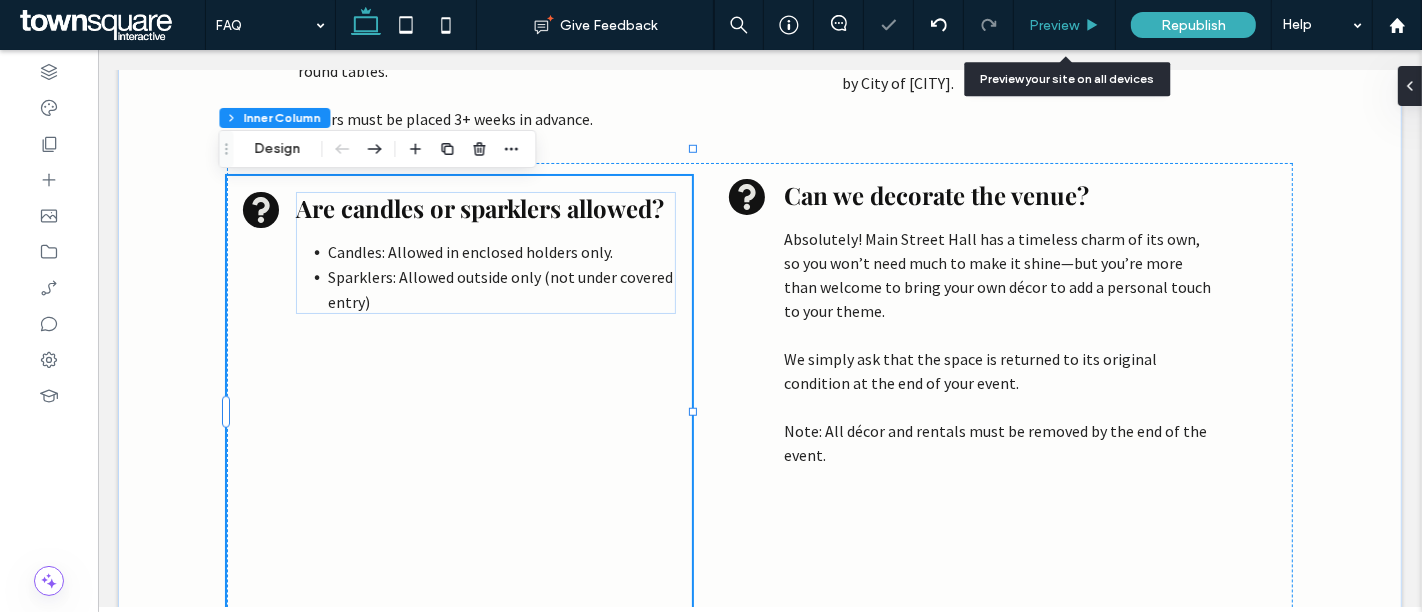 click on "Preview" at bounding box center (1054, 25) 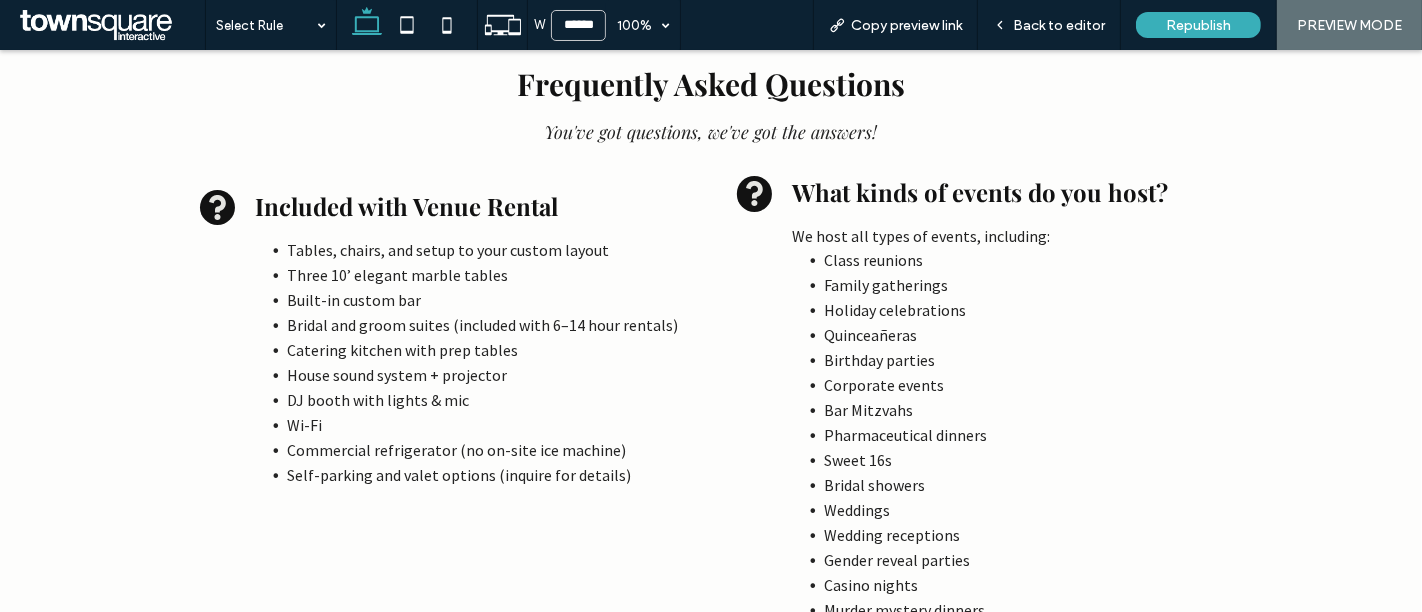 scroll, scrollTop: 0, scrollLeft: 0, axis: both 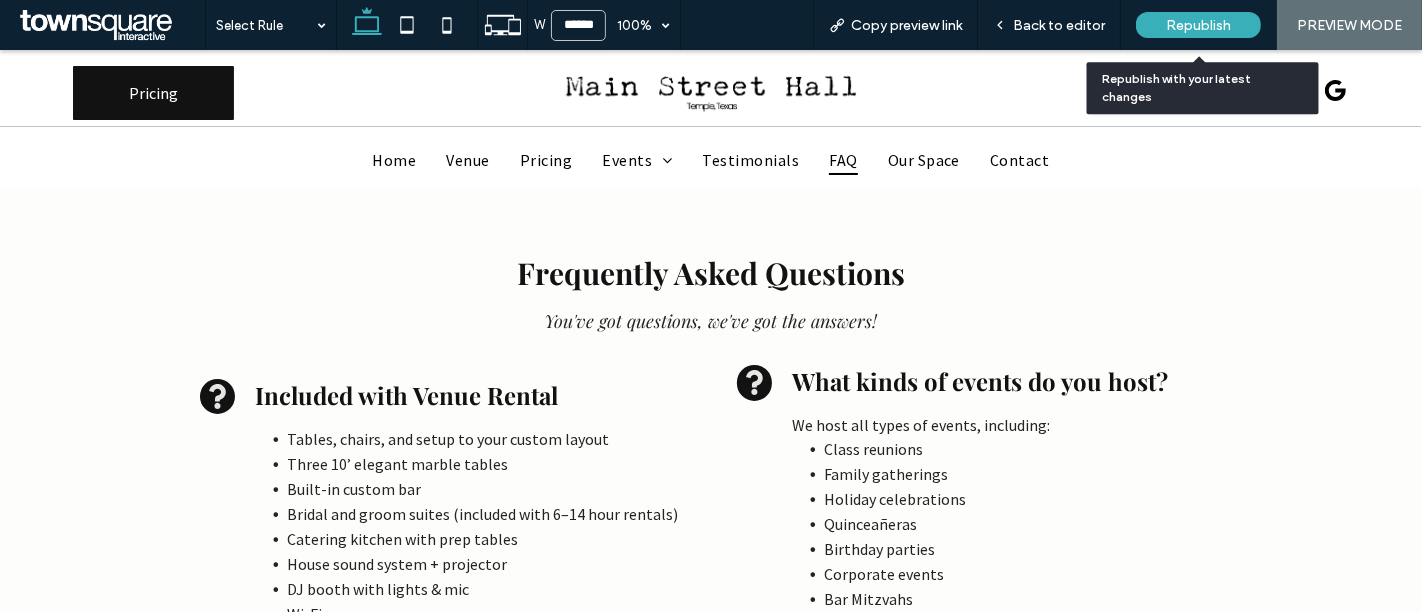 click on "Republish" at bounding box center (1198, 25) 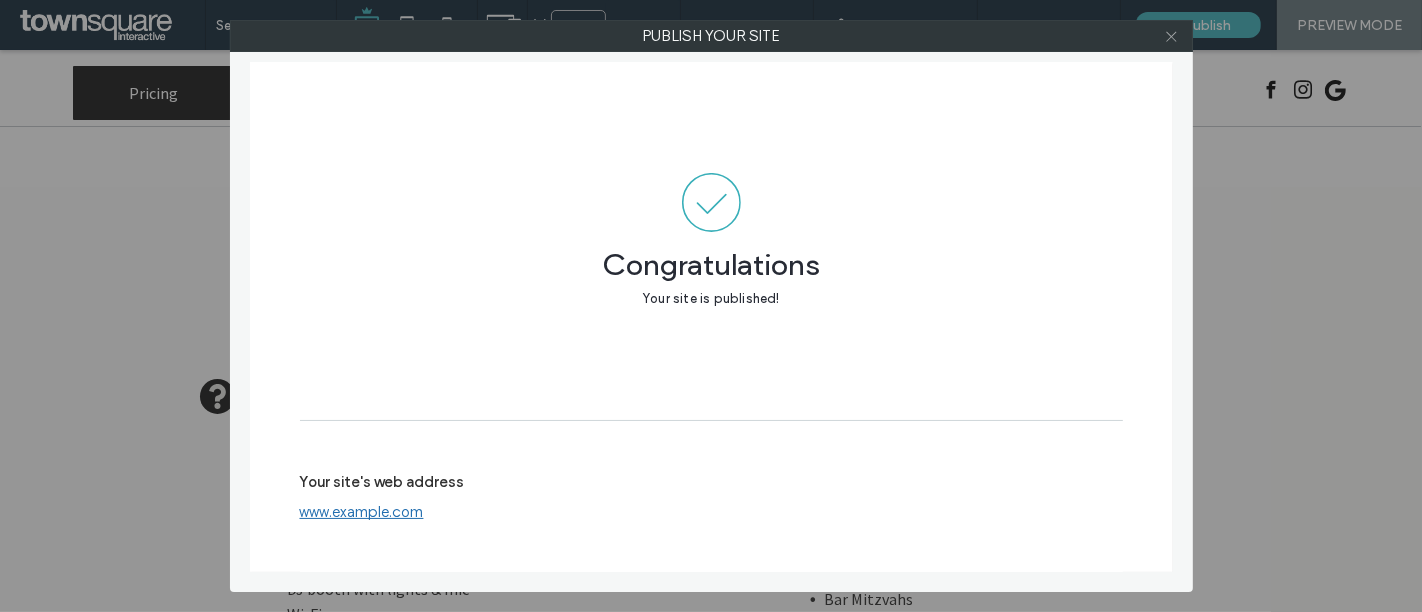 click 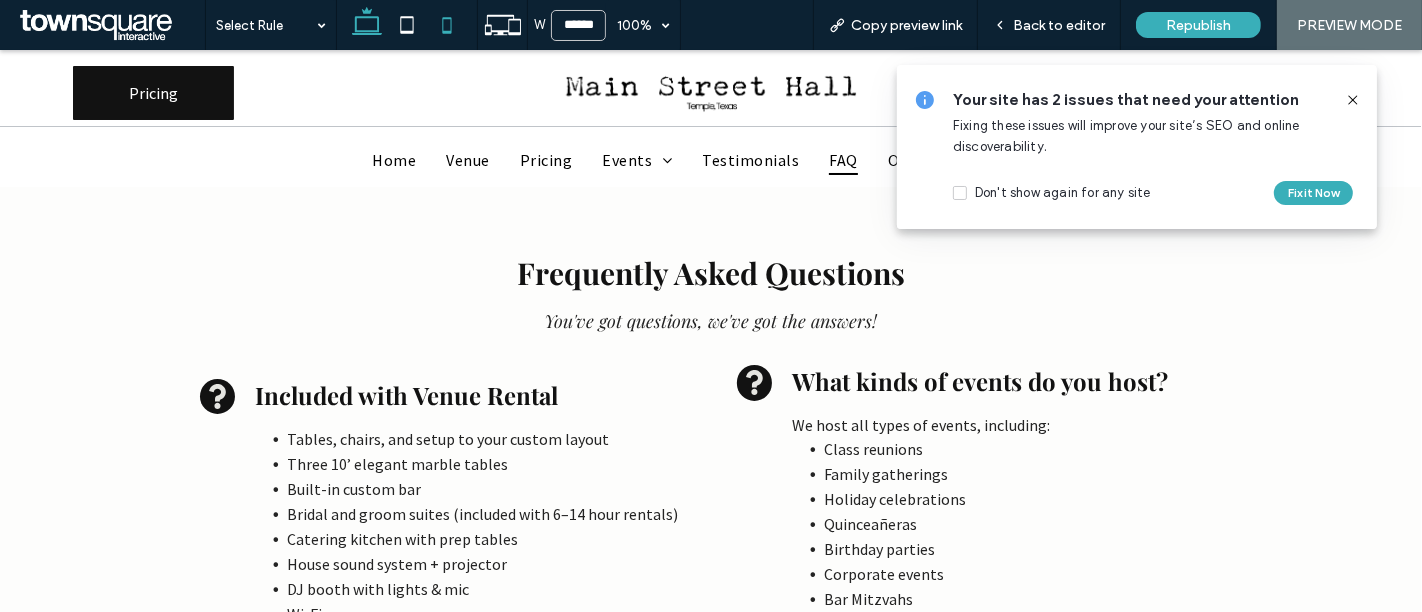 click 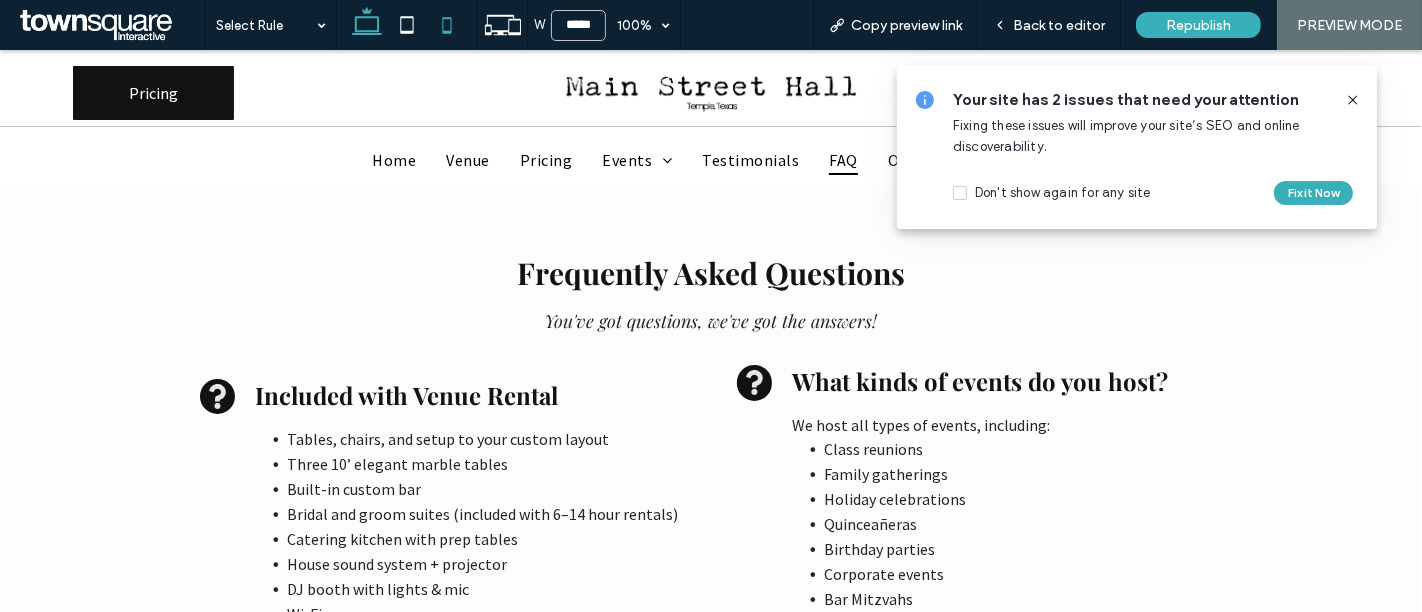 scroll, scrollTop: 3616, scrollLeft: 0, axis: vertical 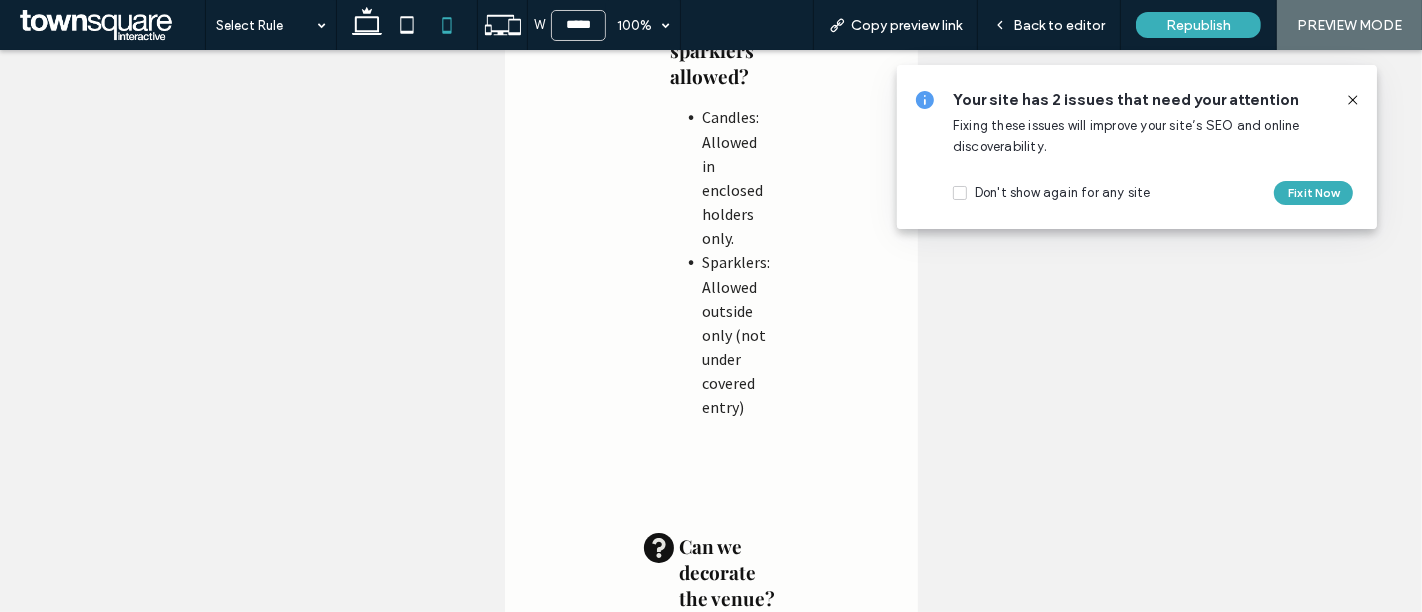 click 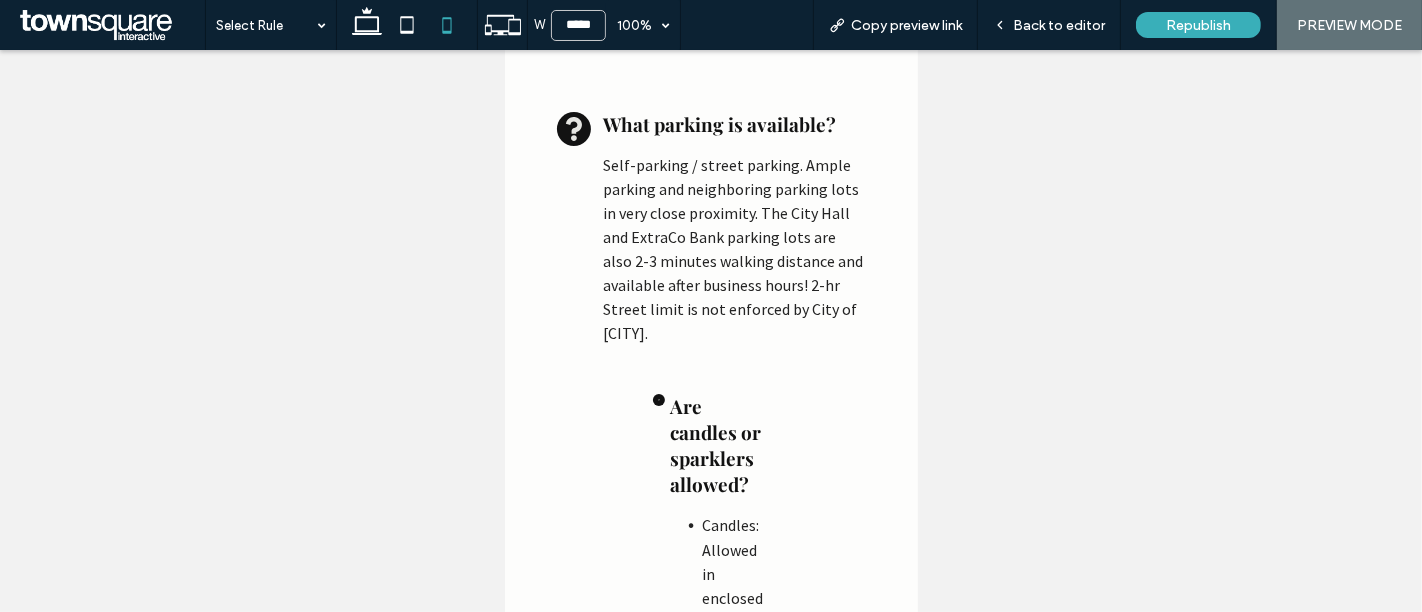 scroll, scrollTop: 3253, scrollLeft: 0, axis: vertical 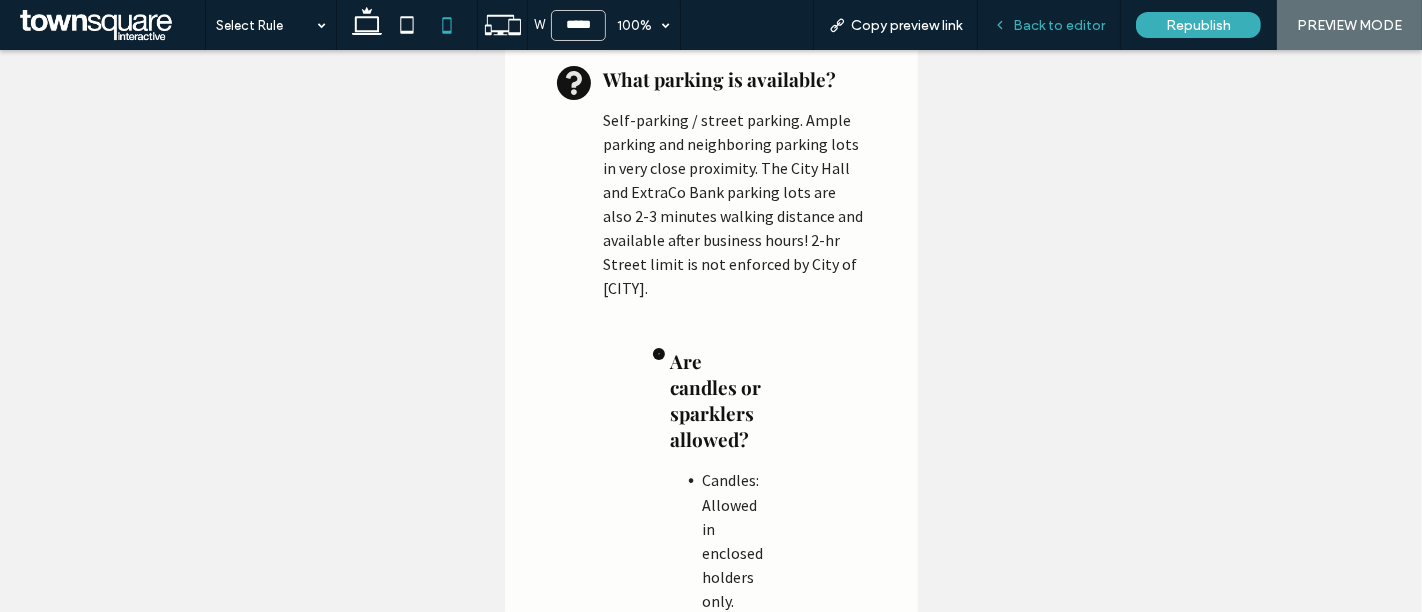 click on "Back to editor" at bounding box center [1059, 25] 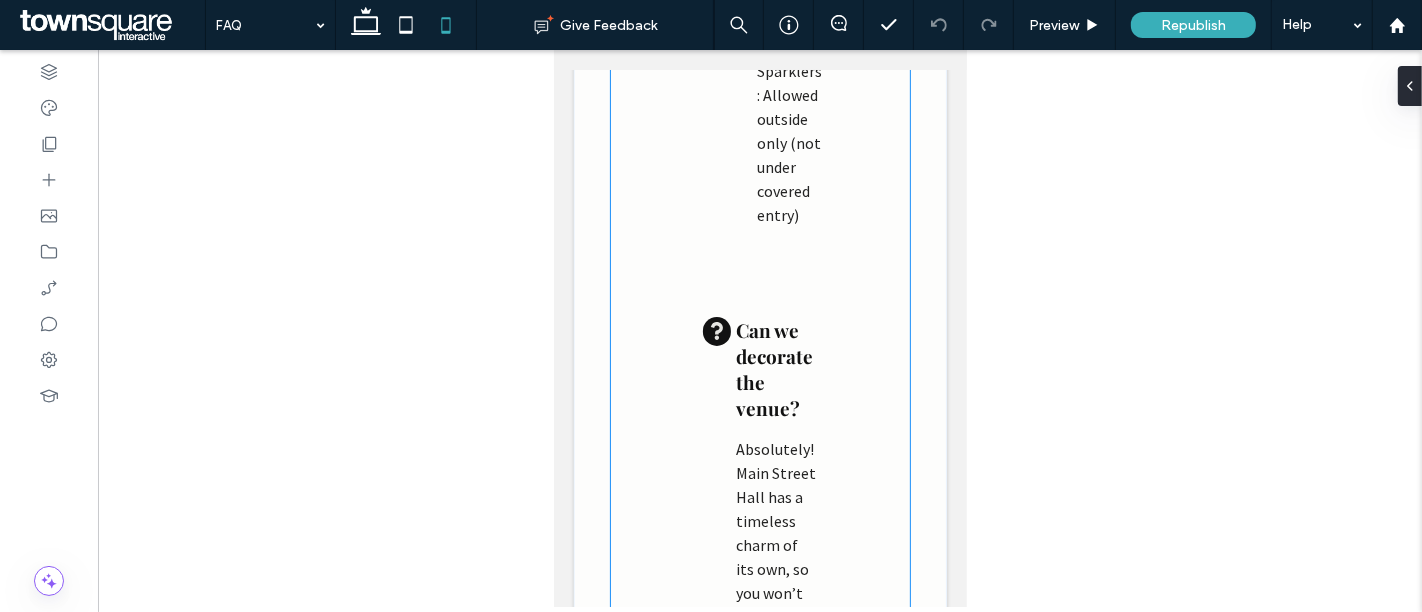 scroll, scrollTop: 4310, scrollLeft: 0, axis: vertical 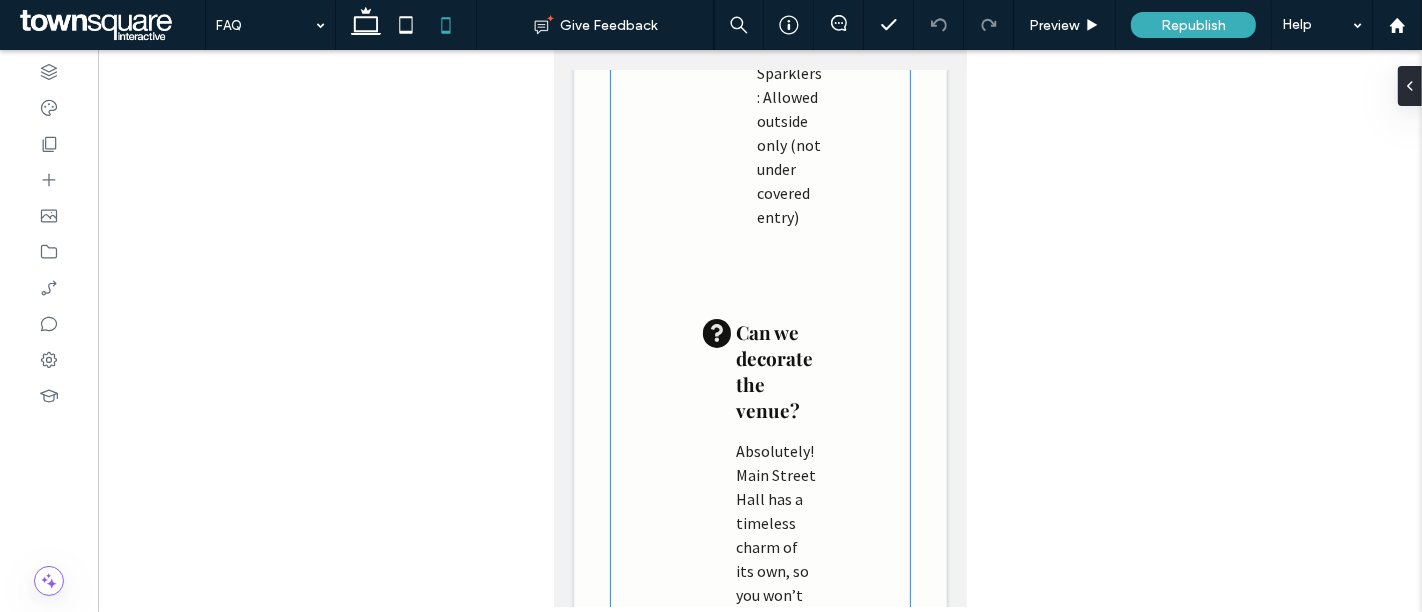 click on "Can we decorate the venue?" at bounding box center [773, 371] 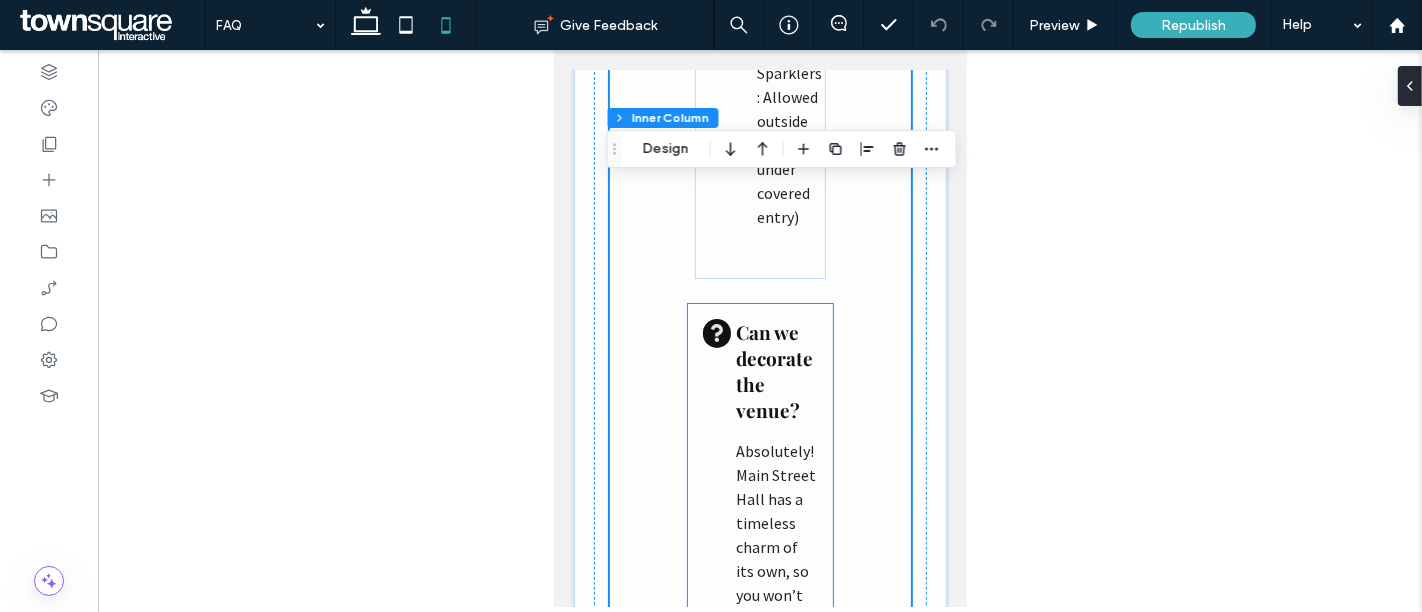 click on "Can we decorate the venue?
Absolutely! Main Street Hall has a timeless charm of its own, so you won’t need much to make it shine—but you’re more than welcome to bring your own décor to add a personal touch to your theme. We simply ask that the space is returned to its original condition at the end of your event. ﻿ Note: All décor and rentals must be removed by the end of the event." at bounding box center [759, 823] 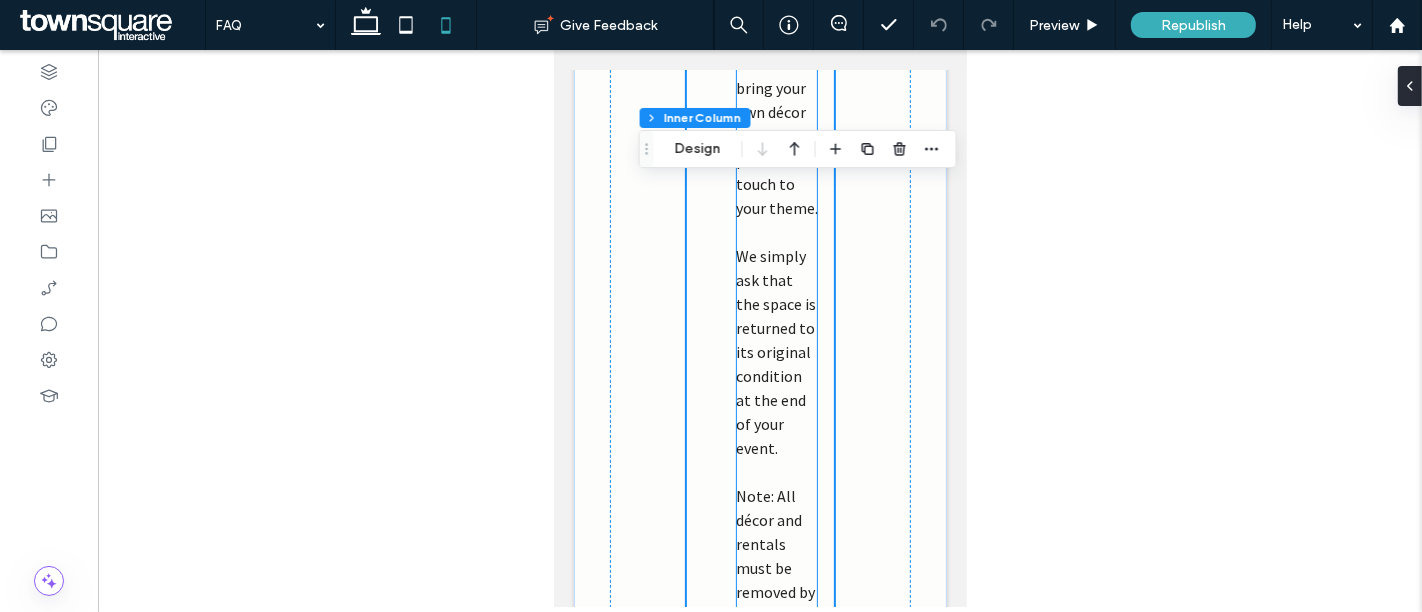 scroll, scrollTop: 4958, scrollLeft: 0, axis: vertical 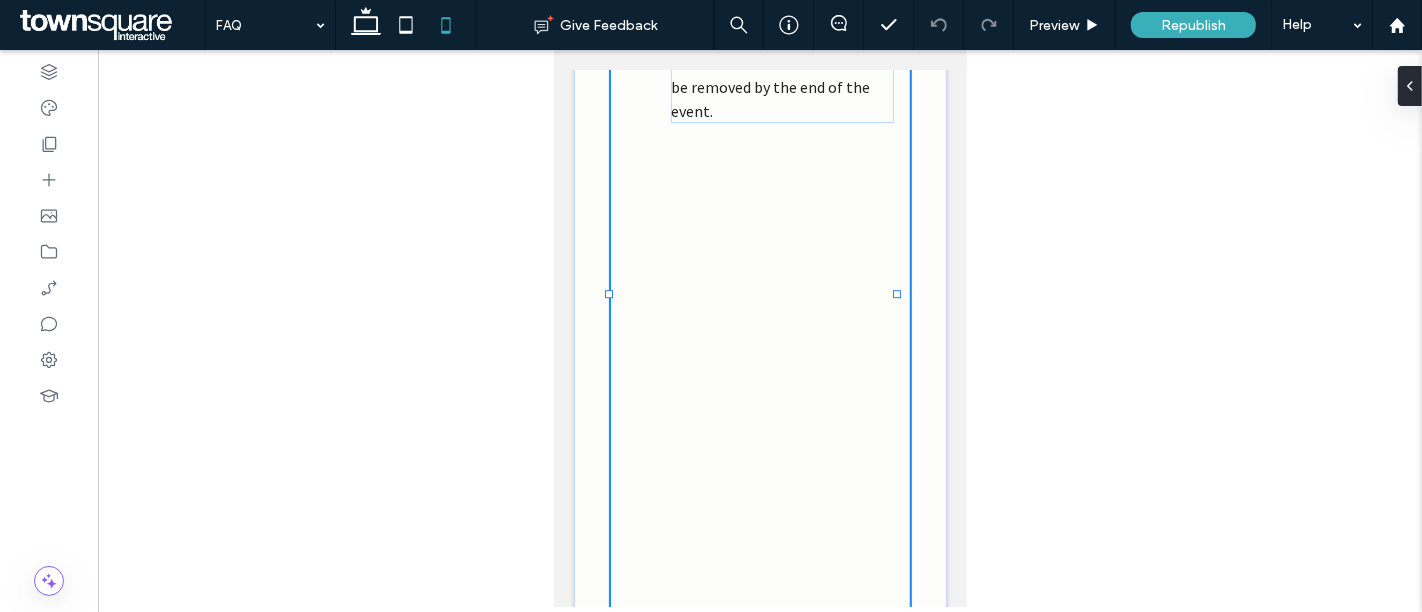 drag, startPoint x: 822, startPoint y: 293, endPoint x: 902, endPoint y: 292, distance: 80.00625 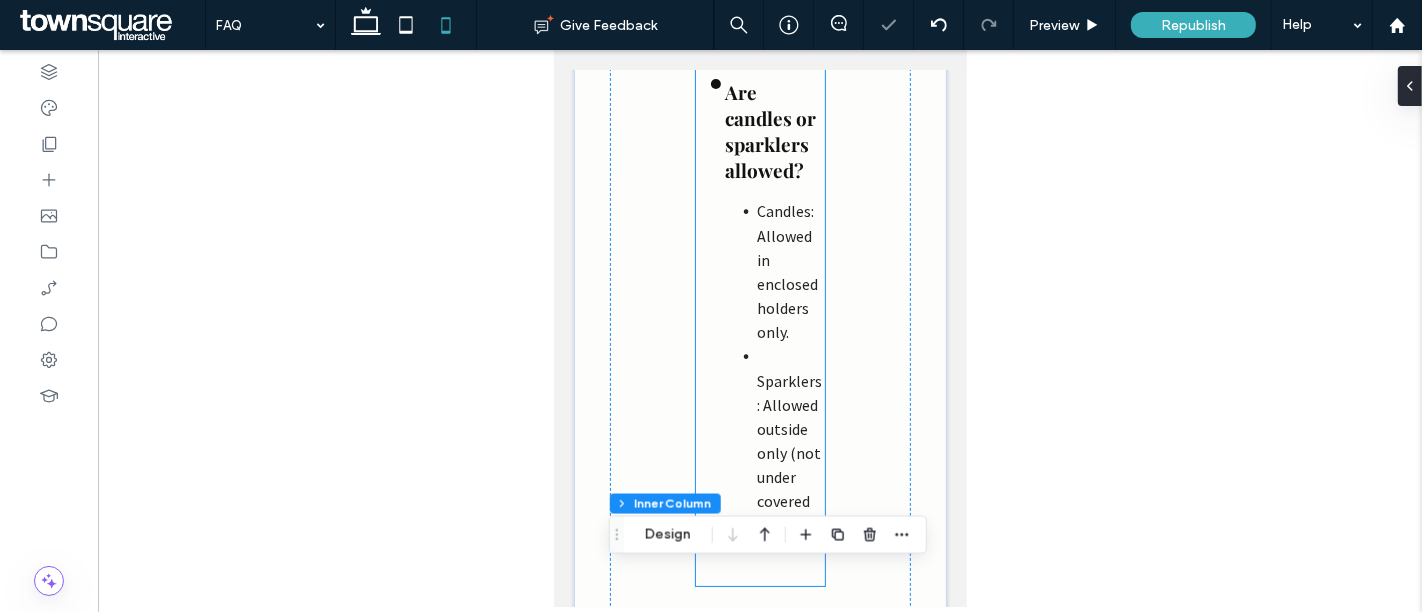 scroll, scrollTop: 3999, scrollLeft: 0, axis: vertical 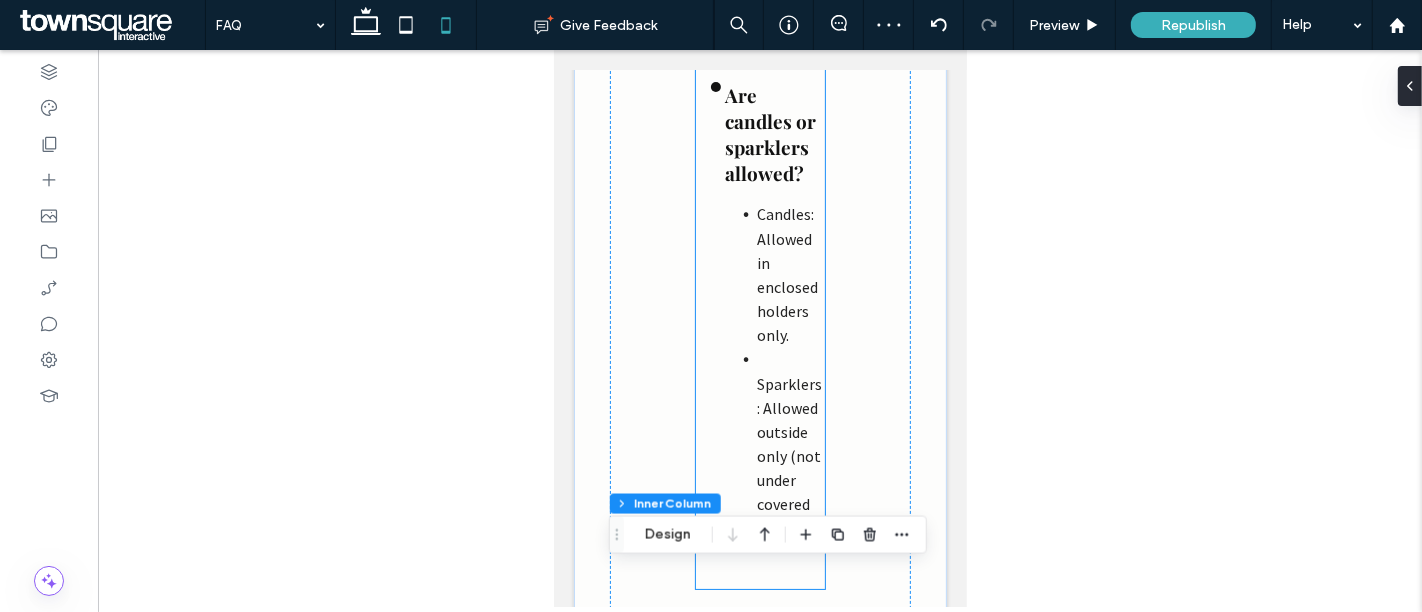 click on "Sparklers: Allowed outside only (not under covered entry)" at bounding box center [789, 443] 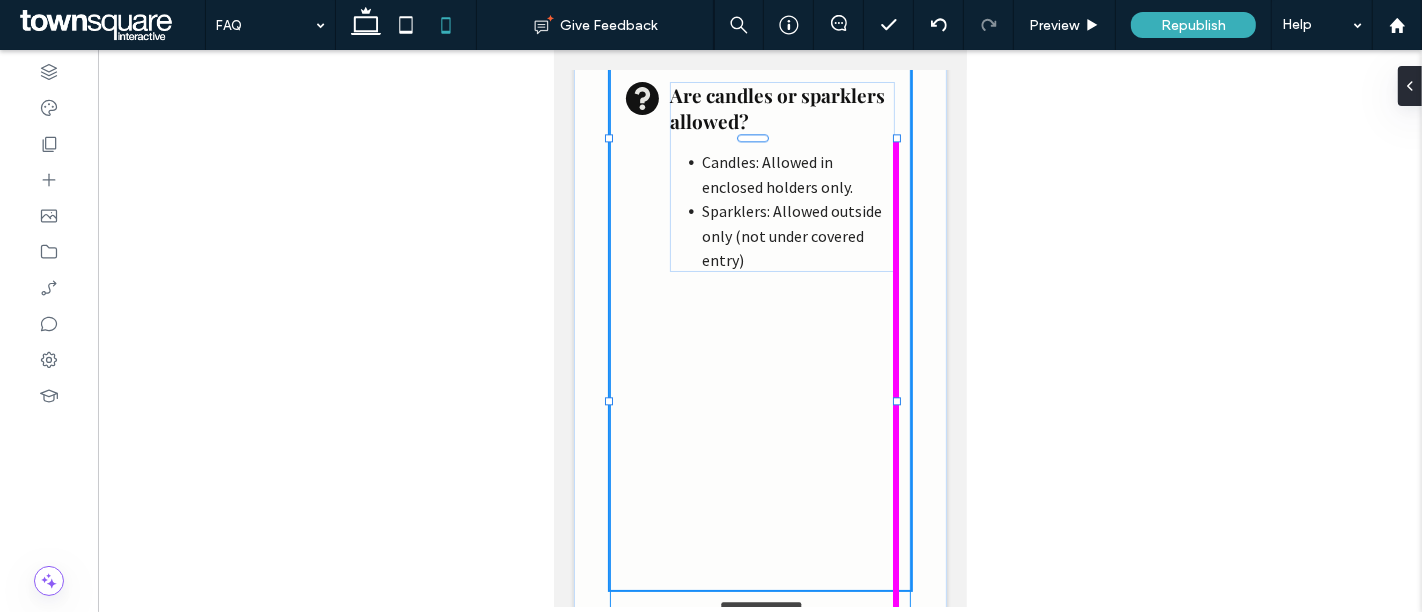drag, startPoint x: 817, startPoint y: 398, endPoint x: 906, endPoint y: 410, distance: 89.80534 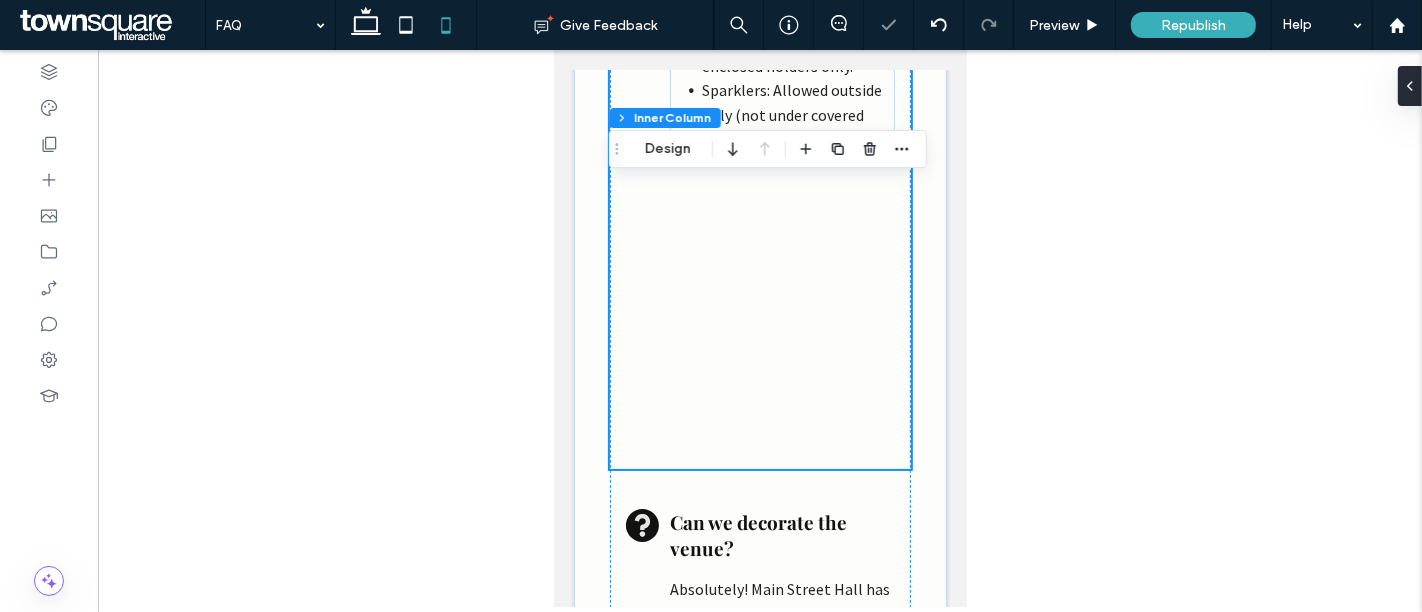 scroll, scrollTop: 4198, scrollLeft: 0, axis: vertical 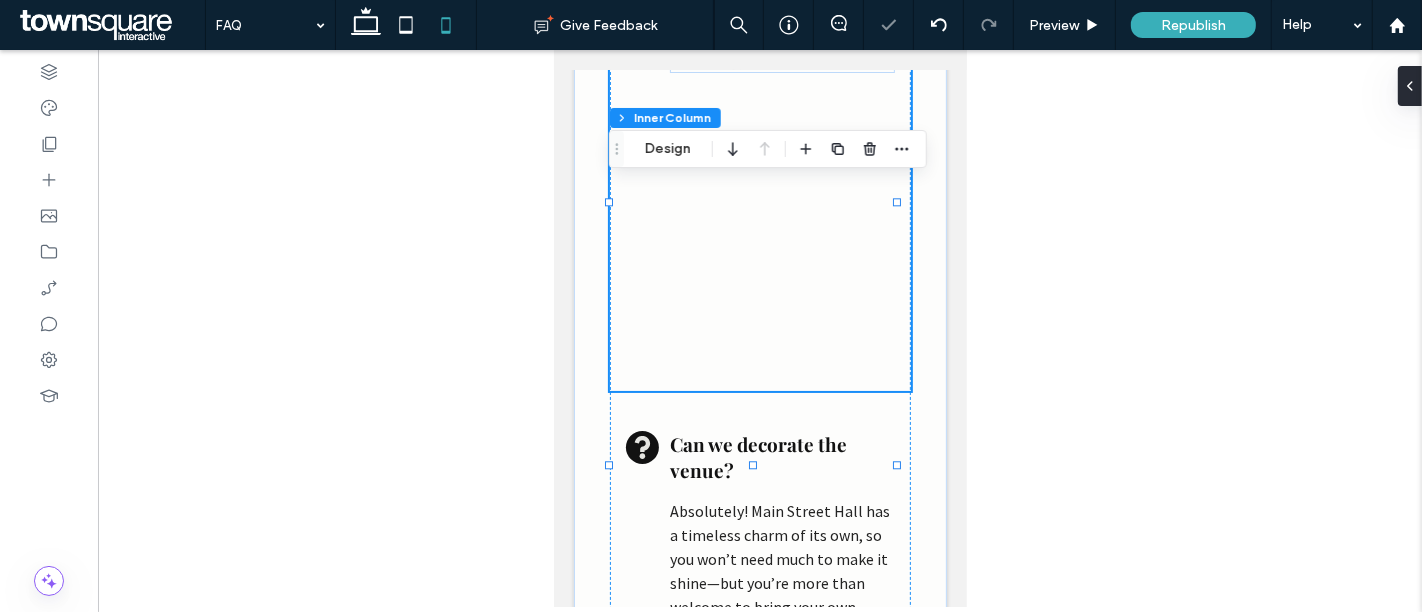 click on "Are candles or sparklers allowed?
Candles: Allowed in enclosed holders only. Sparklers: Allowed outside only (not under covered entry)
106% , 524px" at bounding box center [759, 129] 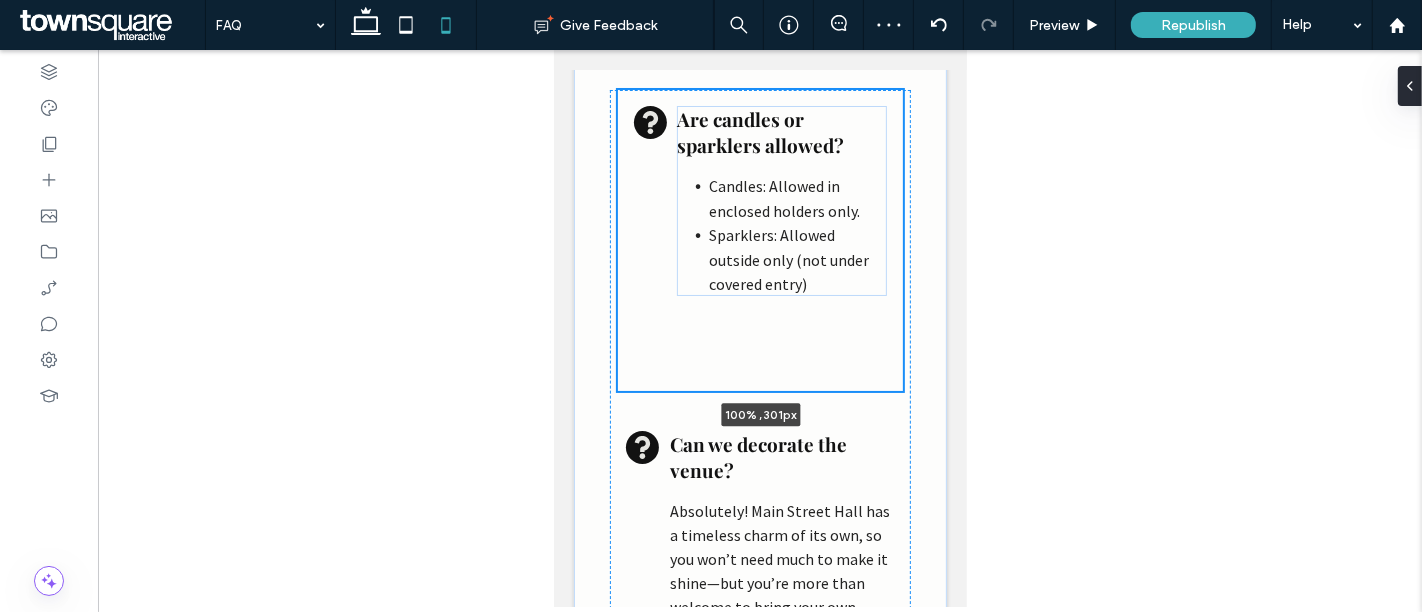drag, startPoint x: 751, startPoint y: 461, endPoint x: 757, endPoint y: 238, distance: 223.0807 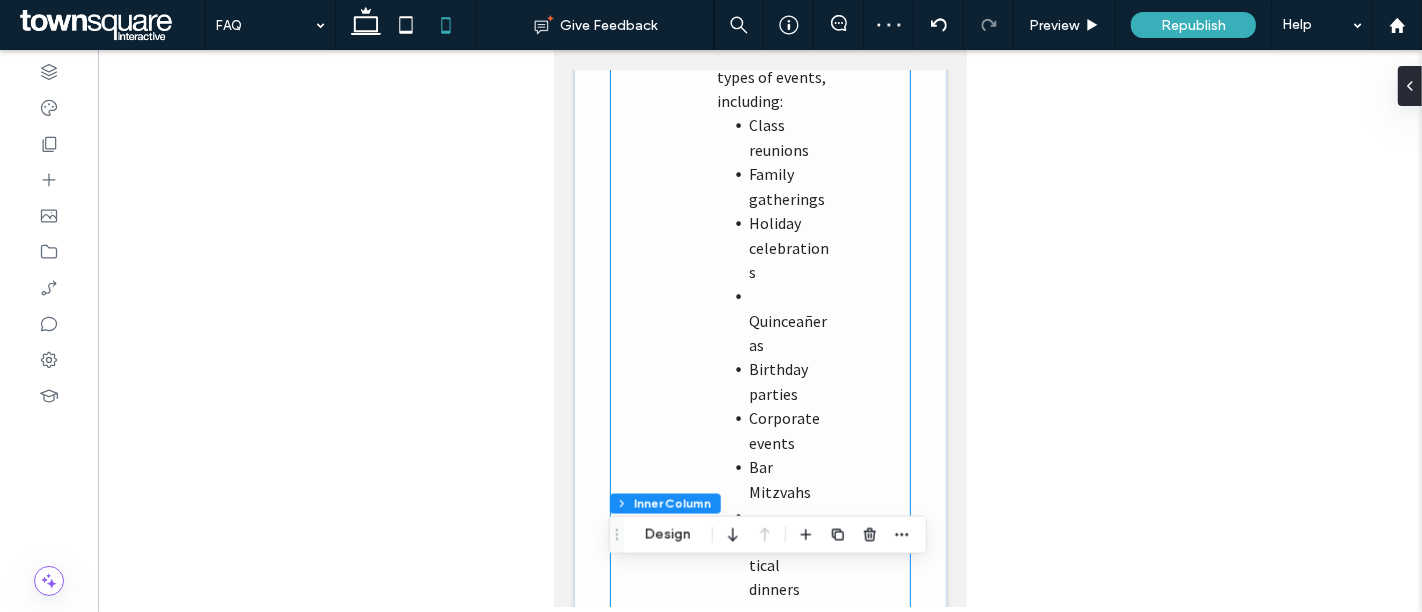 scroll, scrollTop: 1542, scrollLeft: 0, axis: vertical 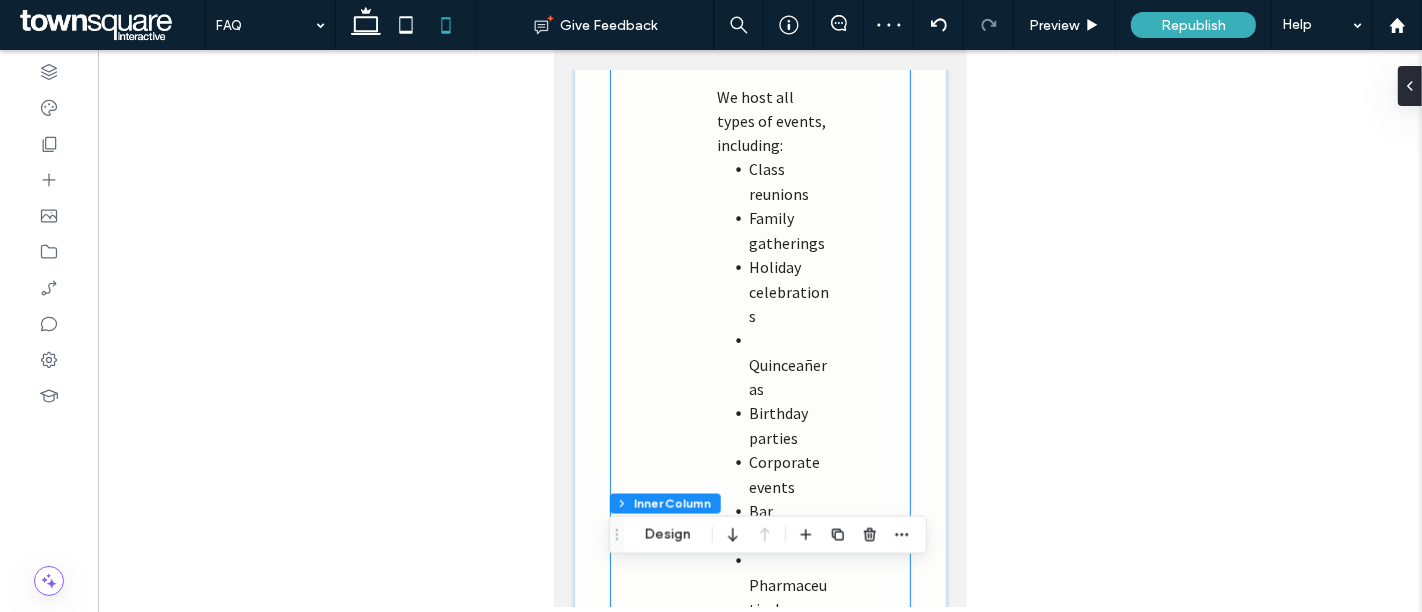 click on "Included with Venue Rental
Tables, chairs, and setup to your custom layout Three 10’ elegant marble tables Built-in custom bar Bridal and groom suites (included with 6–14 hour rentals) Catering kitchen with prep tables House sound system + projector DJ booth with lights & mic Wi-Fi Commercial refrigerator (no on-site ice machine) Self-parking and valet options (inquire for details)
What kinds of events do you host?
We host all types of events, including: Class reunions Family gatherings Holiday celebrations Quinceañeras Birthday parties Corporate events Bar Mitzvahs Pharmaceutical dinners Sweet 16s Bridal showers Weddings Wedding receptions Gender reveal parties Casino nights Murder mystery dinners Funeral luncheons / Celebration of Life …and many more!" at bounding box center (759, -46) 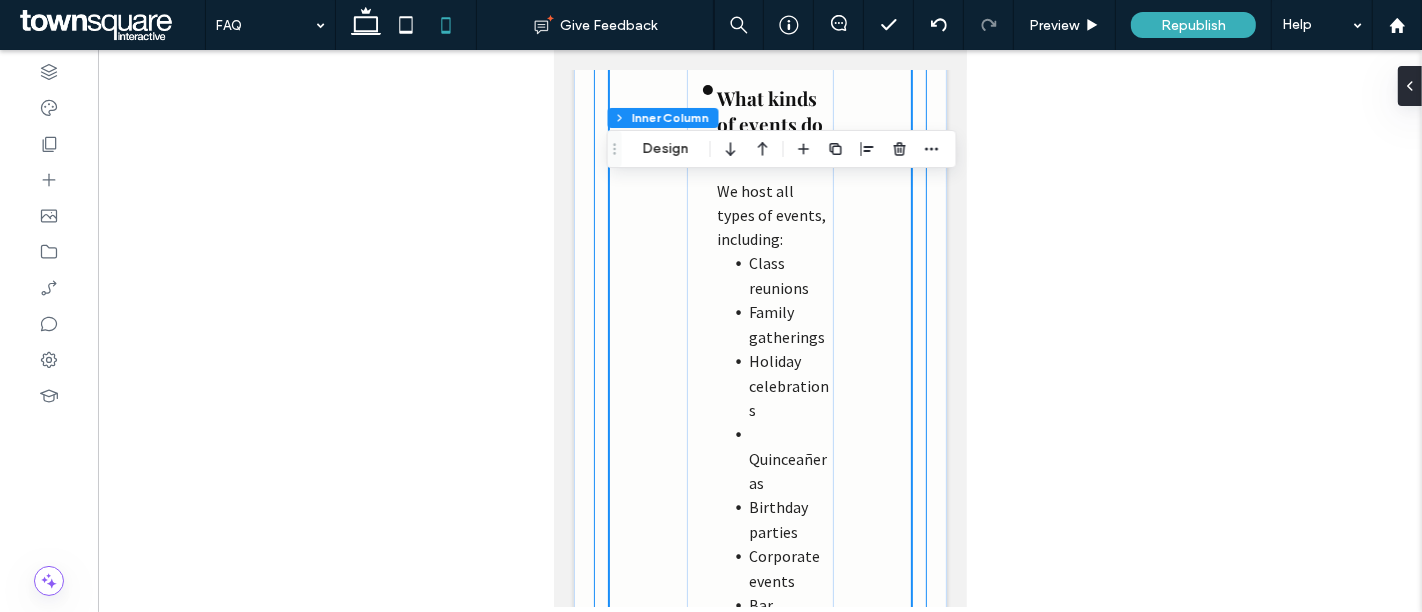 scroll, scrollTop: 1449, scrollLeft: 0, axis: vertical 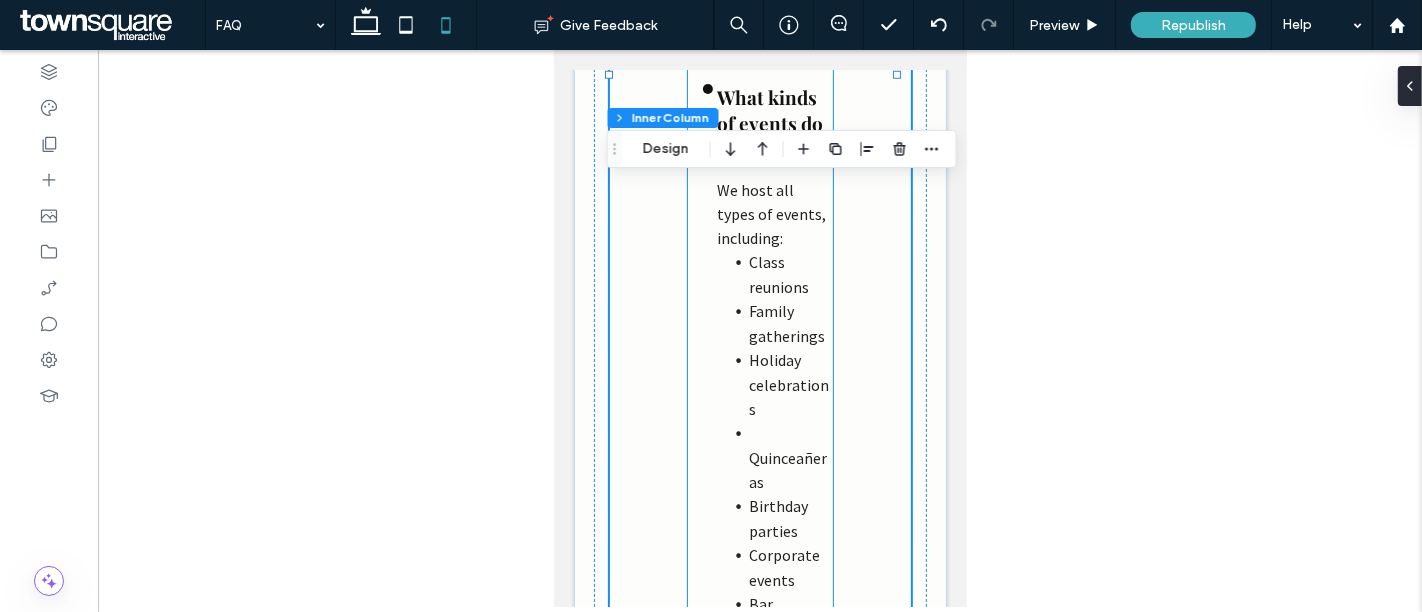 click on "Class reunions" at bounding box center (778, 274) 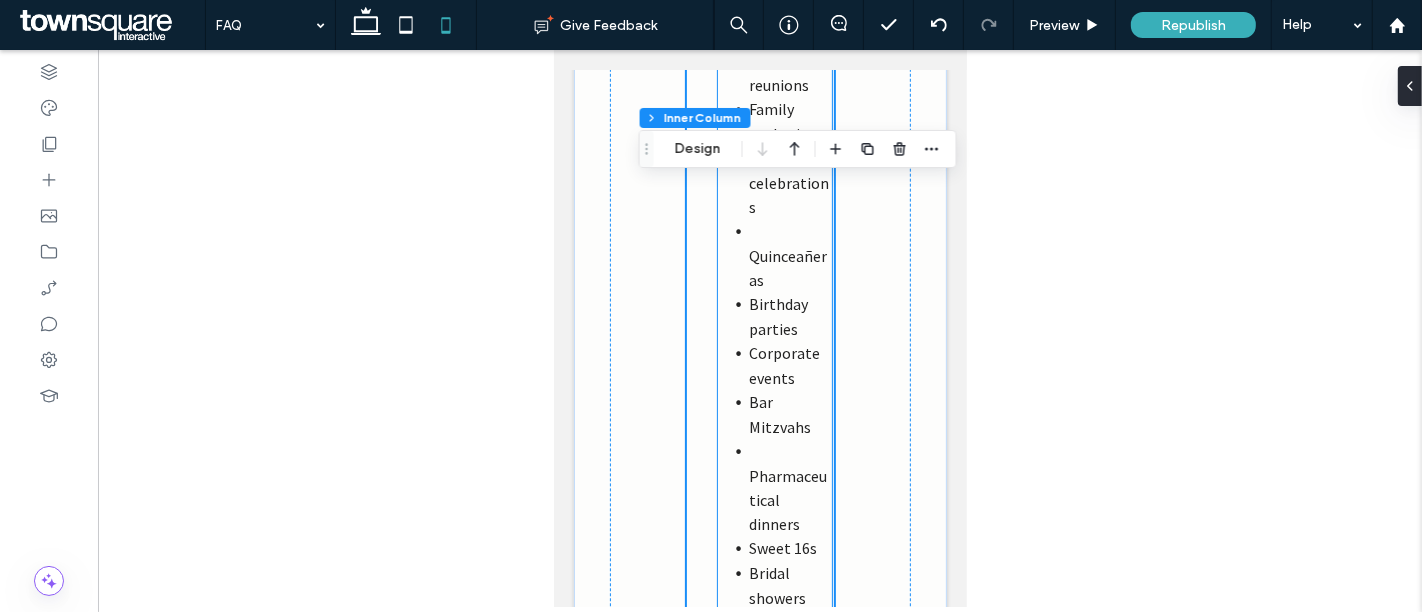 scroll, scrollTop: 1653, scrollLeft: 0, axis: vertical 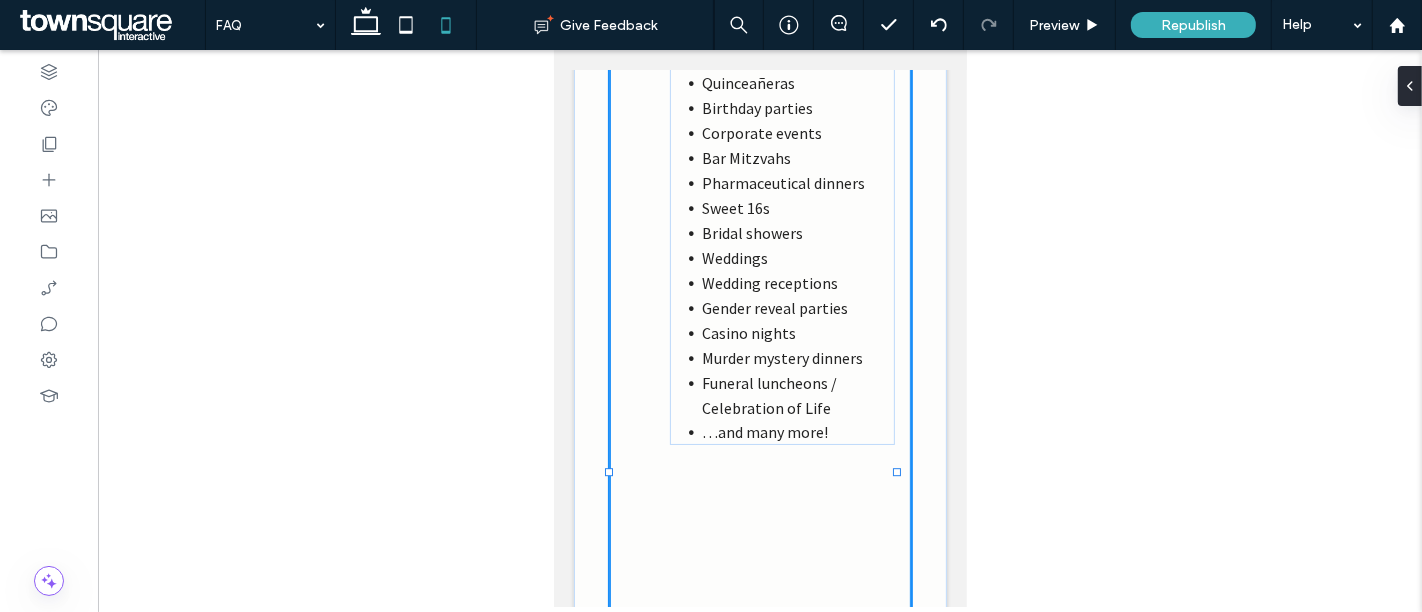 drag, startPoint x: 822, startPoint y: 471, endPoint x: 924, endPoint y: 461, distance: 102.48902 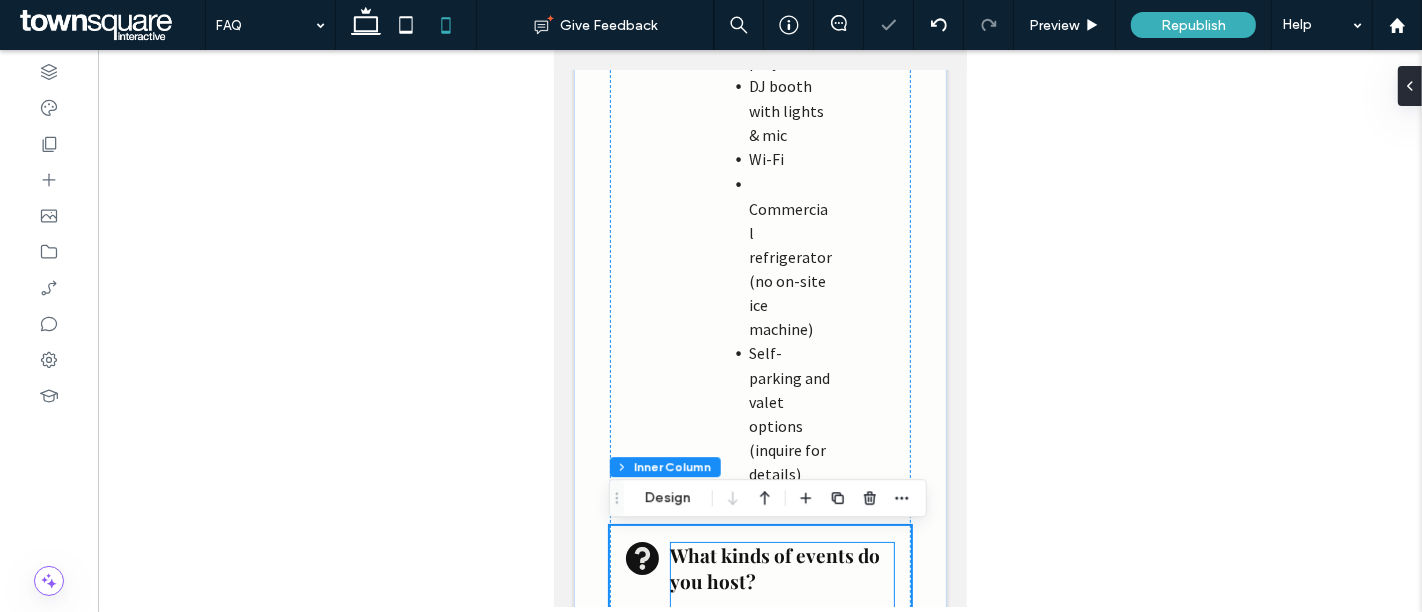 scroll, scrollTop: 933, scrollLeft: 0, axis: vertical 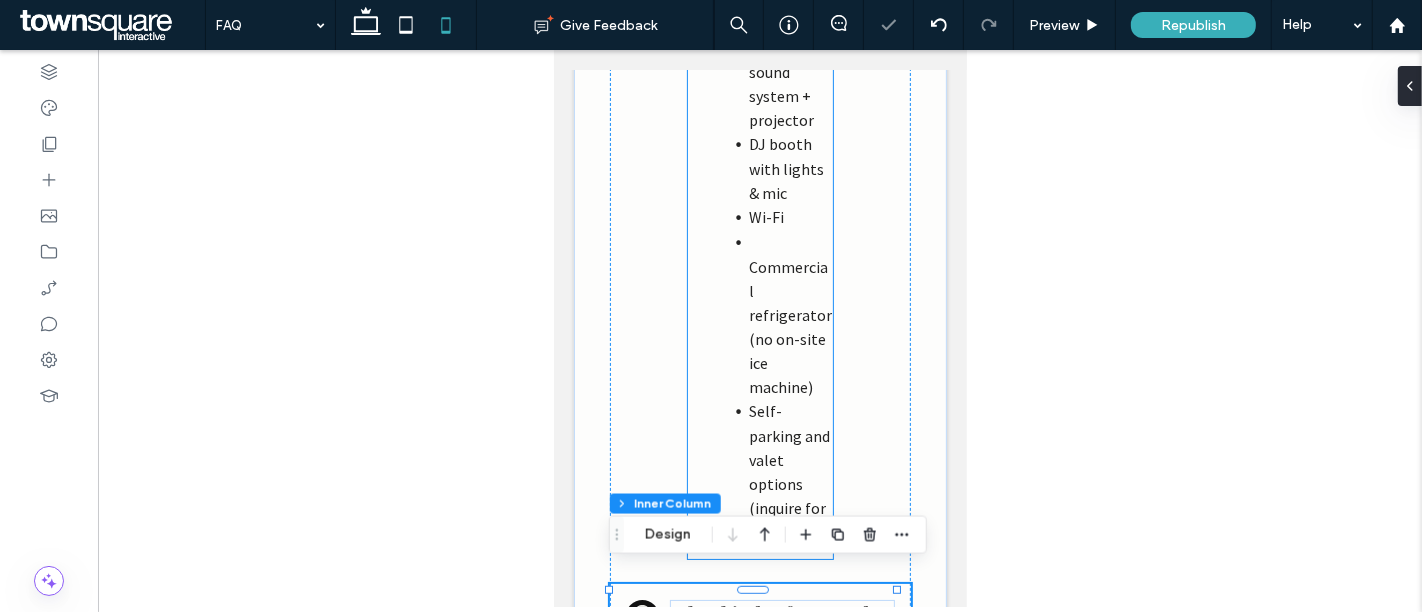 click on "Commercial refrigerator (no on-site ice machine)" at bounding box center (789, 314) 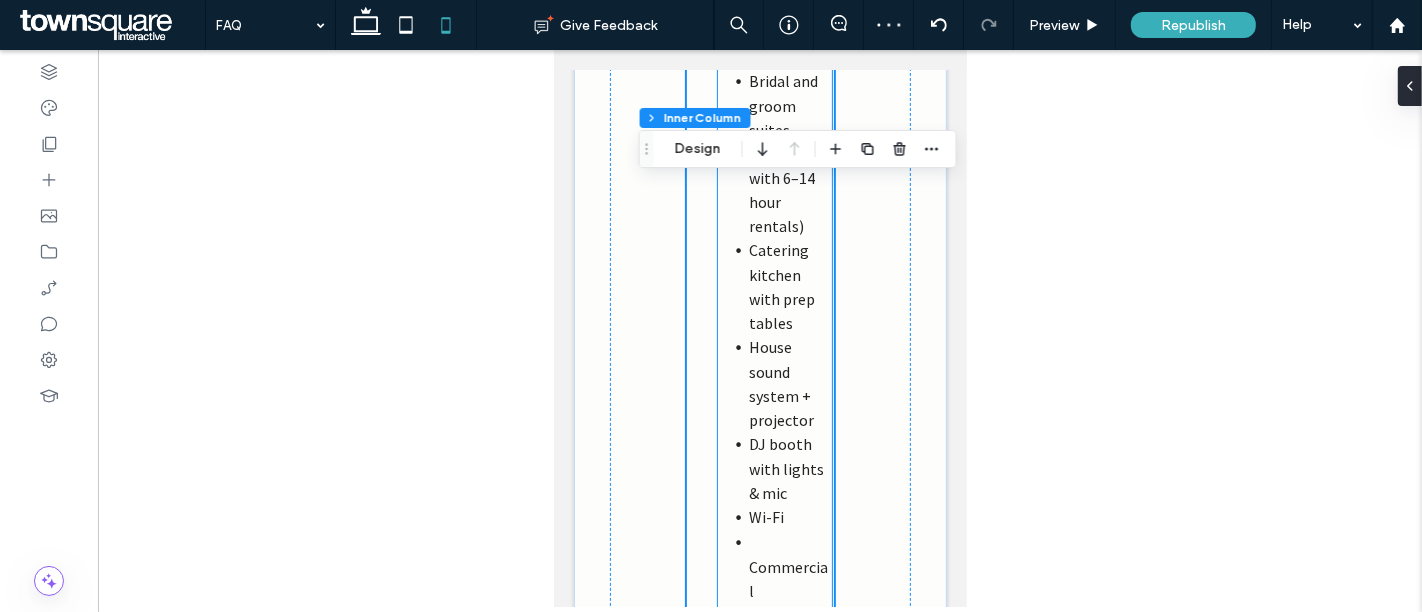 scroll, scrollTop: 628, scrollLeft: 0, axis: vertical 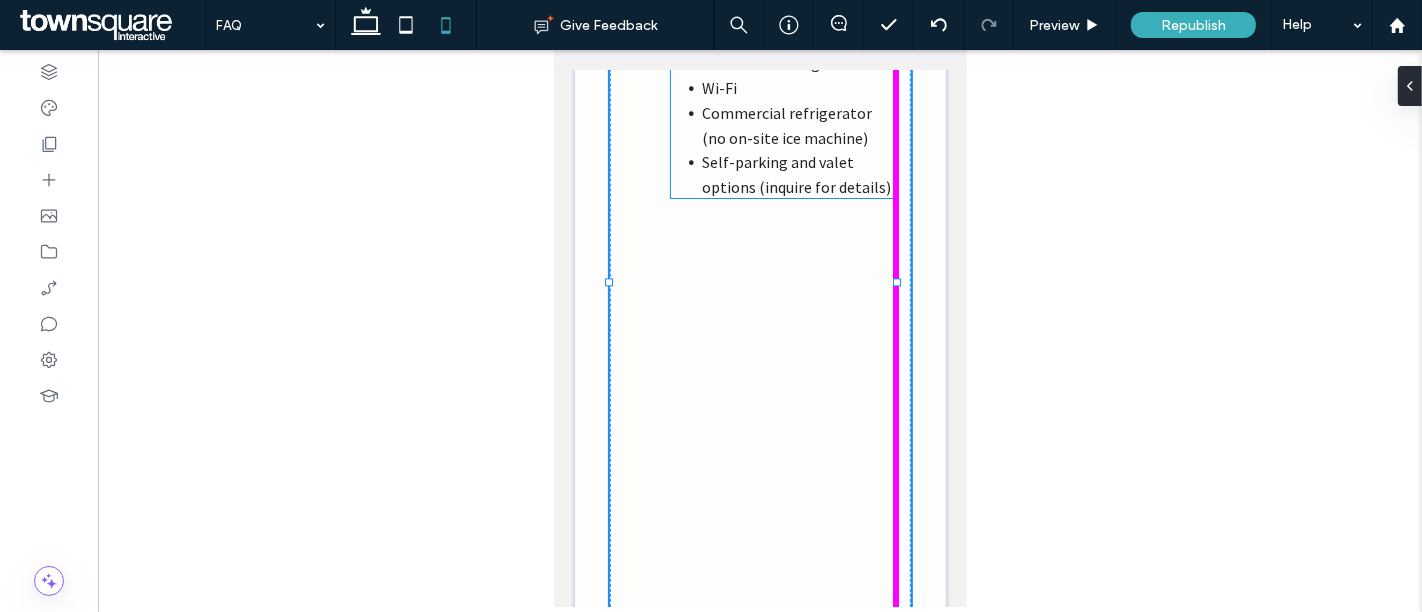 drag, startPoint x: 818, startPoint y: 280, endPoint x: 903, endPoint y: 280, distance: 85 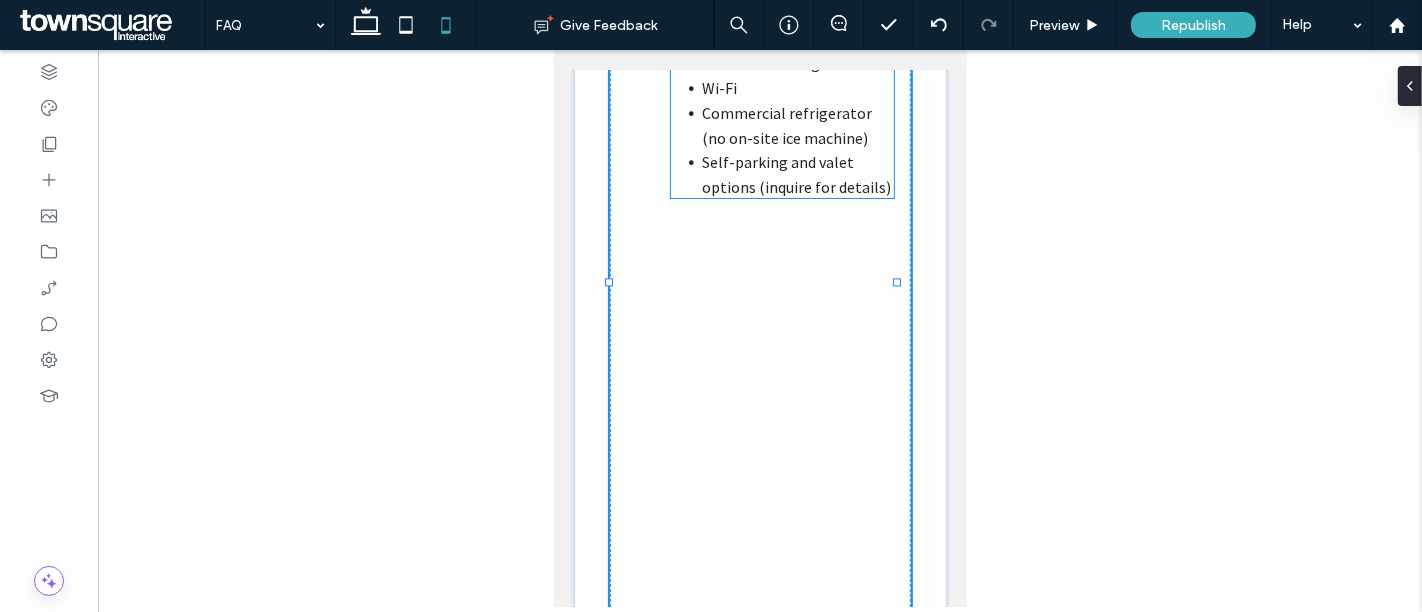 type on "***" 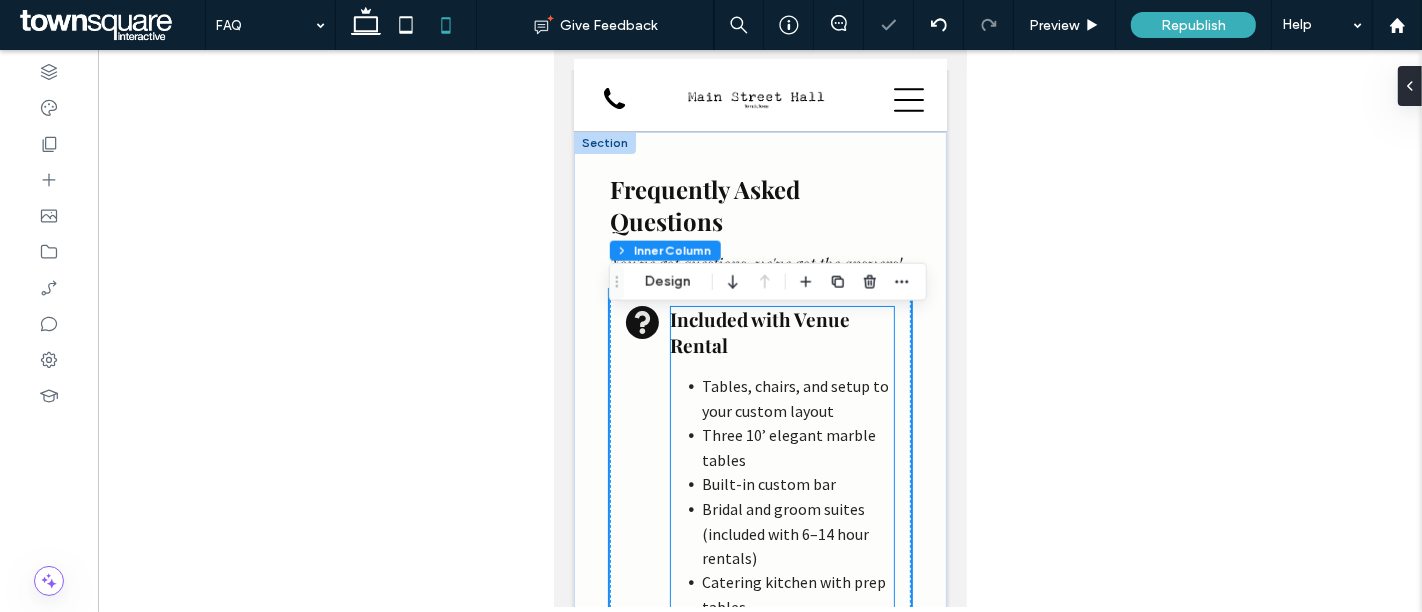 scroll, scrollTop: 0, scrollLeft: 0, axis: both 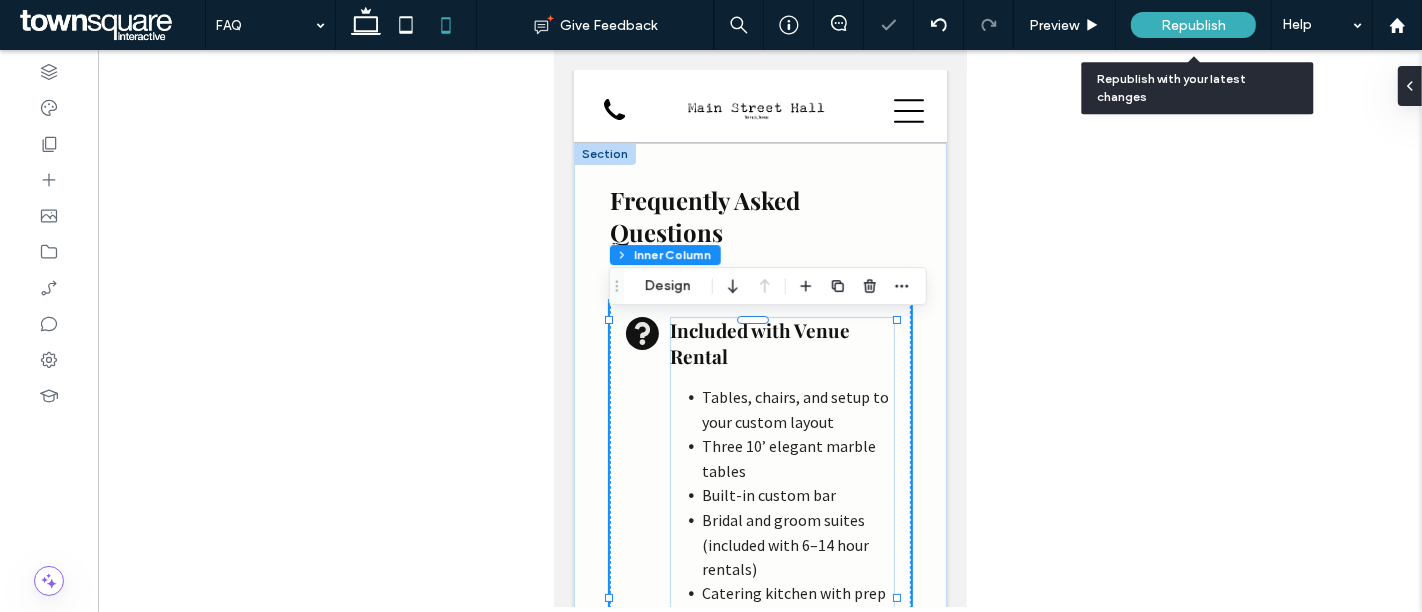 click on "Republish" at bounding box center (1193, 25) 